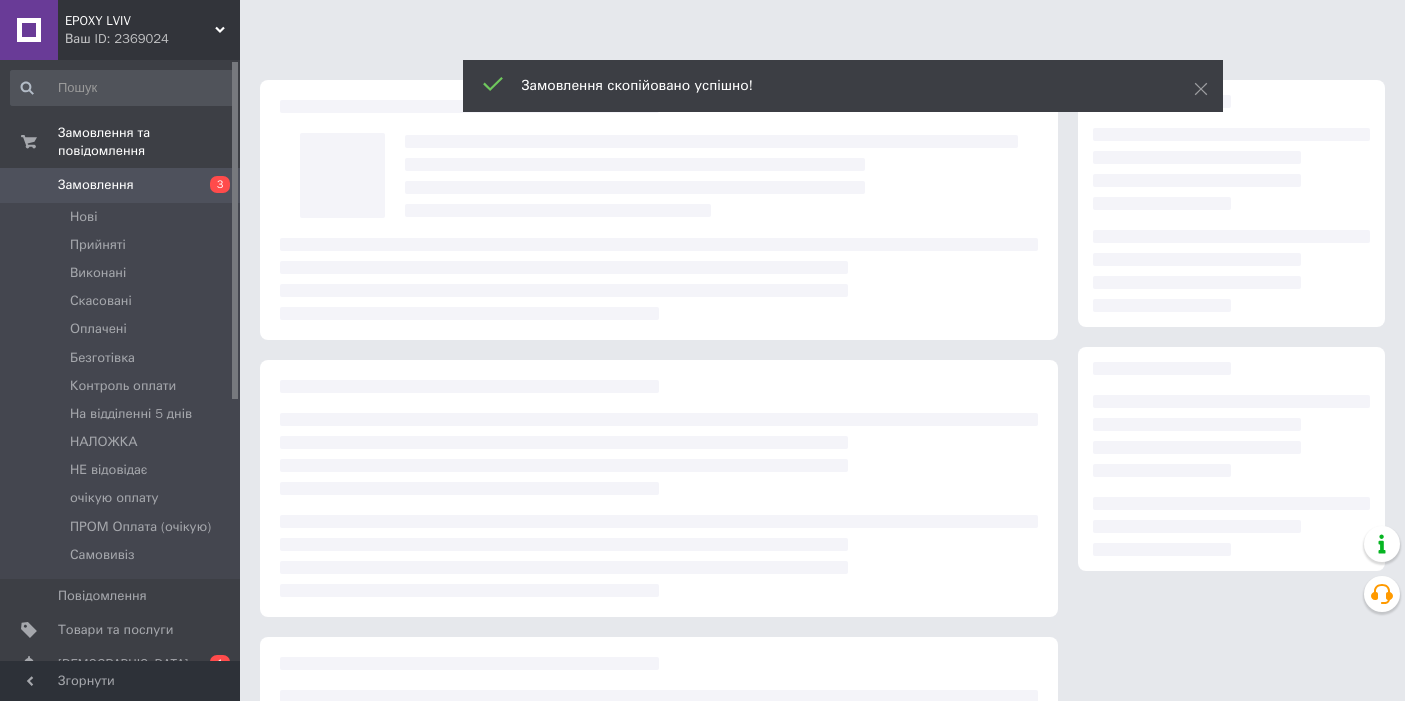 scroll, scrollTop: 0, scrollLeft: 0, axis: both 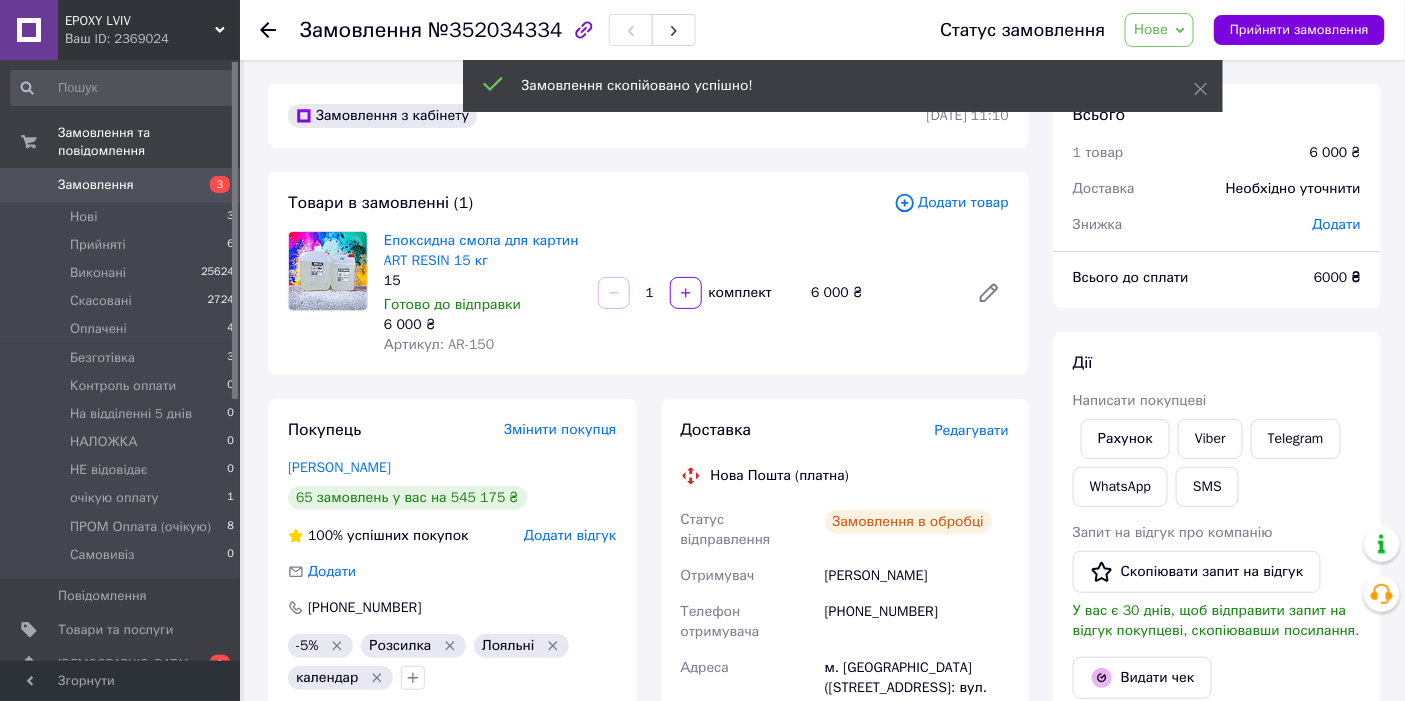 click on "Додати" at bounding box center [1337, 224] 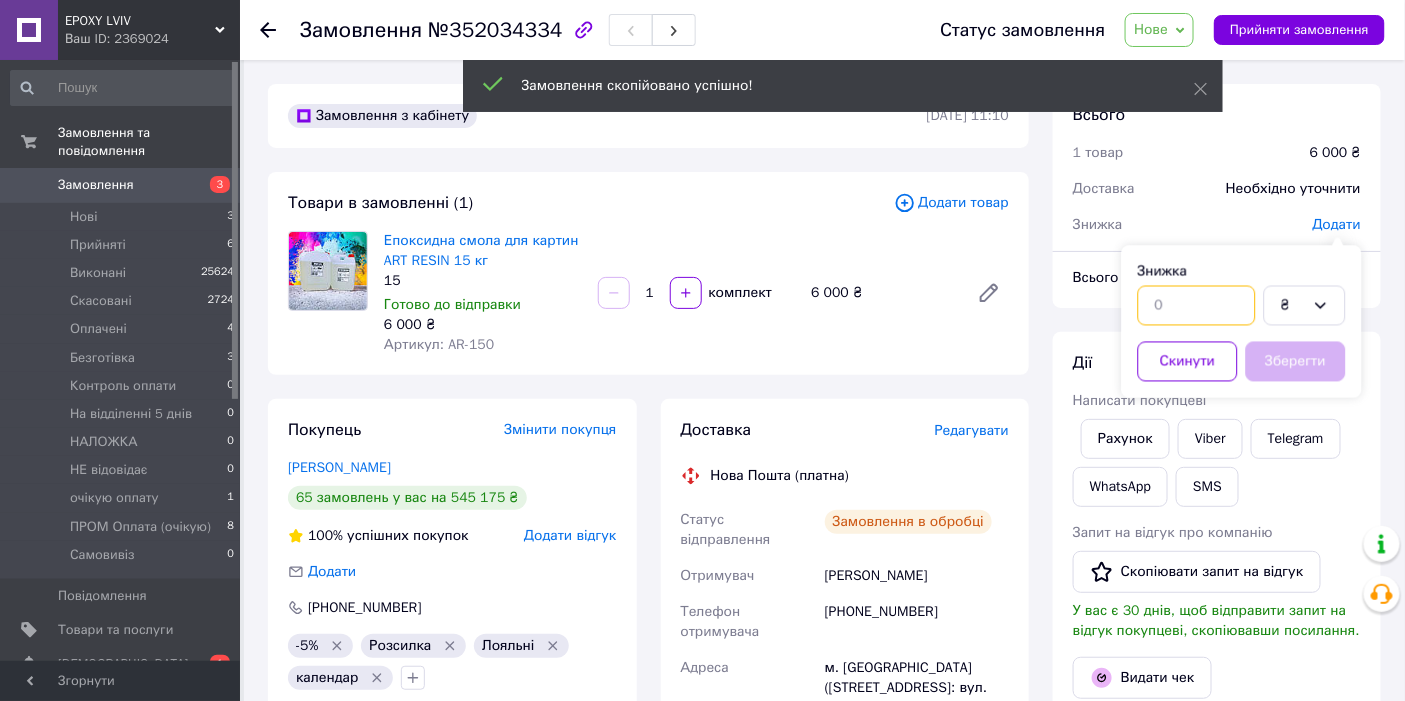 click at bounding box center (1197, 306) 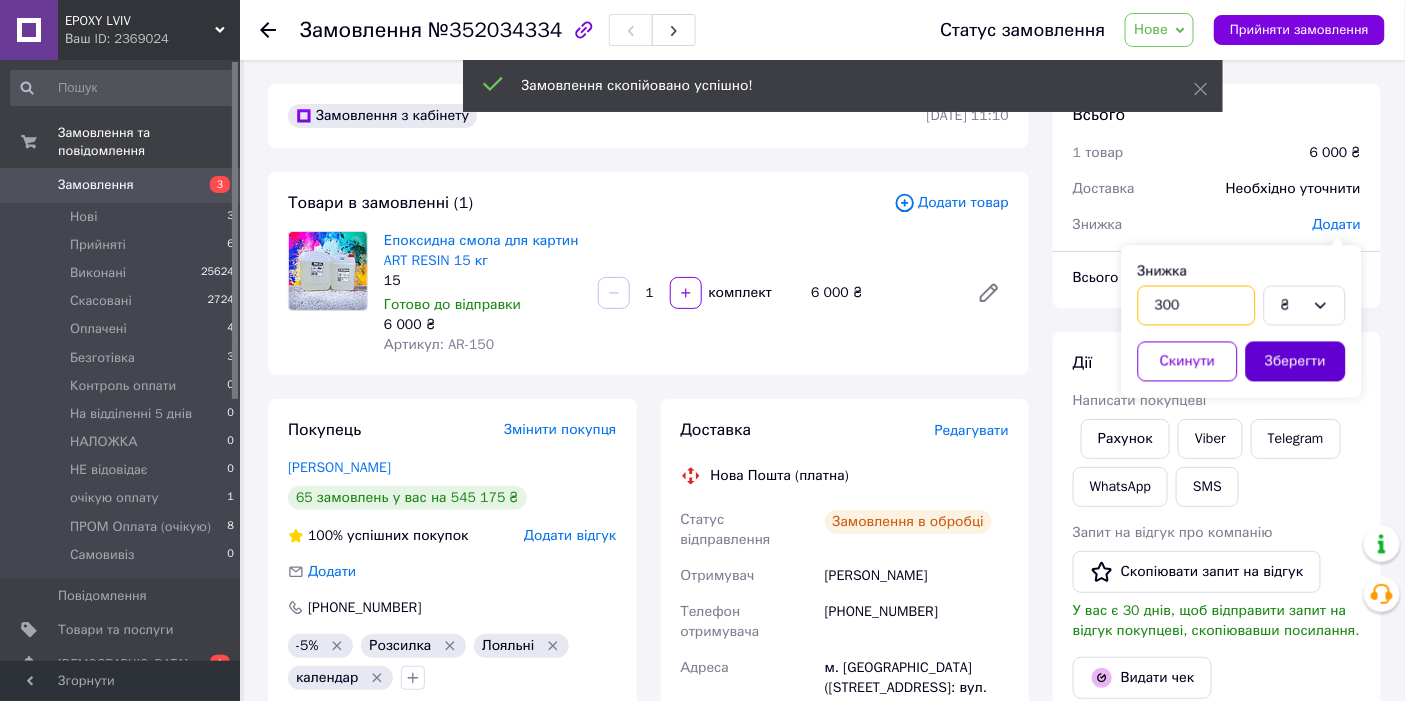type on "300" 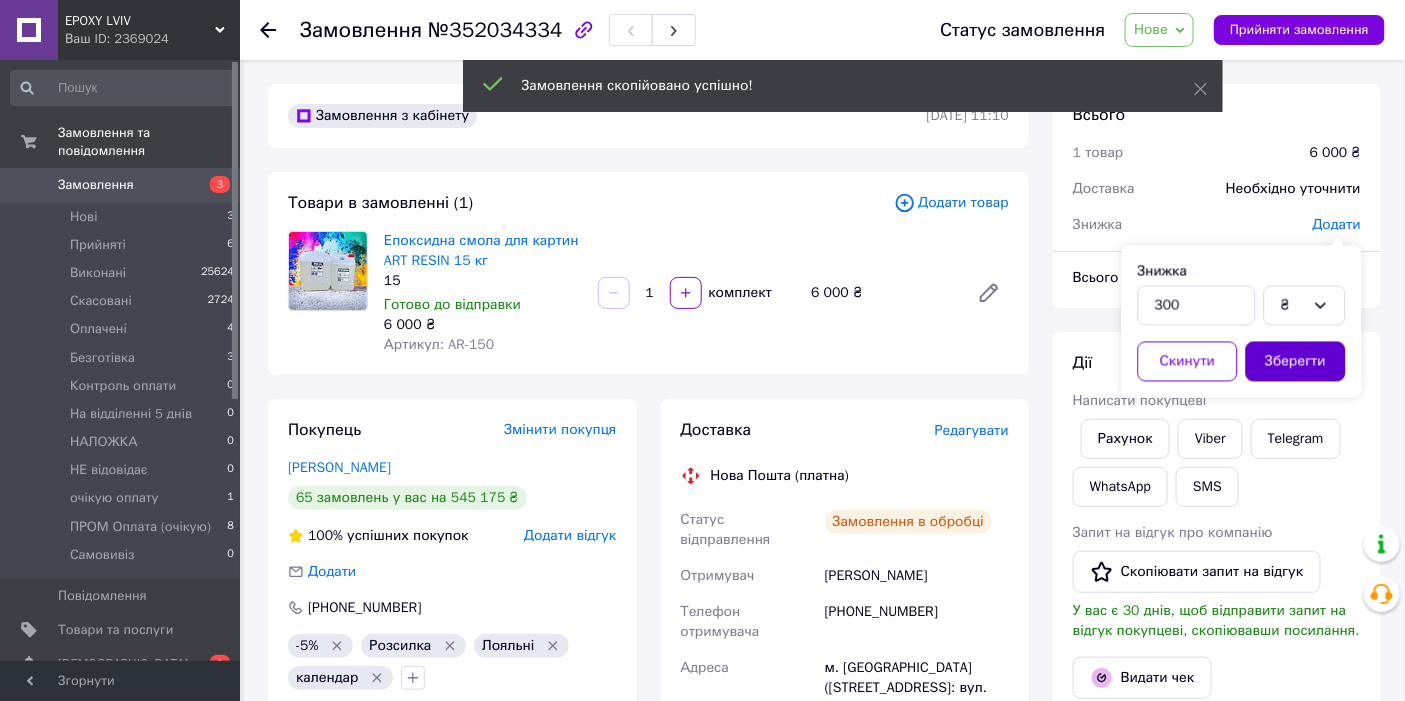 click on "Зберегти" at bounding box center [1296, 362] 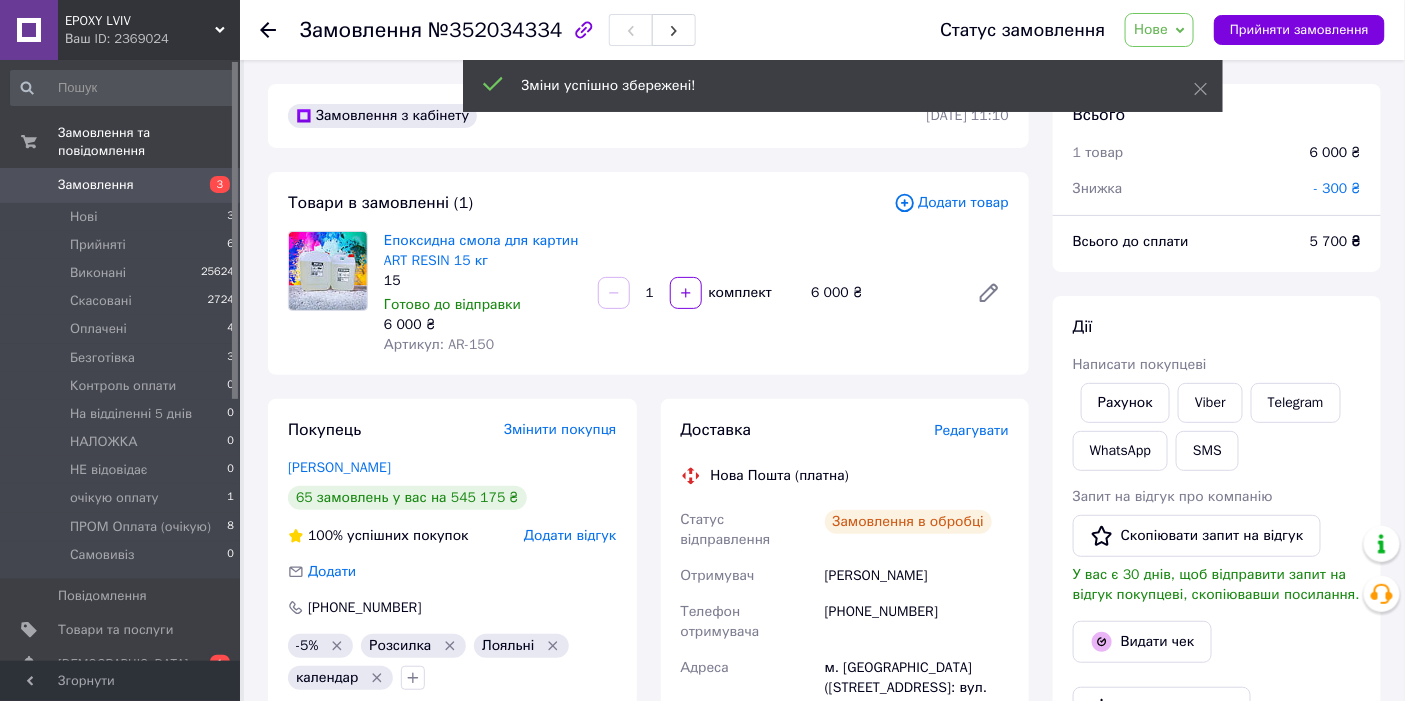 click on "Нове" at bounding box center (1159, 30) 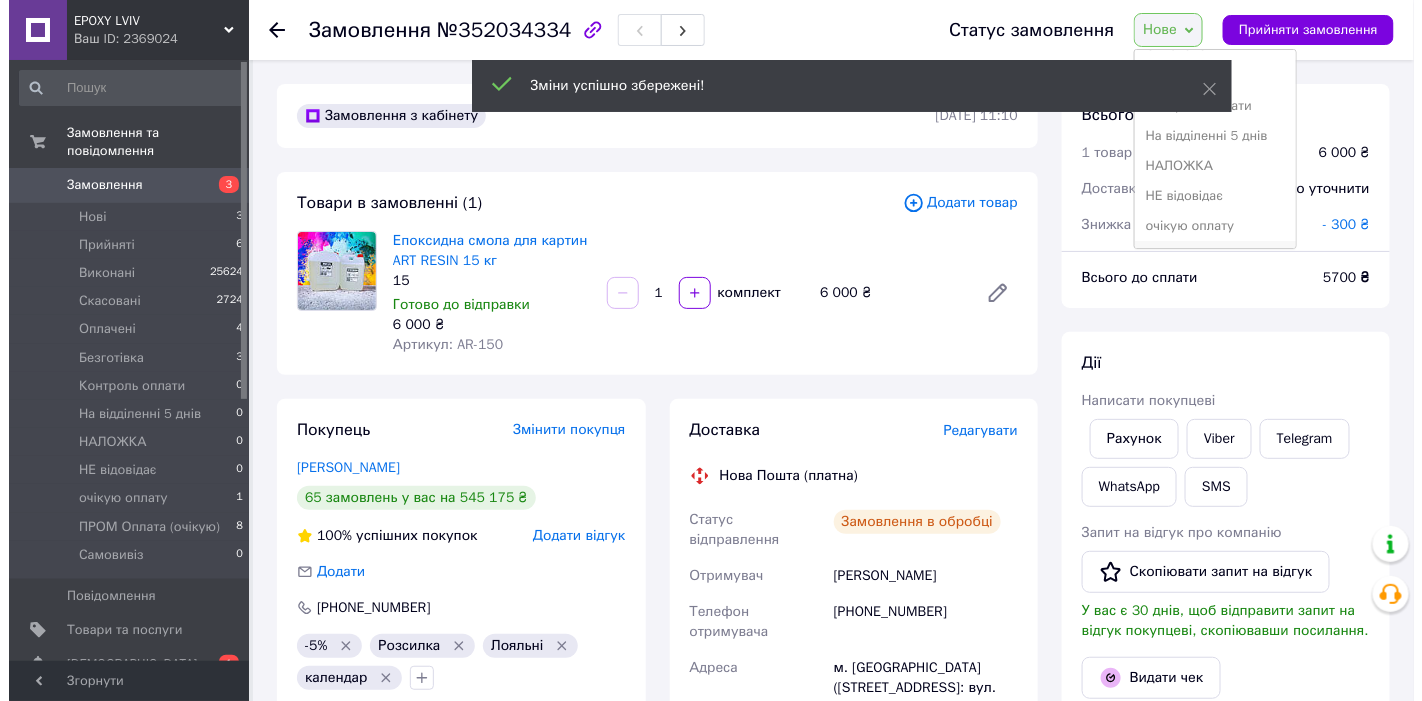 scroll, scrollTop: 171, scrollLeft: 0, axis: vertical 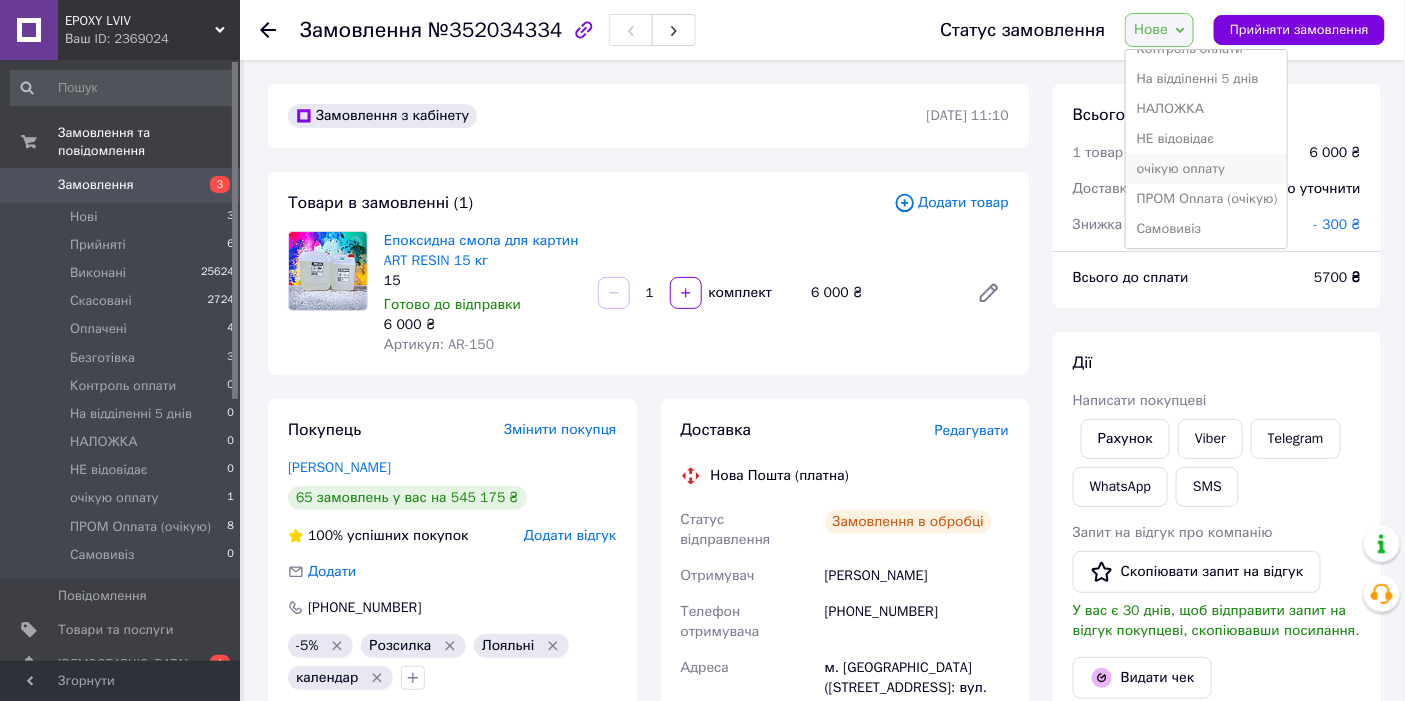 click on "очікую оплату" at bounding box center (1206, 169) 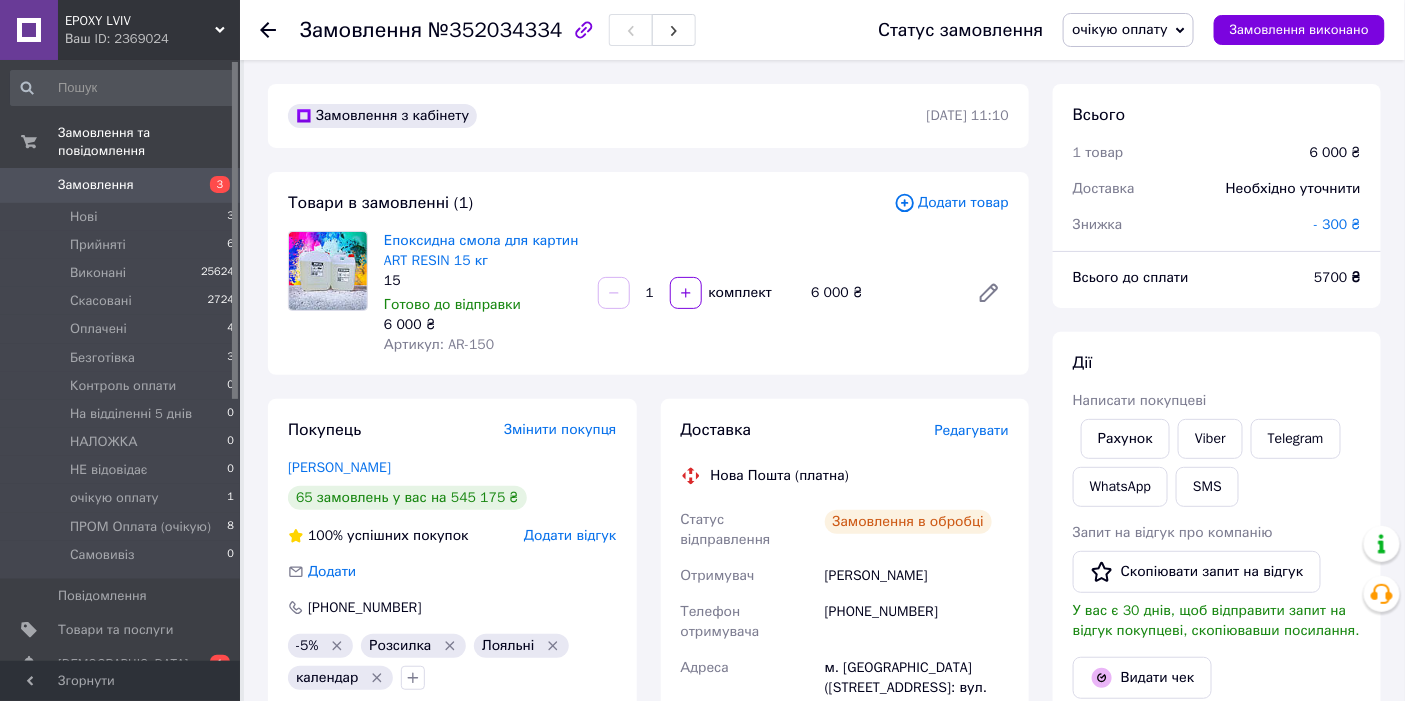 click on "Замовлення" at bounding box center (96, 185) 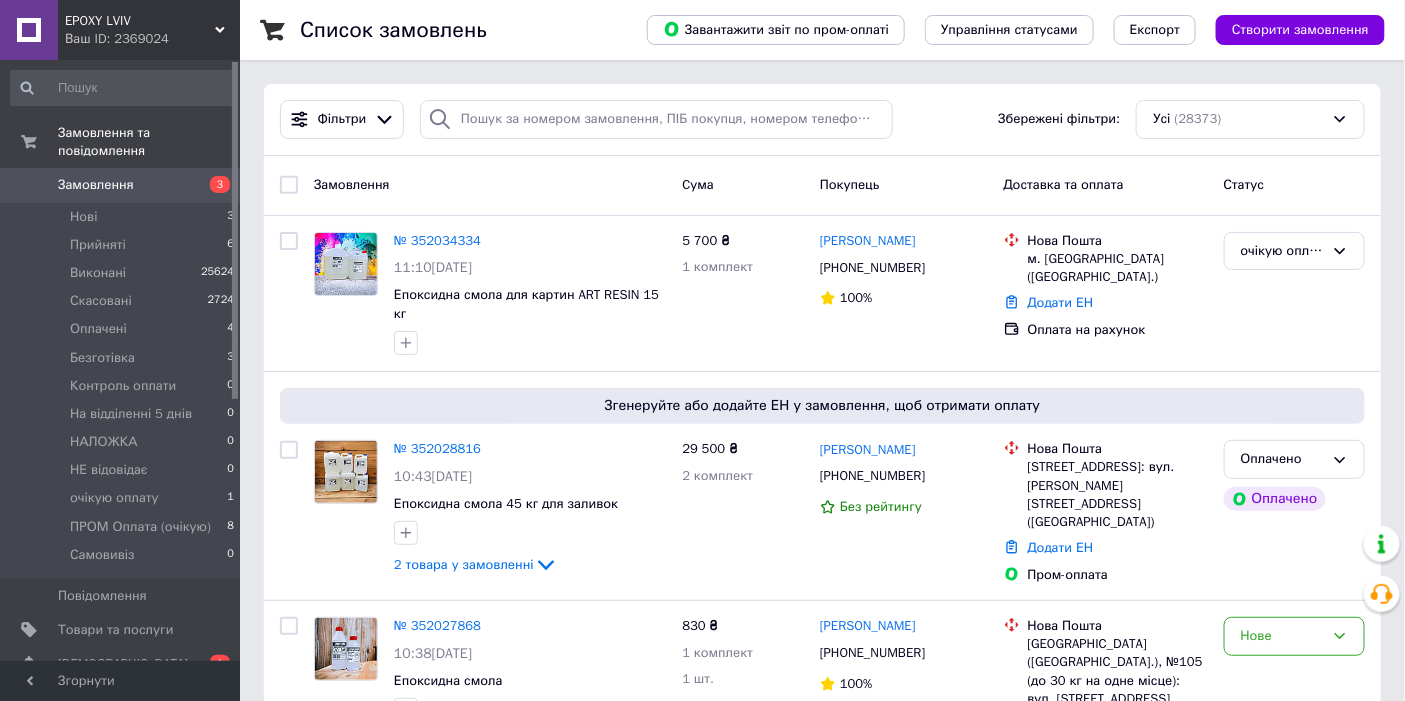 click on "Фільтри Збережені фільтри: Усі (28373)" at bounding box center [822, 120] 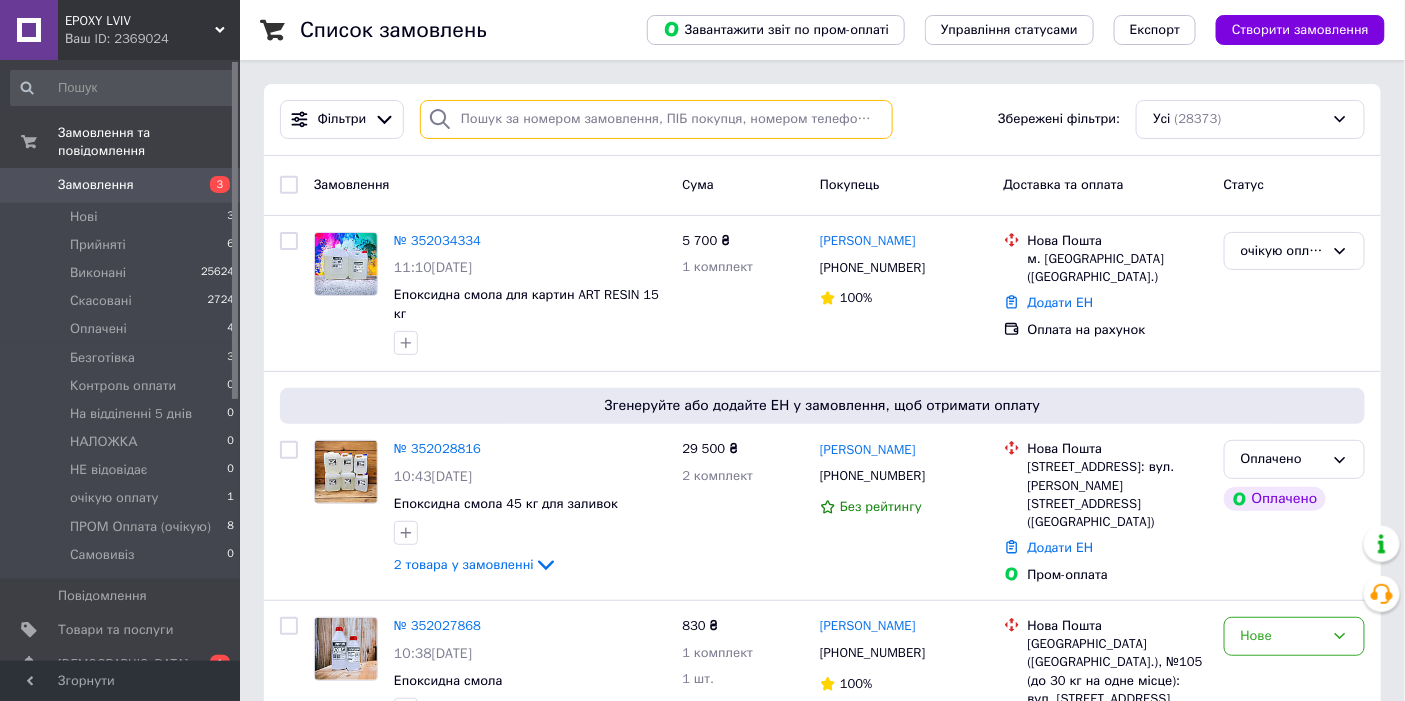 click at bounding box center [656, 119] 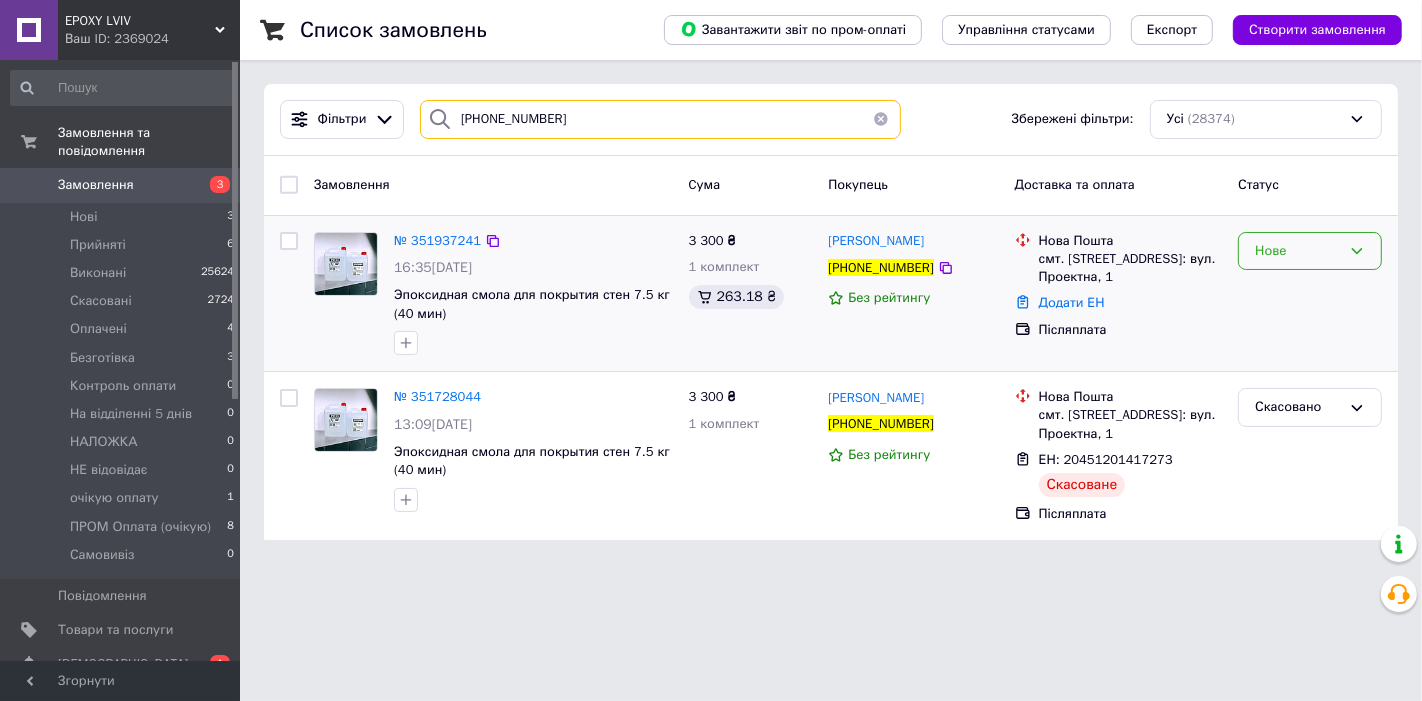 type on "[PHONE_NUMBER]" 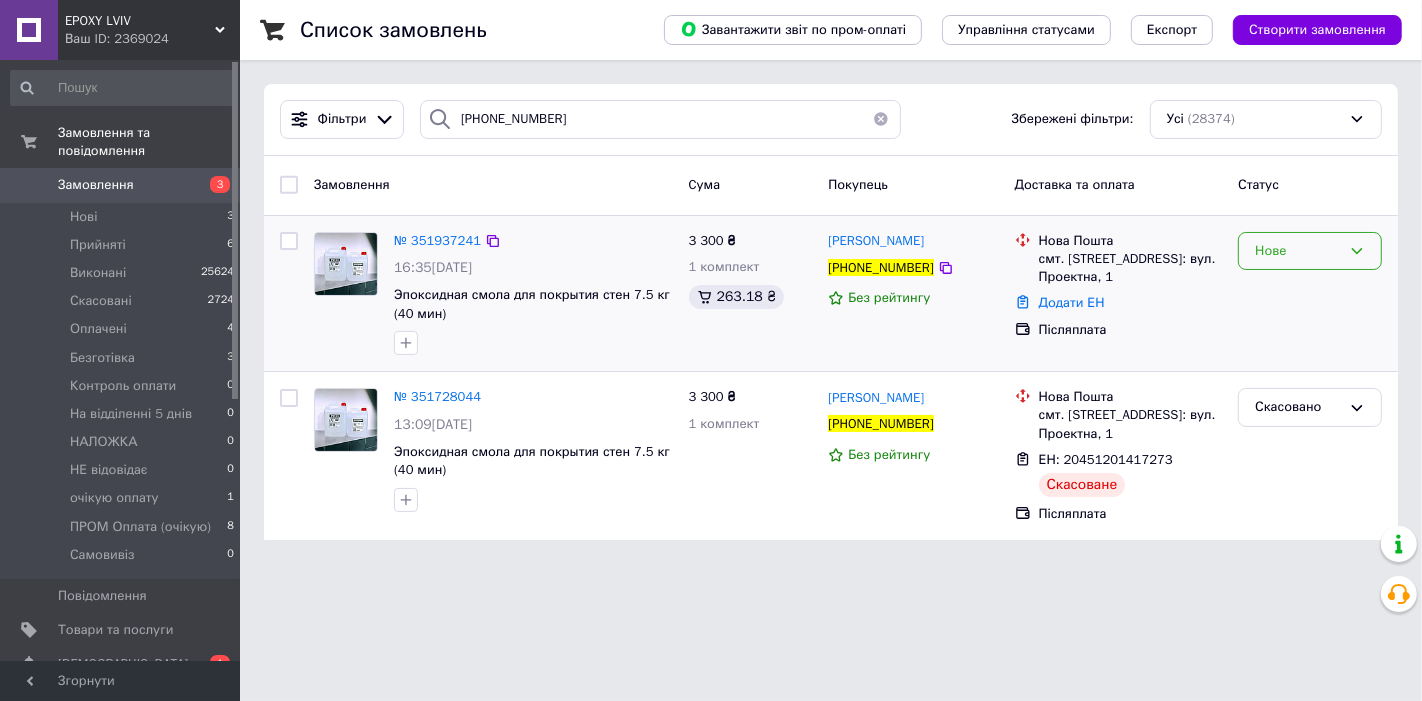 click on "Нове" at bounding box center [1298, 251] 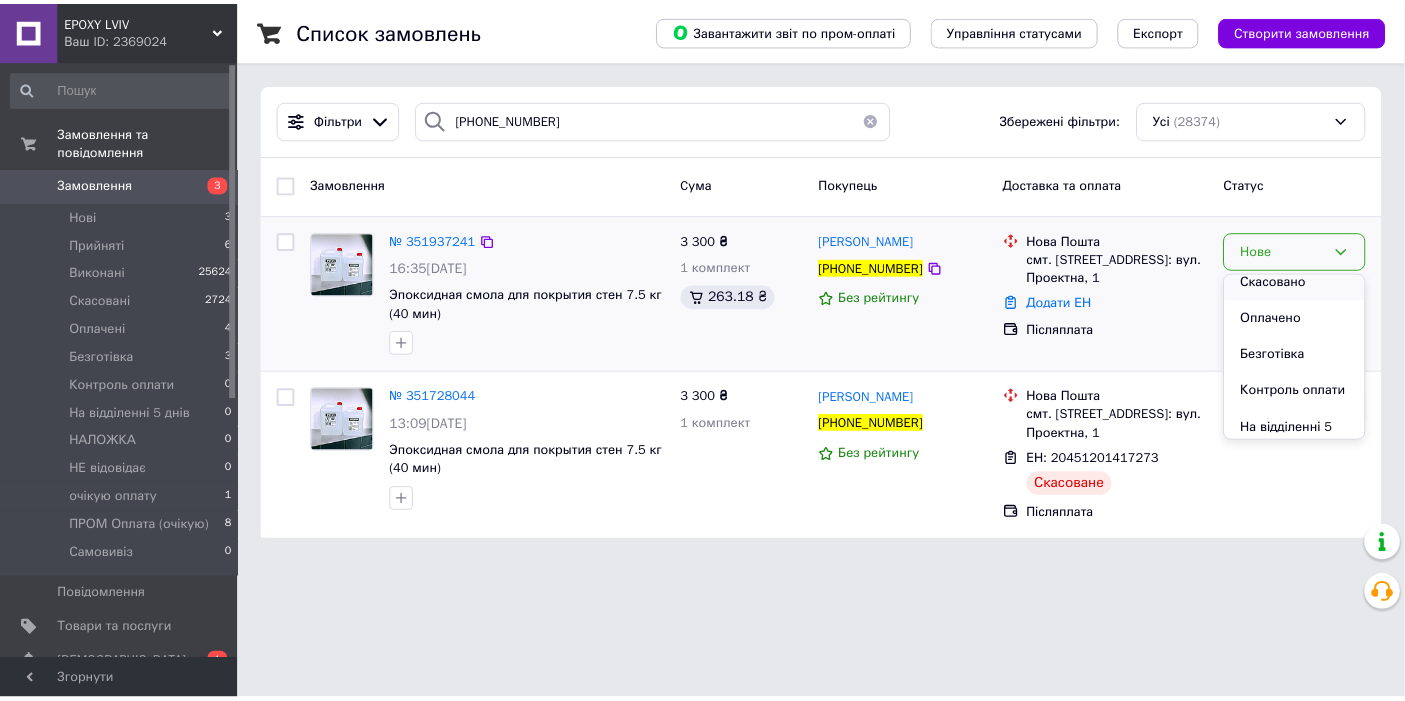scroll, scrollTop: 111, scrollLeft: 0, axis: vertical 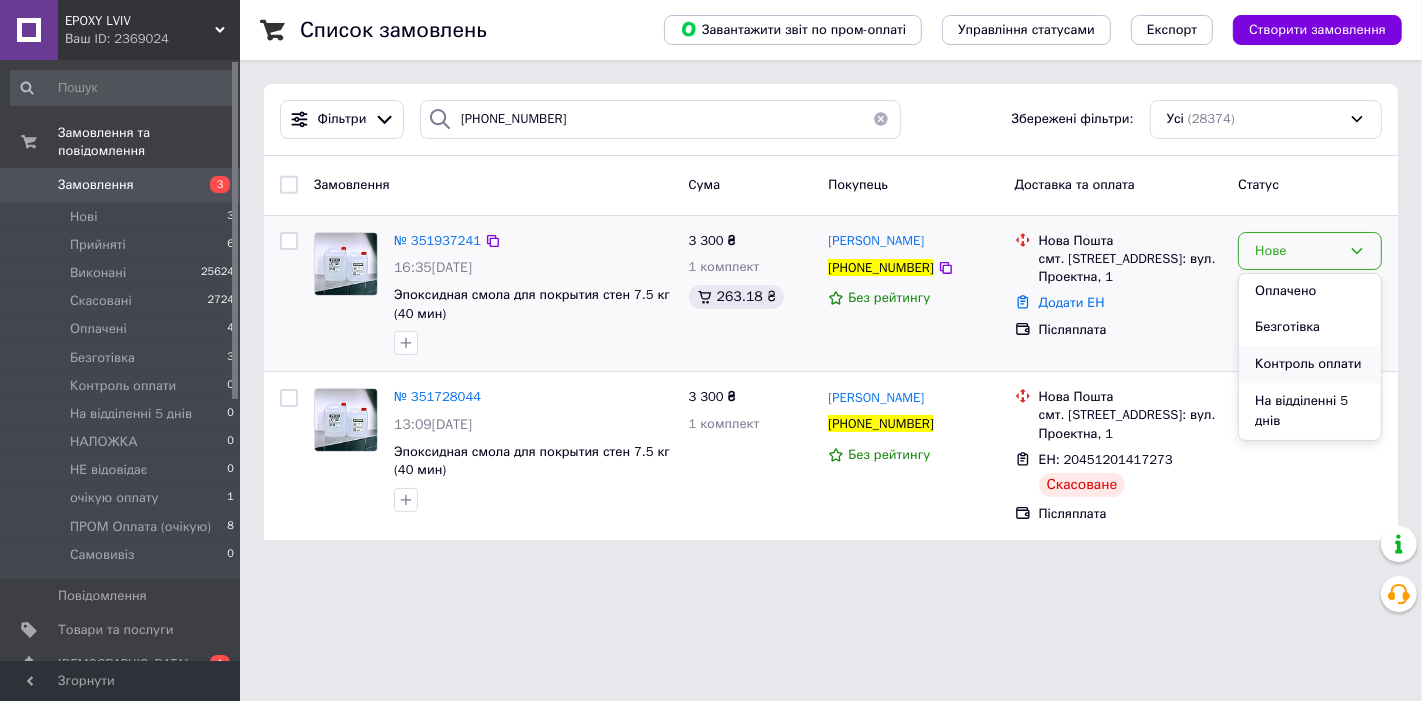 click on "Контроль оплати" at bounding box center (1310, 364) 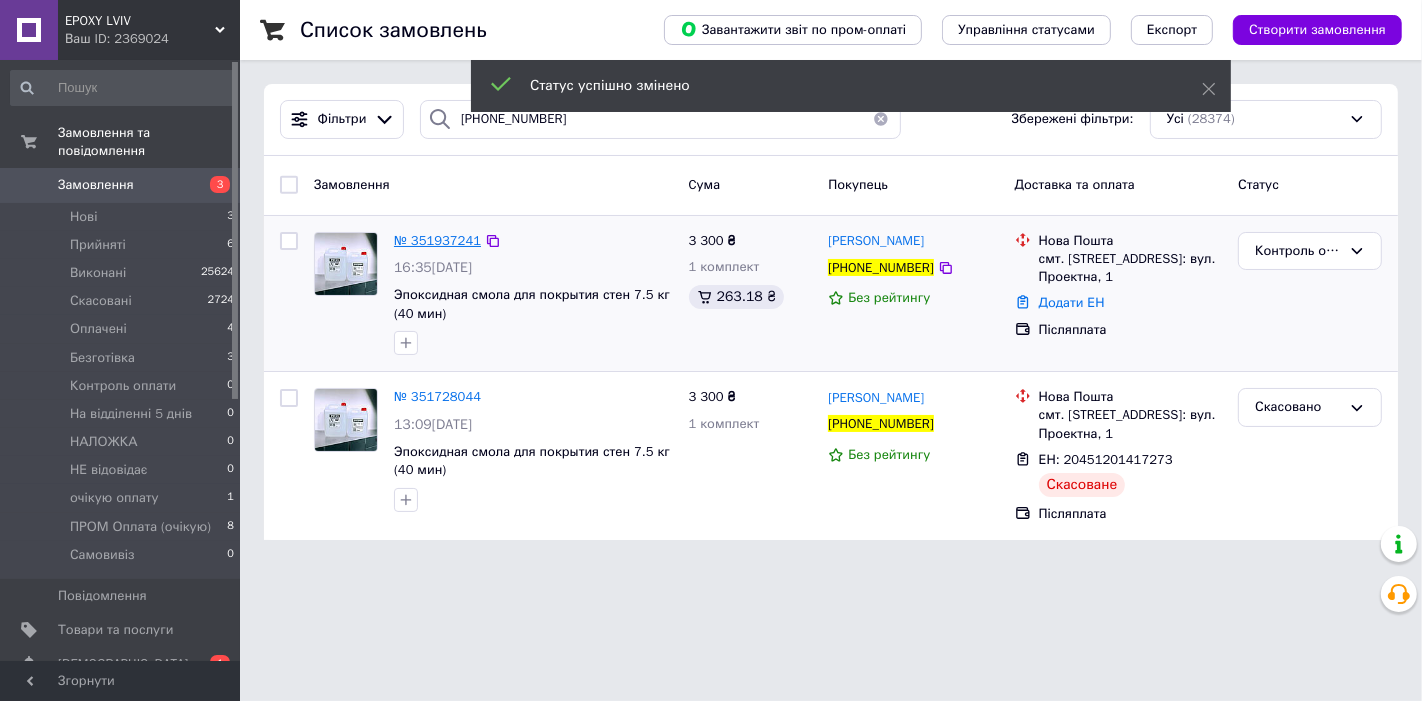 click on "№ 351937241" at bounding box center [437, 240] 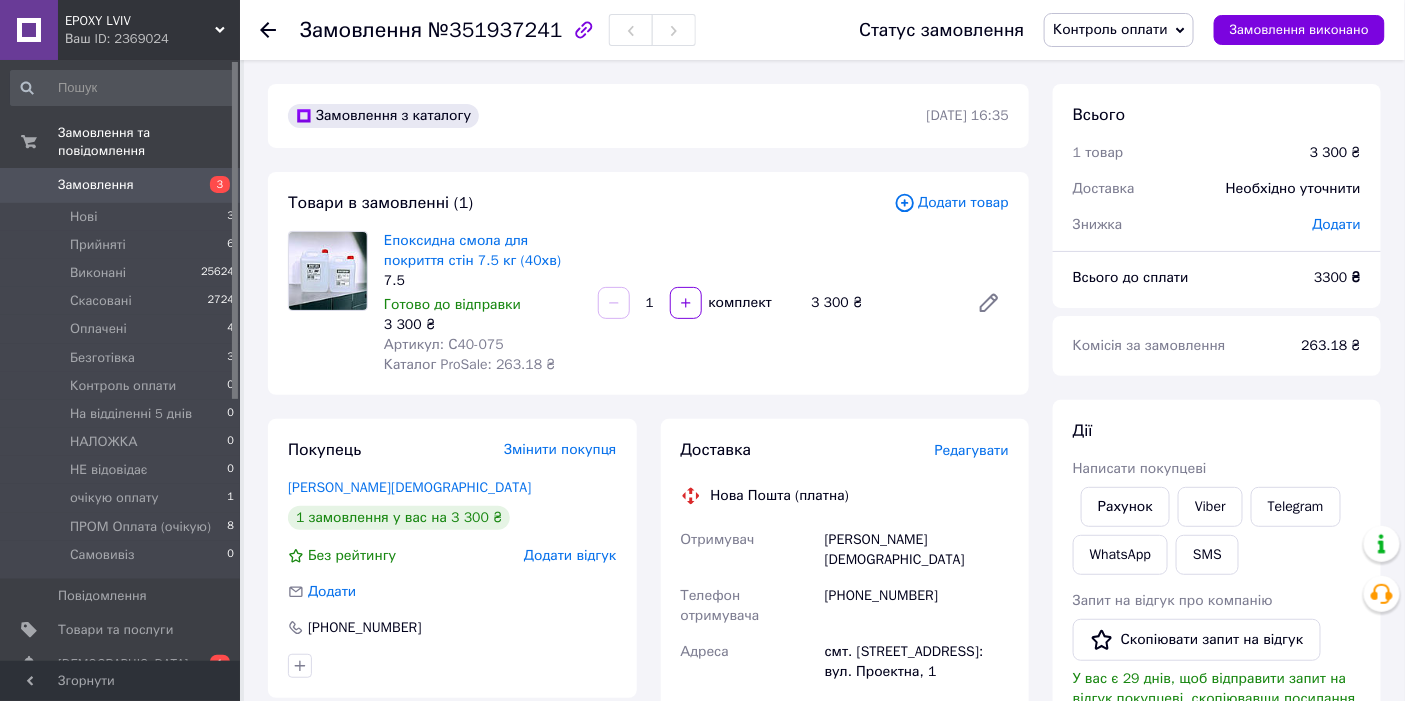 click on "№351937241" at bounding box center (495, 30) 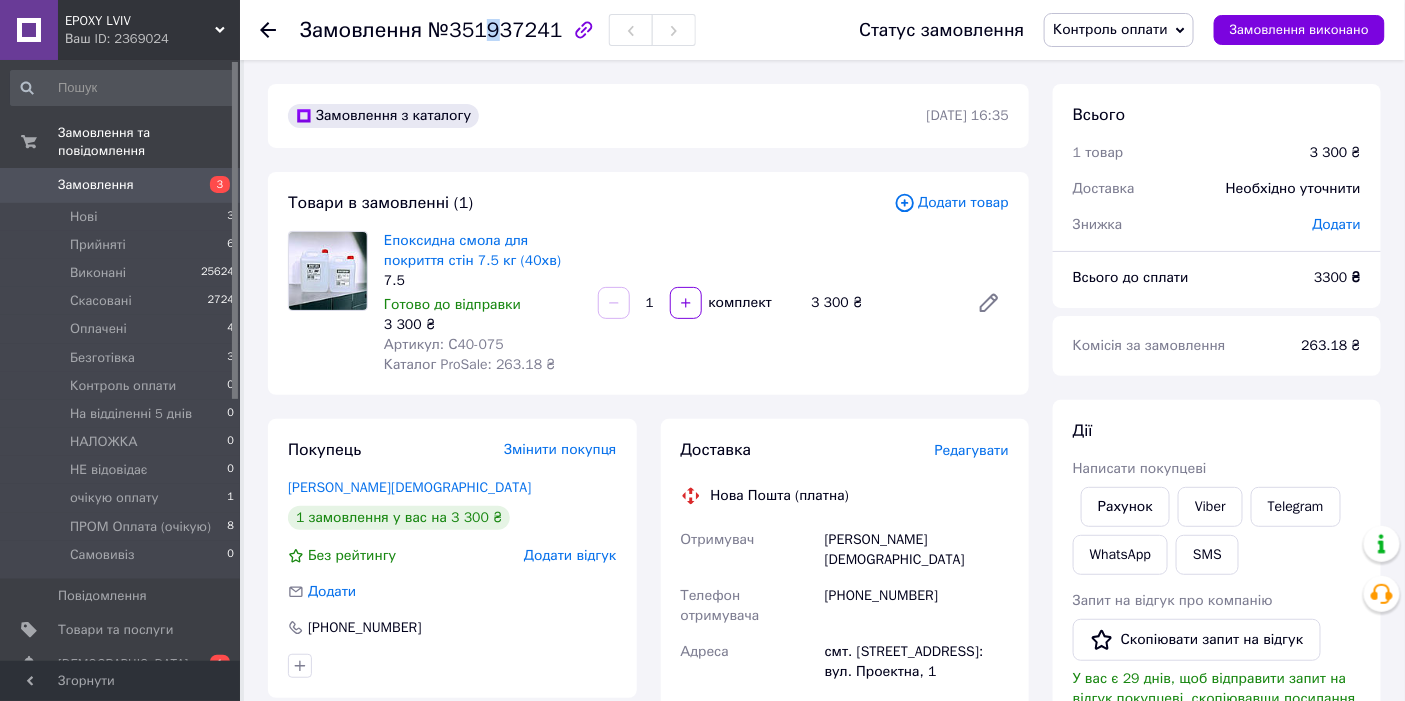 click on "№351937241" at bounding box center (495, 30) 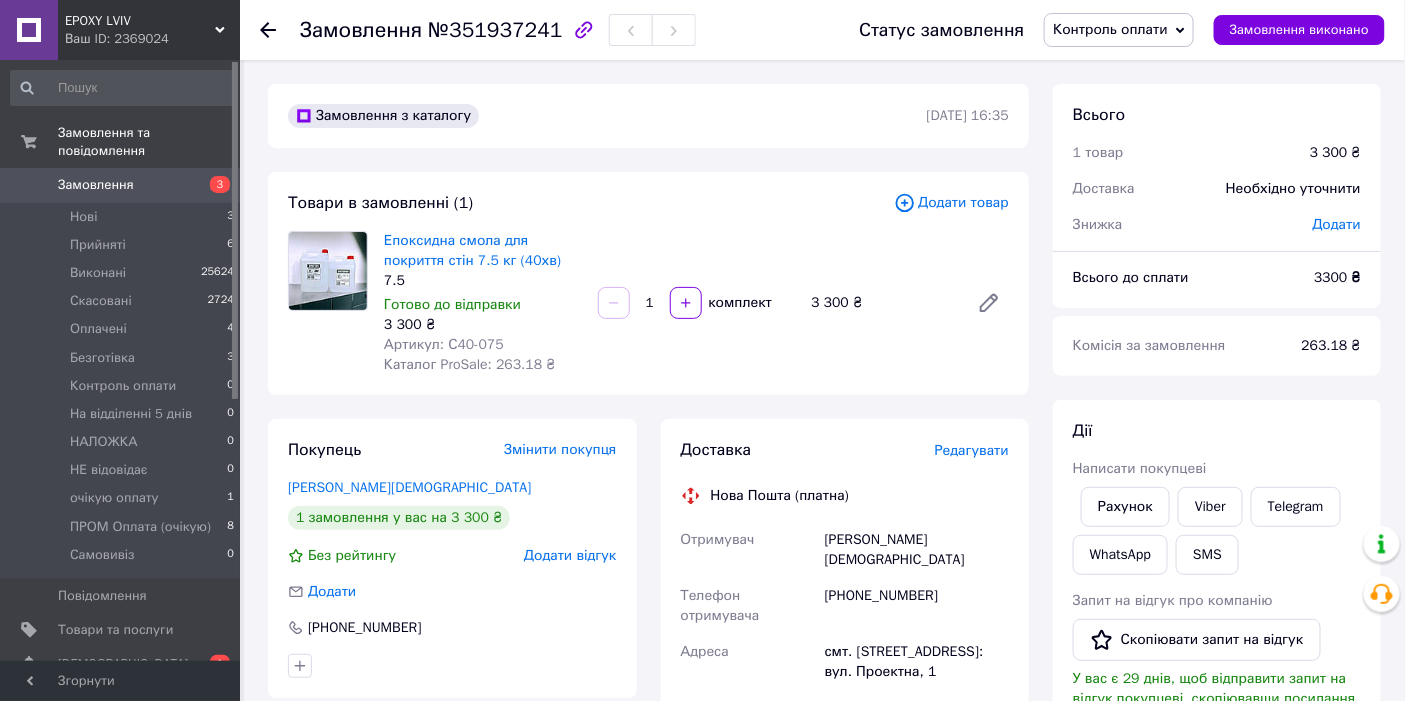 click on "№351937241" at bounding box center [495, 30] 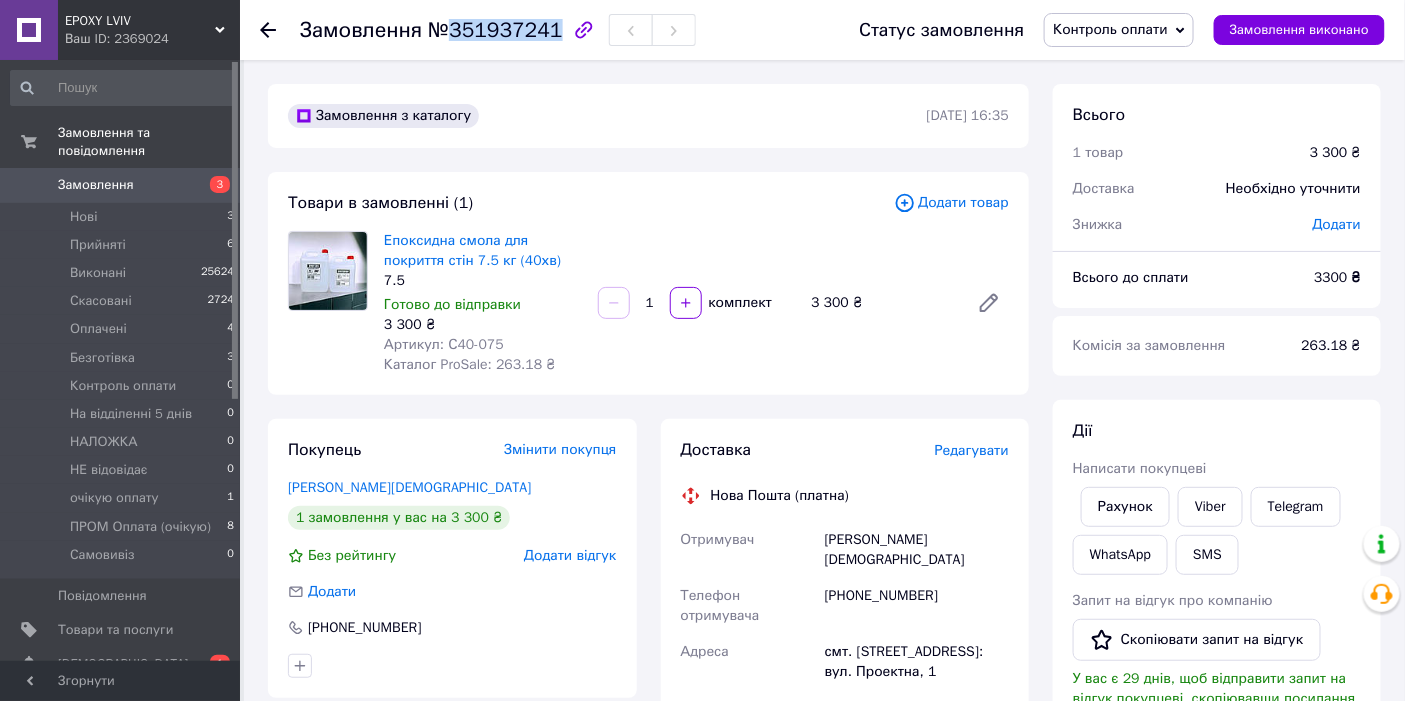 click on "№351937241" at bounding box center [495, 30] 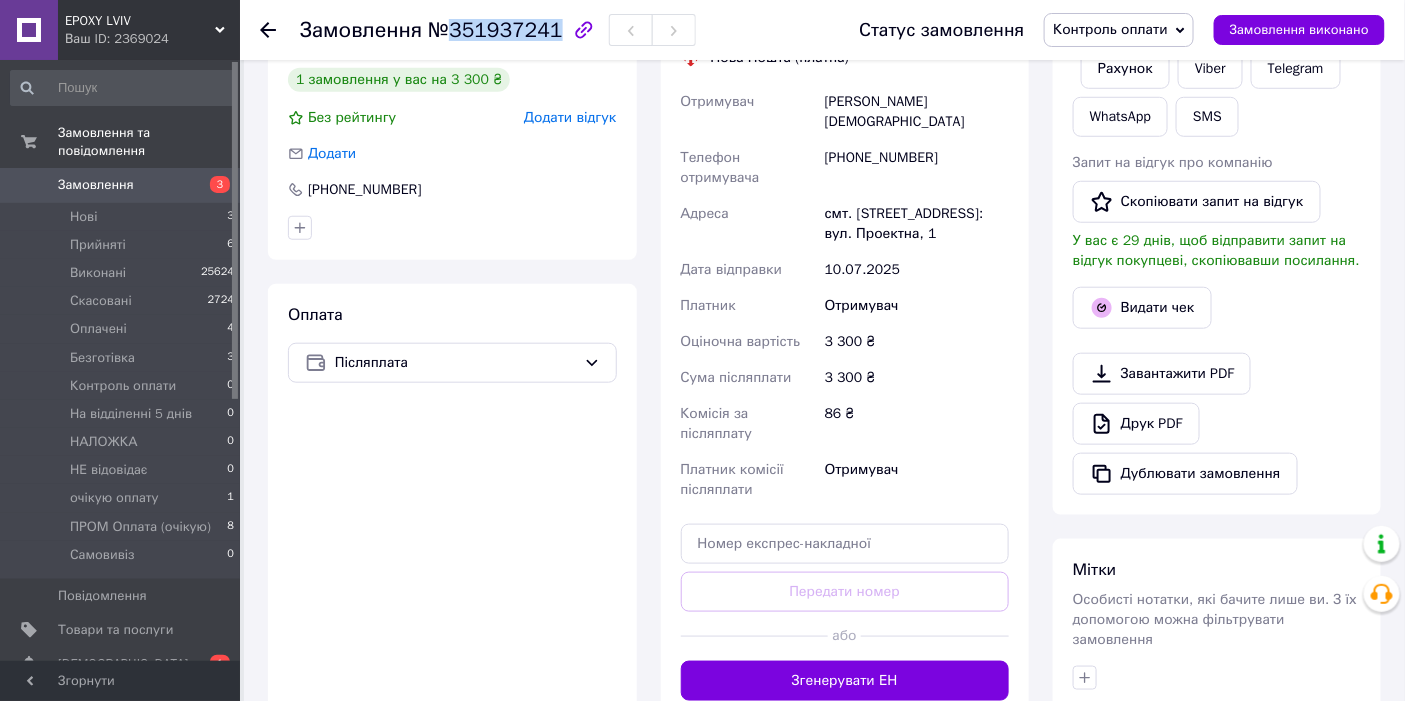 scroll, scrollTop: 444, scrollLeft: 0, axis: vertical 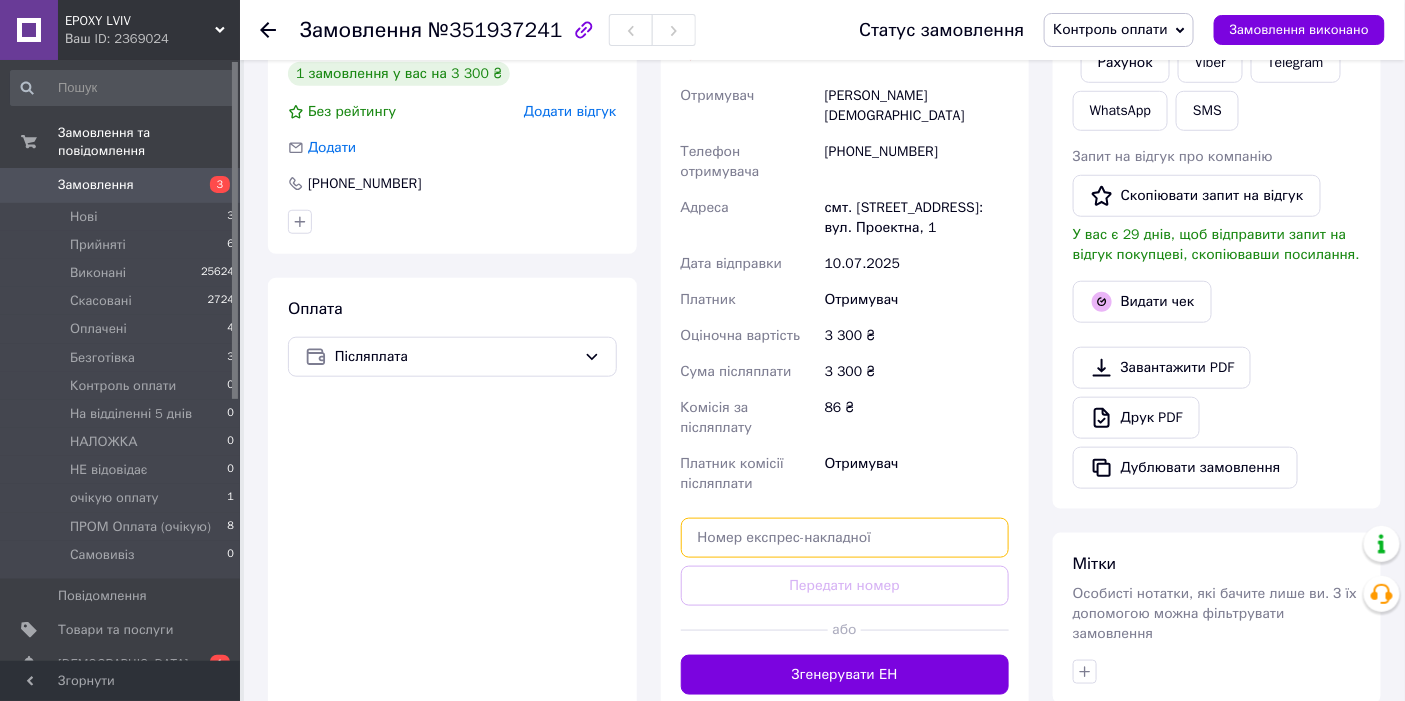 click at bounding box center (845, 538) 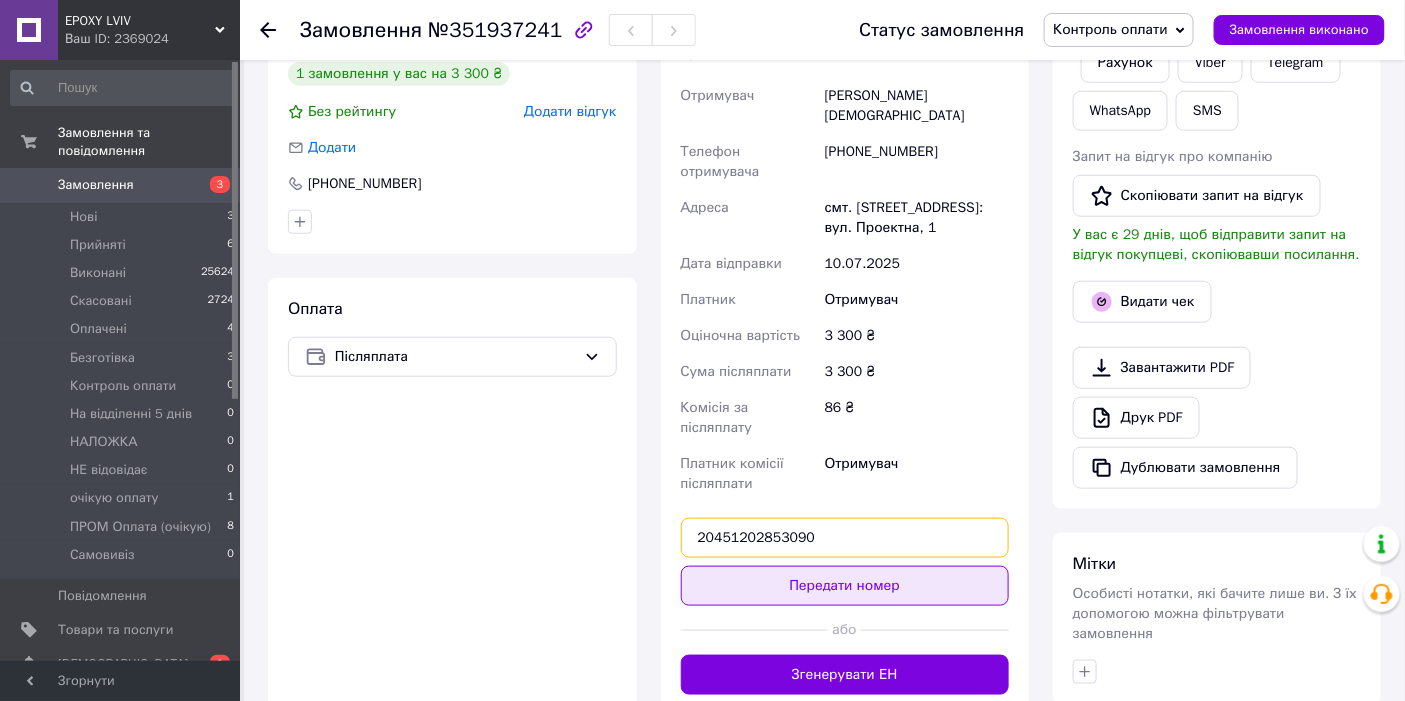 type on "20451202853090" 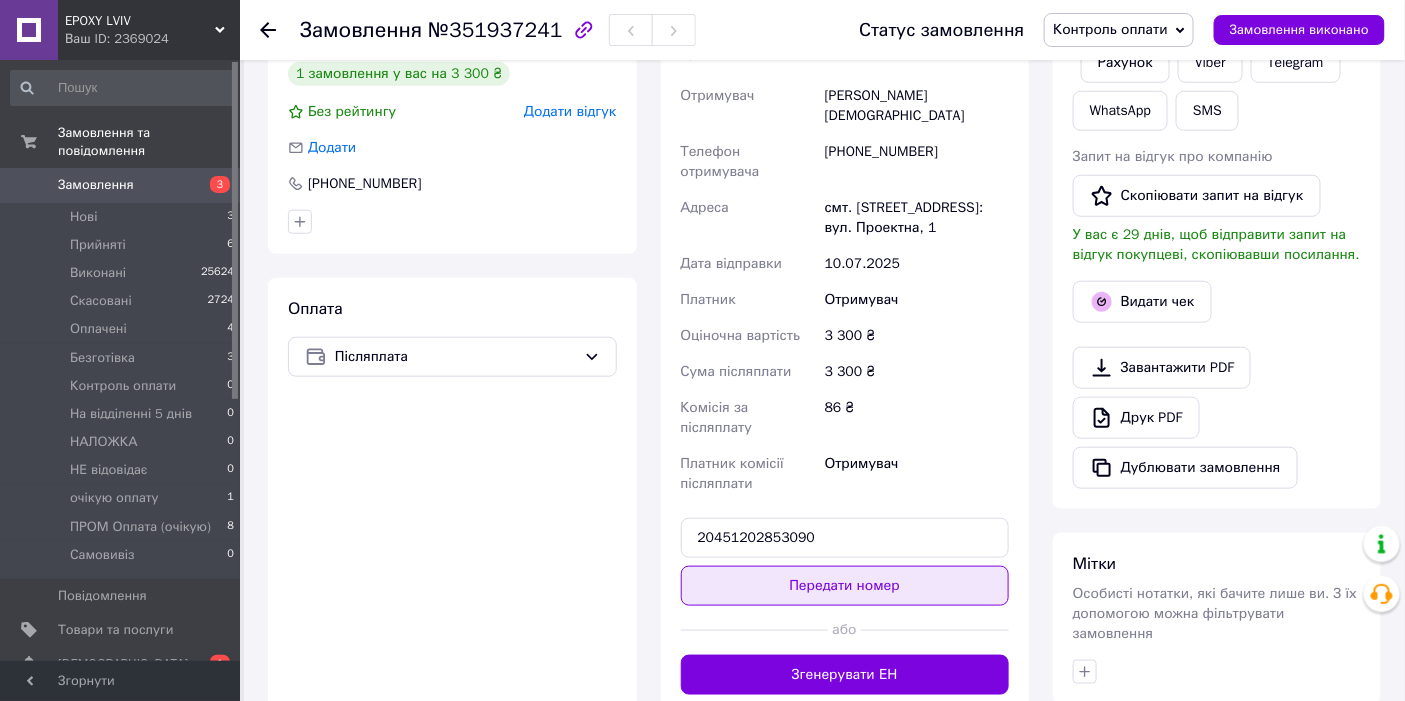 click on "Передати номер" at bounding box center (845, 586) 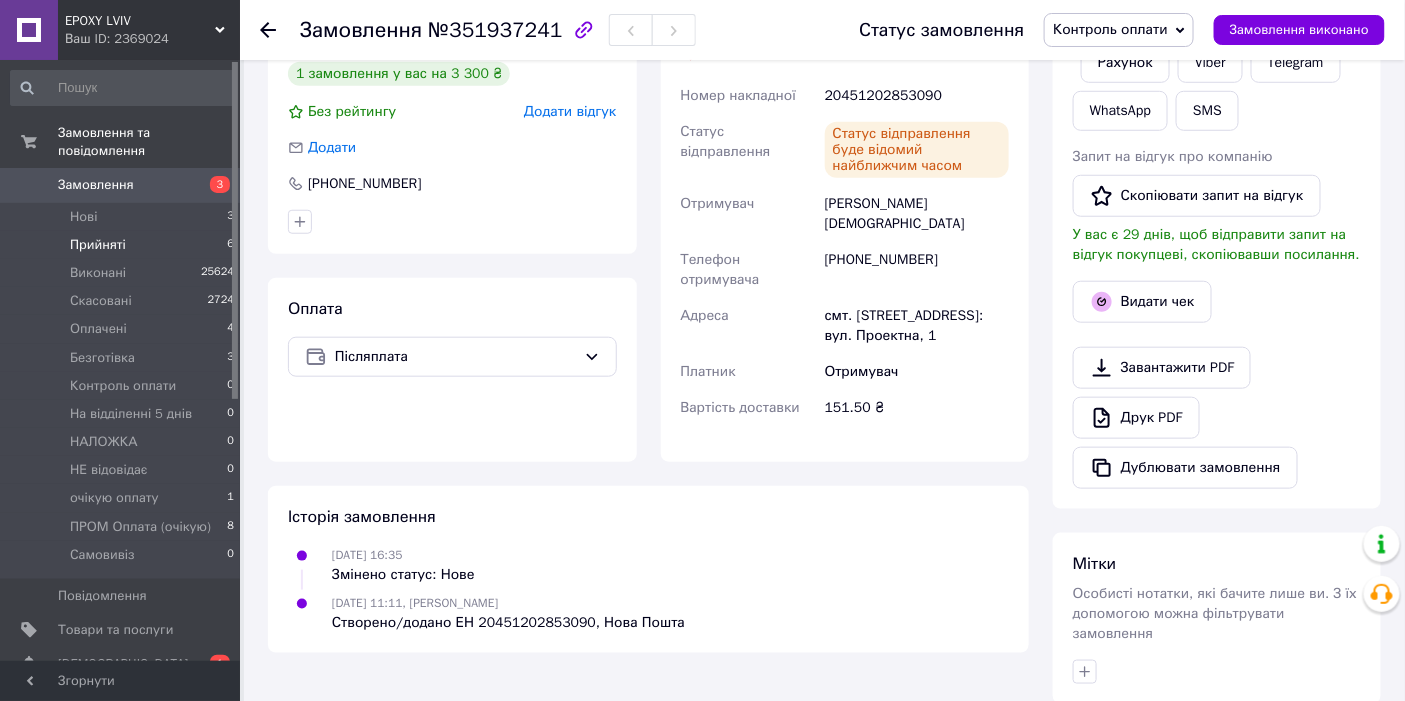 click on "Прийняті" at bounding box center (98, 245) 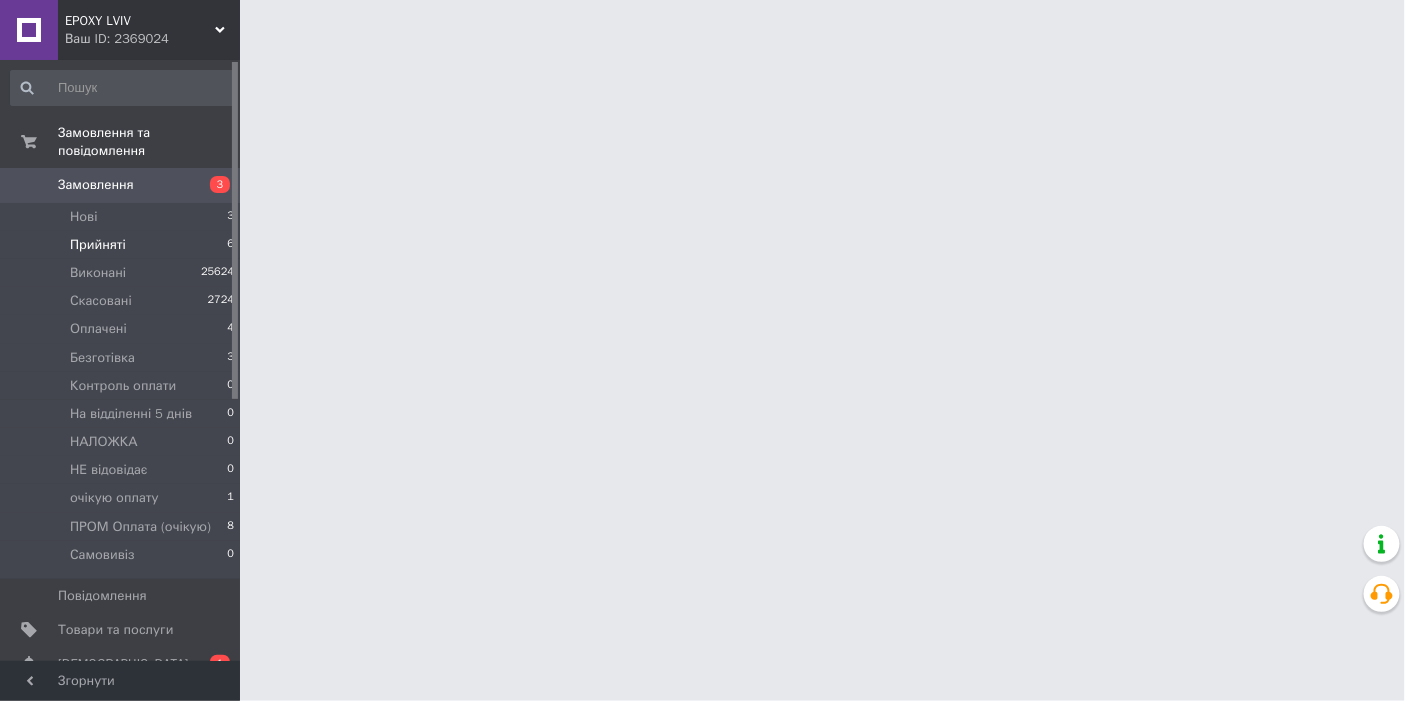 scroll, scrollTop: 0, scrollLeft: 0, axis: both 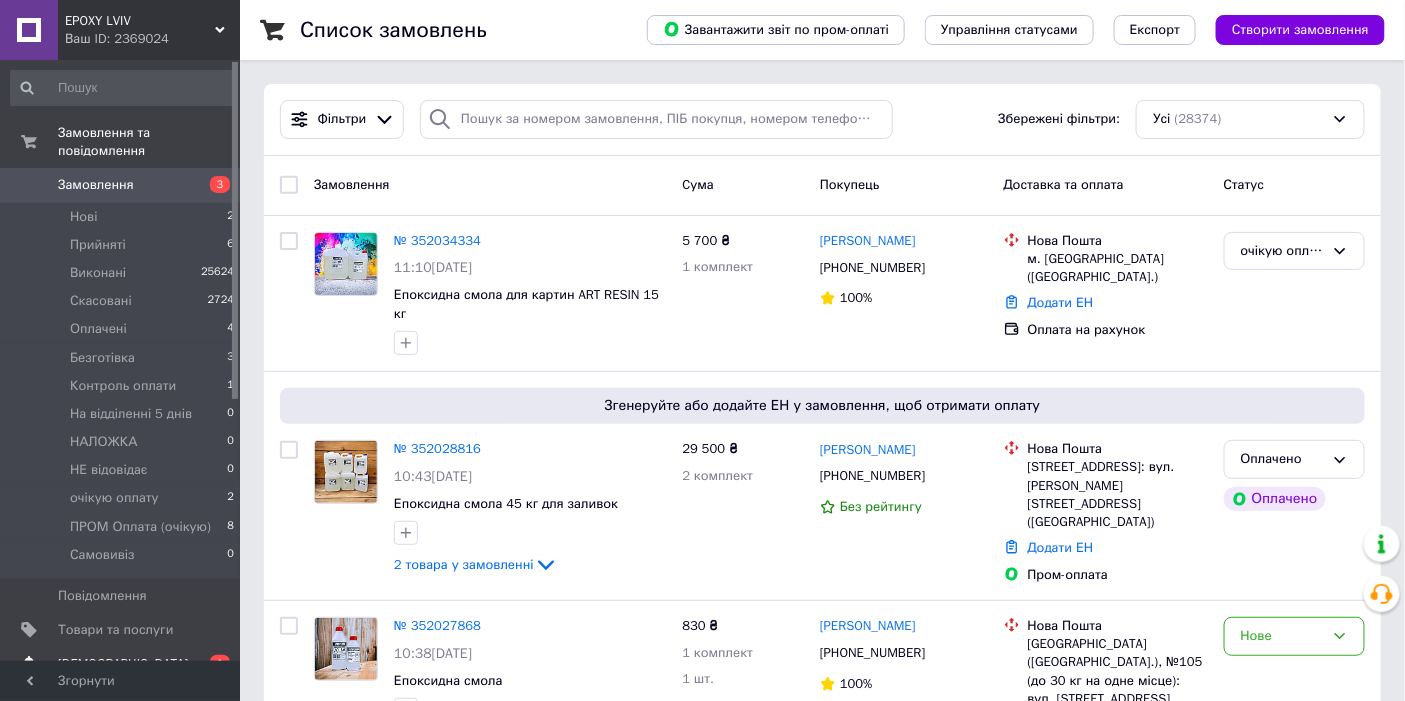 click on "[DEMOGRAPHIC_DATA]" at bounding box center [123, 664] 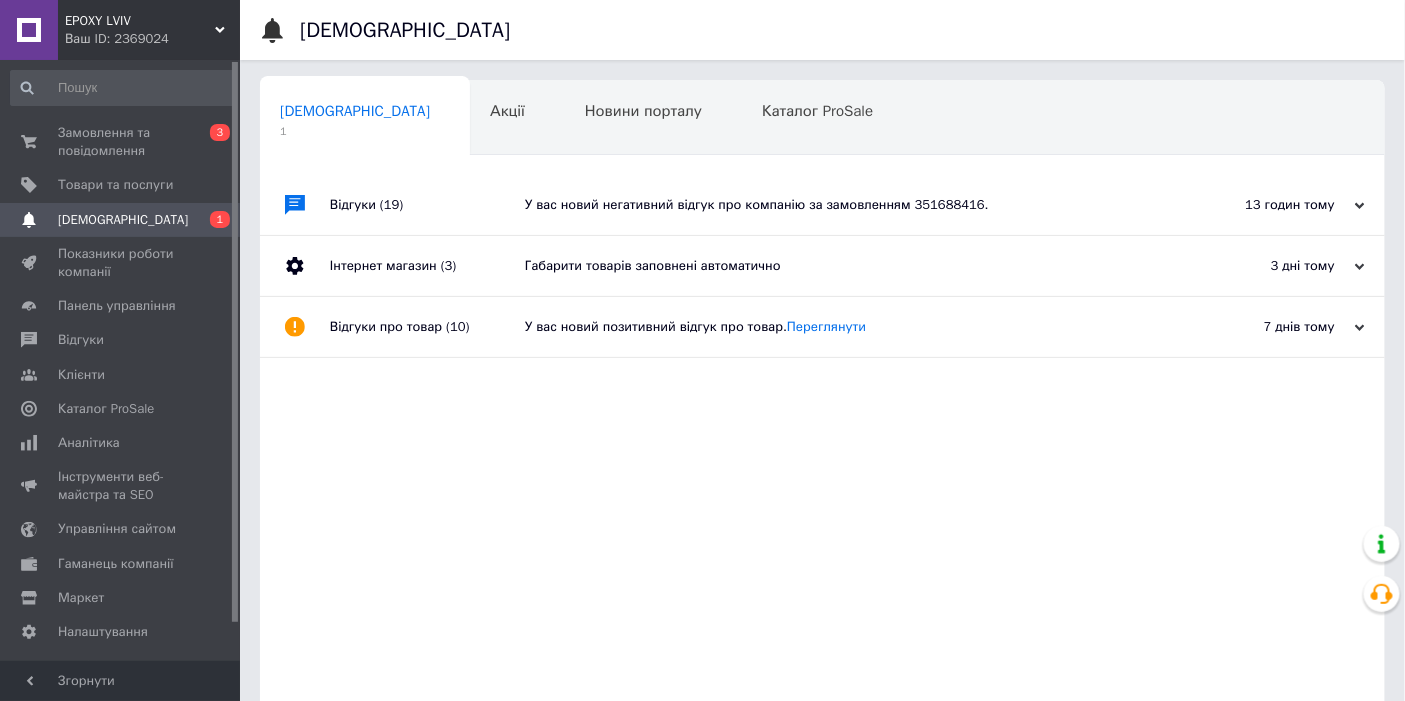 click on "У вас новий негативний відгук про компанію  за замовленням 351688416." at bounding box center [845, 205] 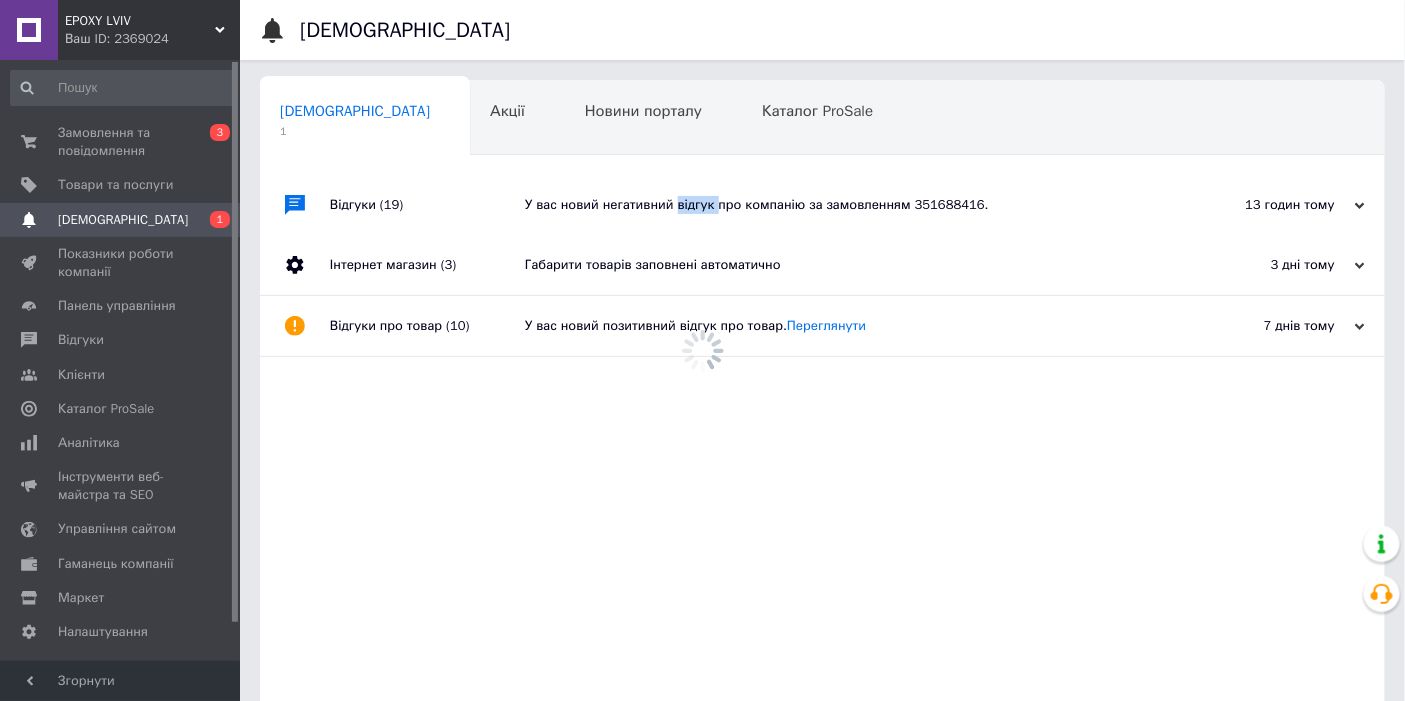 click on "У вас новий негативний відгук про компанію  за замовленням 351688416." at bounding box center (845, 205) 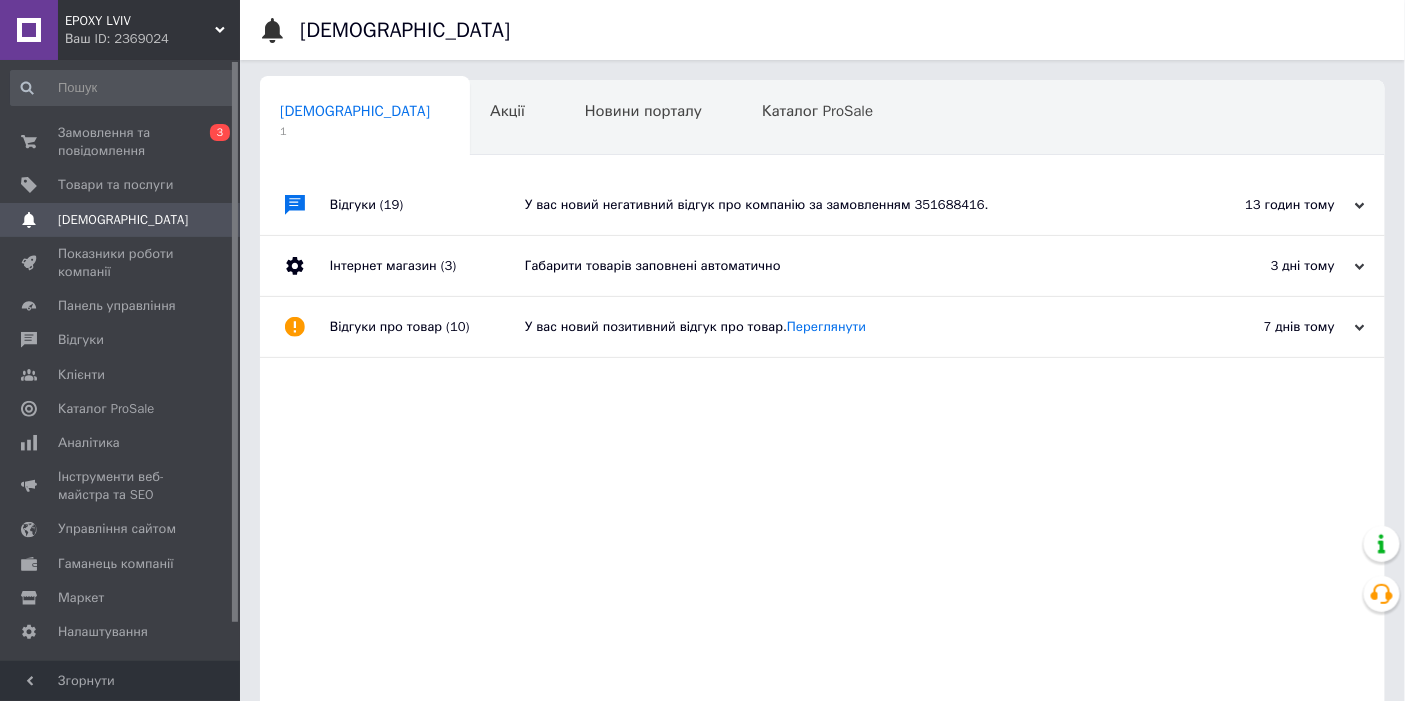 click on "У вас новий негативний відгук про компанію  за замовленням 351688416." at bounding box center [845, 205] 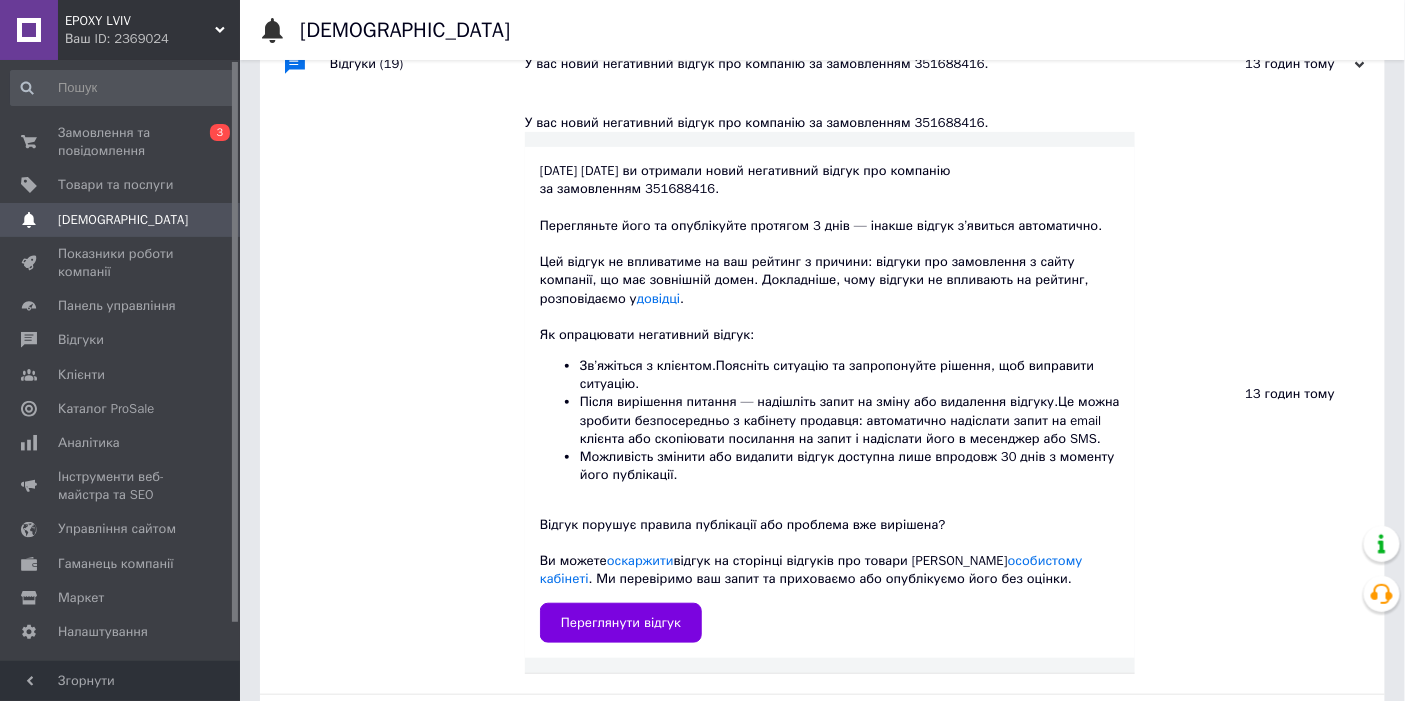 scroll, scrollTop: 222, scrollLeft: 0, axis: vertical 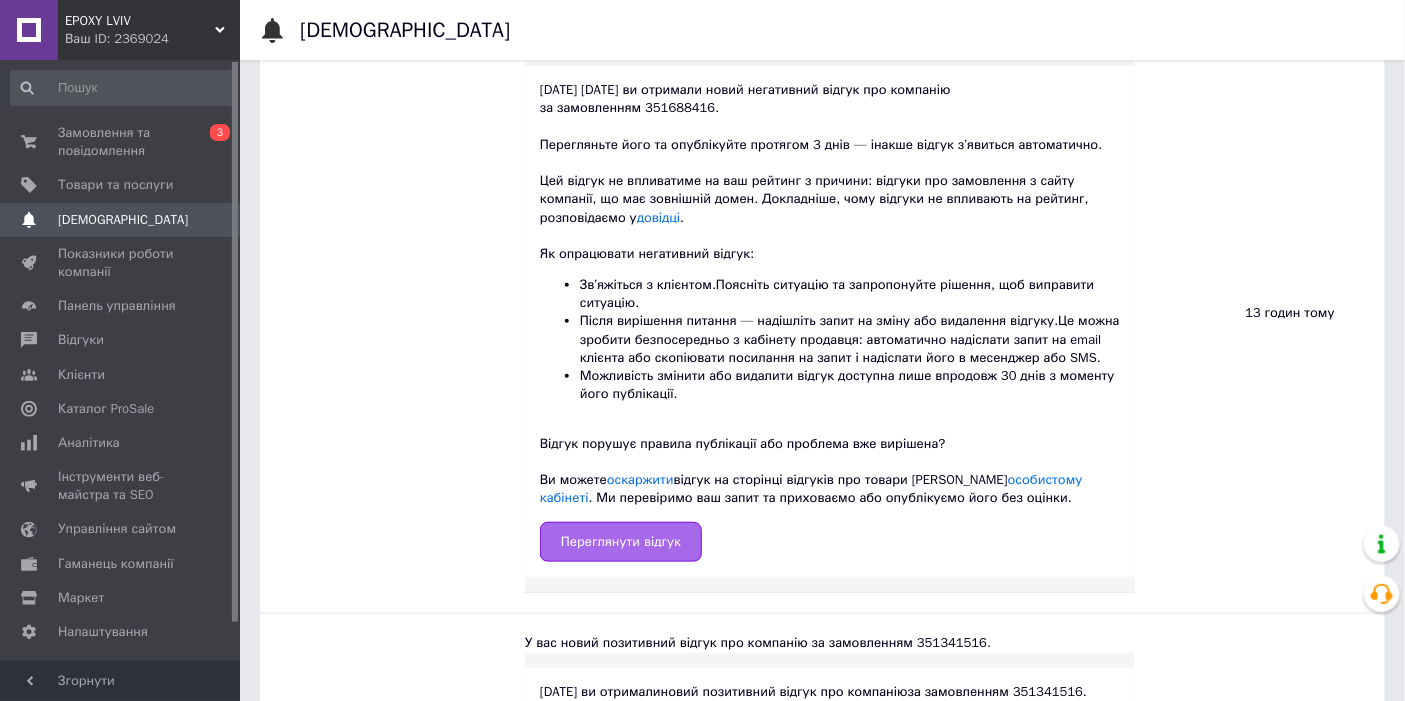 click on "Переглянути відгук" at bounding box center (621, 542) 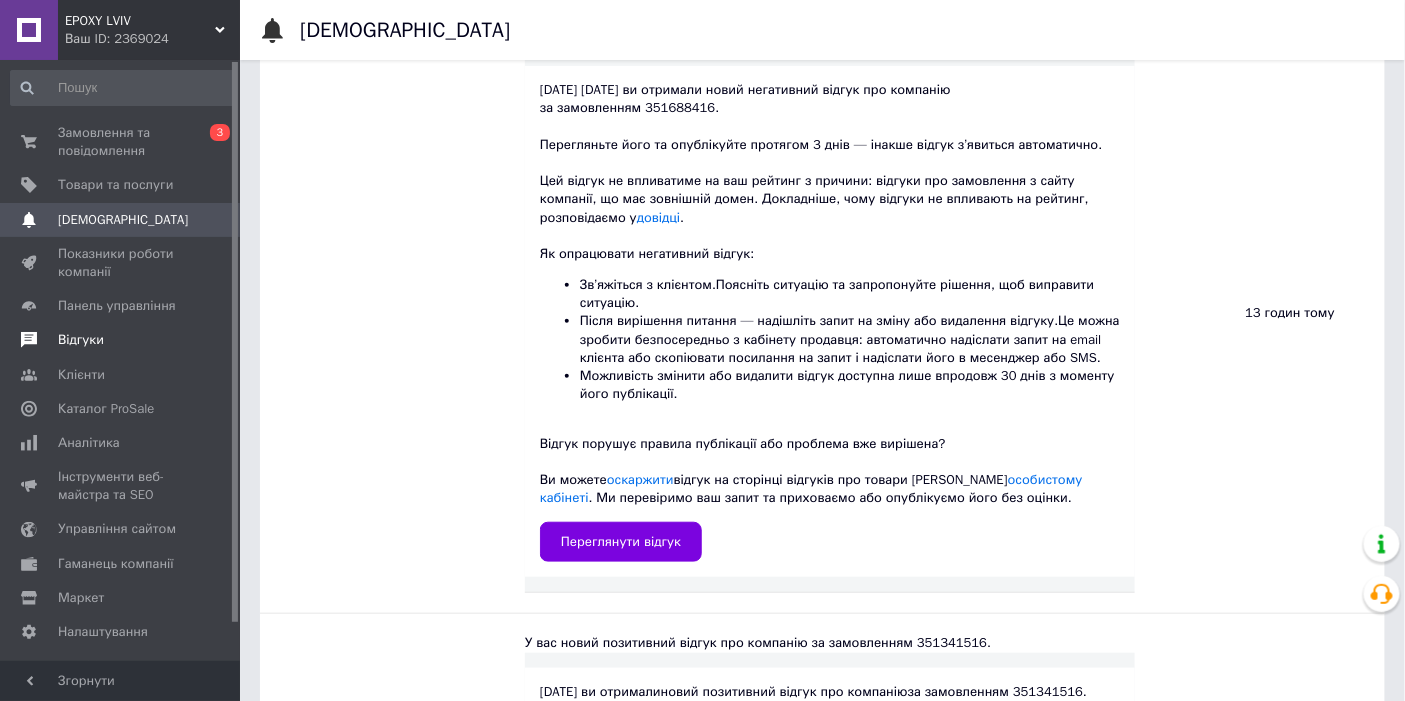click on "Відгуки" at bounding box center [81, 340] 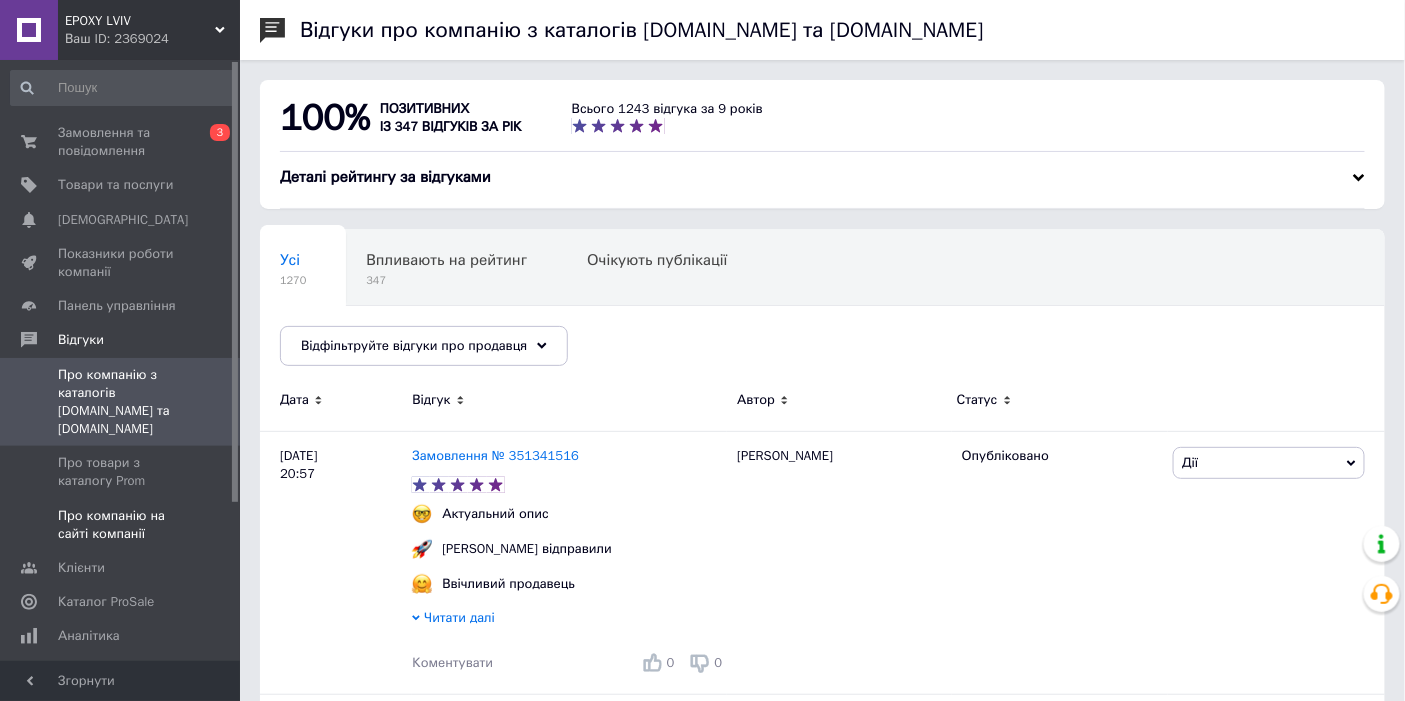 click on "Про компанію на сайті компанії" at bounding box center (121, 525) 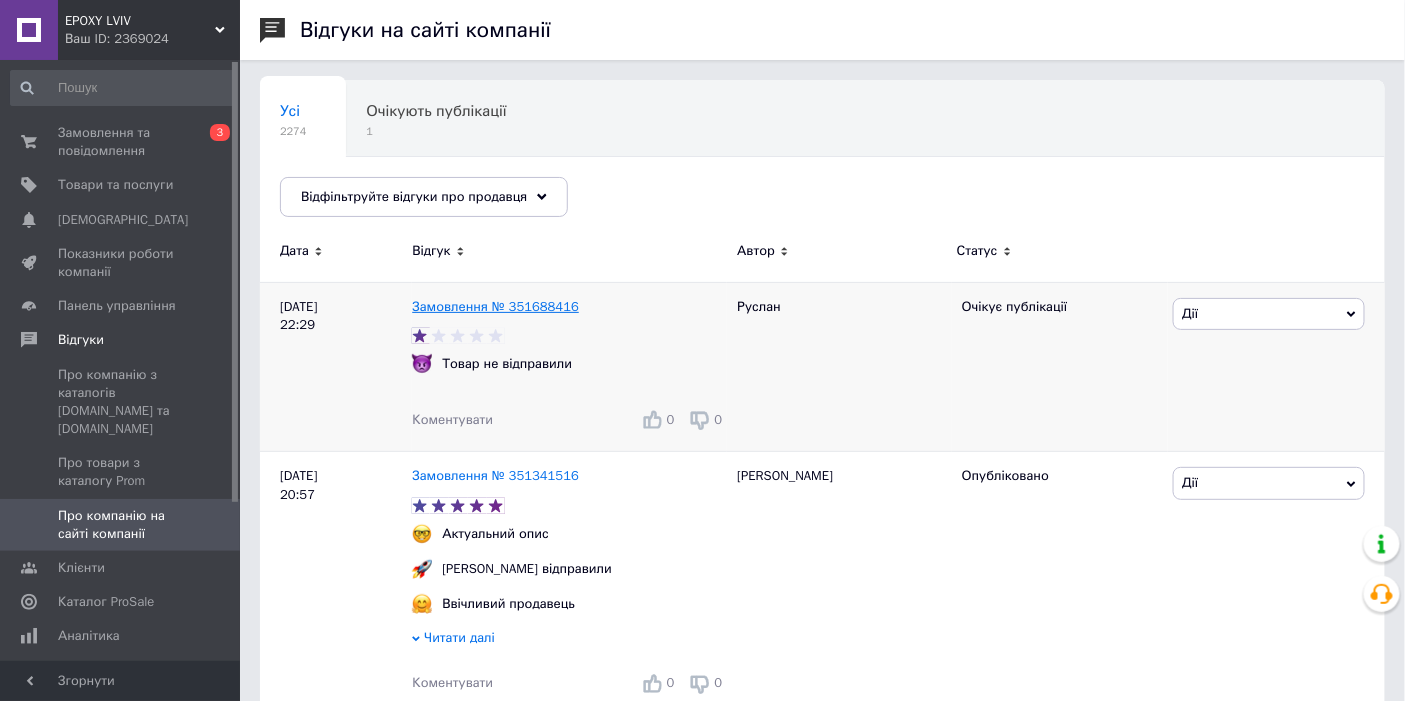 click on "Замовлення № 351688416" at bounding box center (495, 306) 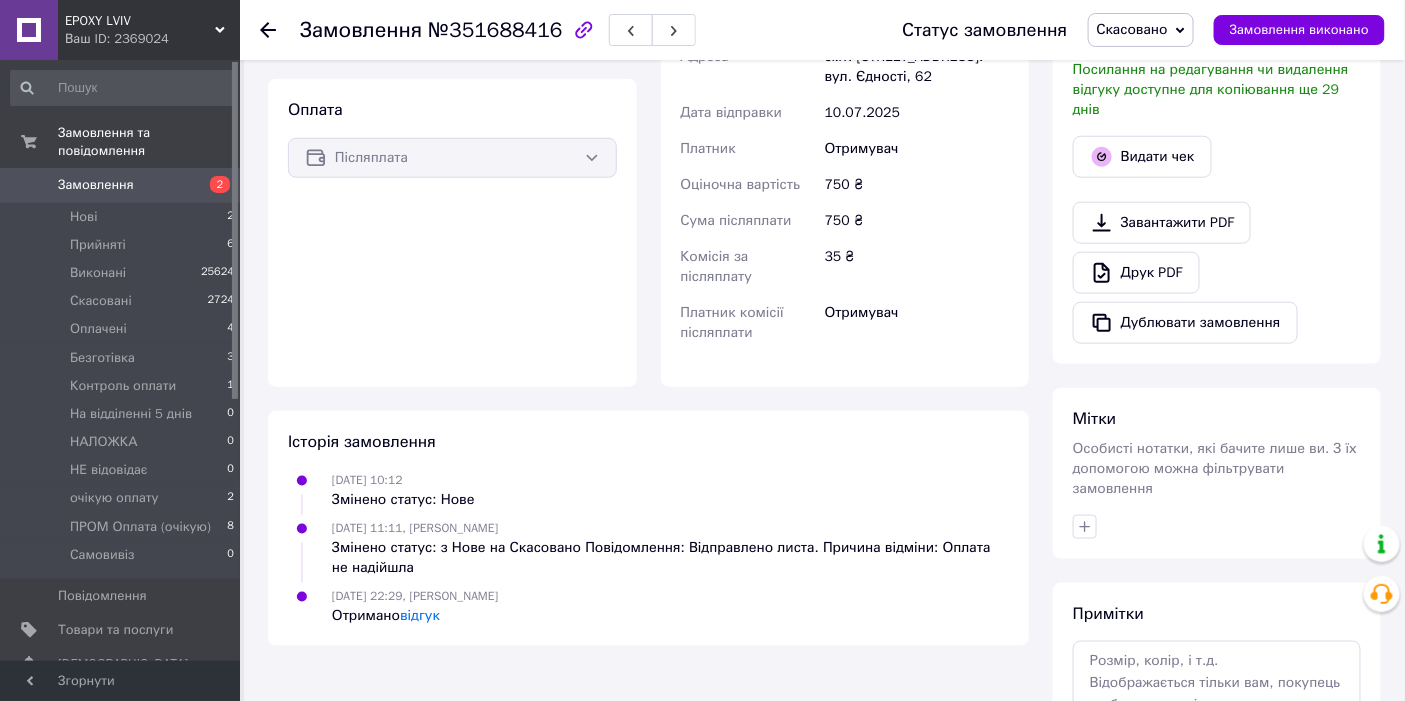 scroll, scrollTop: 222, scrollLeft: 0, axis: vertical 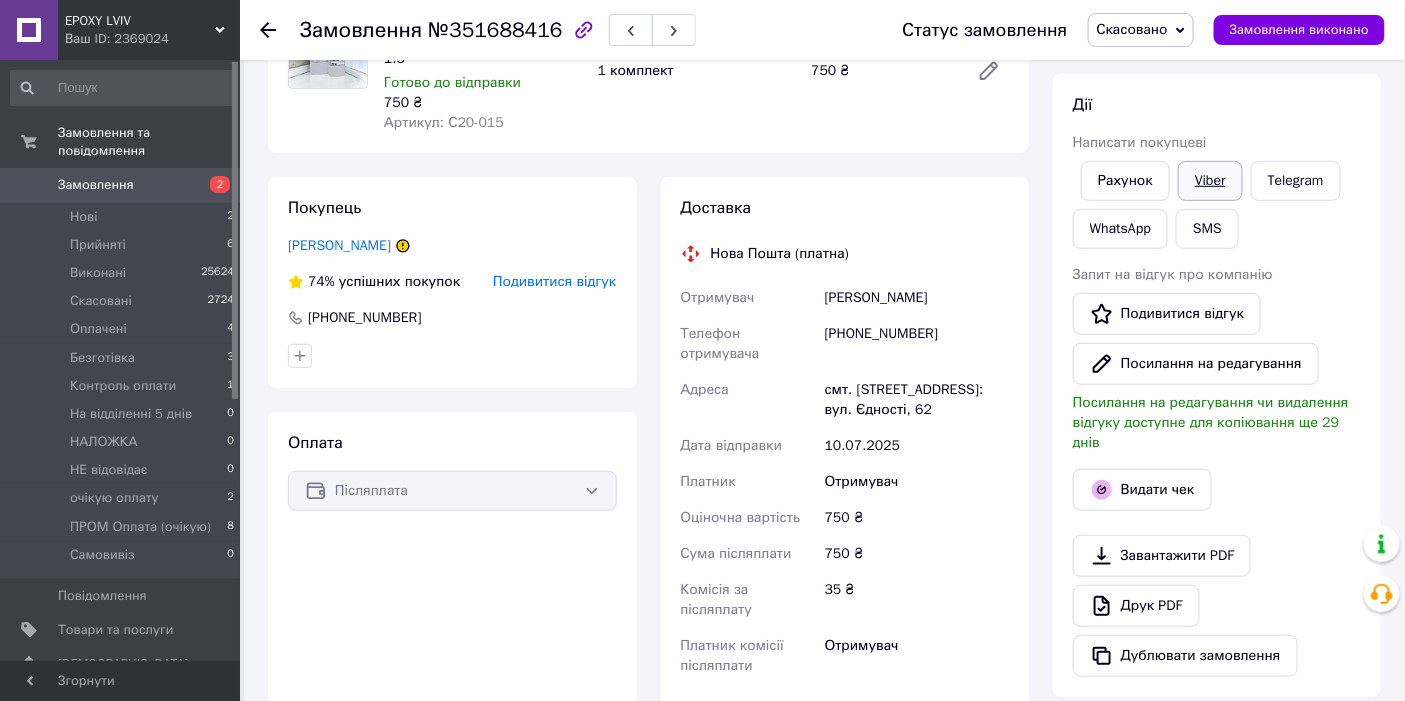 click on "Viber" at bounding box center (1210, 181) 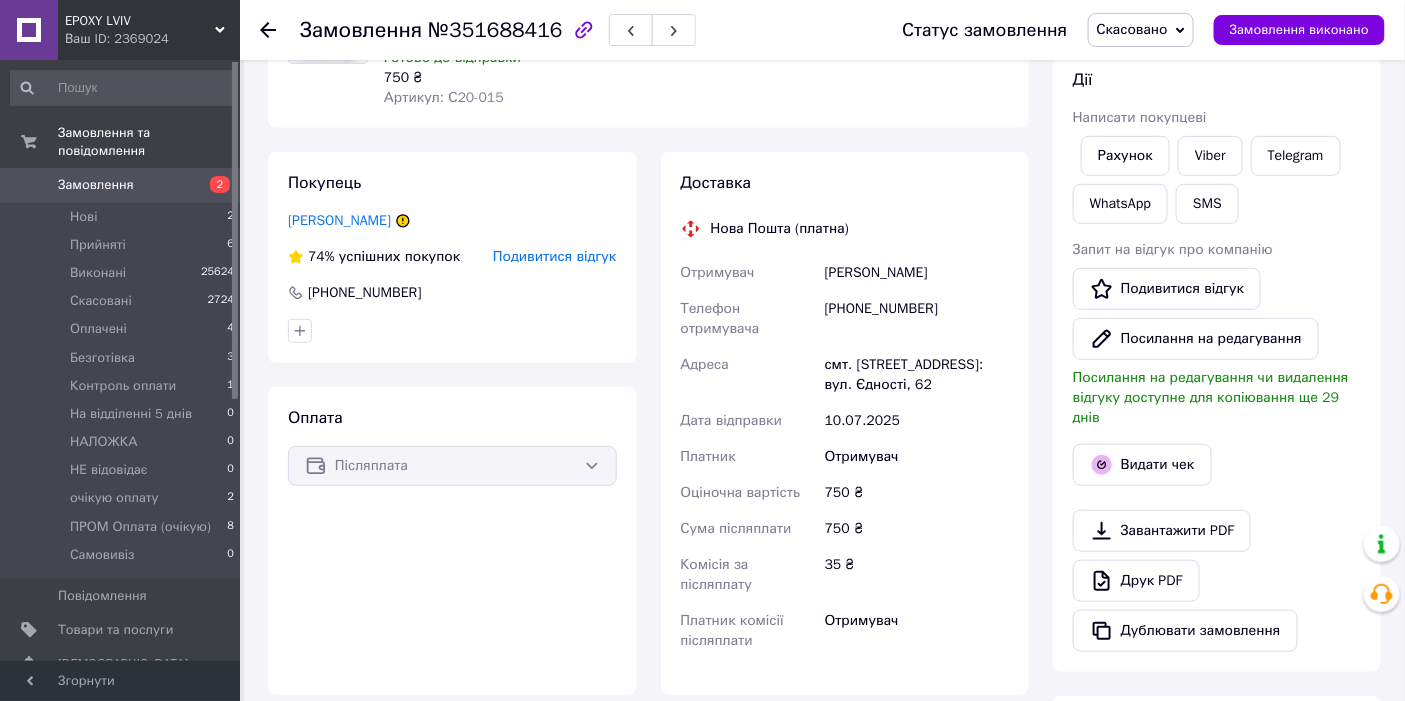 scroll, scrollTop: 222, scrollLeft: 0, axis: vertical 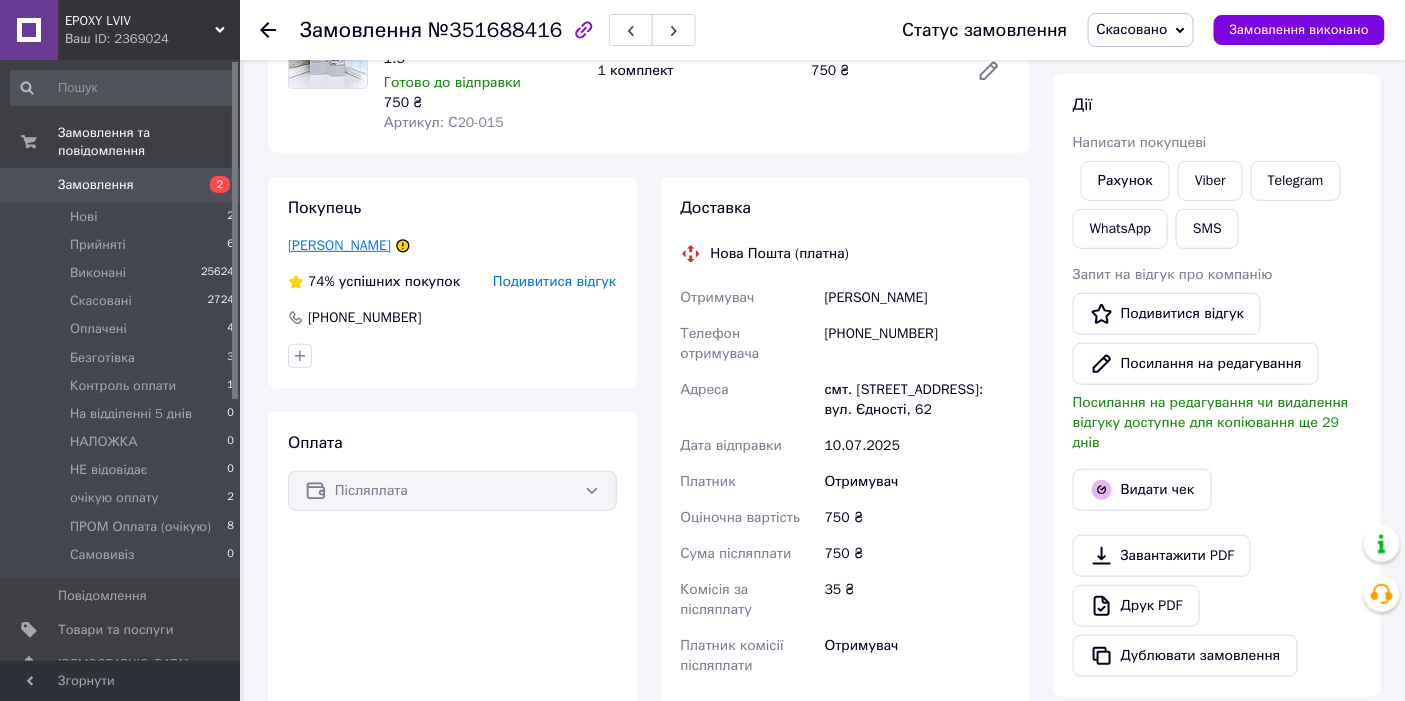 click on "Прокопенко Руслан" at bounding box center [339, 245] 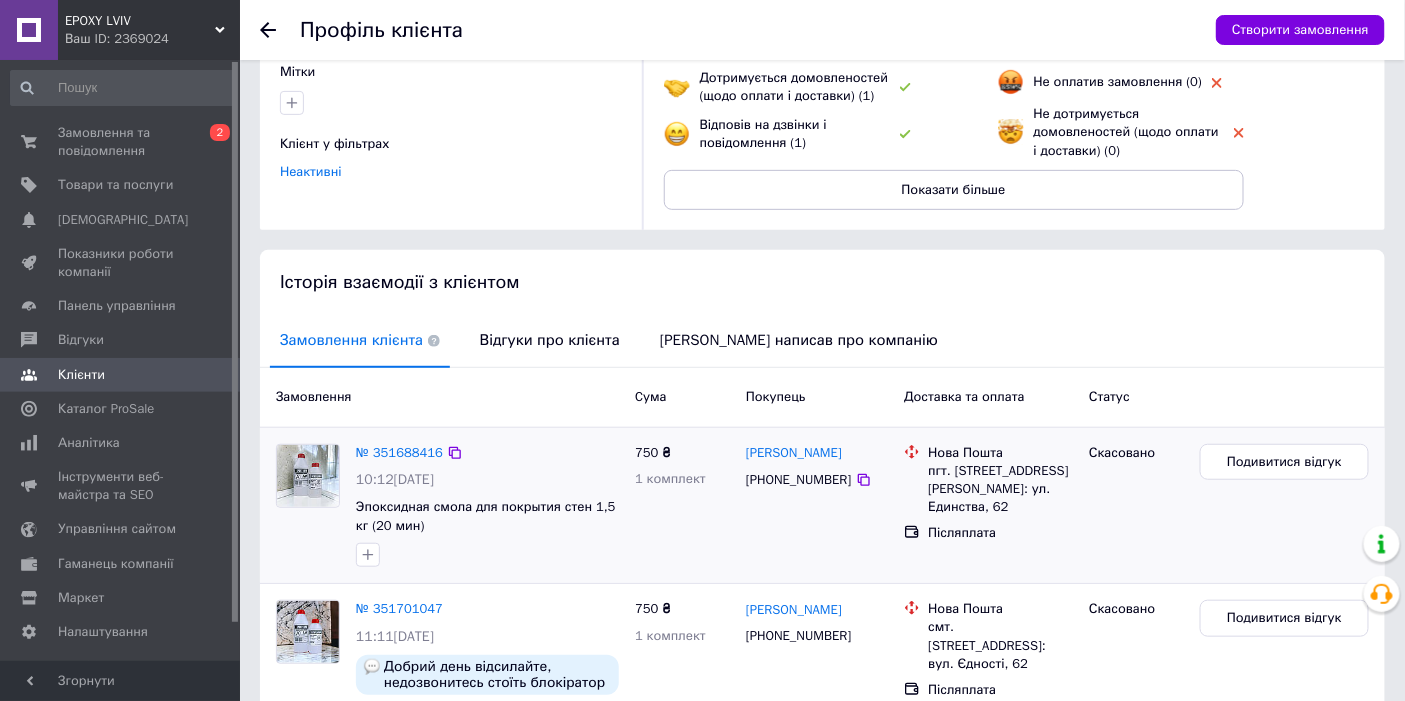 scroll, scrollTop: 333, scrollLeft: 0, axis: vertical 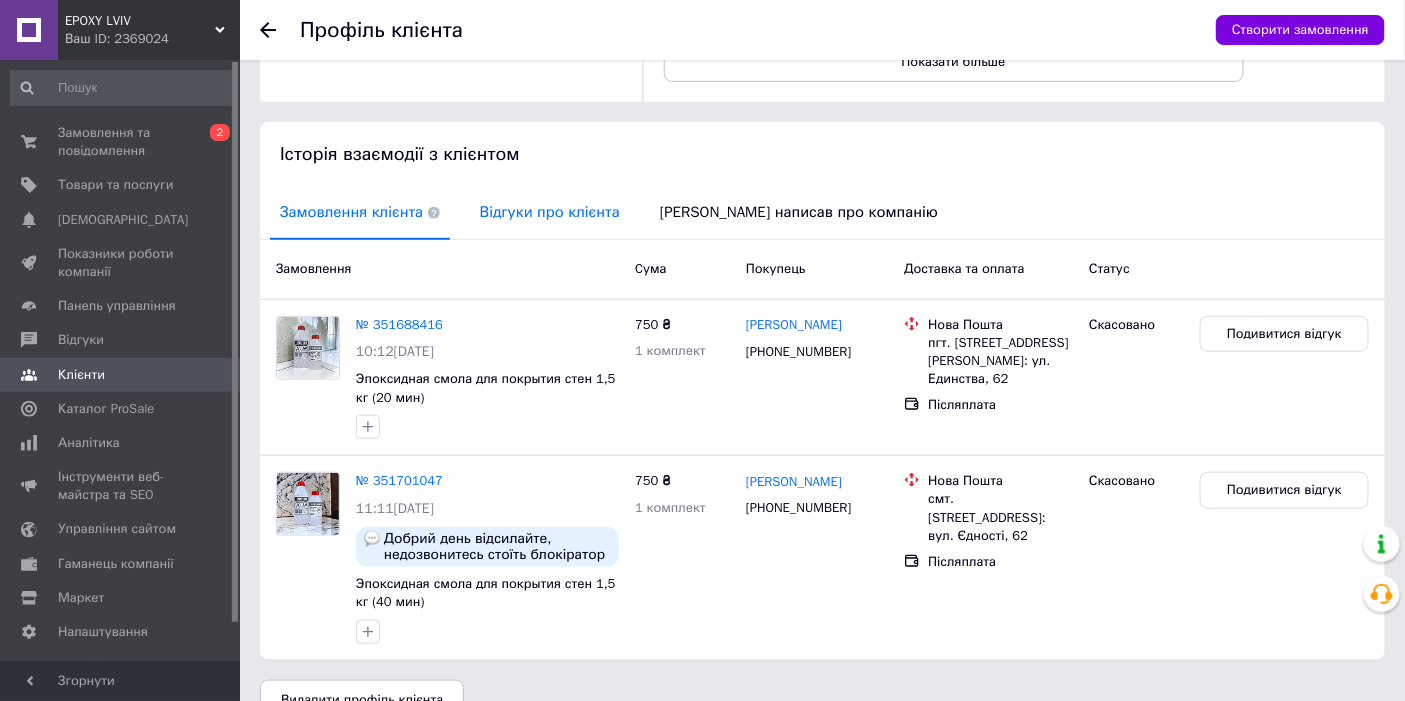 click on "Відгуки про клієнта" at bounding box center [550, 212] 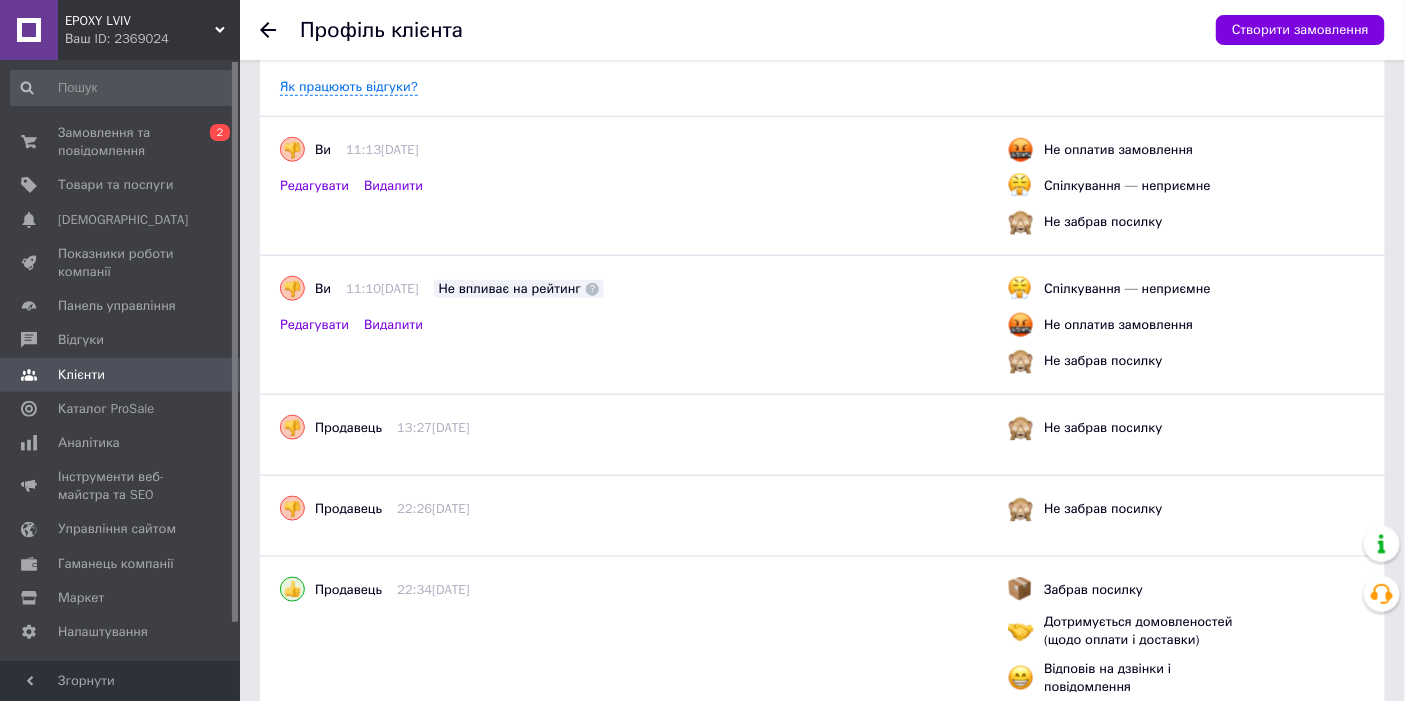 scroll, scrollTop: 555, scrollLeft: 0, axis: vertical 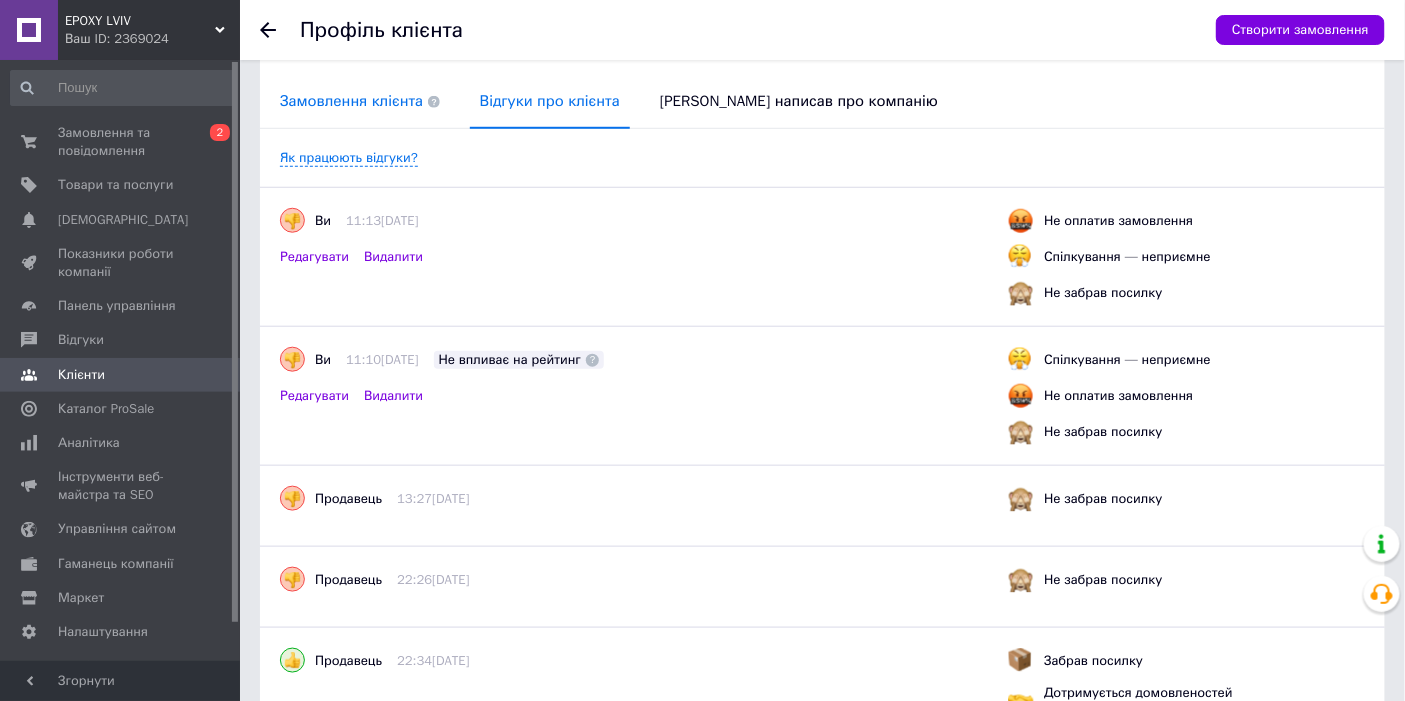 click on "Замовлення клієнта" at bounding box center [360, 101] 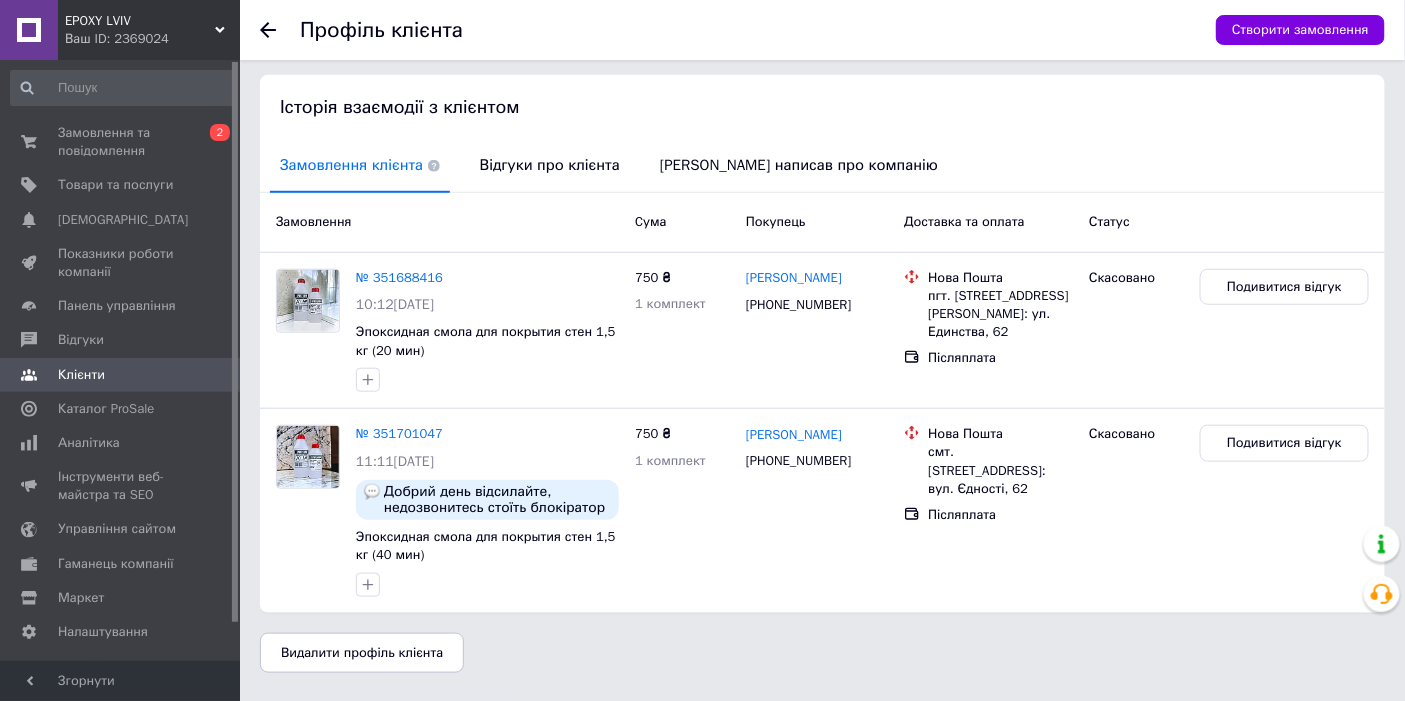 scroll, scrollTop: 378, scrollLeft: 0, axis: vertical 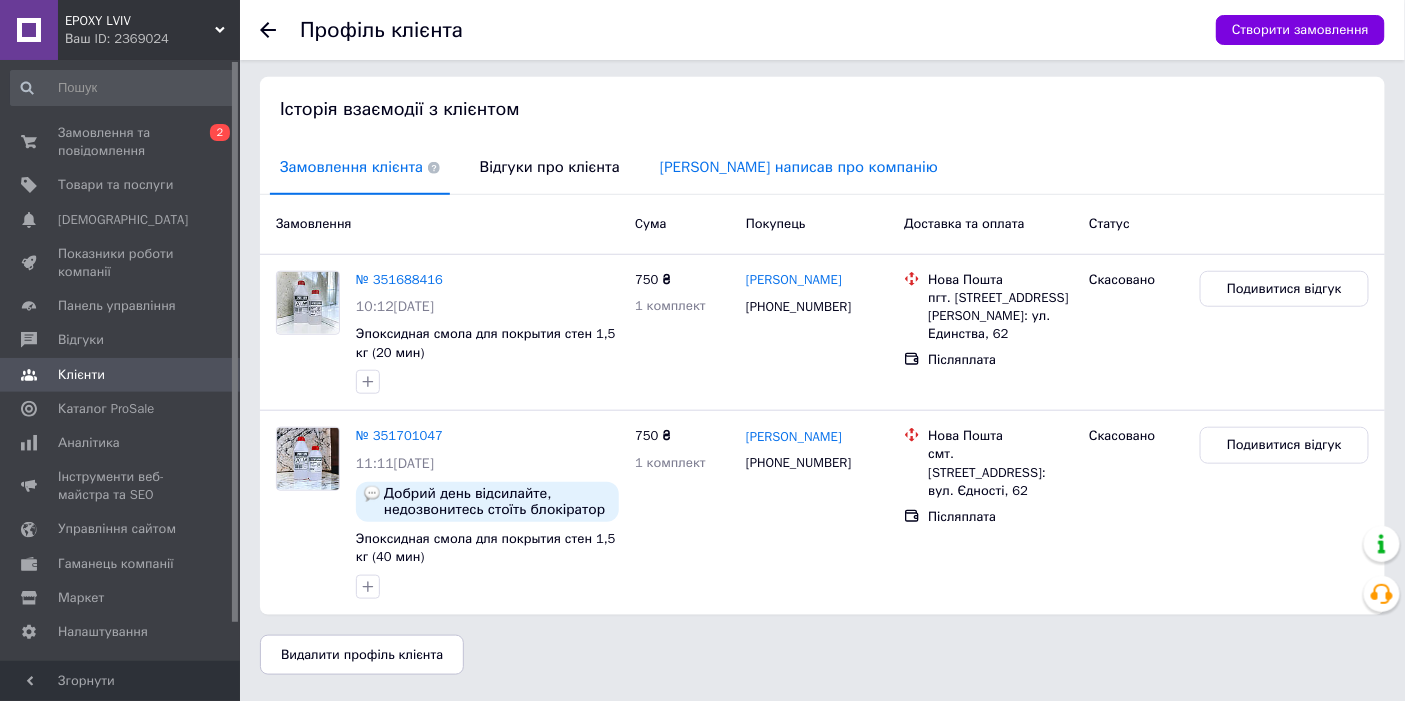 click on "Клієнт написав про компанію" at bounding box center (799, 167) 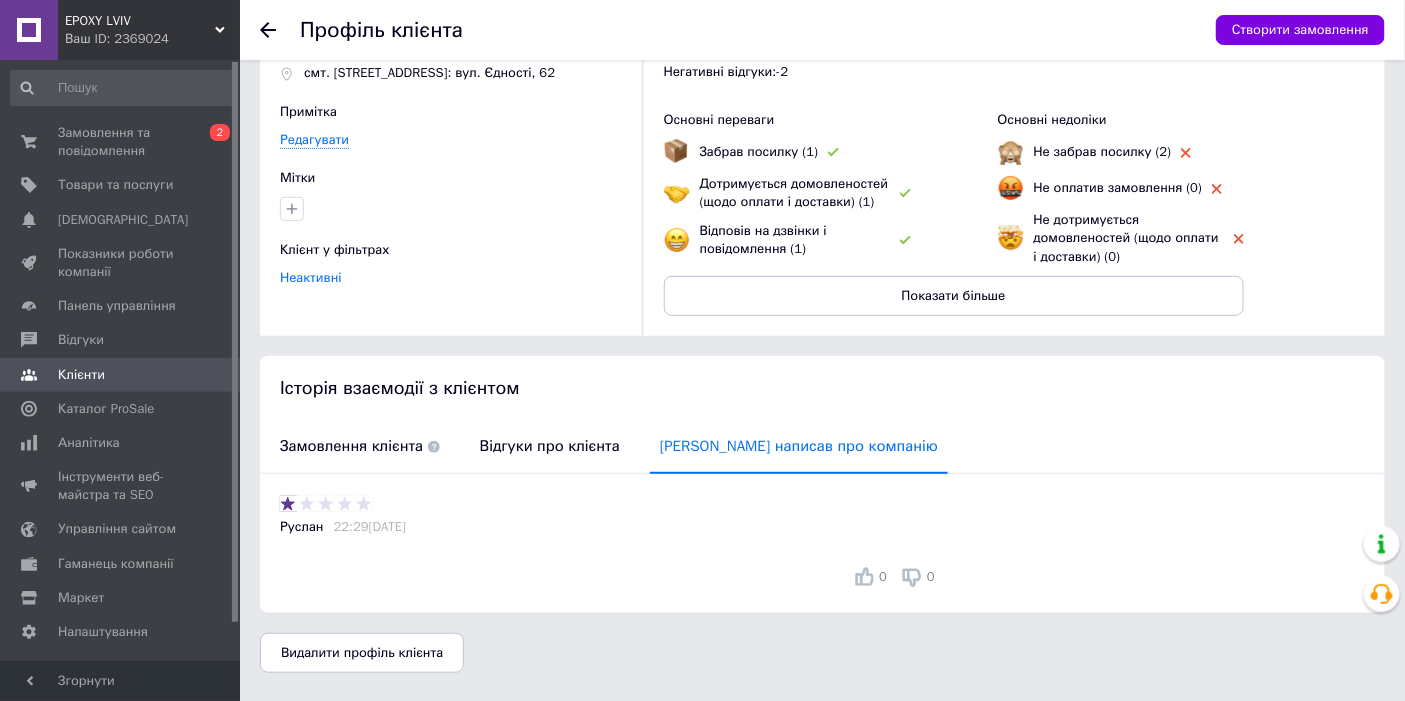 scroll, scrollTop: 99, scrollLeft: 0, axis: vertical 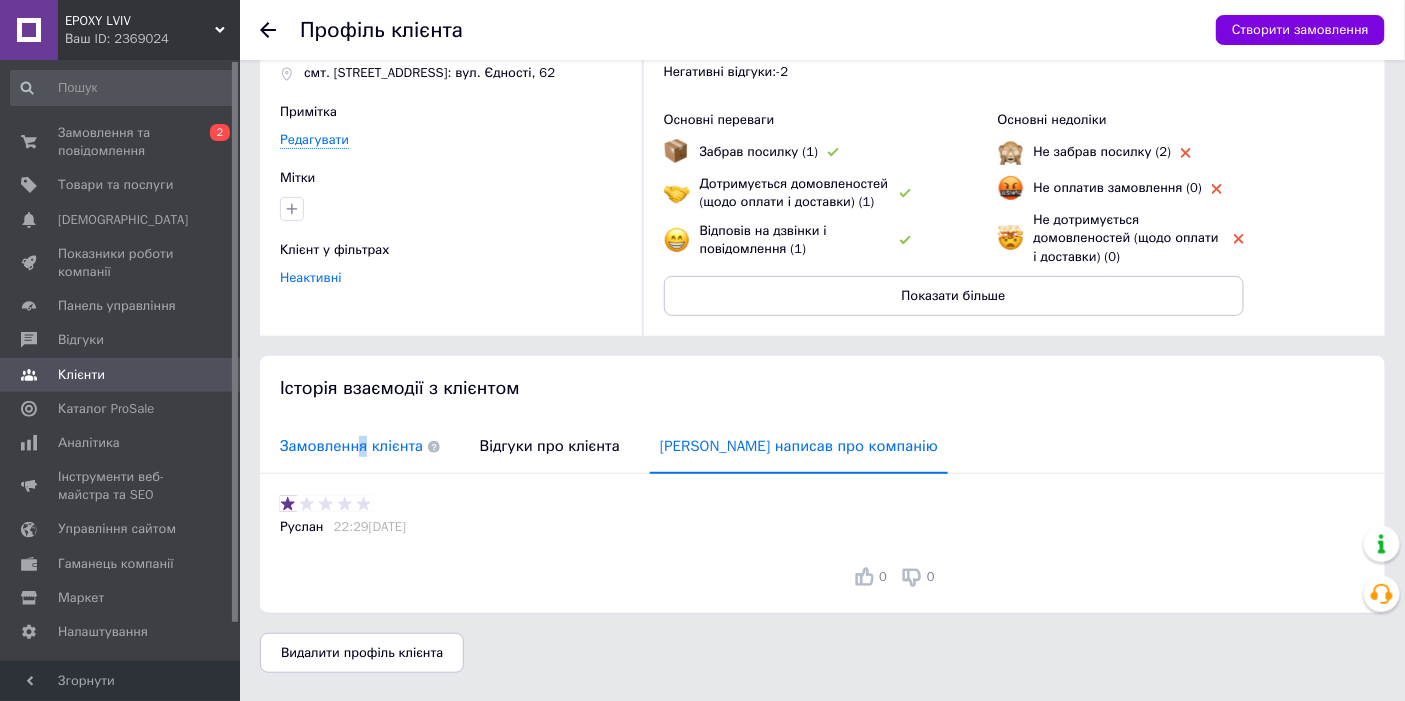 click on "Замовлення клієнта" at bounding box center (360, 446) 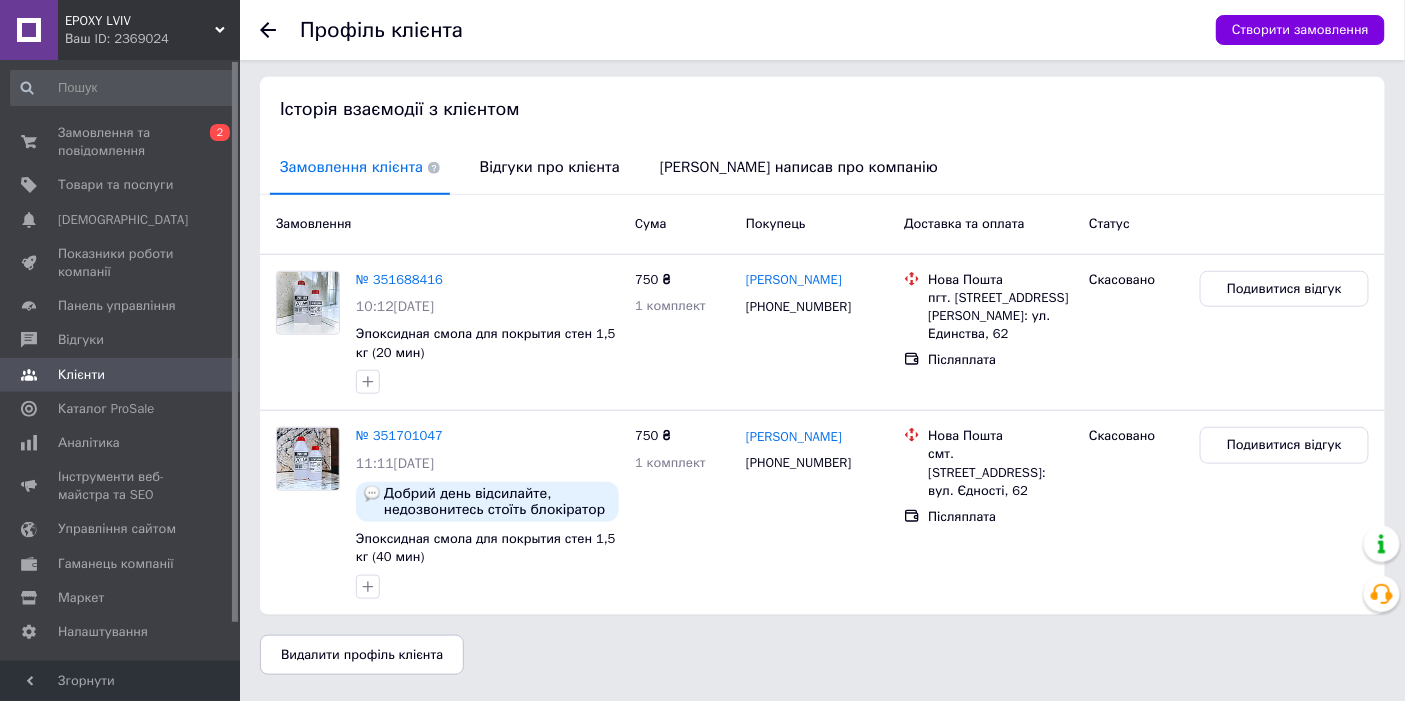 click 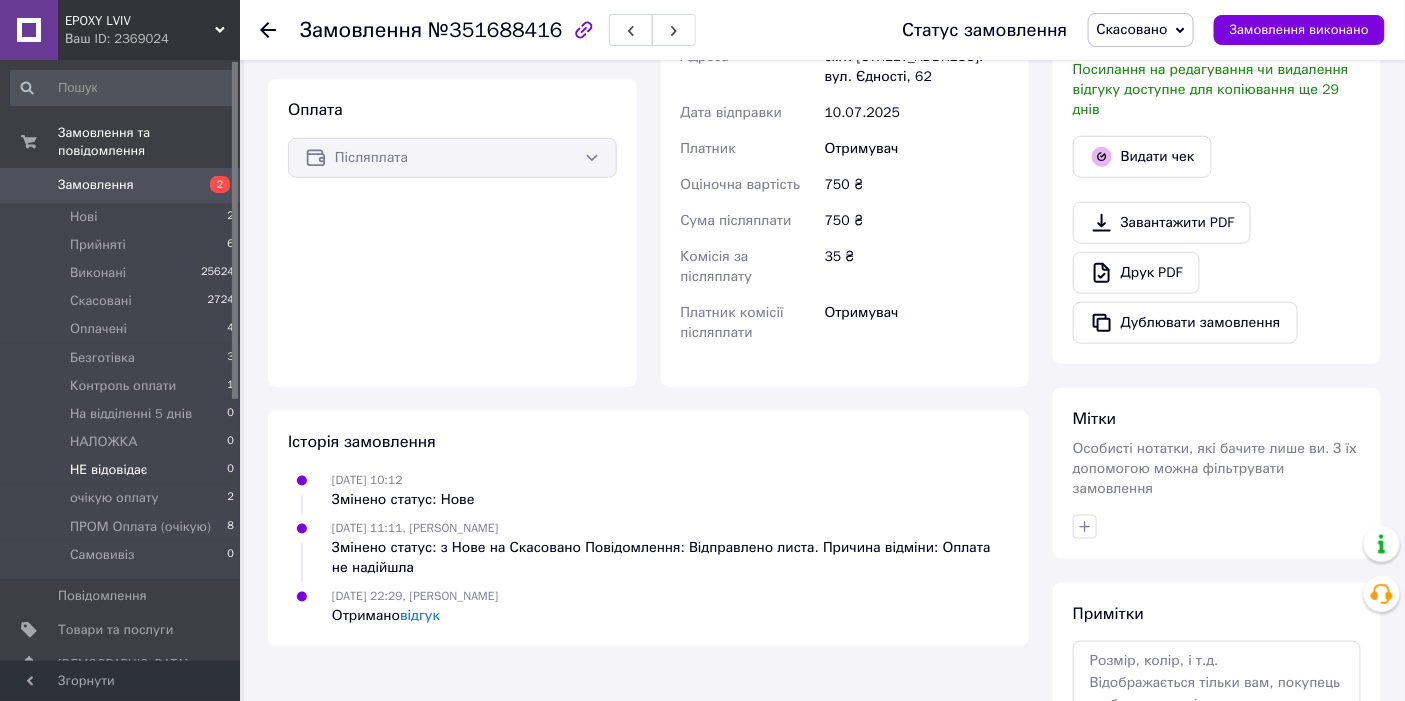 scroll, scrollTop: 0, scrollLeft: 0, axis: both 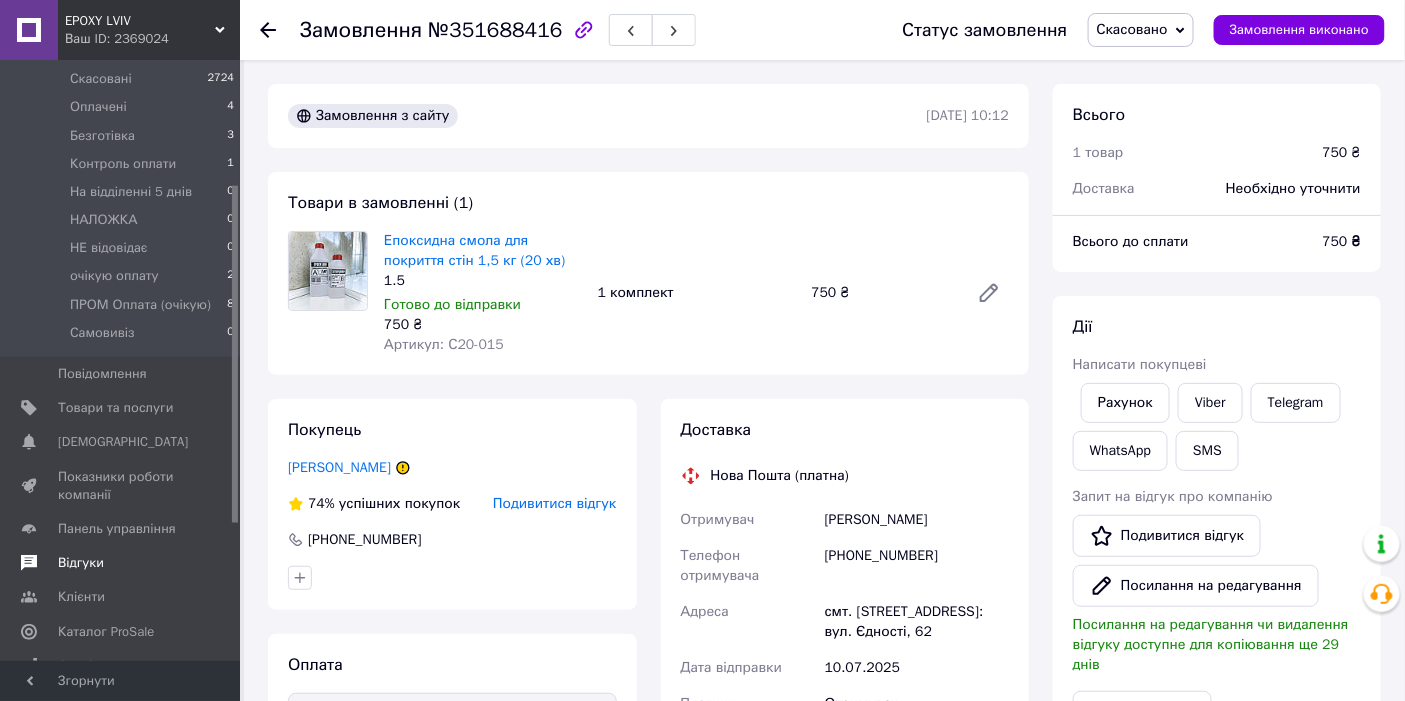 click on "Відгуки" at bounding box center (81, 563) 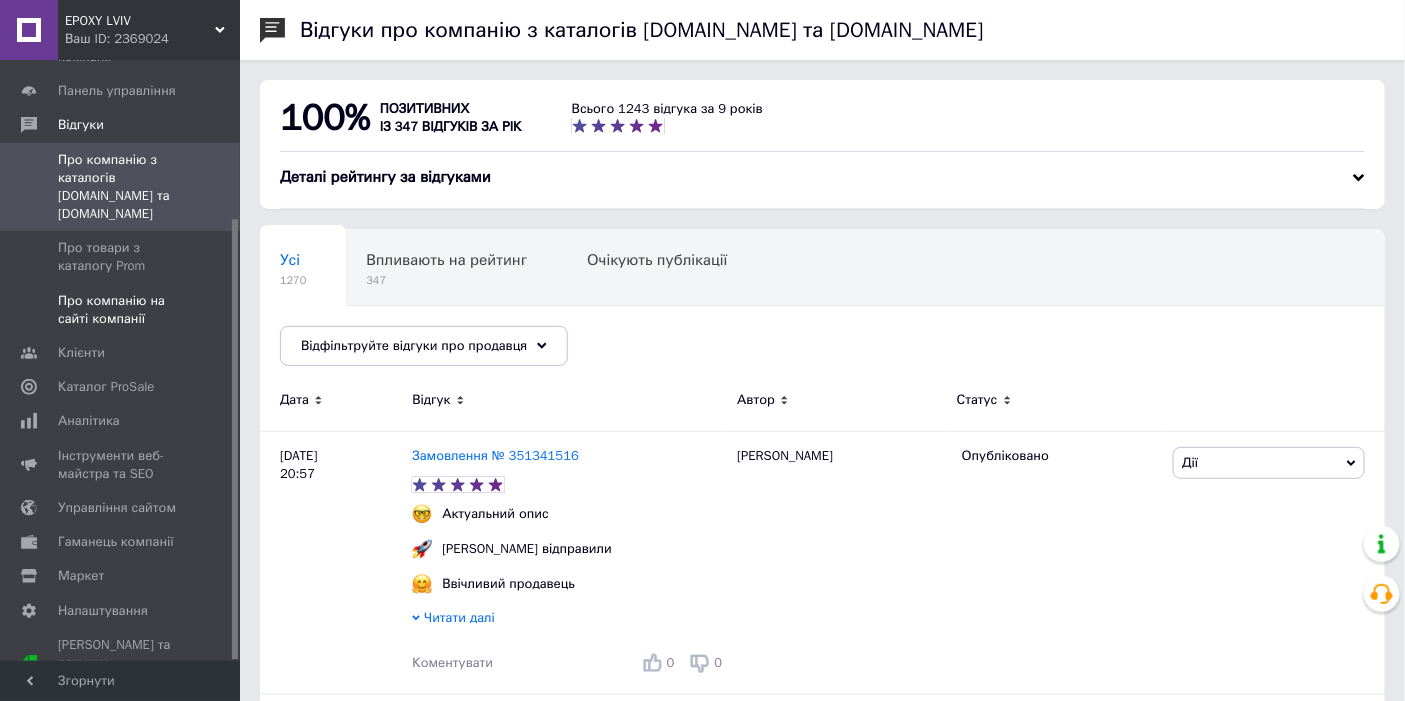 click on "Про компанію на сайті компанії" at bounding box center [121, 310] 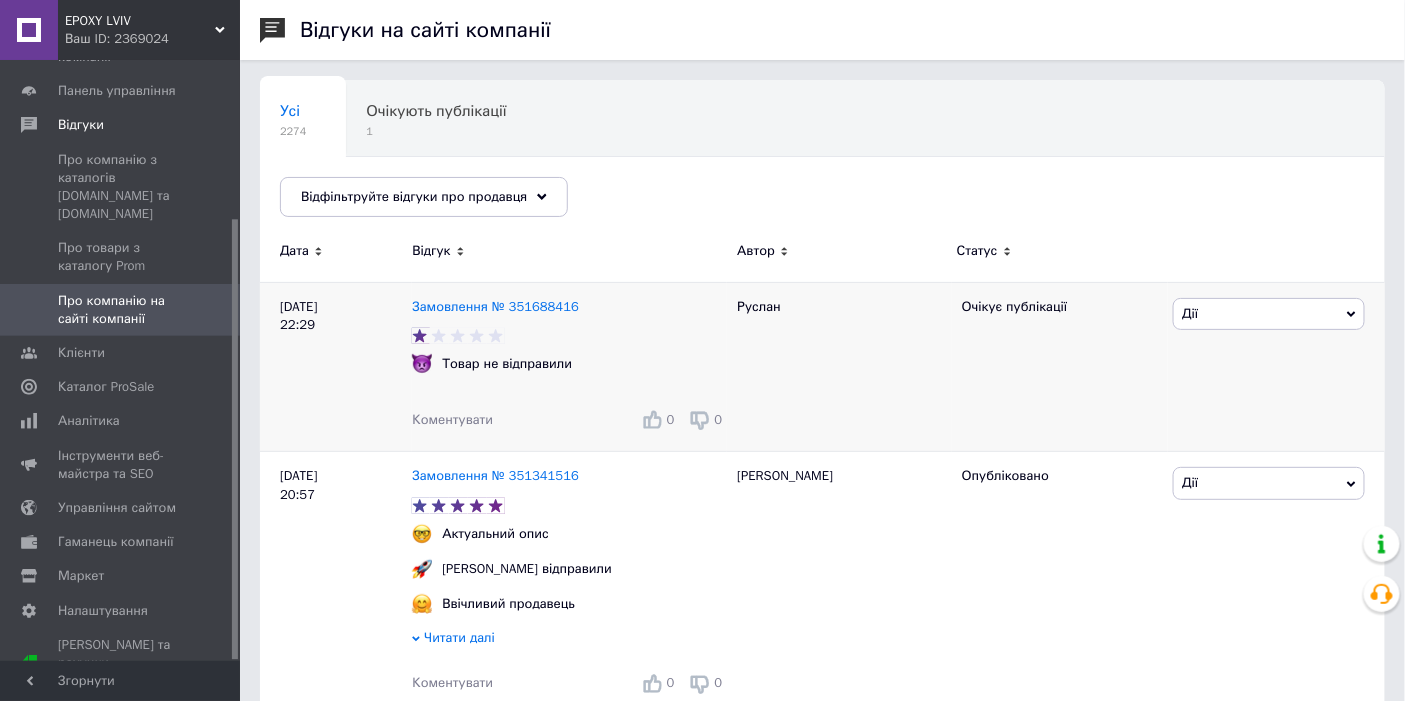 click on "Дії" at bounding box center [1269, 314] 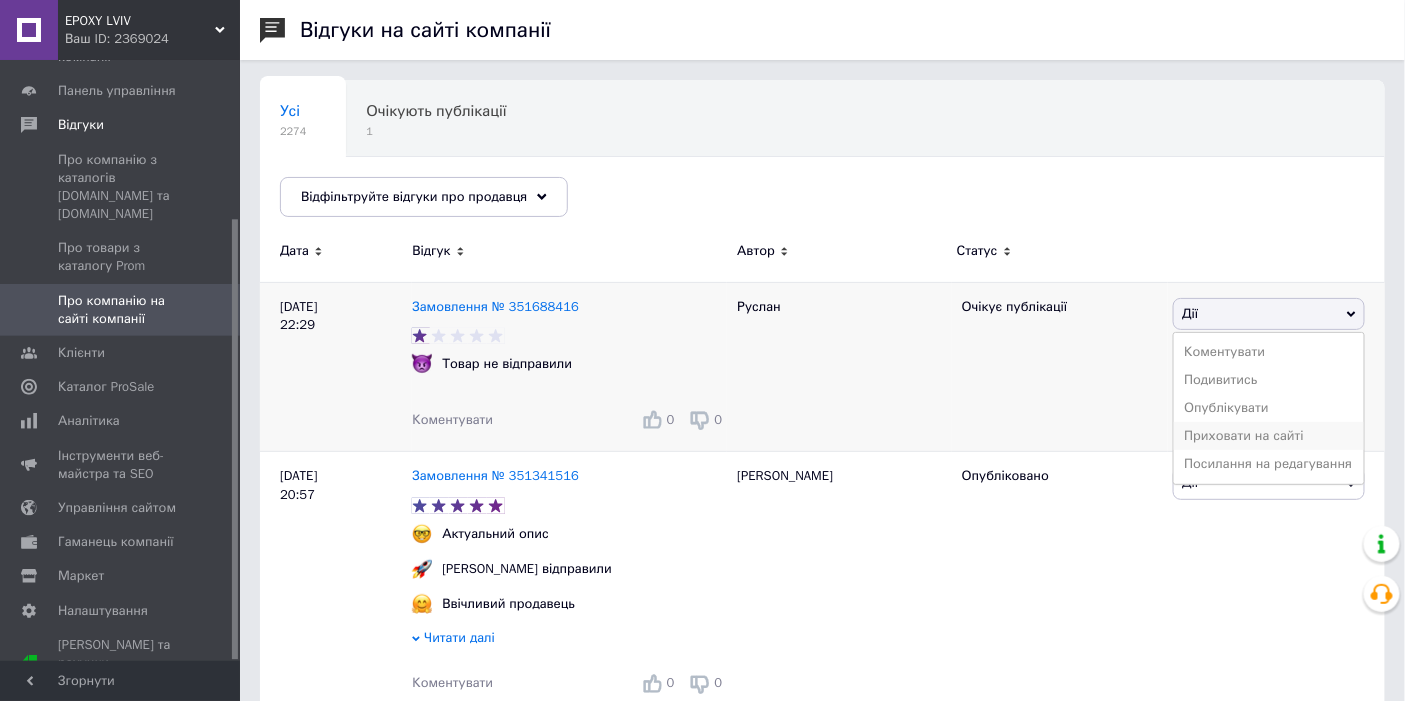 click on "Приховати на сайті" at bounding box center [1269, 436] 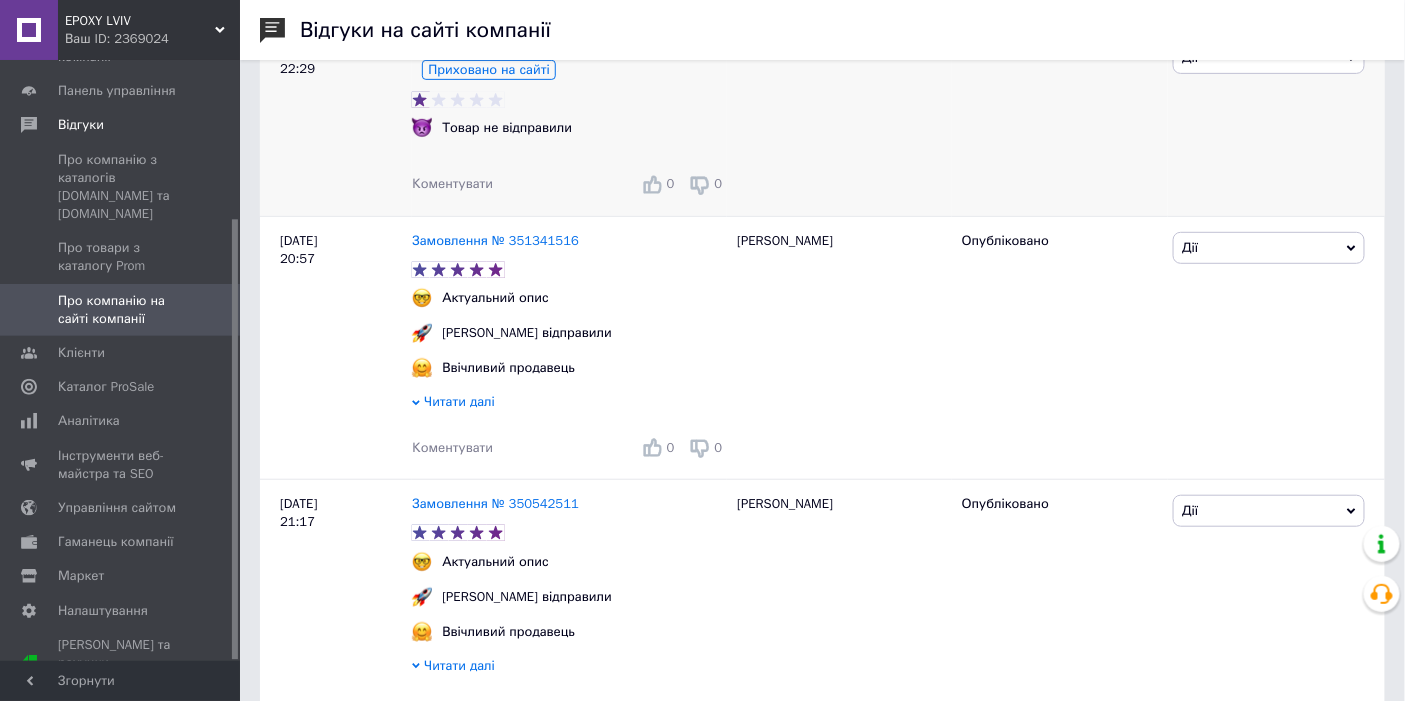 scroll, scrollTop: 333, scrollLeft: 0, axis: vertical 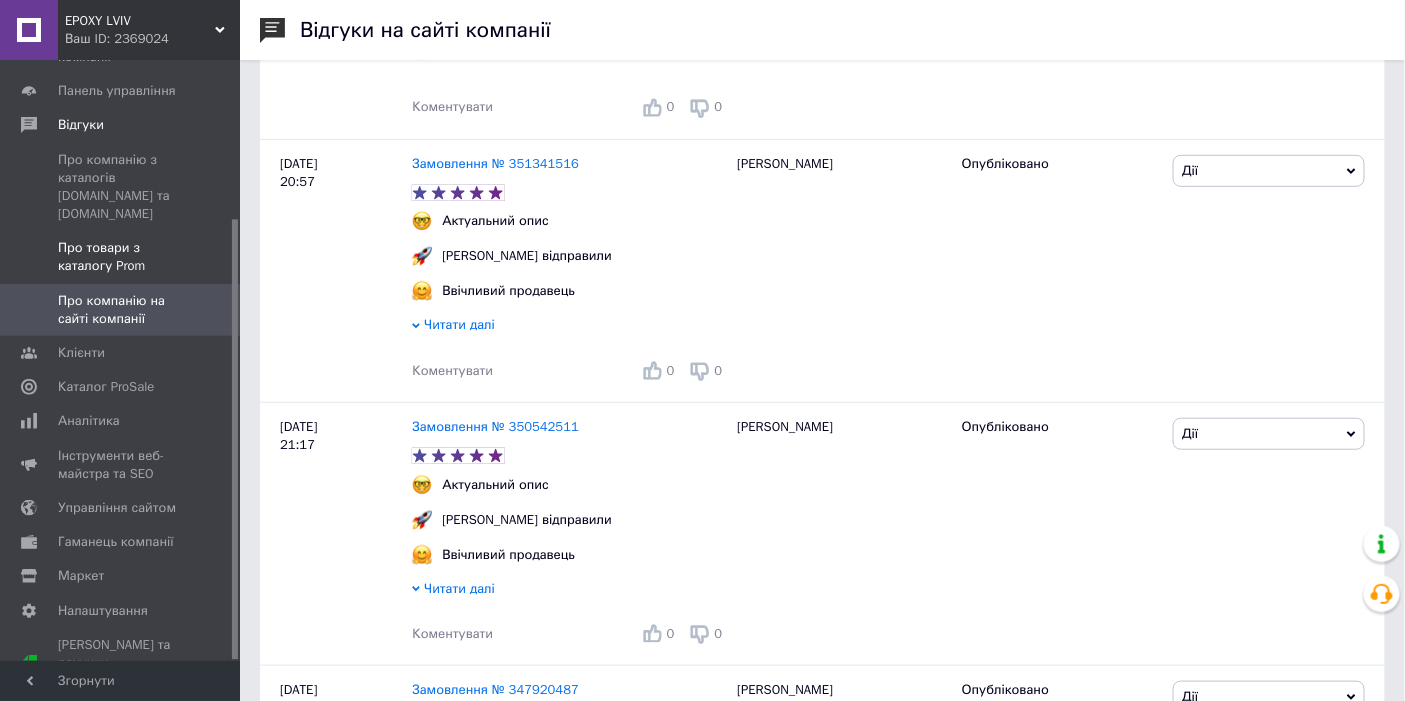 click on "Про товари з каталогу Prom" at bounding box center [121, 257] 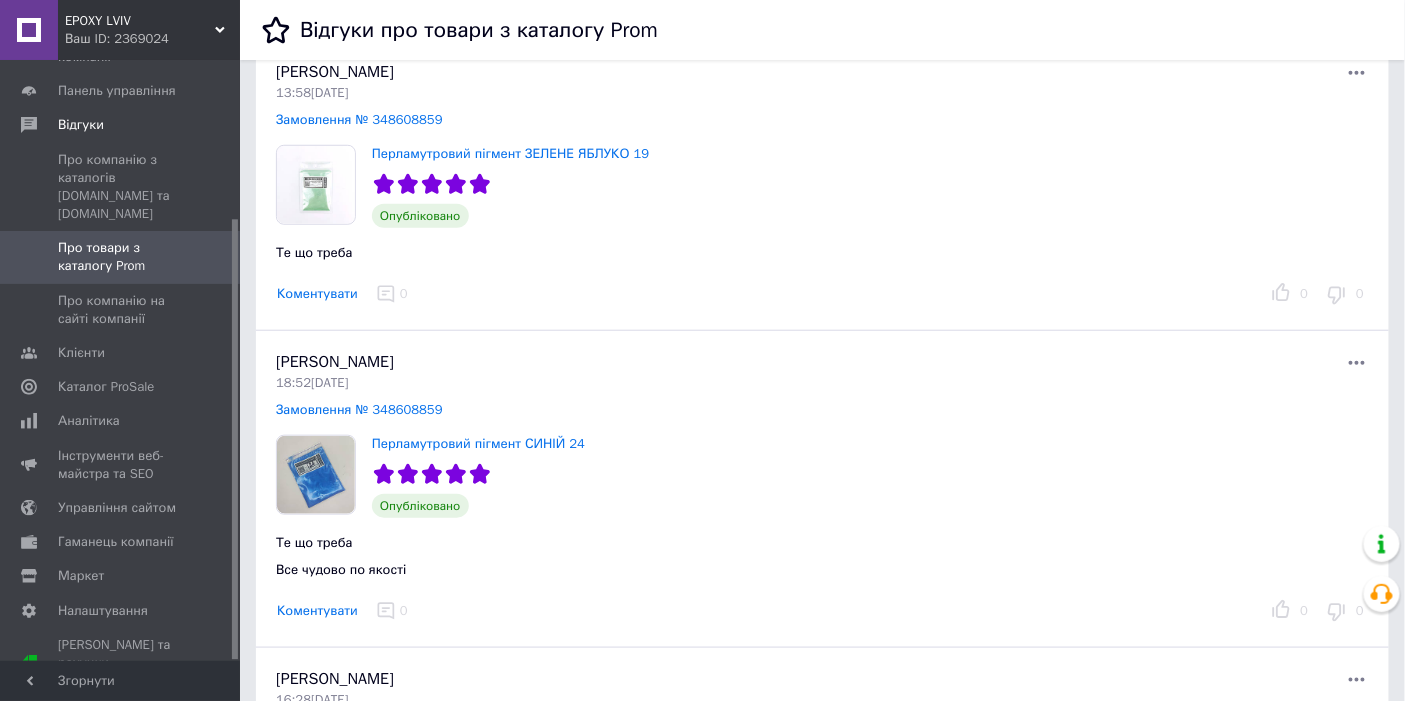 scroll, scrollTop: 444, scrollLeft: 0, axis: vertical 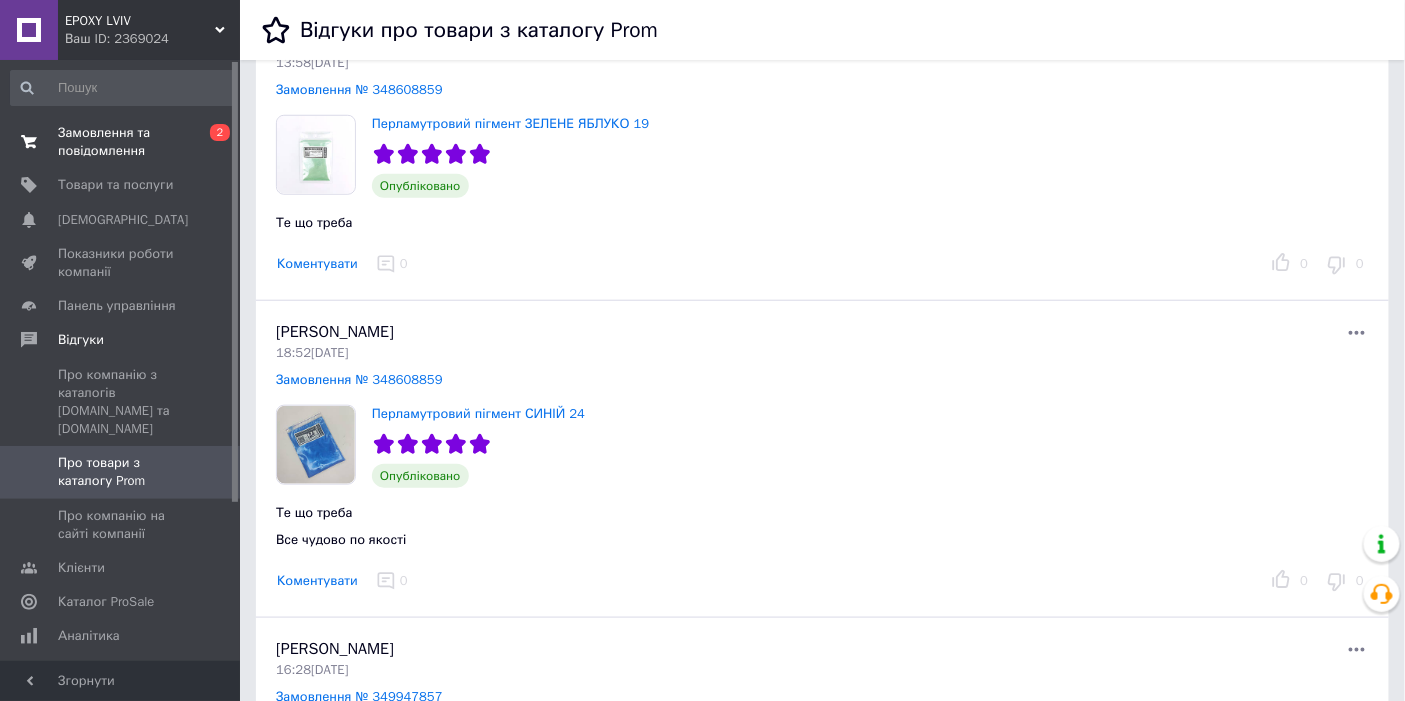 click on "Замовлення та повідомлення" at bounding box center (121, 142) 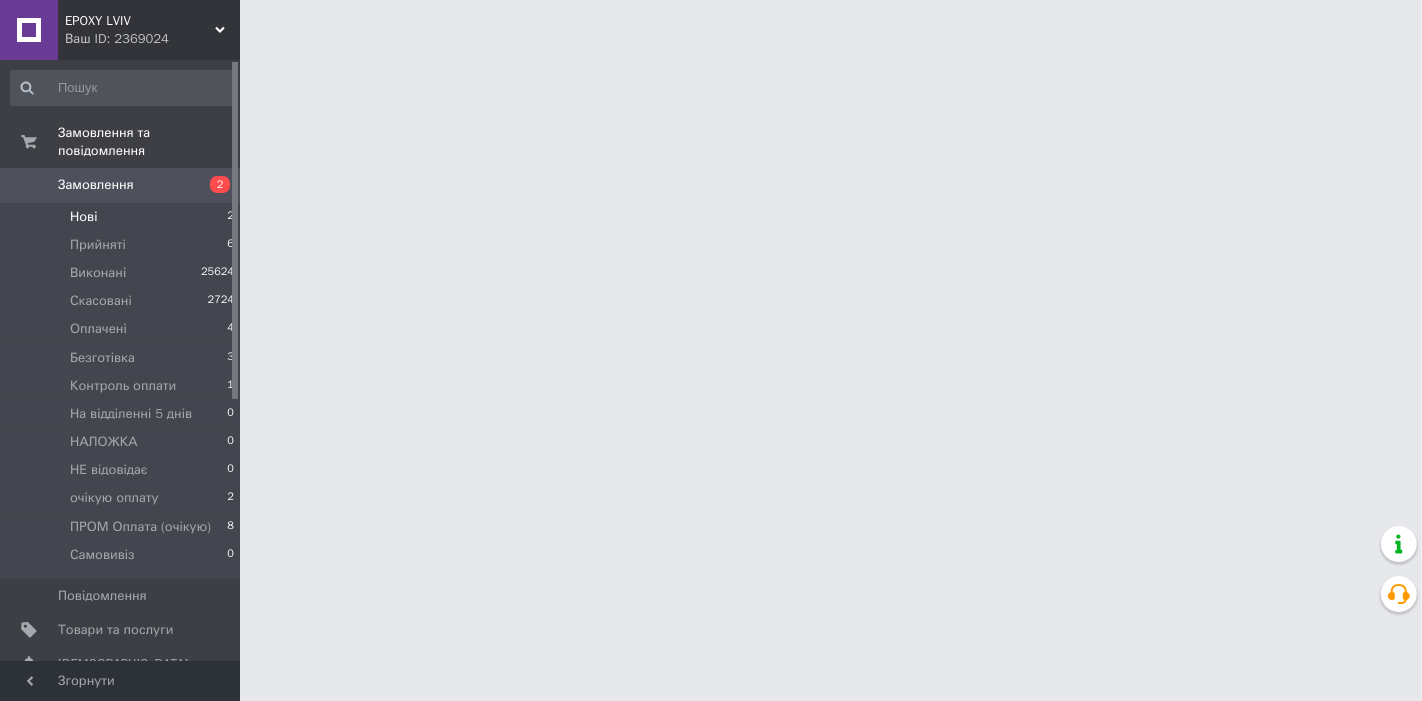 click on "Нові" at bounding box center [83, 217] 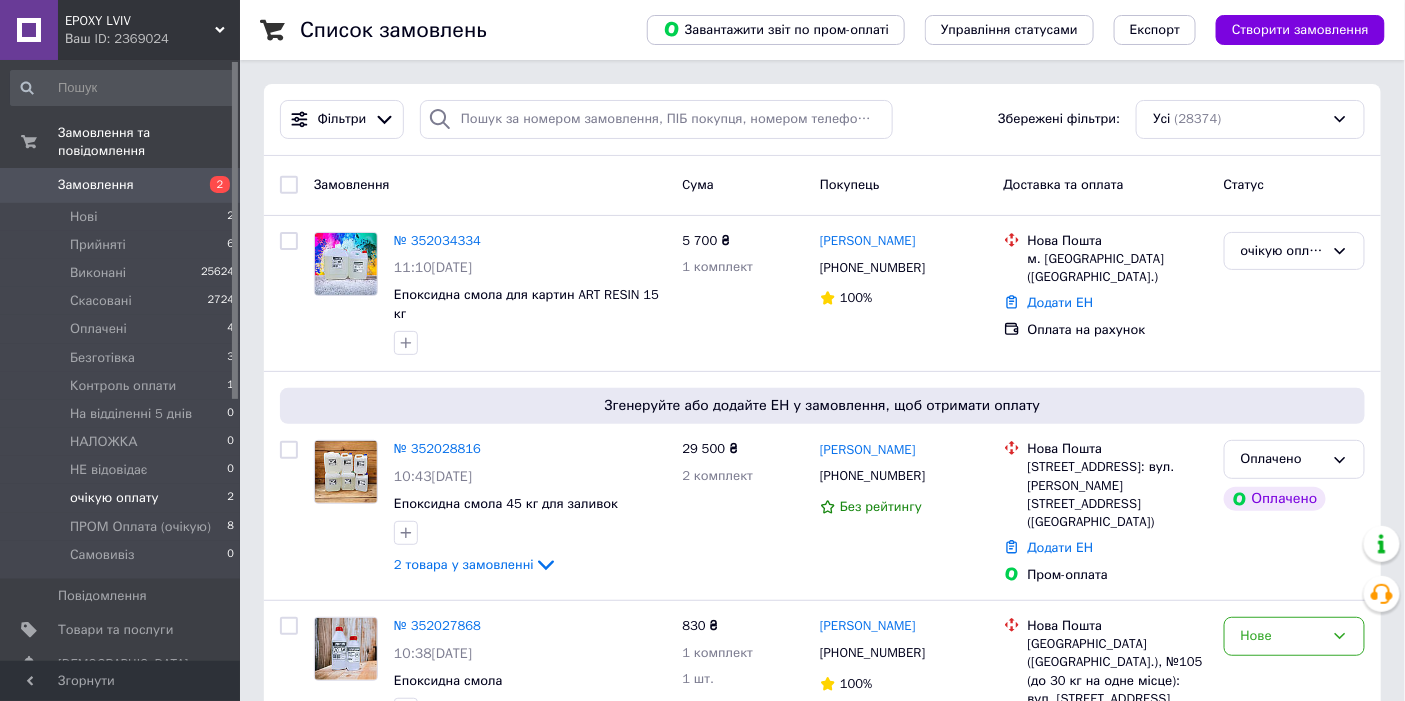 click on "очікую оплату" at bounding box center [114, 498] 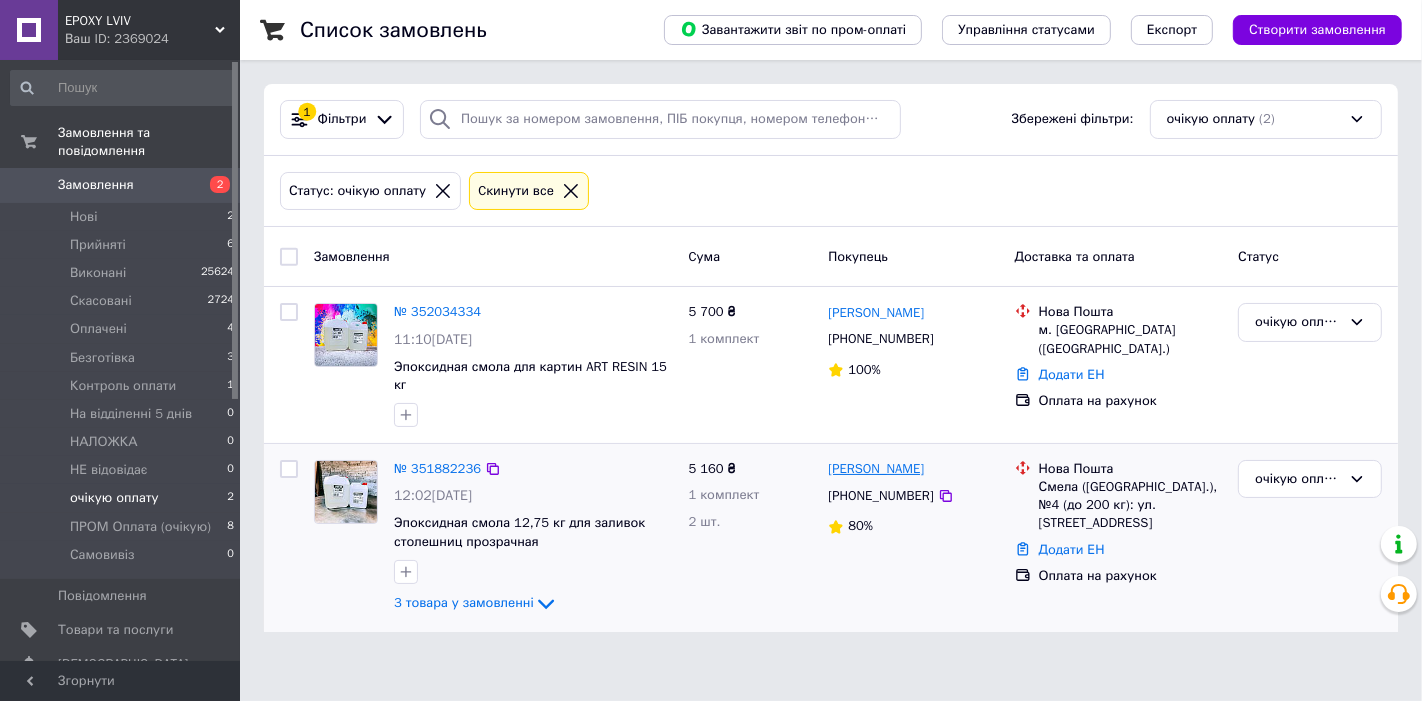 click on "[PERSON_NAME]" at bounding box center (876, 469) 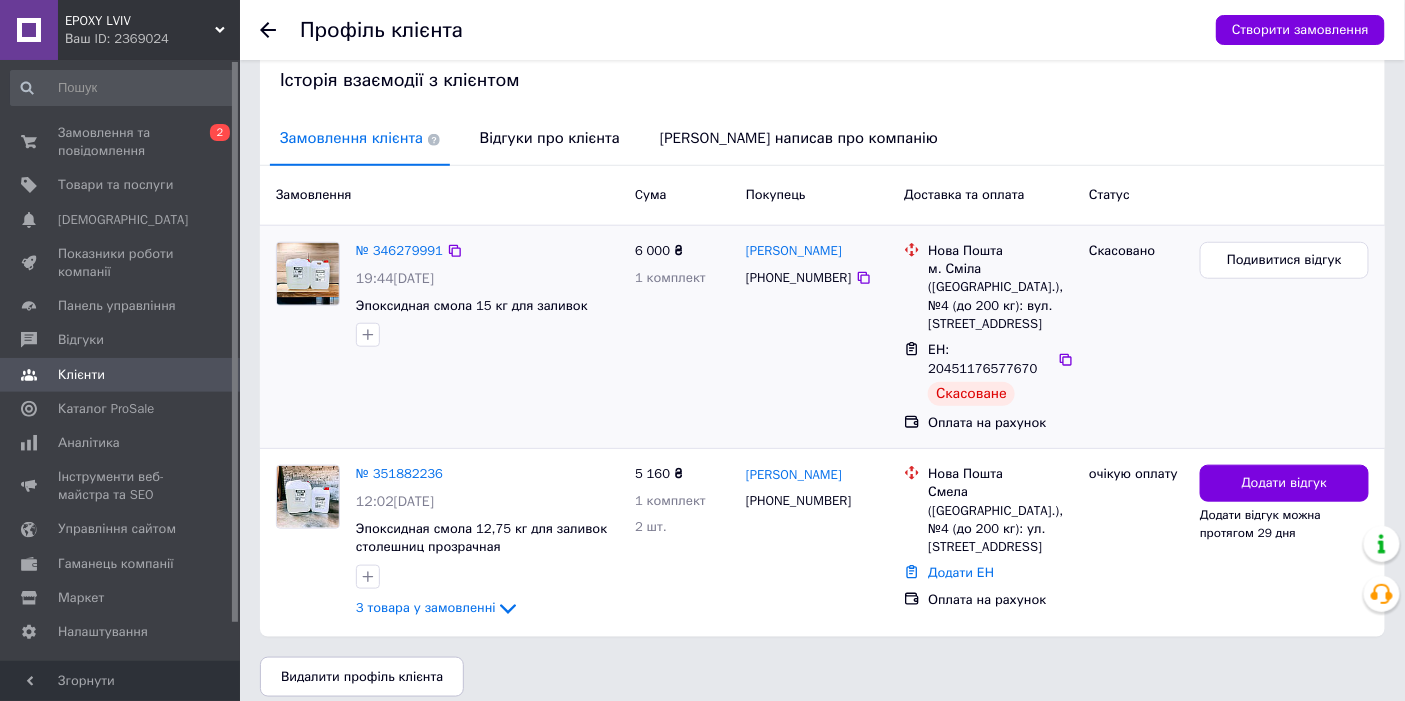scroll, scrollTop: 421, scrollLeft: 0, axis: vertical 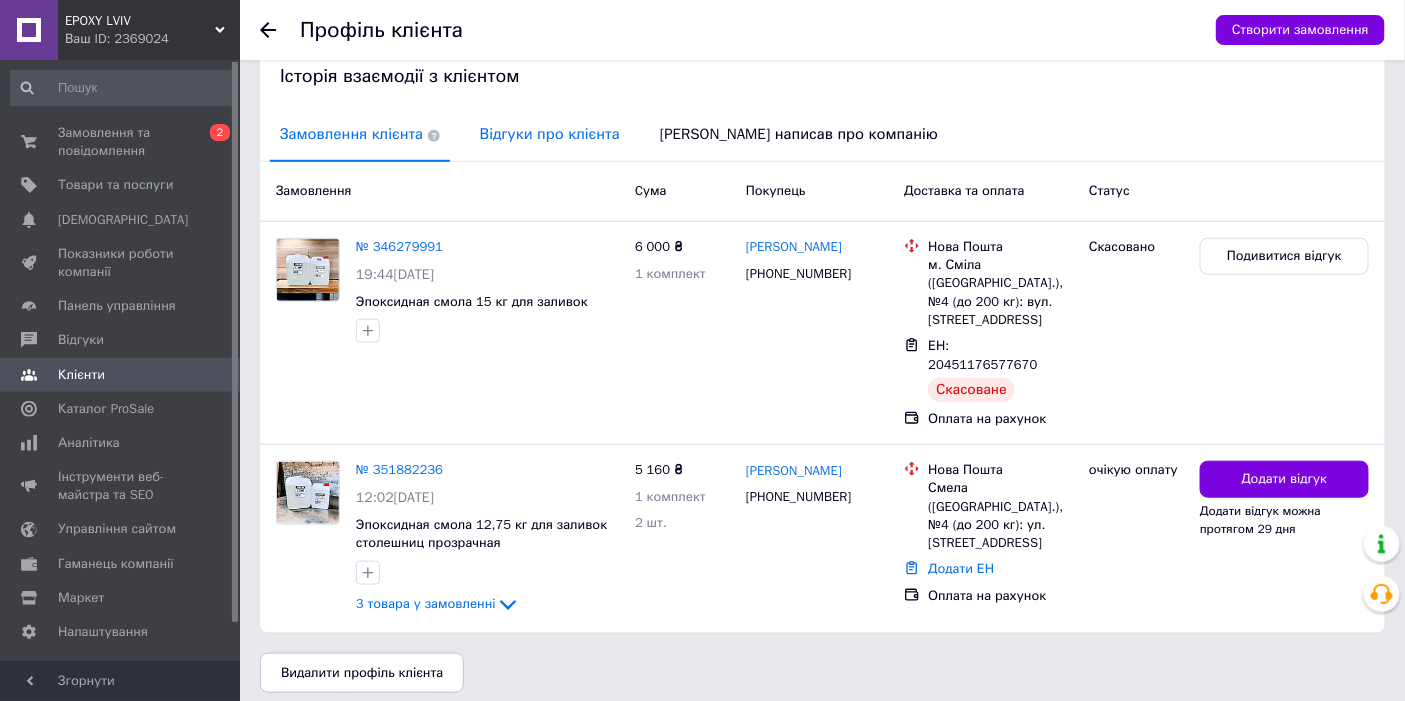 click on "Відгуки про клієнта" at bounding box center [550, 134] 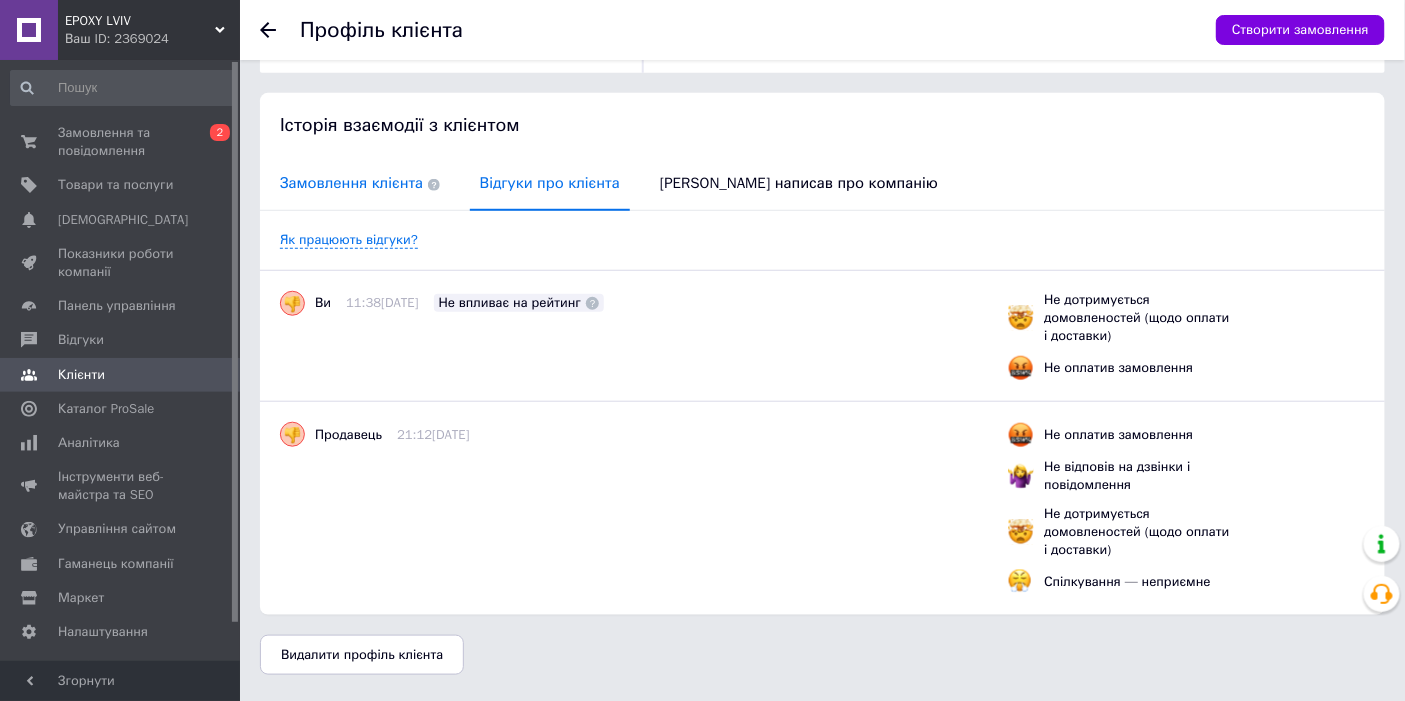 click on "Замовлення клієнта" at bounding box center (360, 183) 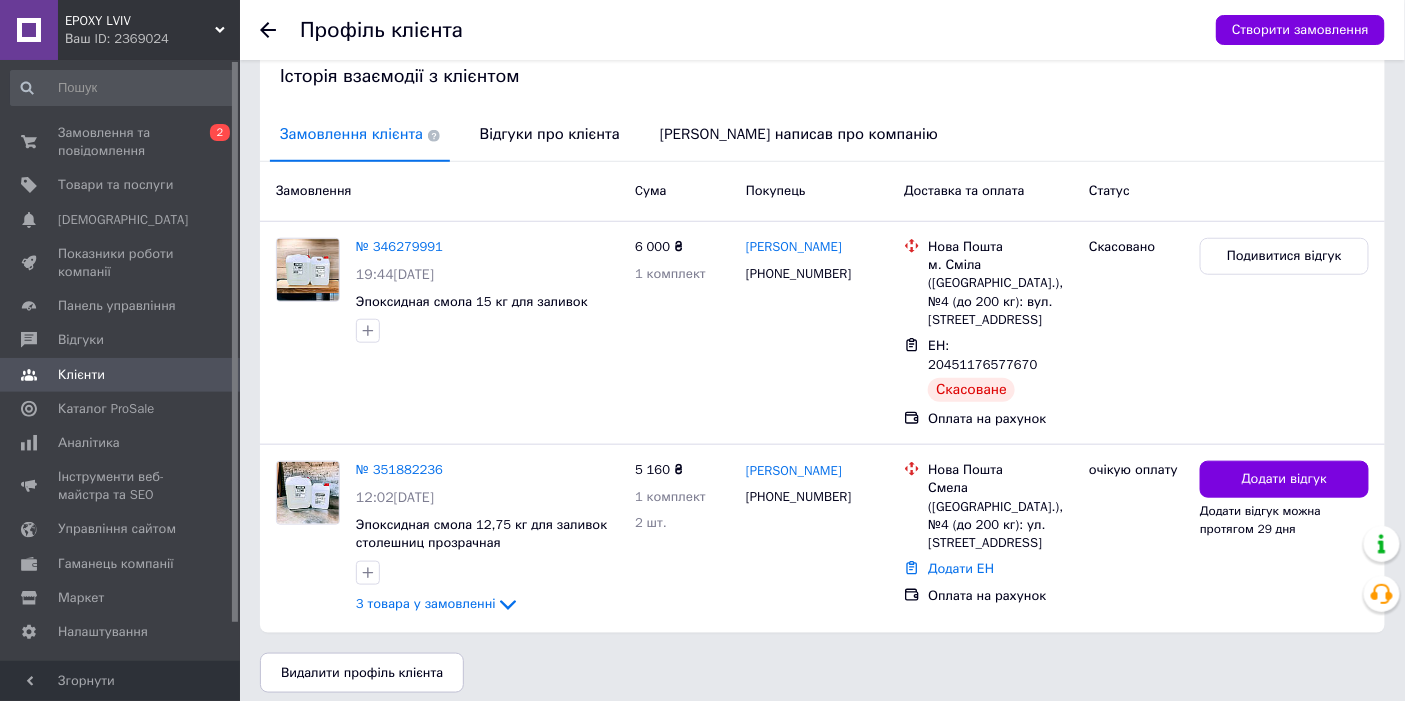 scroll, scrollTop: 0, scrollLeft: 0, axis: both 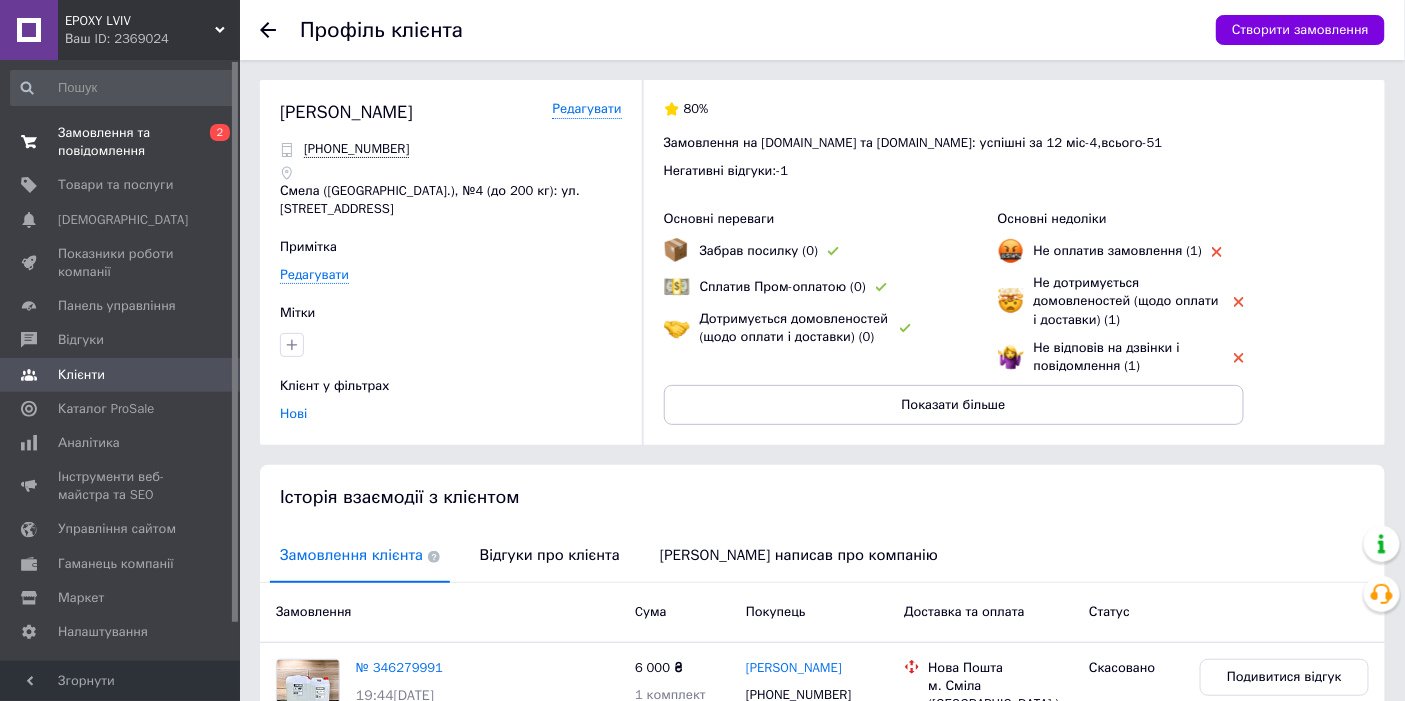 click on "Замовлення та повідомлення" at bounding box center [121, 142] 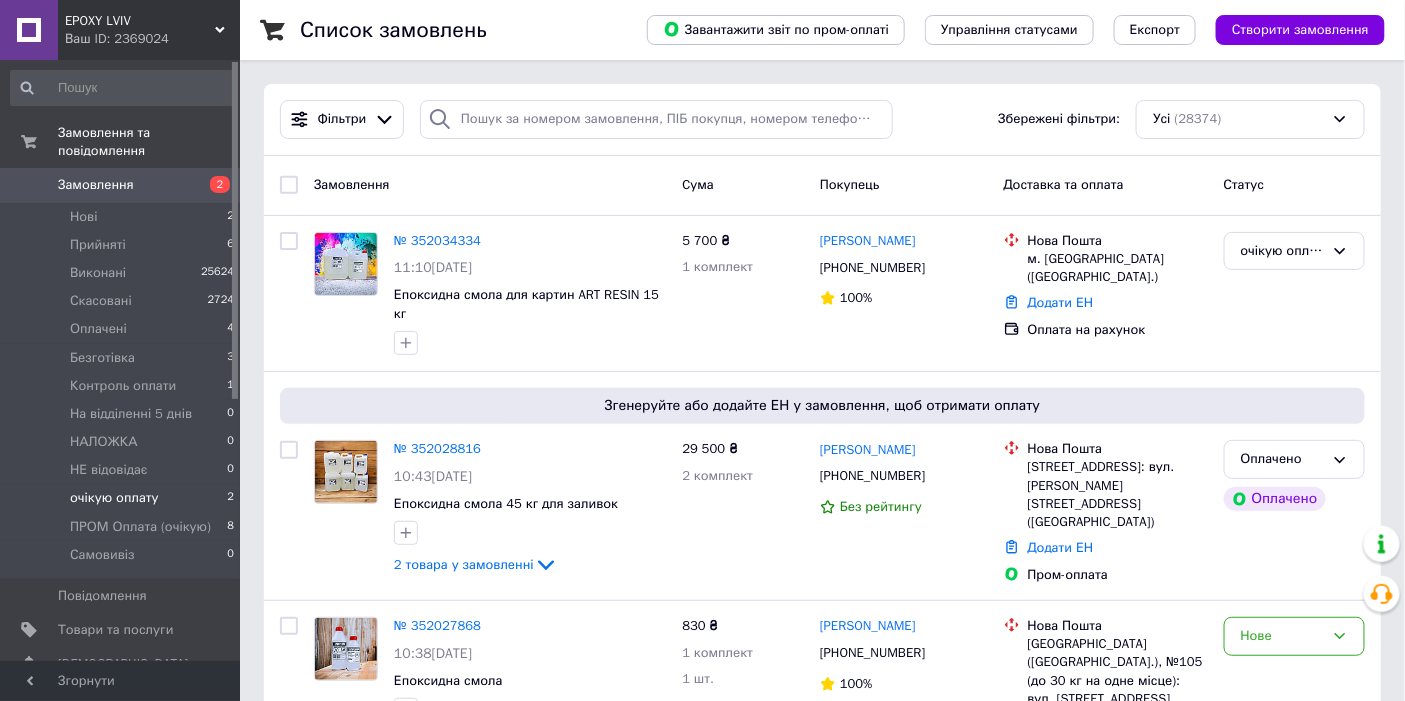 click on "очікую оплату" at bounding box center [114, 498] 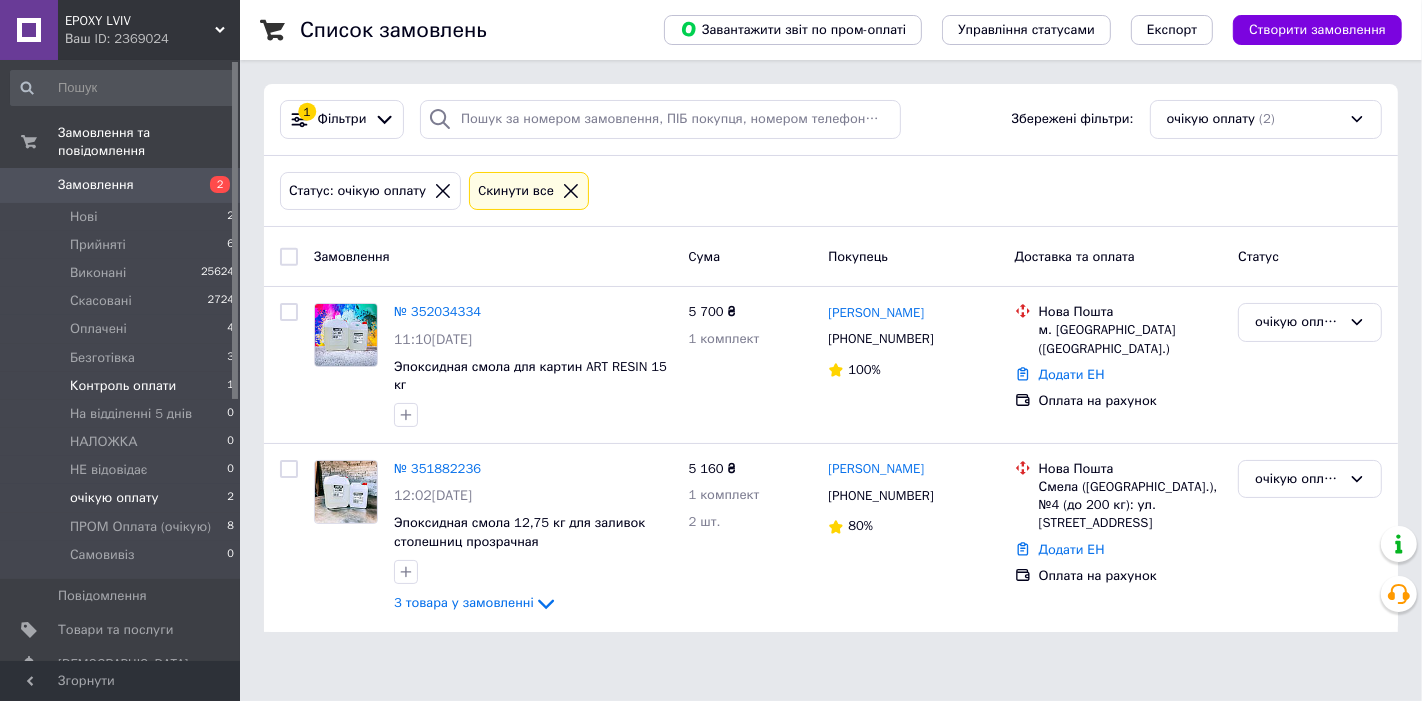 click on "Контроль оплати" at bounding box center (123, 386) 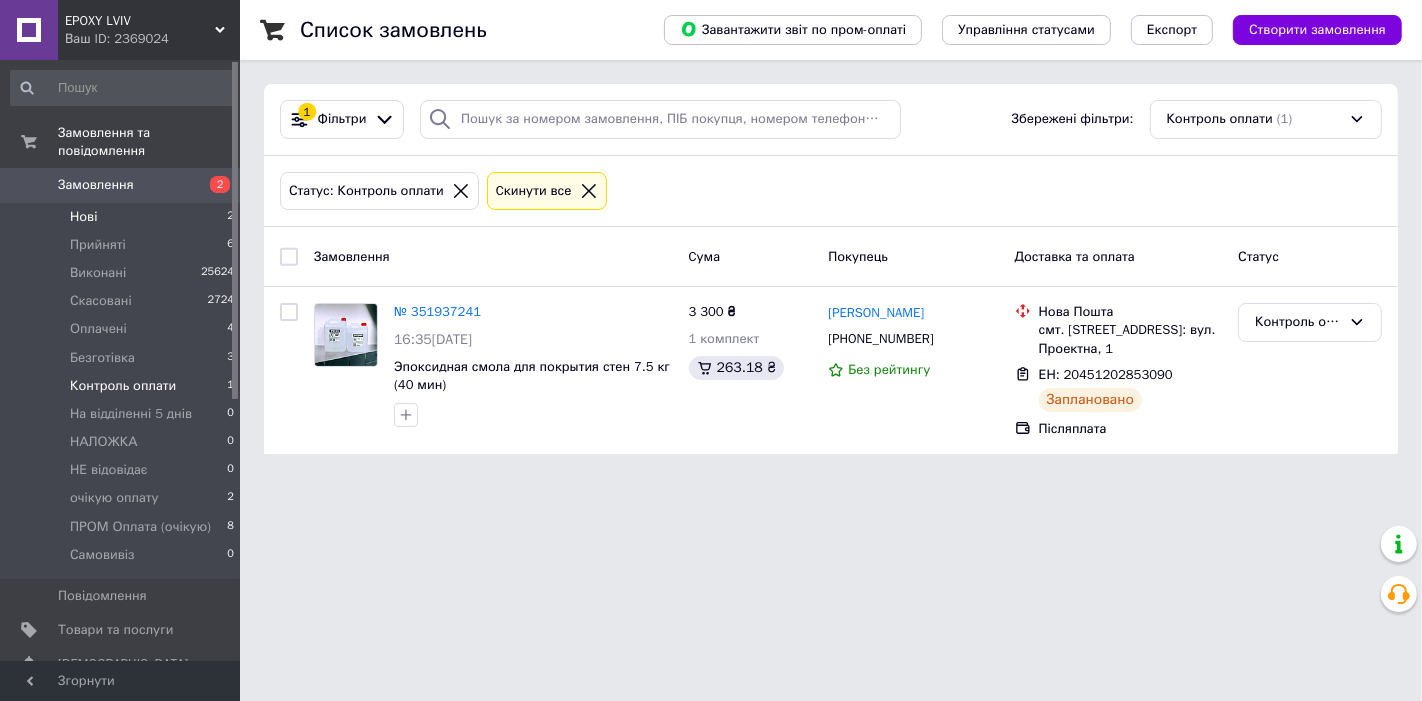 click on "Нові 2" at bounding box center [123, 217] 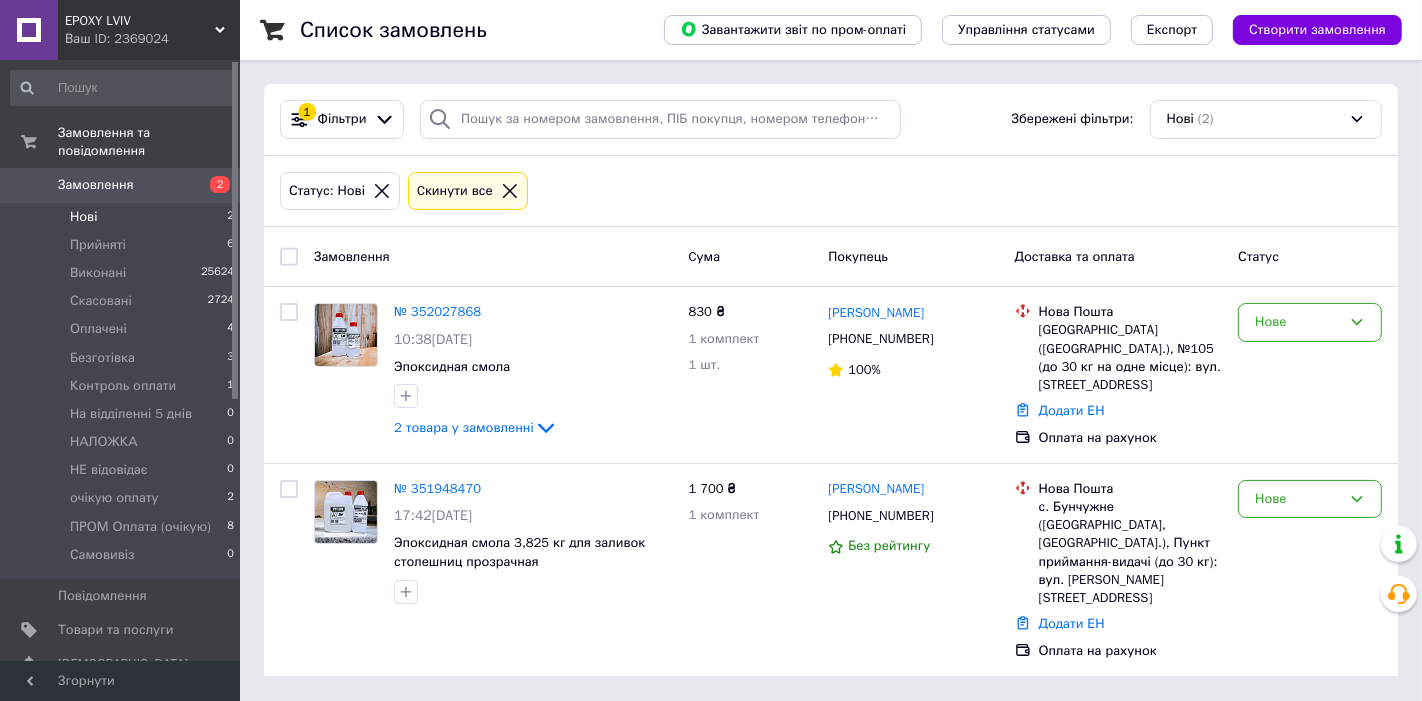 click at bounding box center (289, 257) 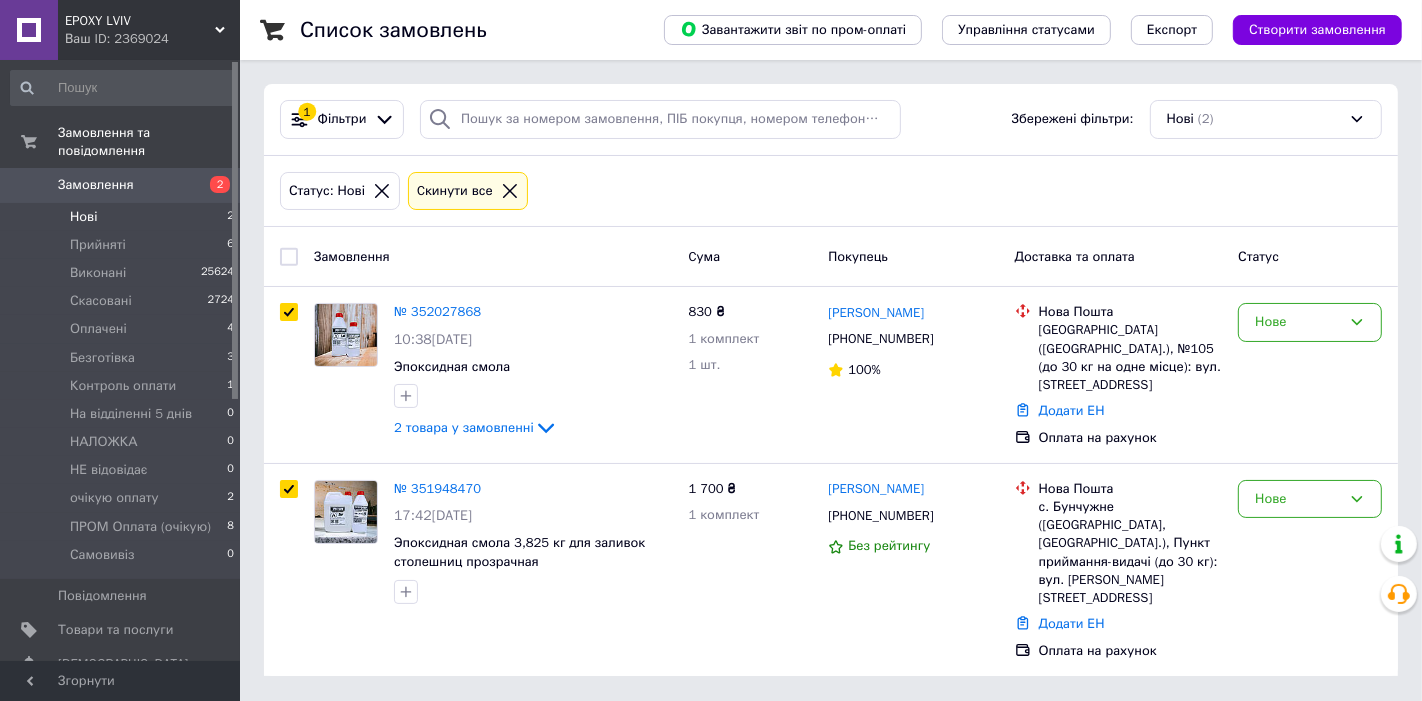 checkbox on "true" 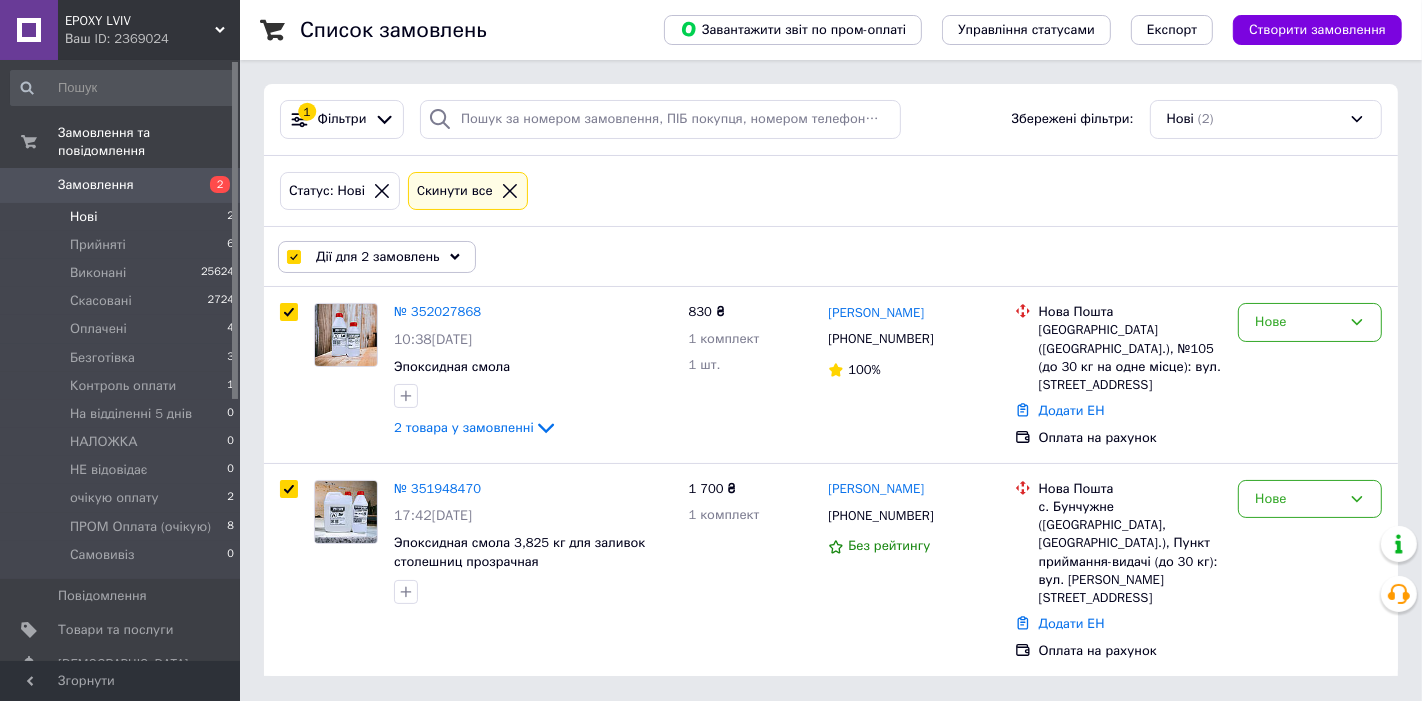click on "Дії для 2 замовлень" at bounding box center (378, 257) 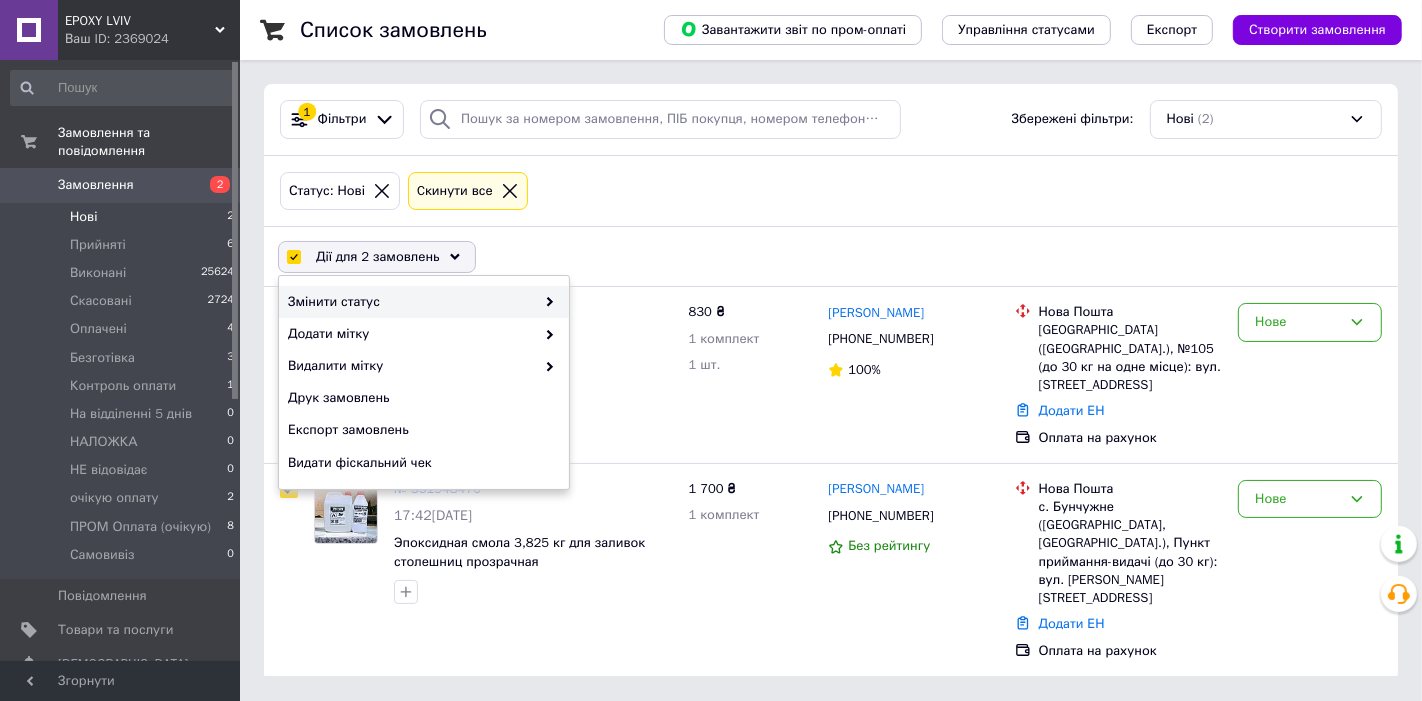 click on "Змінити статус" at bounding box center [411, 302] 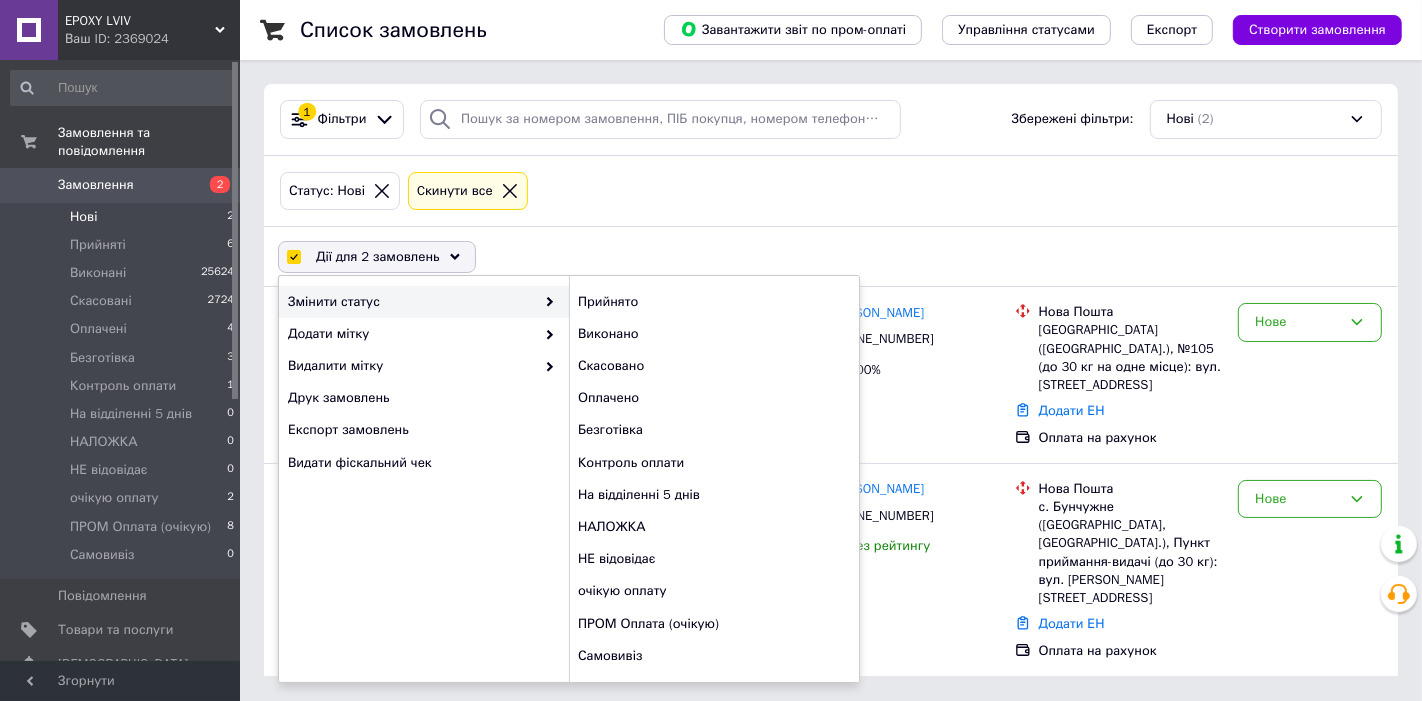 click on "Дії для 2 замовлень Вибрати все 2 замовлень Вибрані всі 2 замовлень Скасувати вибрані Змінити статус Прийнято Виконано Скасовано Оплачено Безготівка Контроль оплати На відділенні  5 днів НАЛОЖКА НЕ відовідає очікую оплату ПРОМ Оплата (очікую) Самовивіз Додати мітку Видалити мітку Друк замовлень Експорт замовлень Видати фіскальний чек" at bounding box center (831, 257) 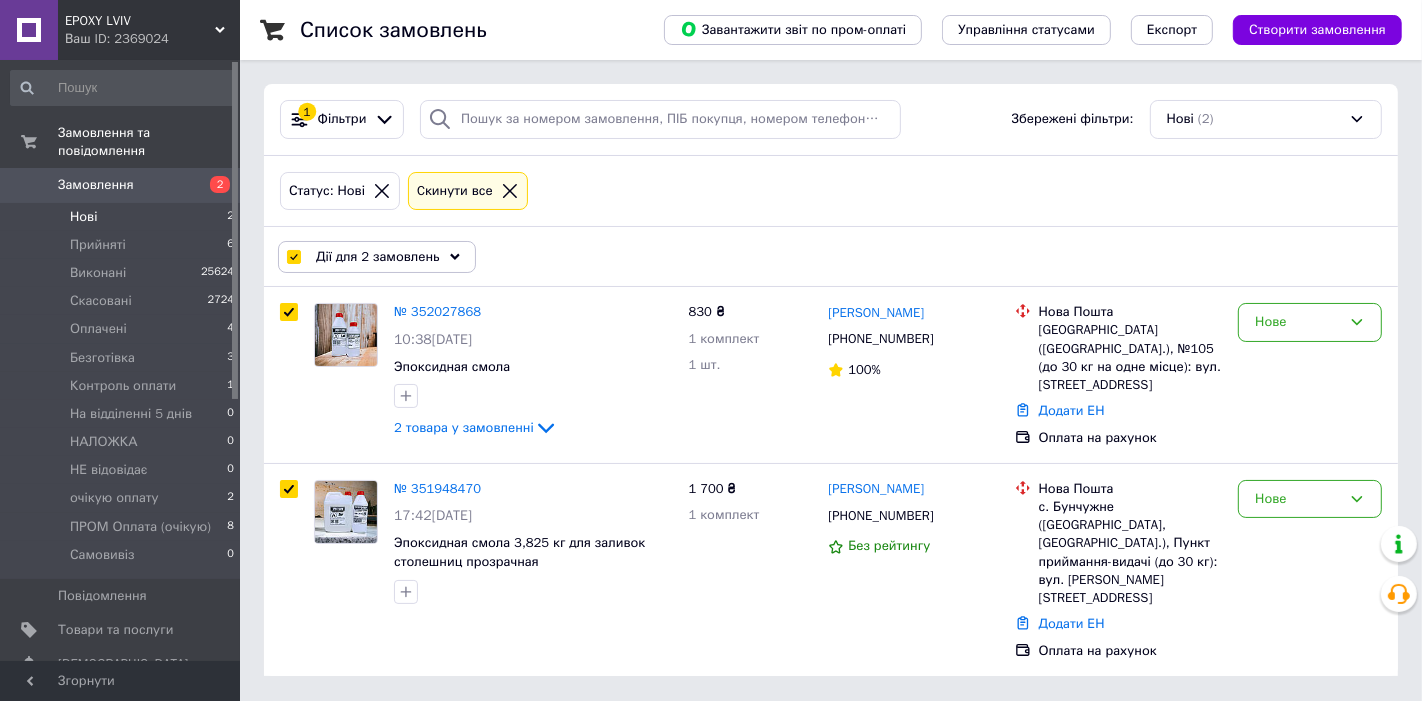 click on "Дії для 2 замовлень" at bounding box center (377, 257) 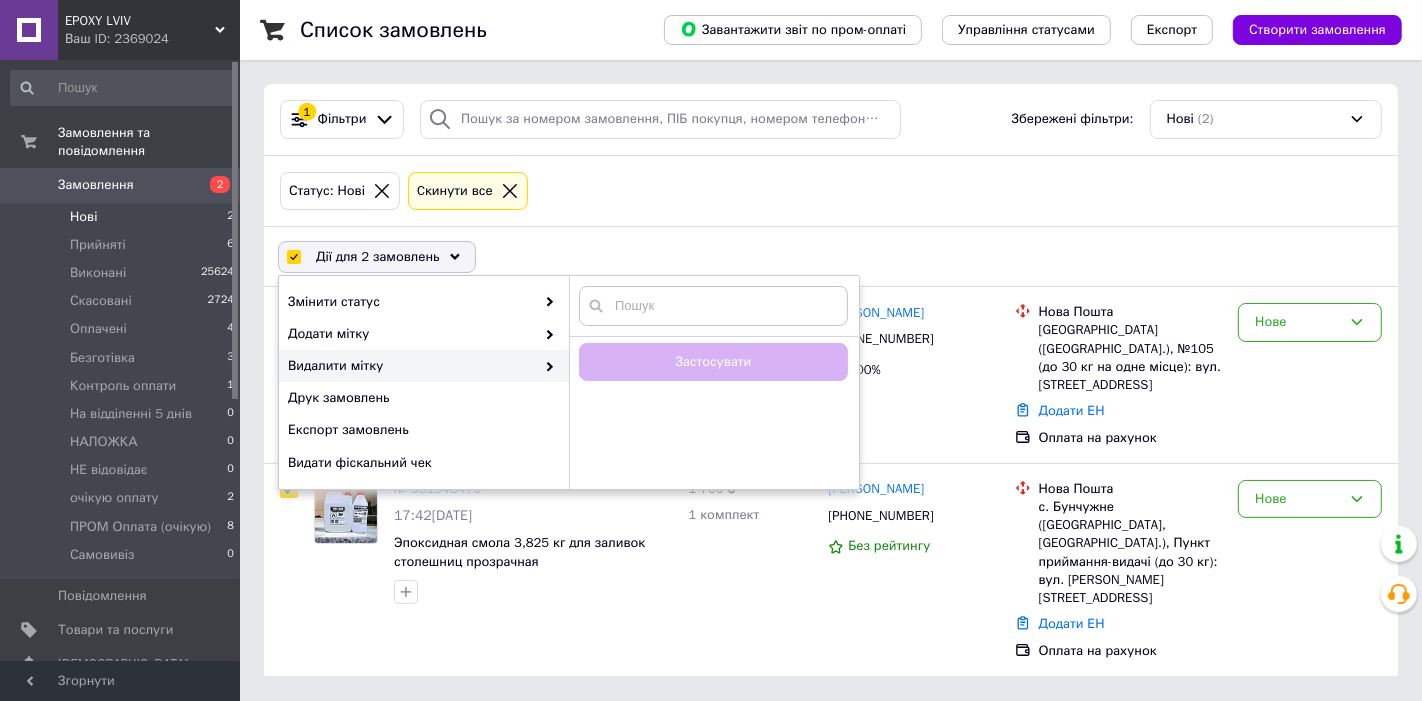 click on "Дії для 2 замовлень Вибрати все 2 замовлень Вибрані всі 2 замовлень Скасувати вибрані Змінити статус Додати мітку Видалити мітку Створити мітку   Застосувати Друк замовлень Експорт замовлень Видати фіскальний чек" at bounding box center (831, 257) 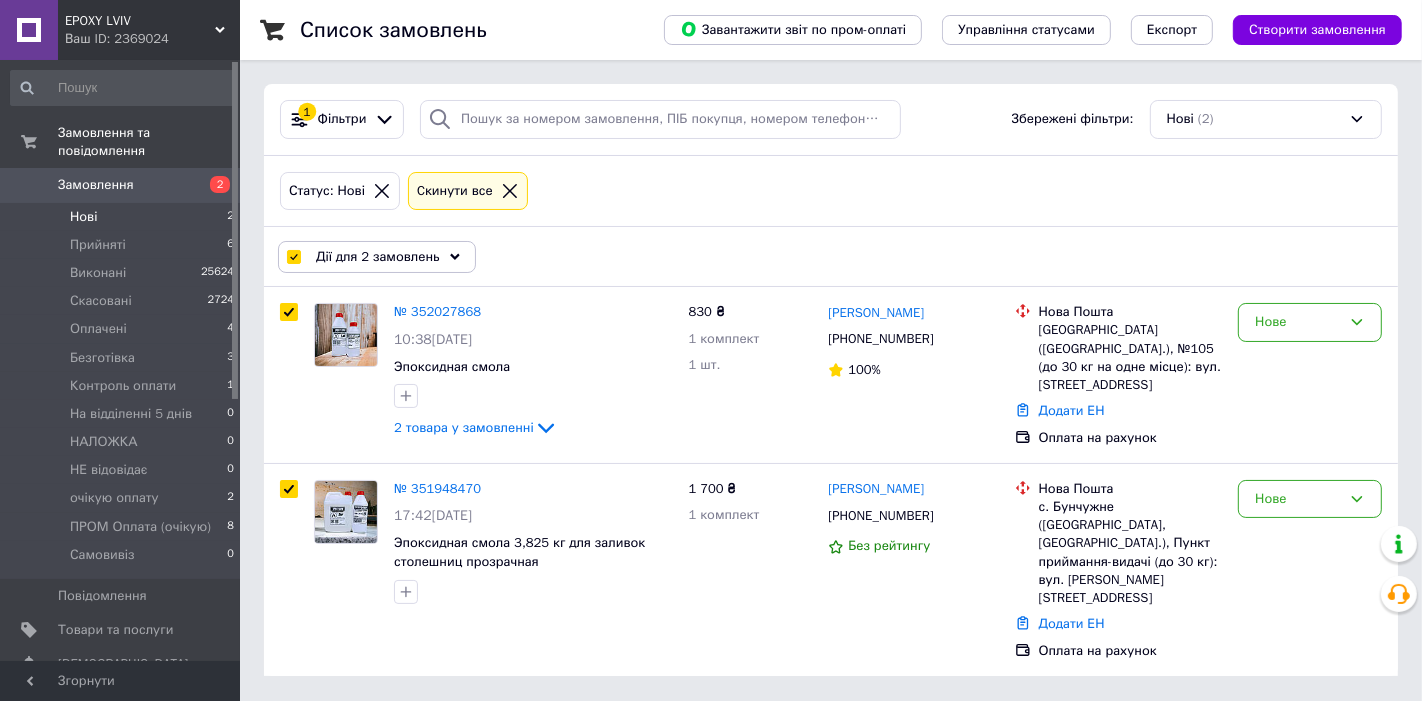 click on "Дії для 2 замовлень" at bounding box center (377, 257) 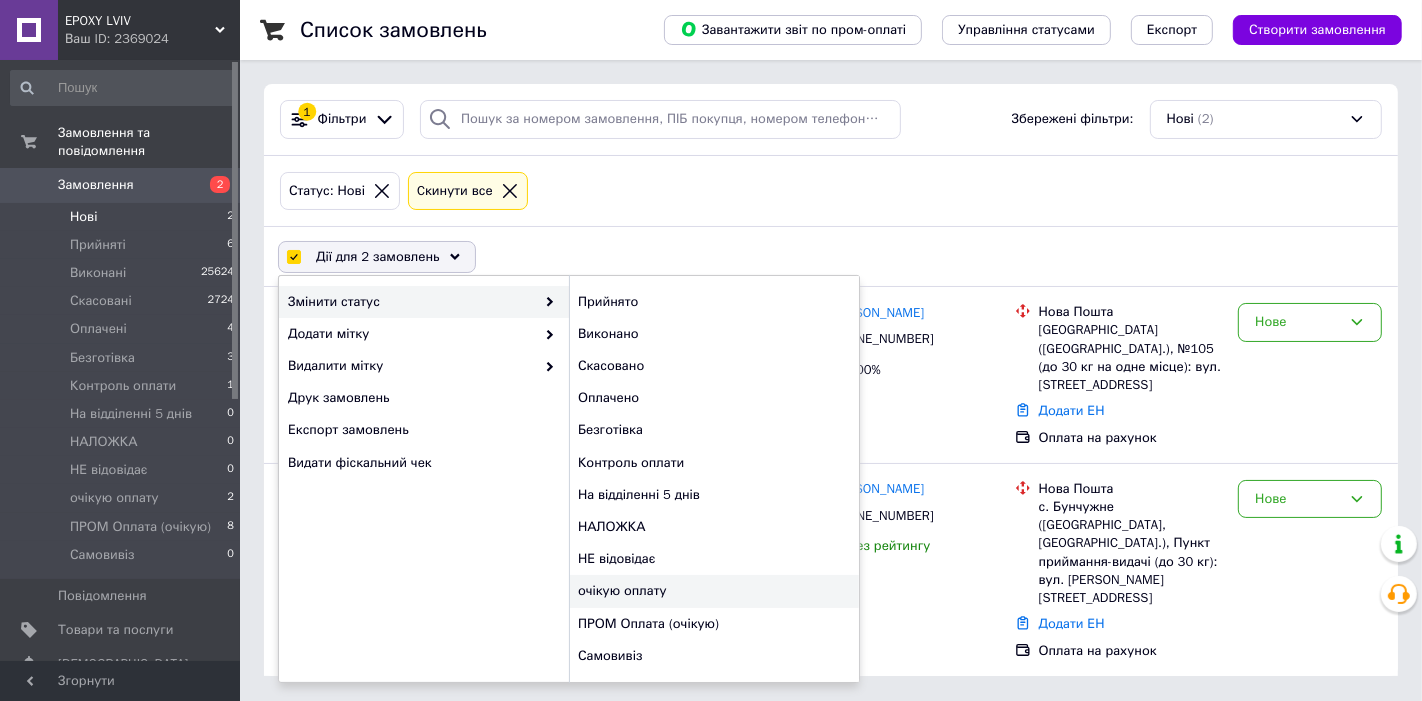click on "очікую оплату" at bounding box center [714, 591] 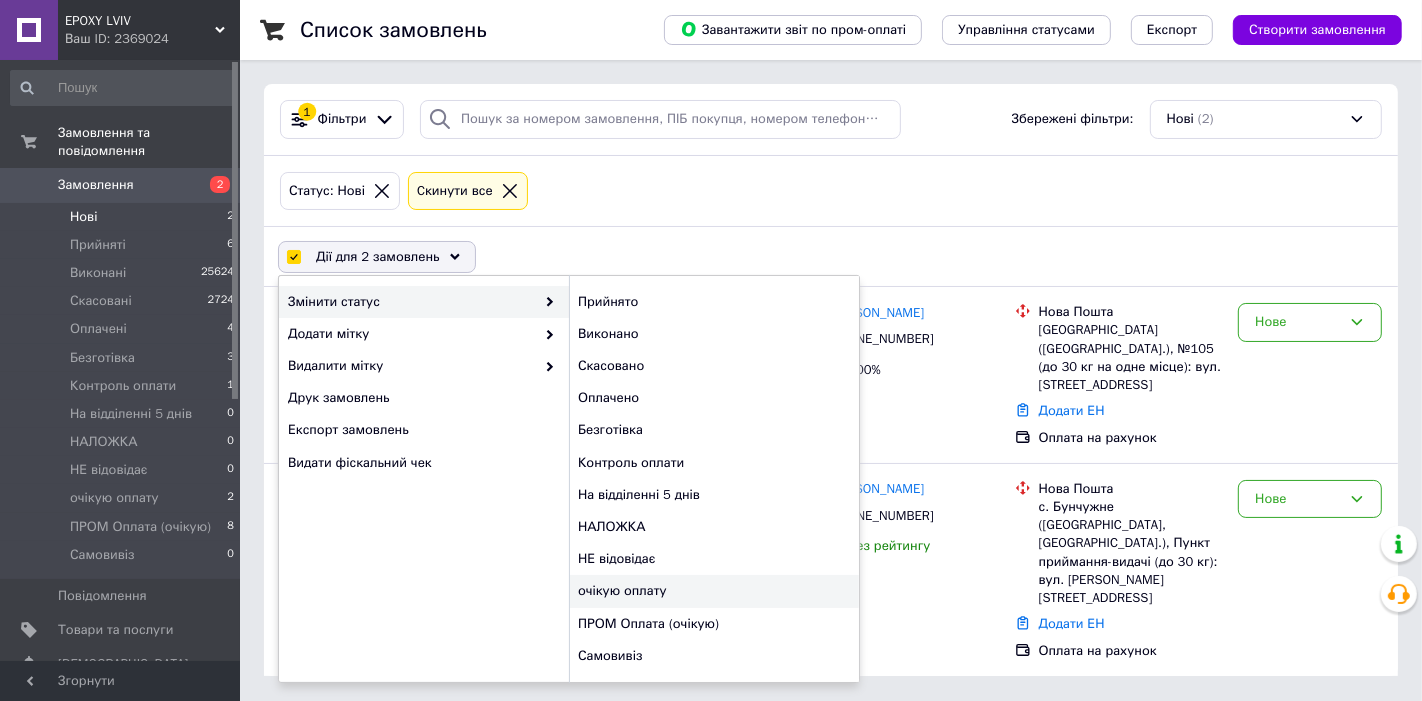checkbox on "false" 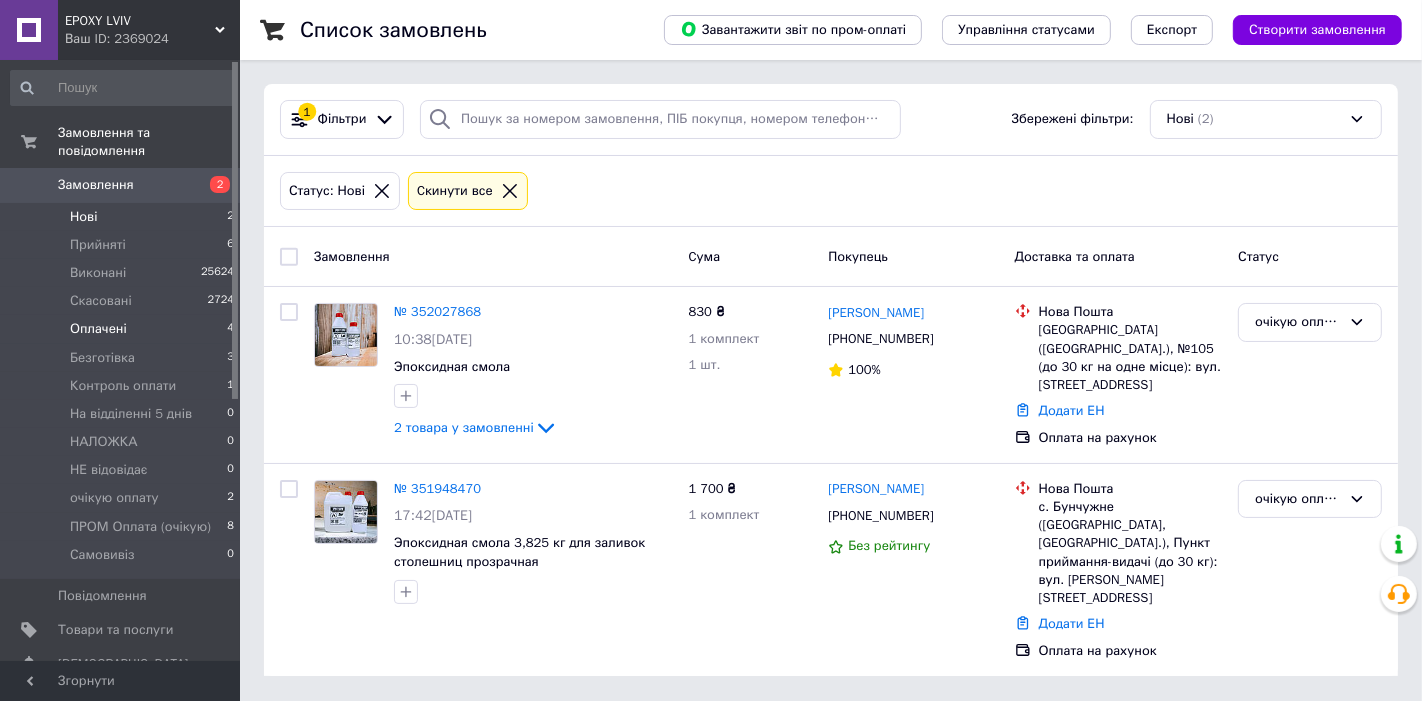 click on "Оплачені 4" at bounding box center (123, 329) 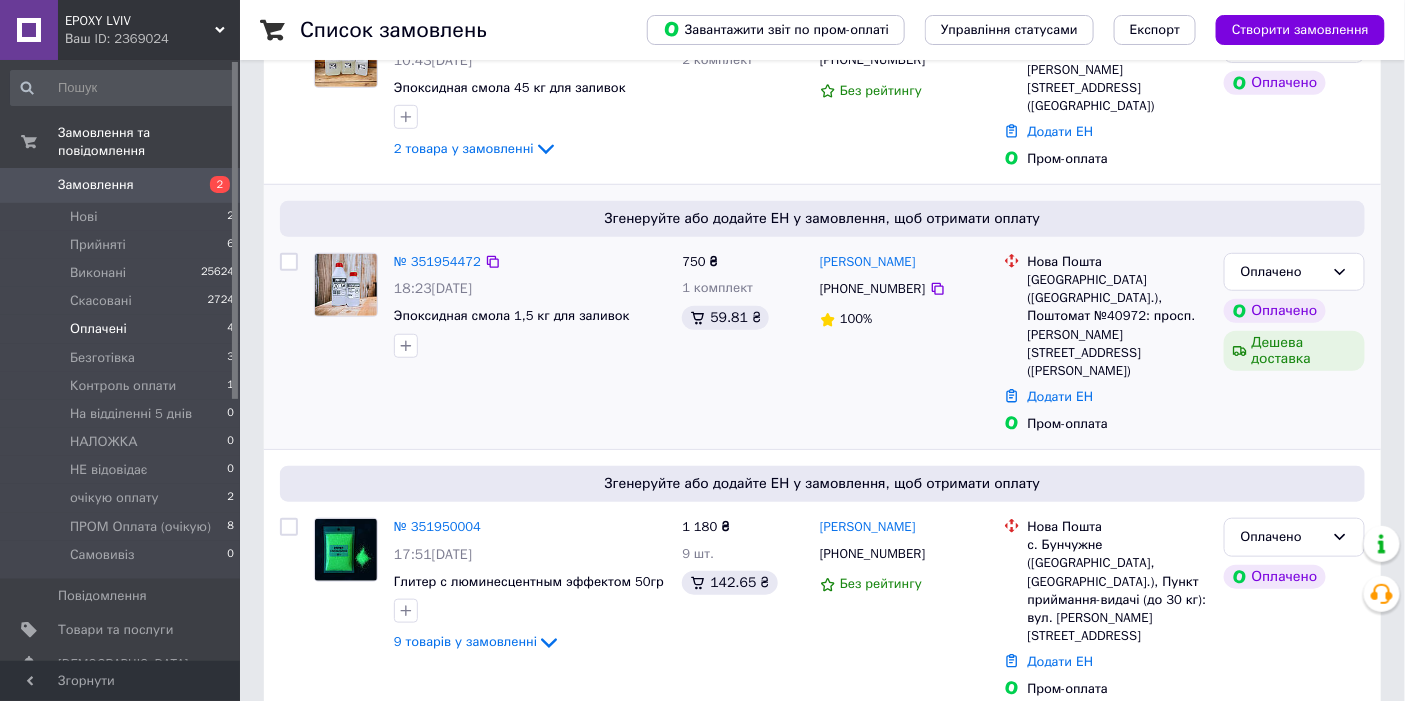 scroll, scrollTop: 500, scrollLeft: 0, axis: vertical 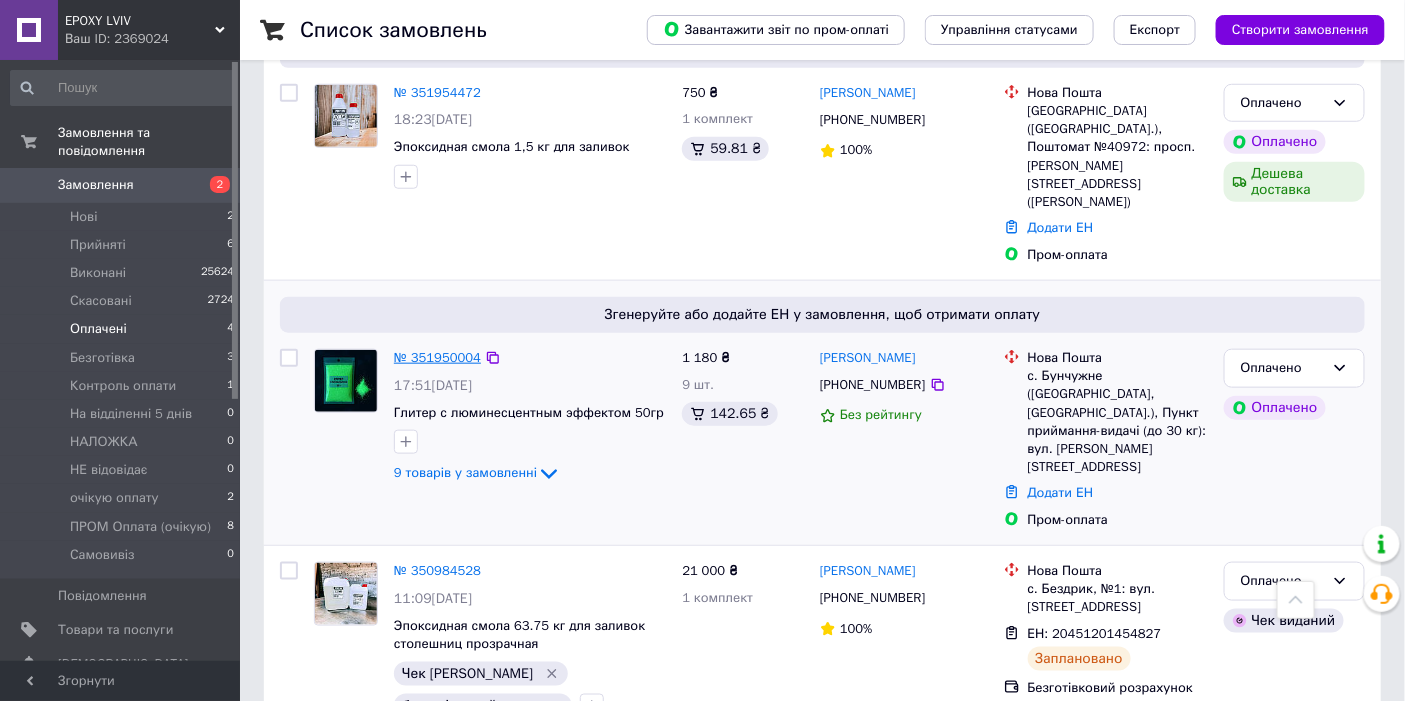 click on "№ 351950004" at bounding box center (437, 357) 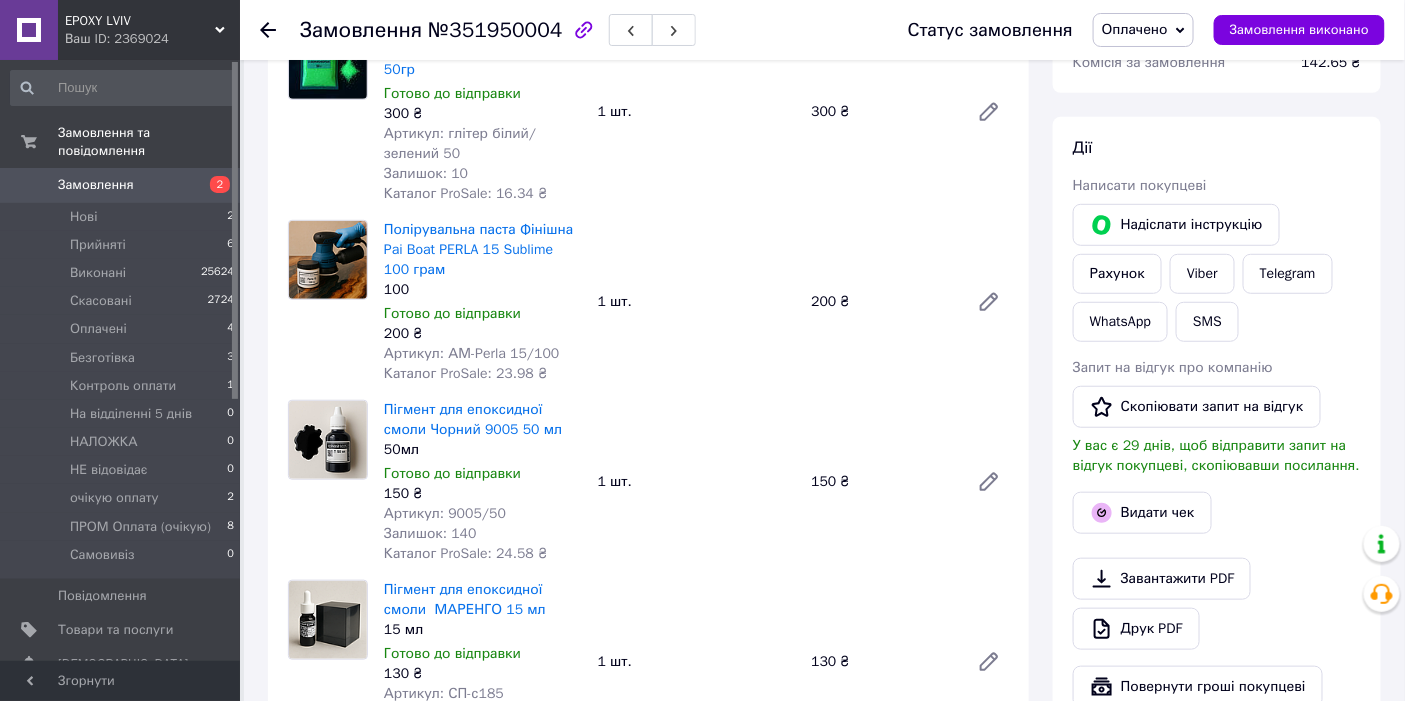 scroll, scrollTop: 0, scrollLeft: 0, axis: both 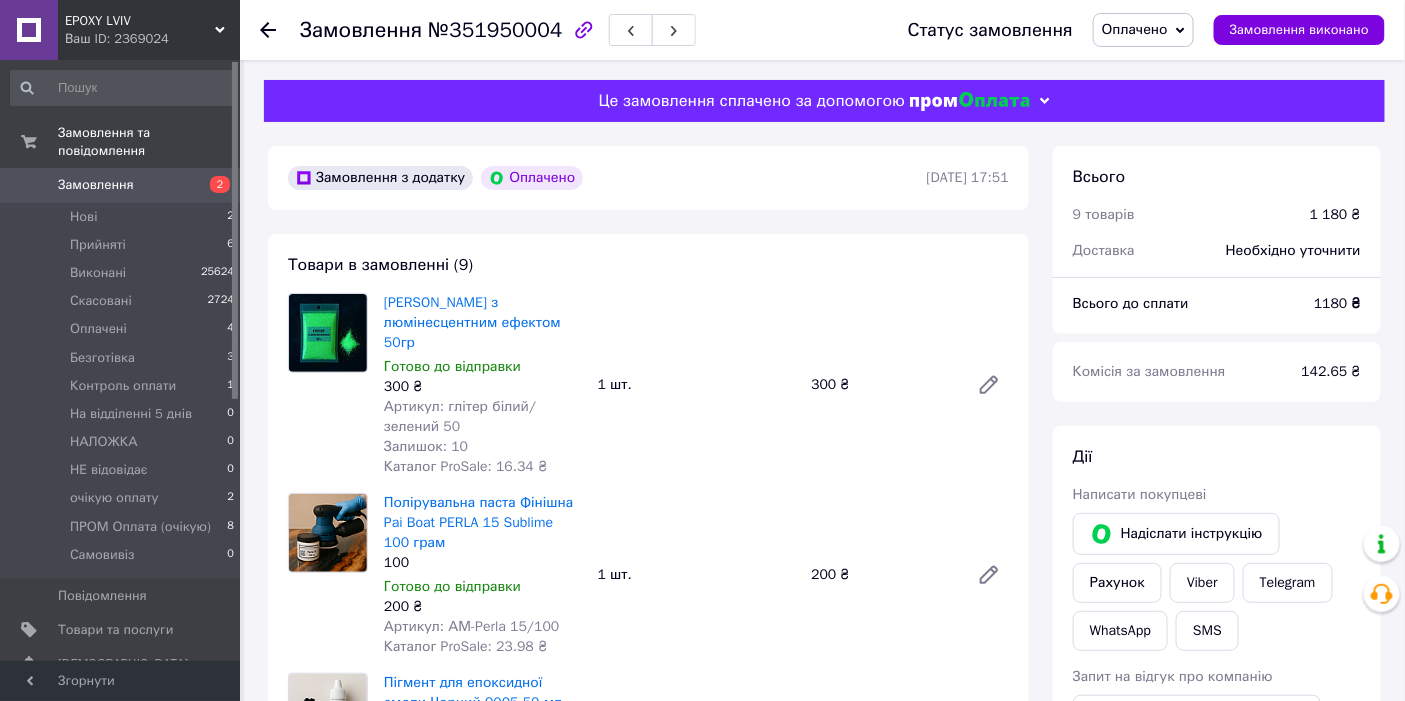 click on "№351950004" at bounding box center (495, 30) 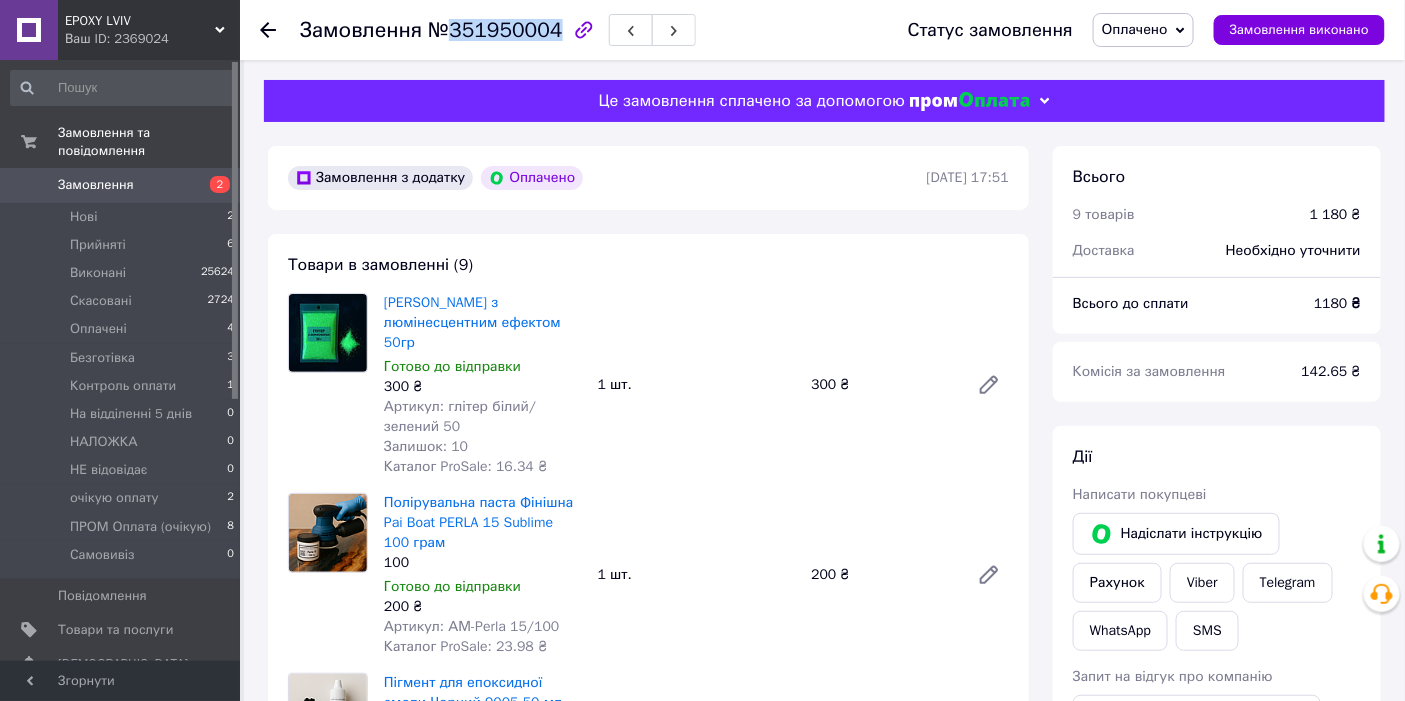 click on "№351950004" at bounding box center [495, 30] 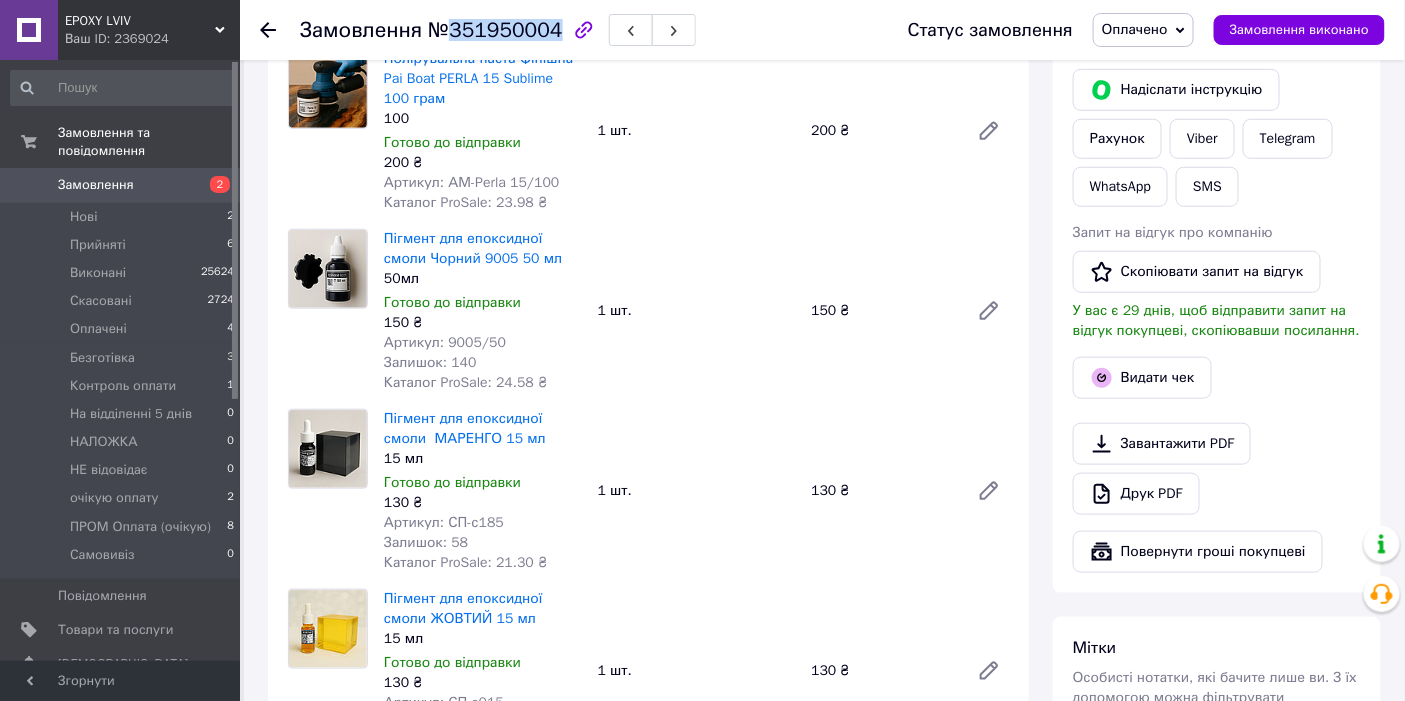 scroll, scrollTop: 0, scrollLeft: 0, axis: both 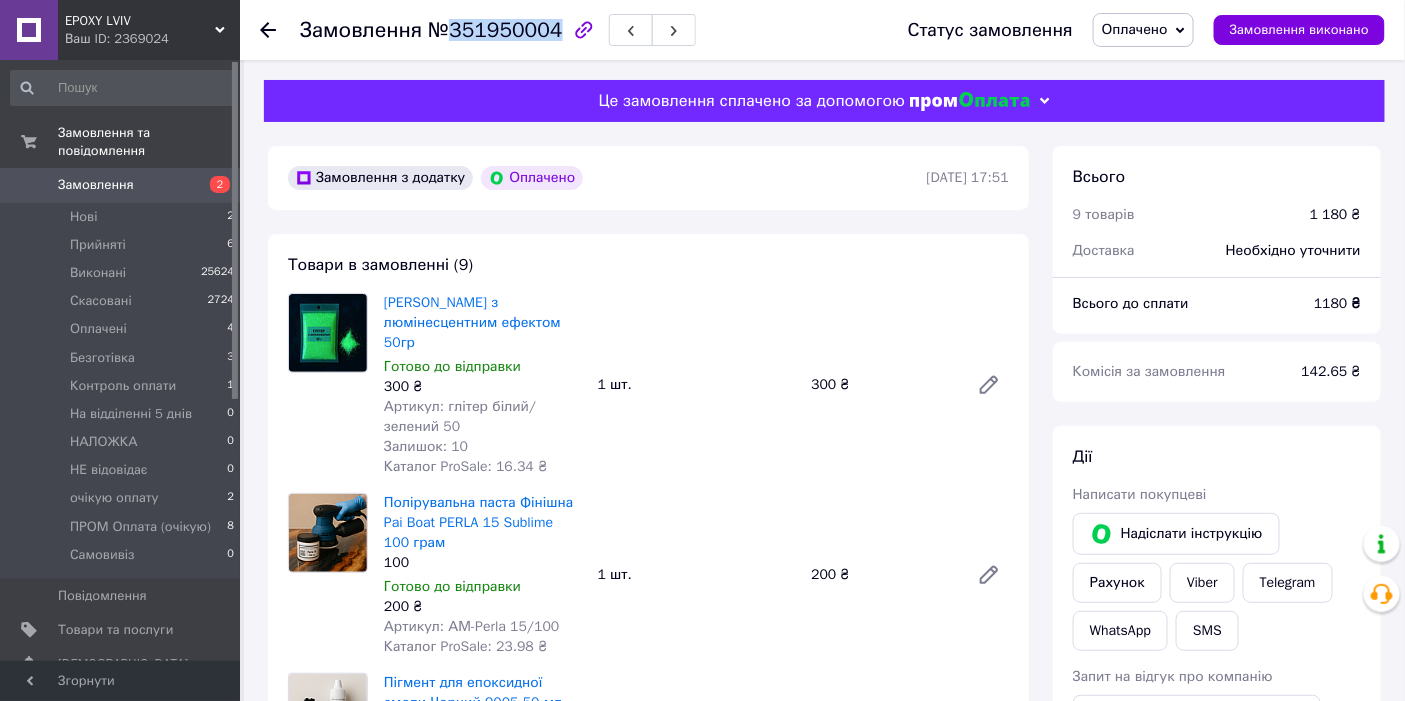 copy on "351950004" 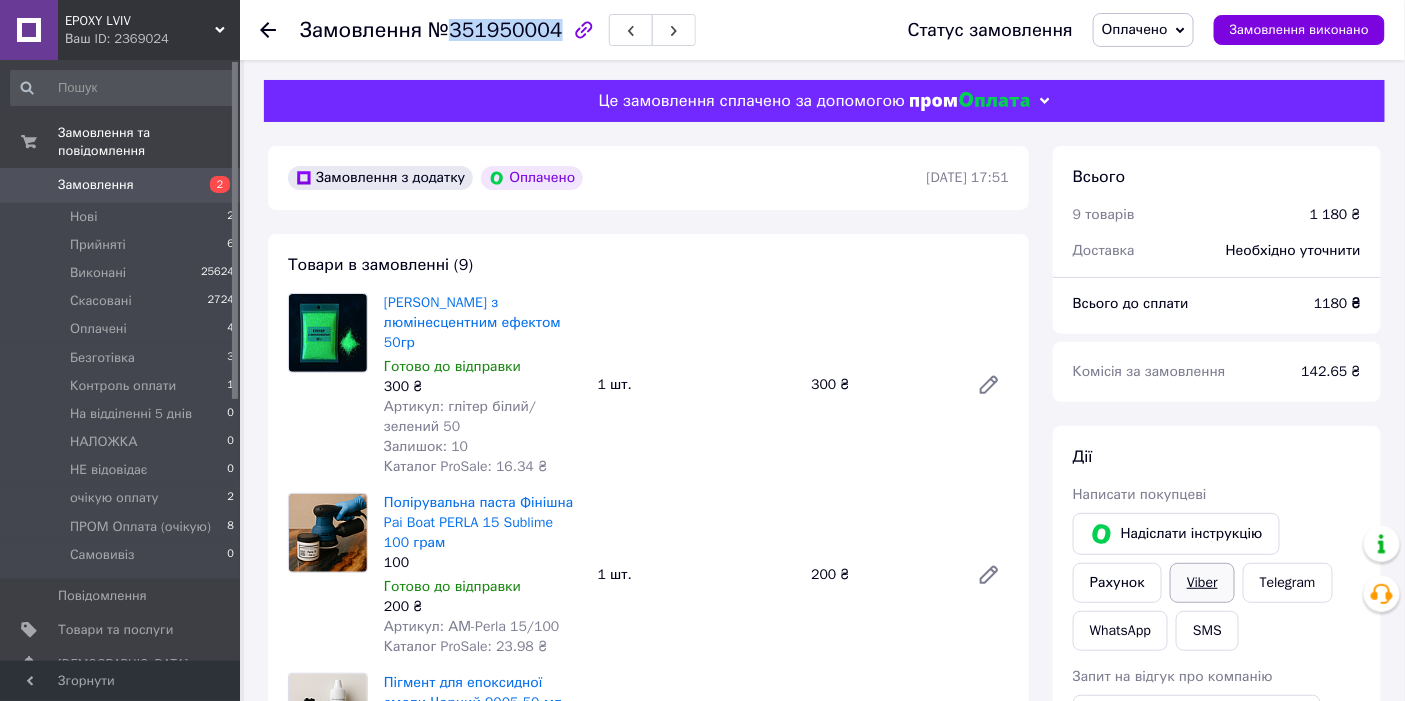 click on "Viber" at bounding box center (1202, 583) 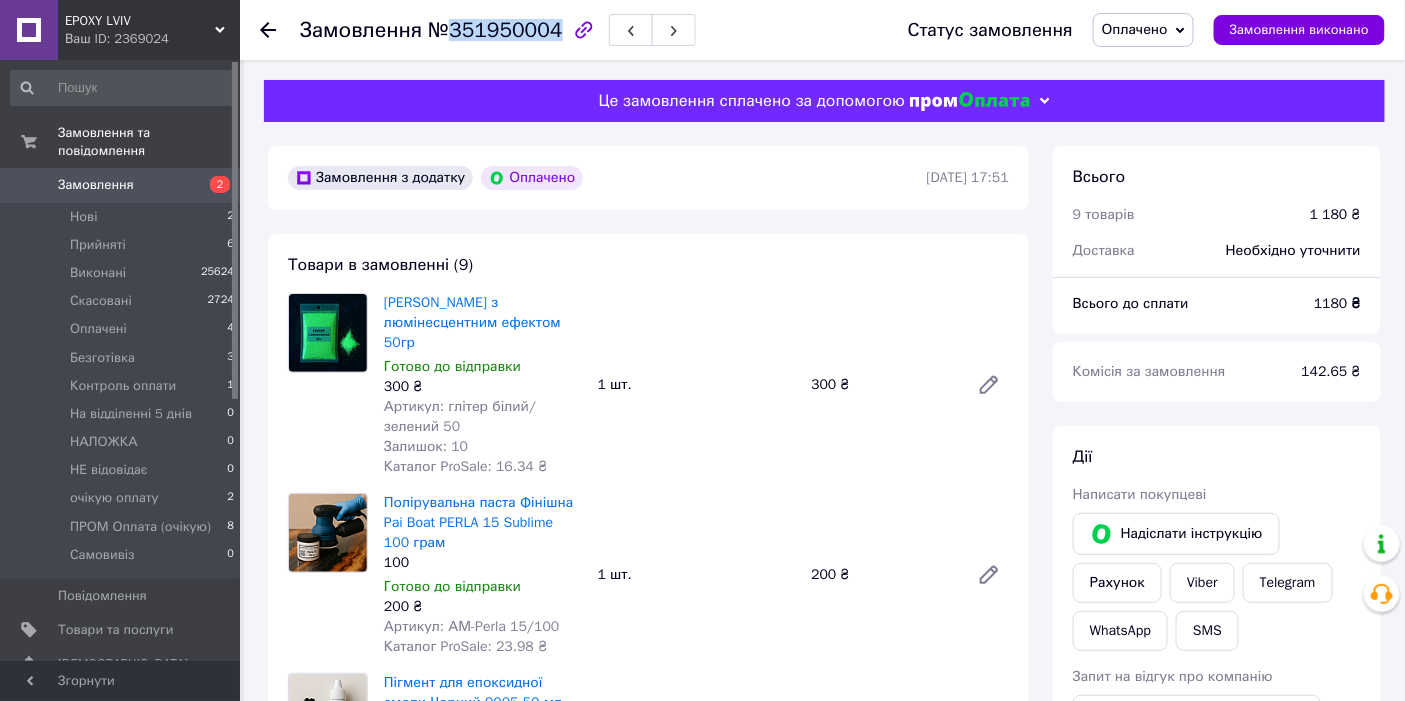 copy on "351950004" 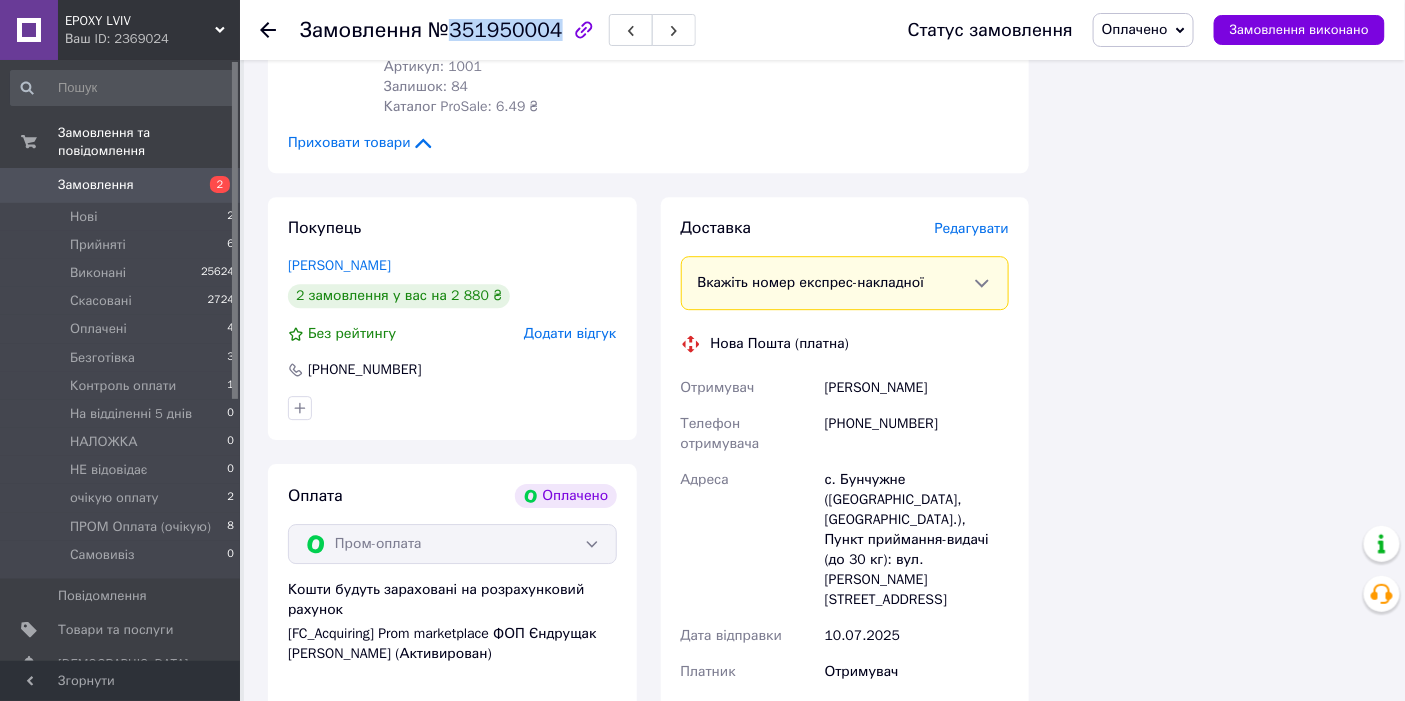scroll, scrollTop: 2000, scrollLeft: 0, axis: vertical 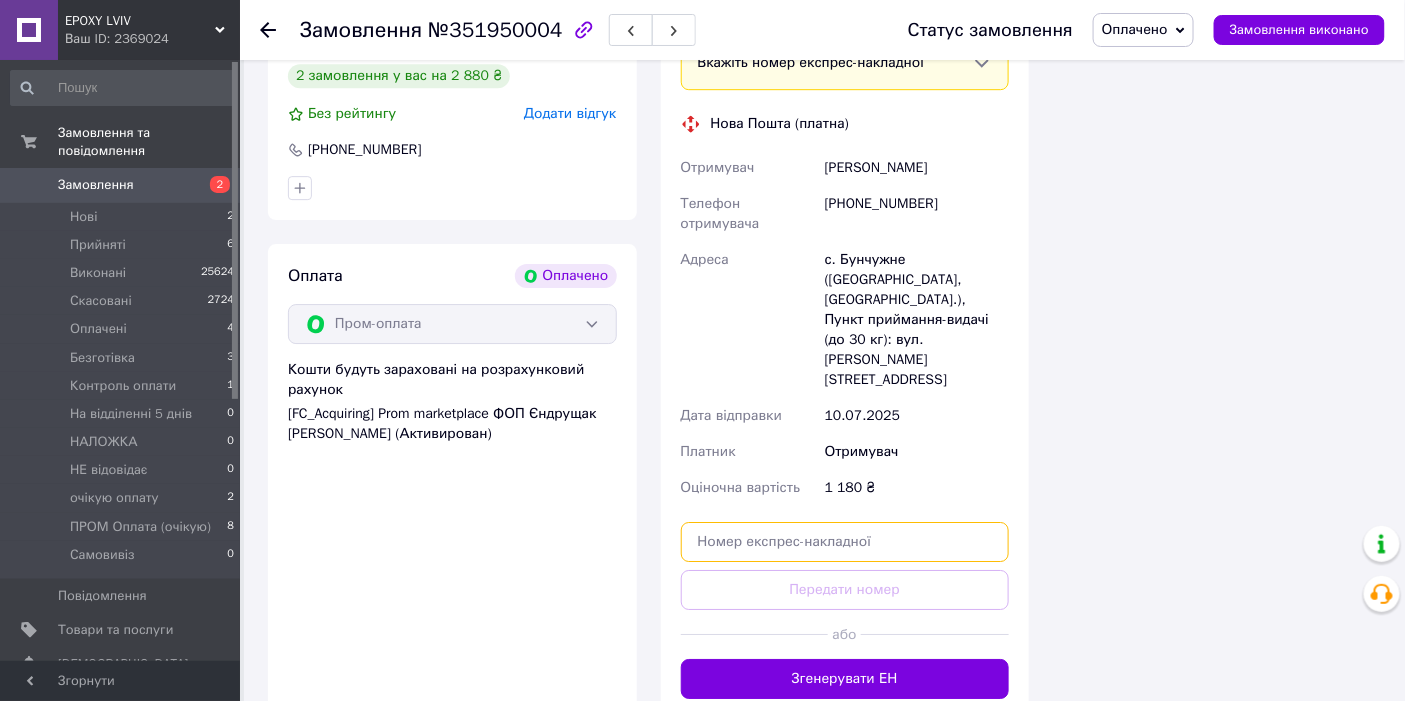click at bounding box center [845, 542] 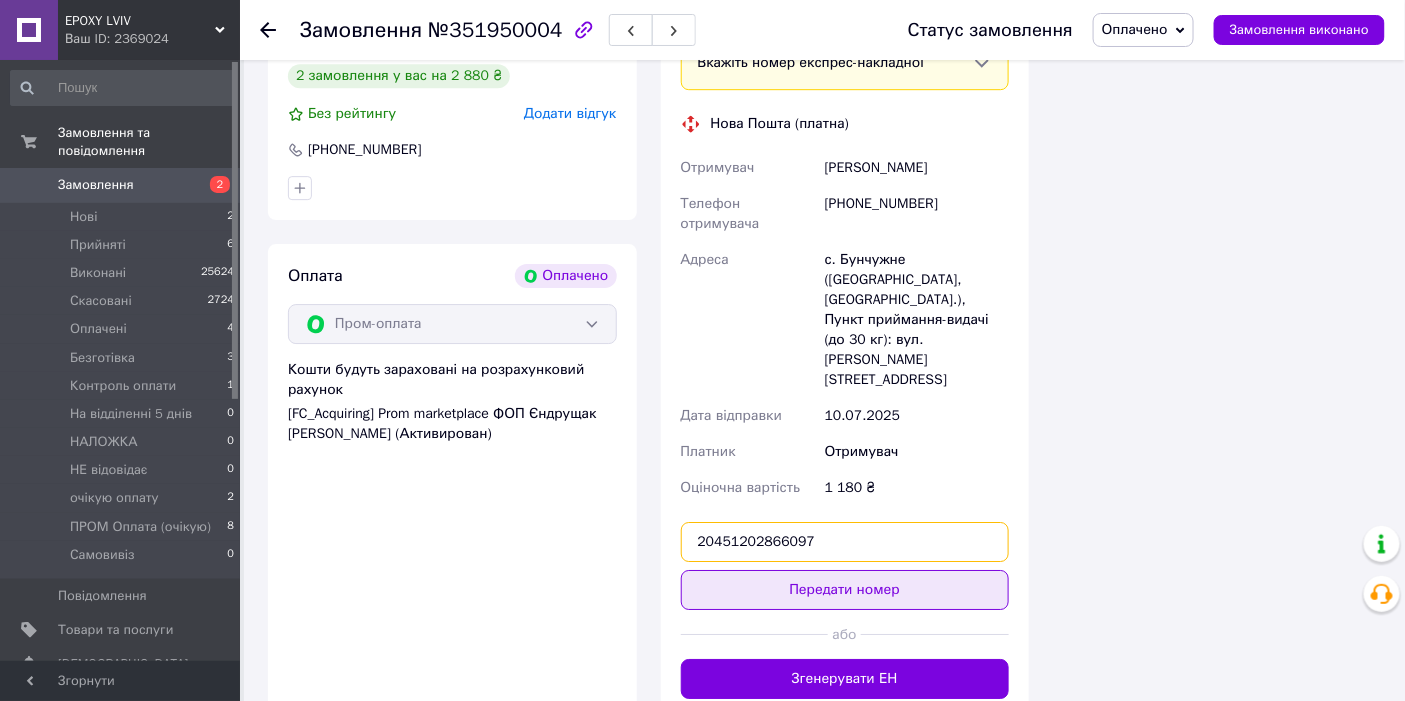 type on "20451202866097" 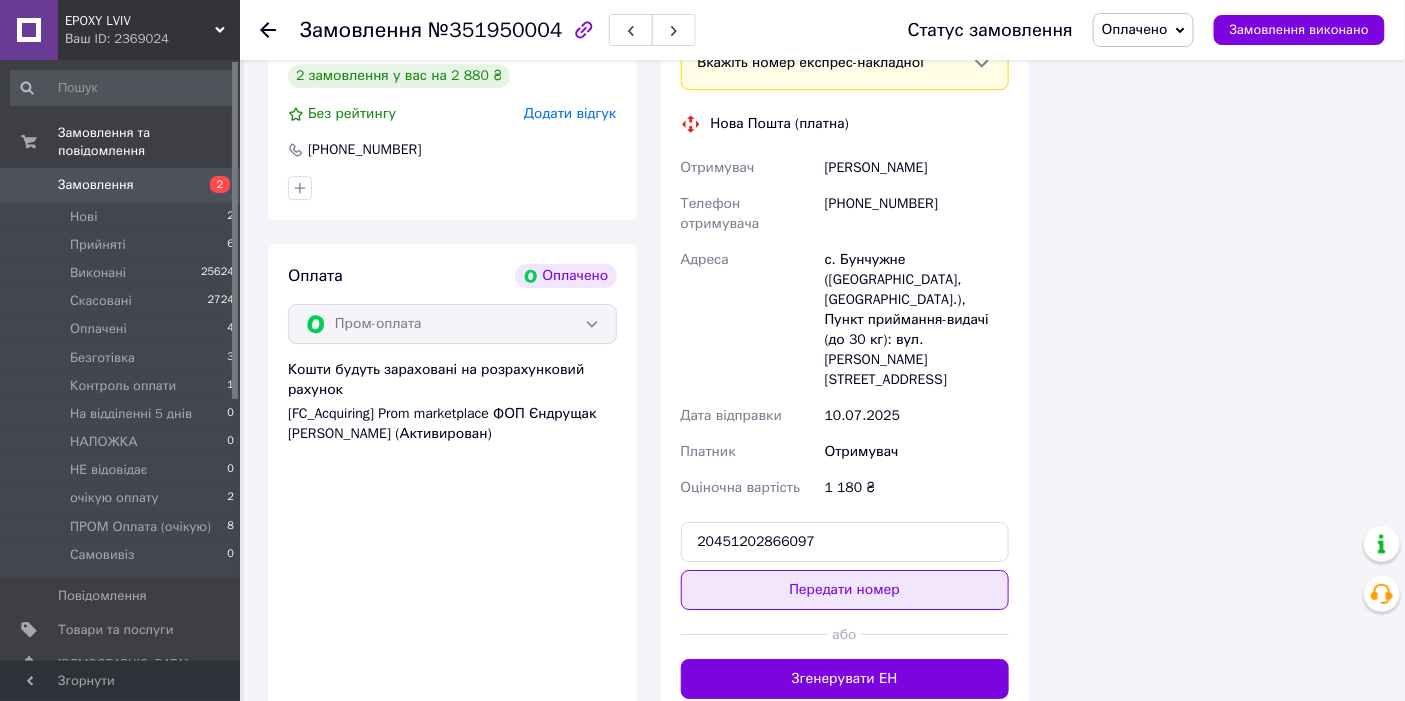 click on "Передати номер" at bounding box center [845, 590] 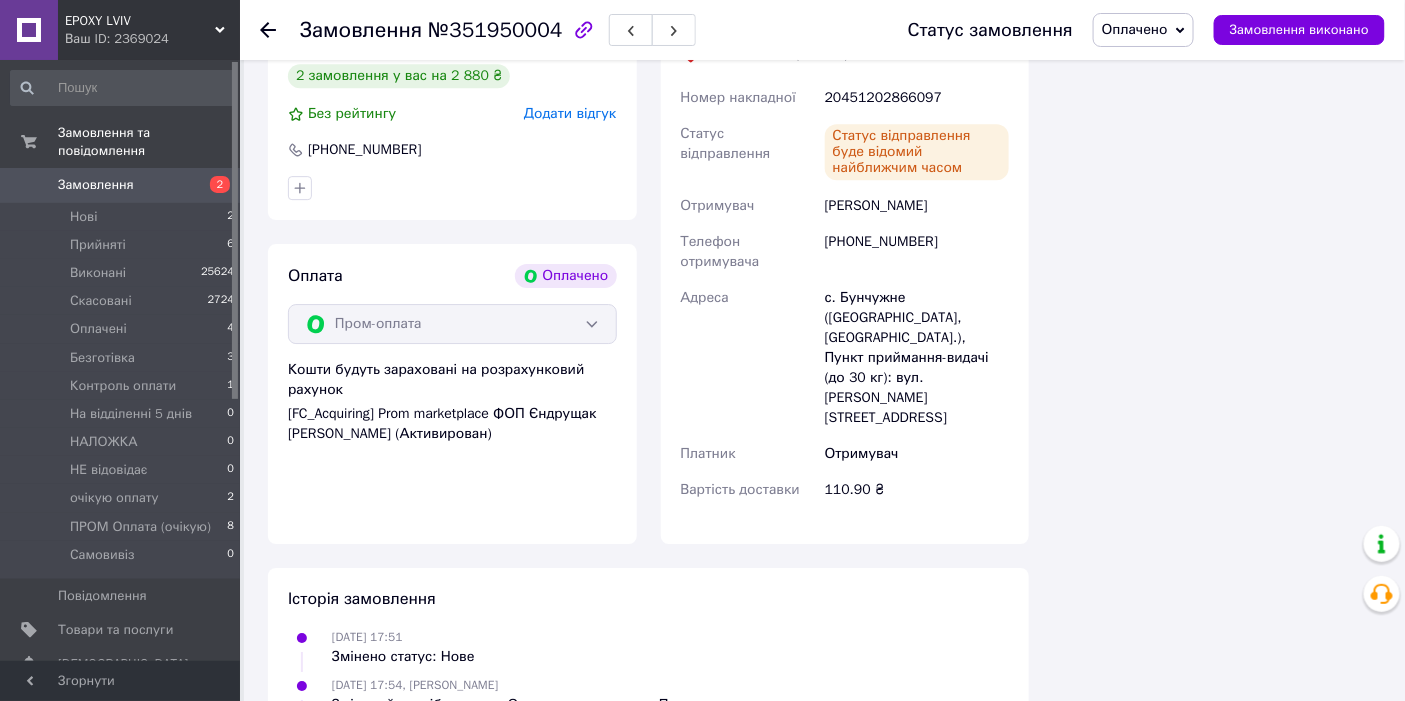 click on "Замовлення" at bounding box center (96, 185) 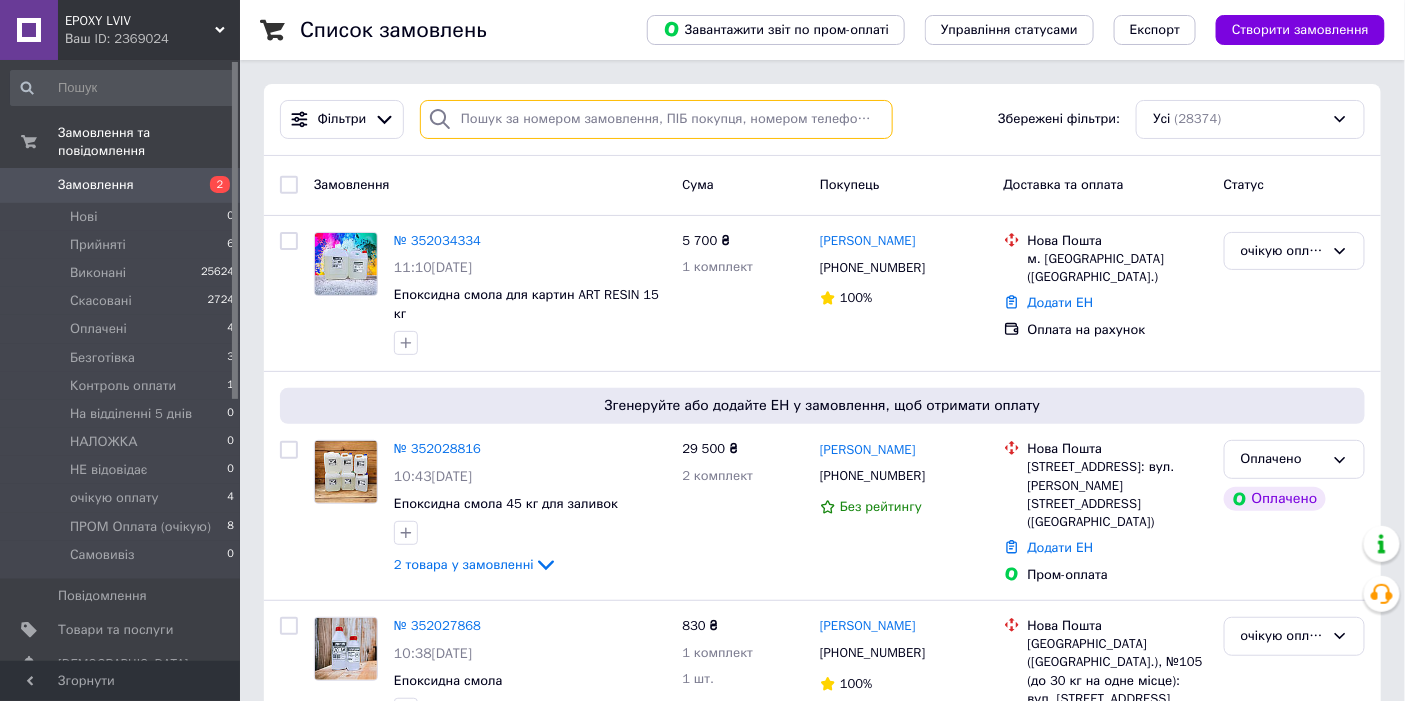click at bounding box center (656, 119) 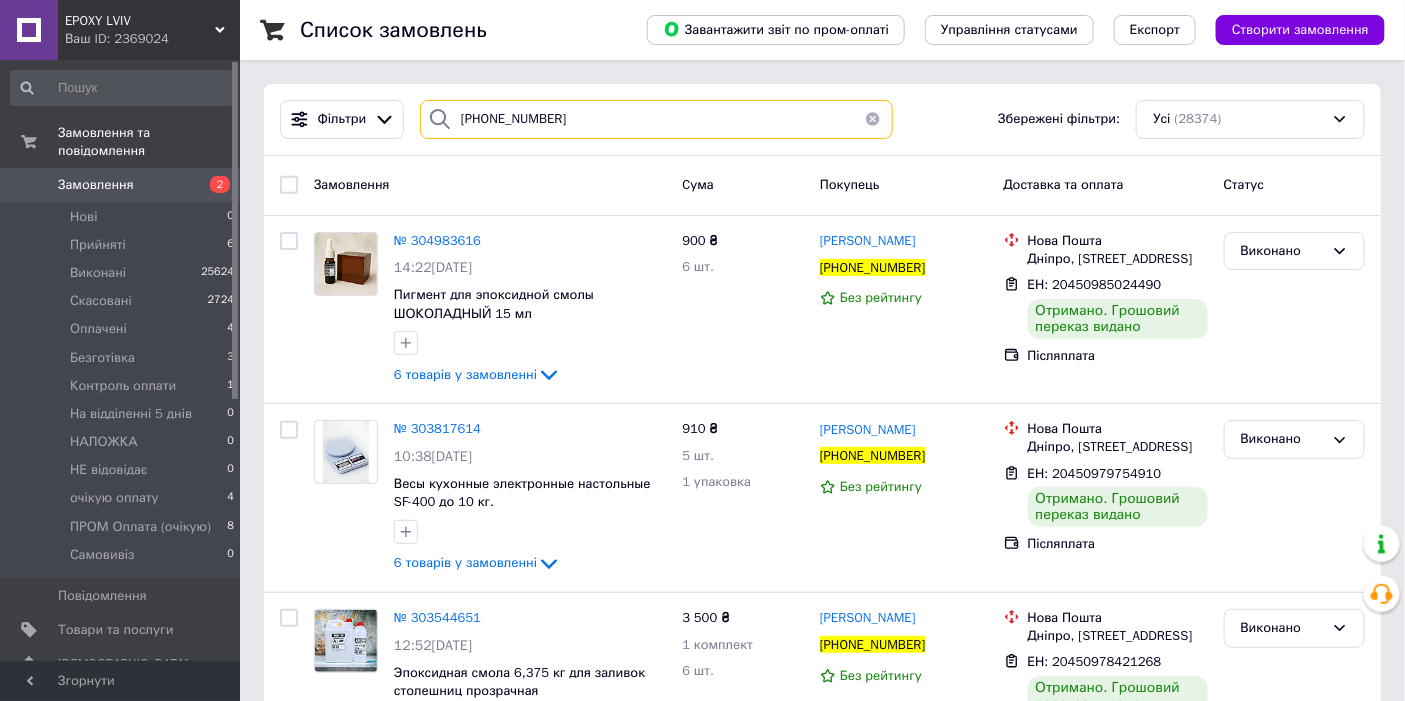 scroll, scrollTop: 110, scrollLeft: 0, axis: vertical 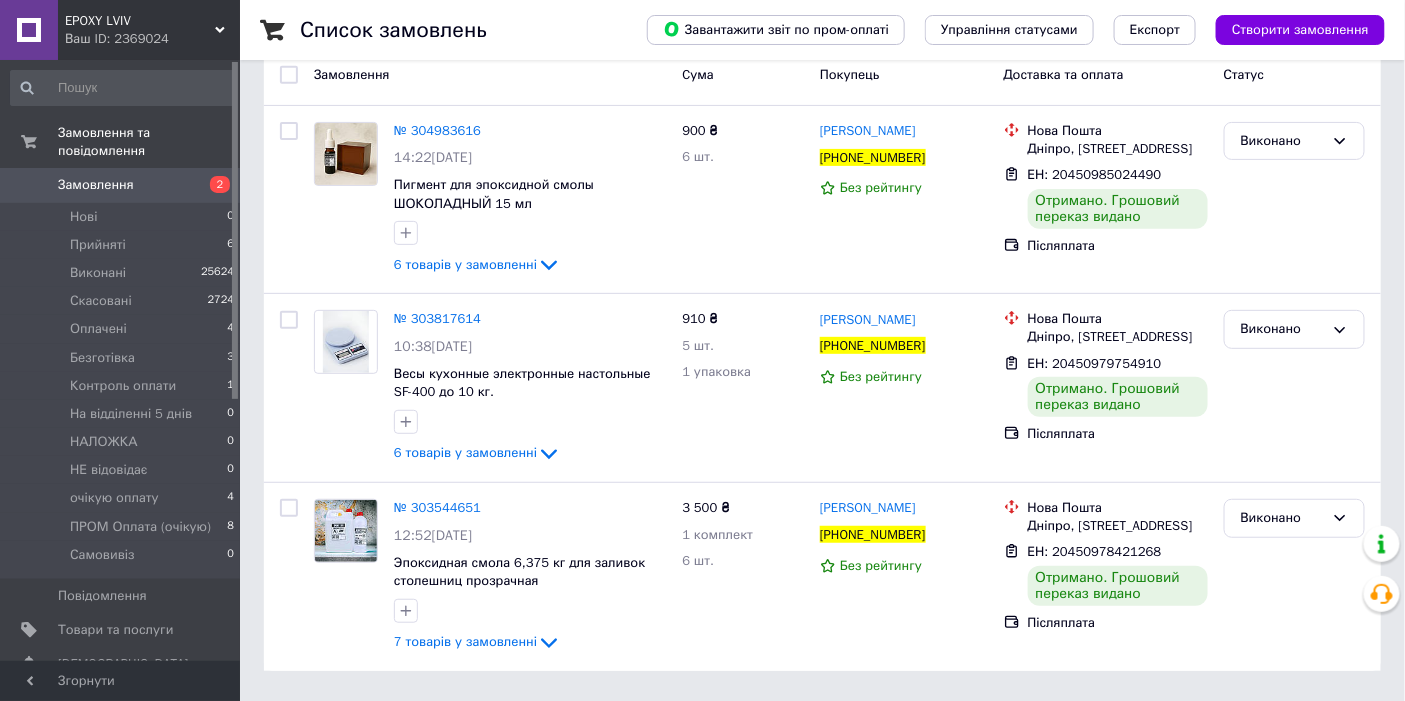 type on "+380683715053" 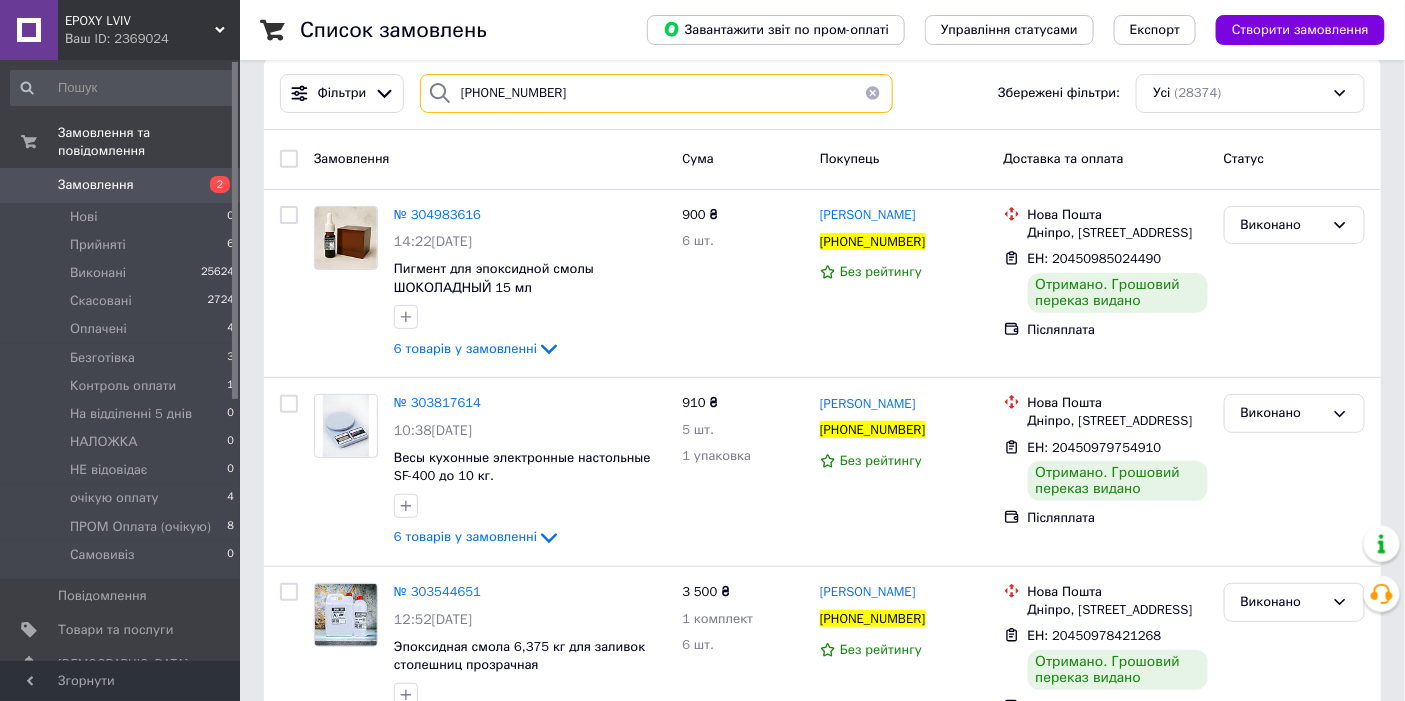 scroll, scrollTop: 0, scrollLeft: 0, axis: both 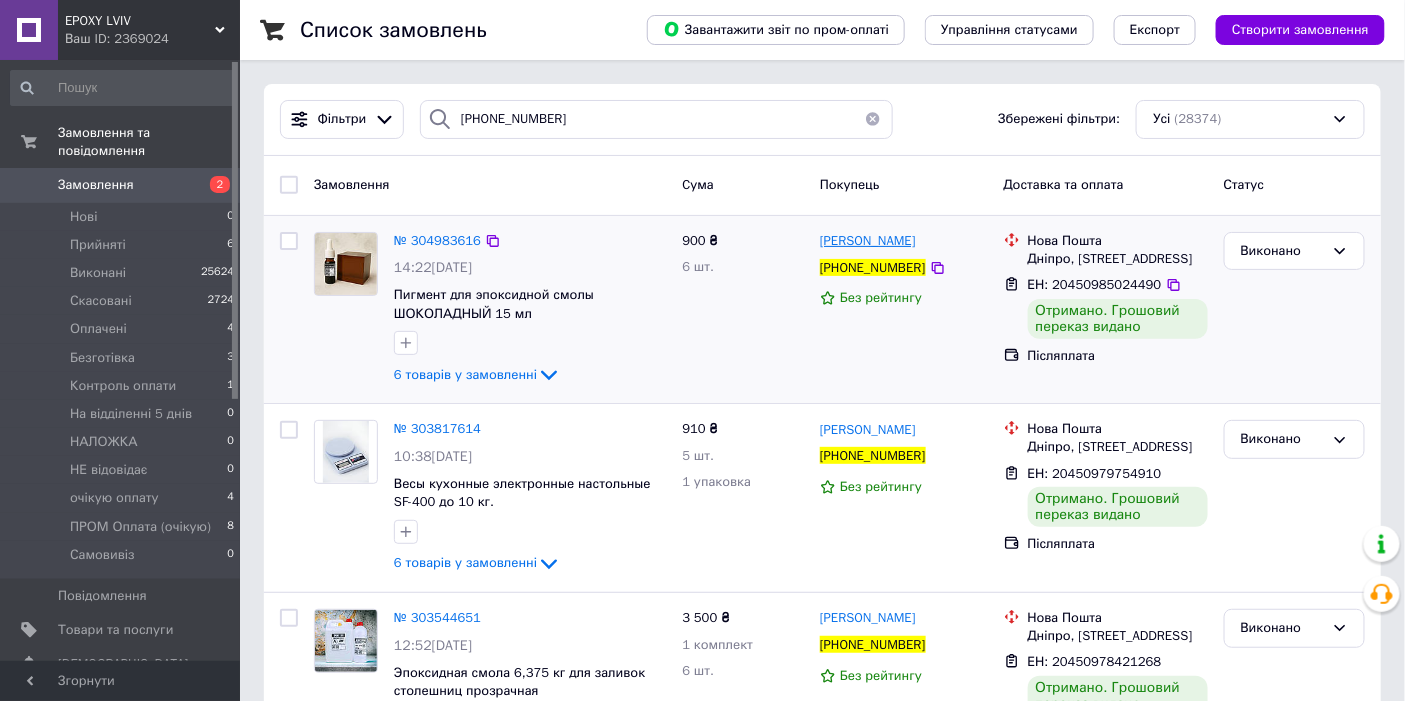 click on "Анатолій Маштаков" at bounding box center (868, 240) 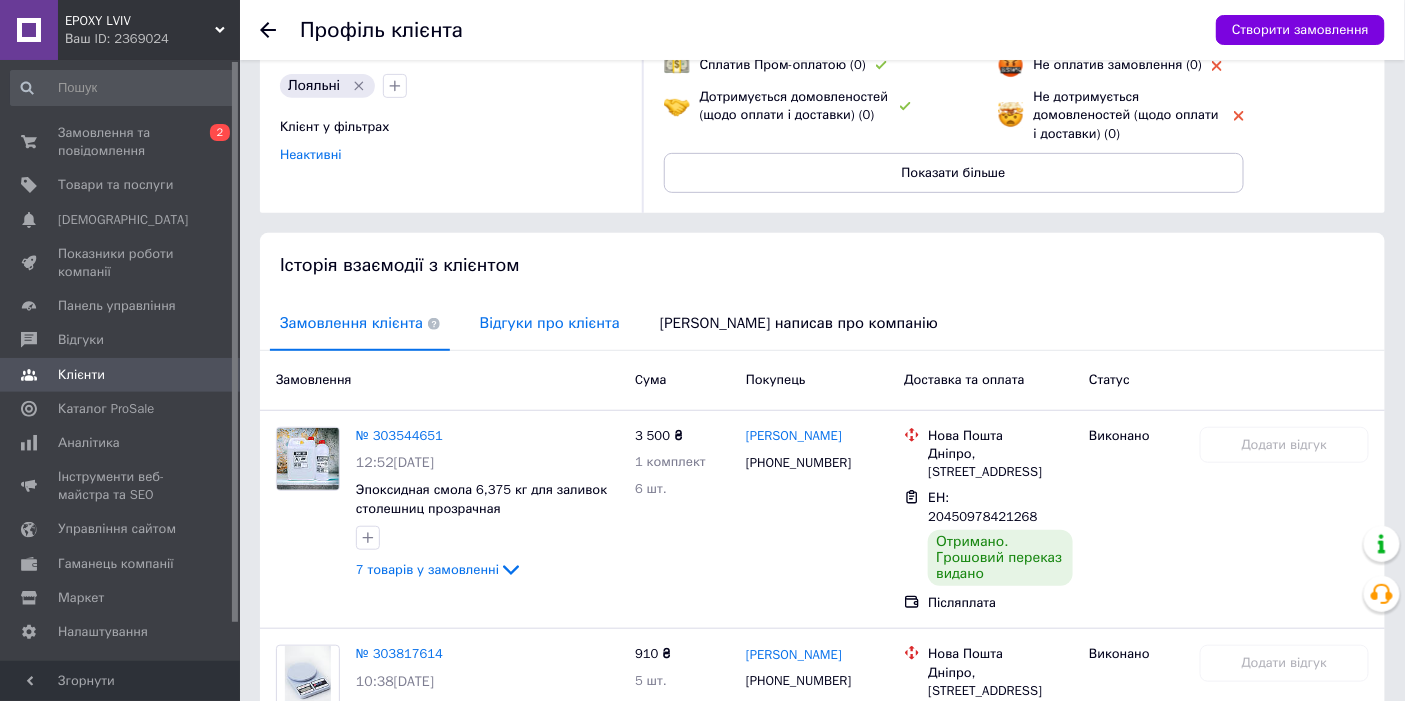 click on "Відгуки про клієнта" at bounding box center (550, 323) 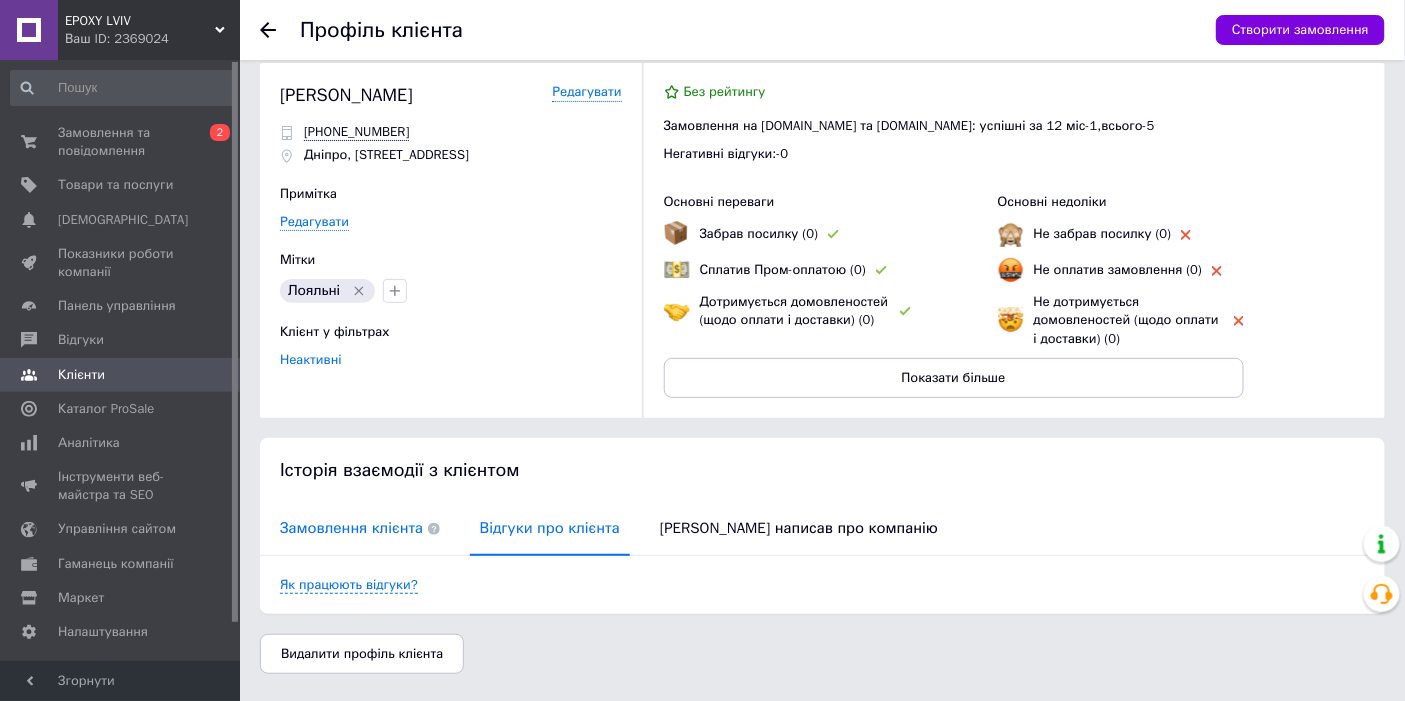 click on "Замовлення клієнта" at bounding box center (360, 528) 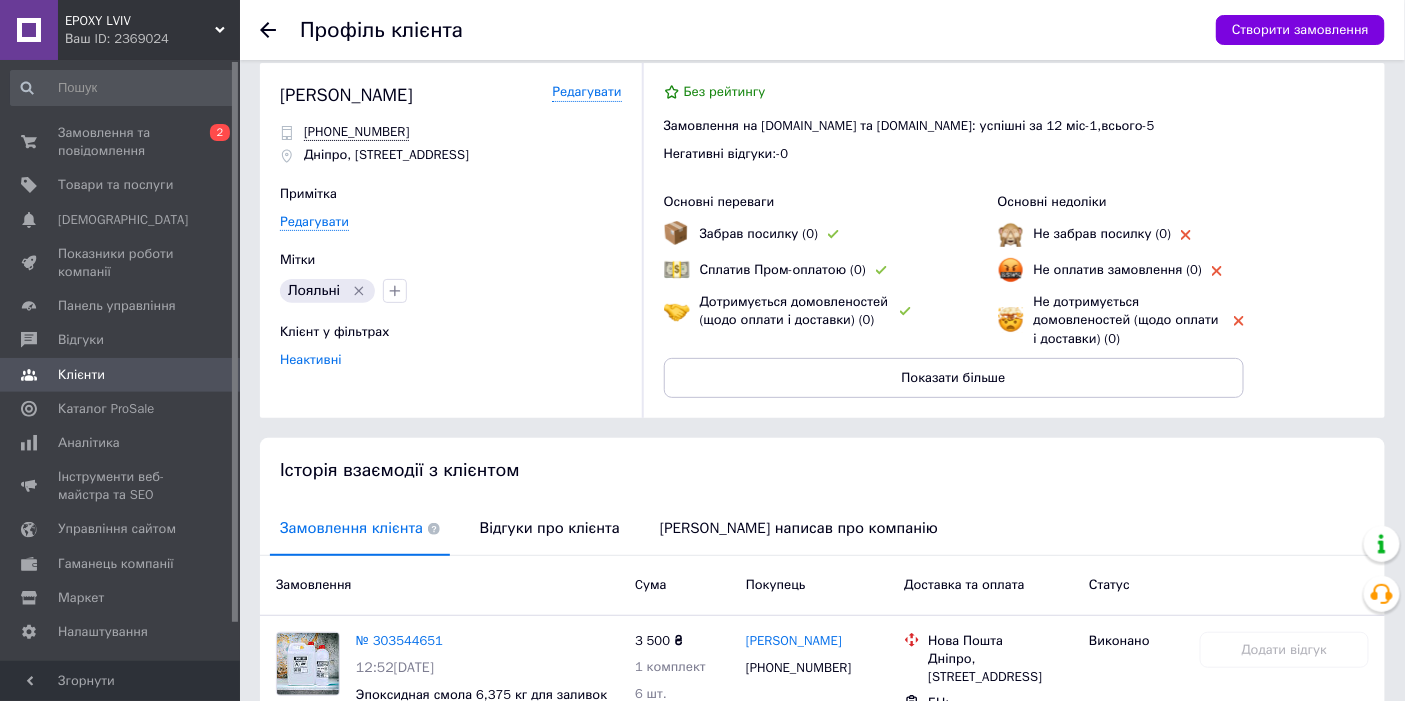 scroll, scrollTop: 222, scrollLeft: 0, axis: vertical 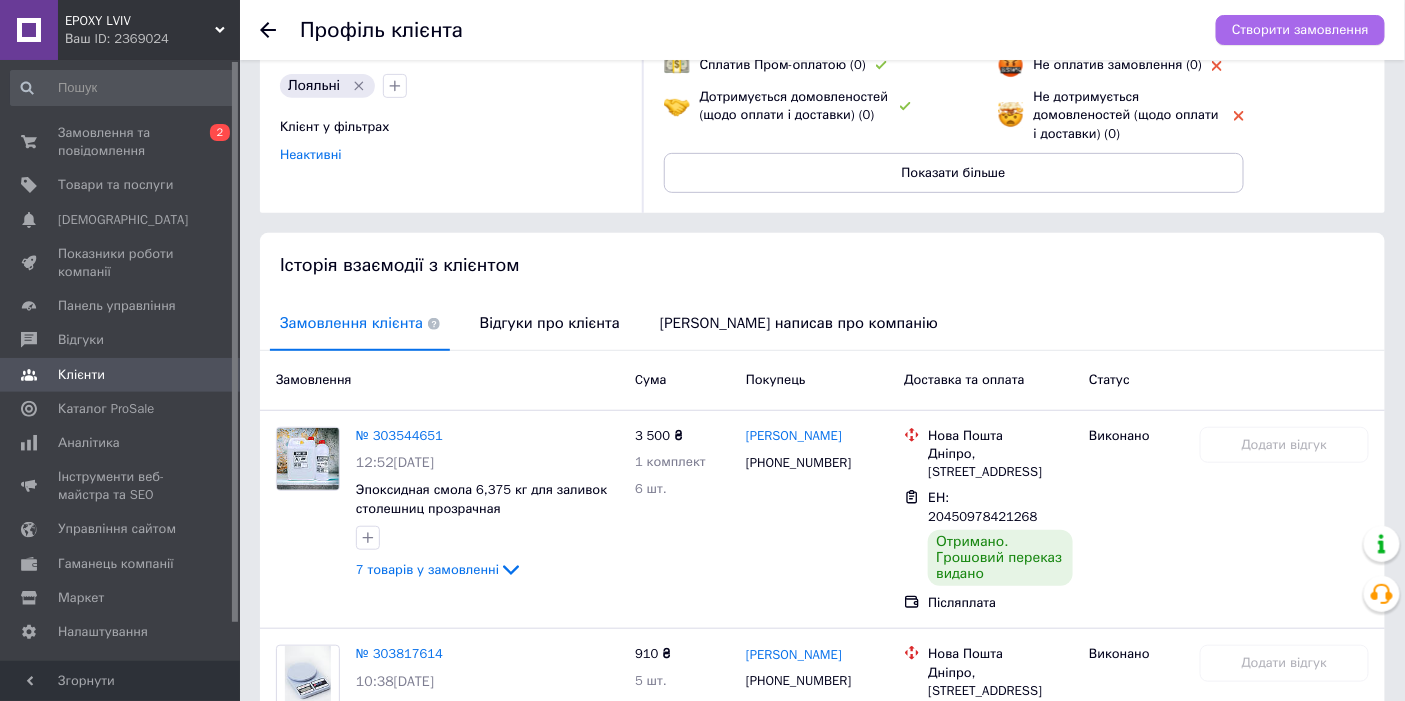 click on "Створити замовлення" at bounding box center [1300, 30] 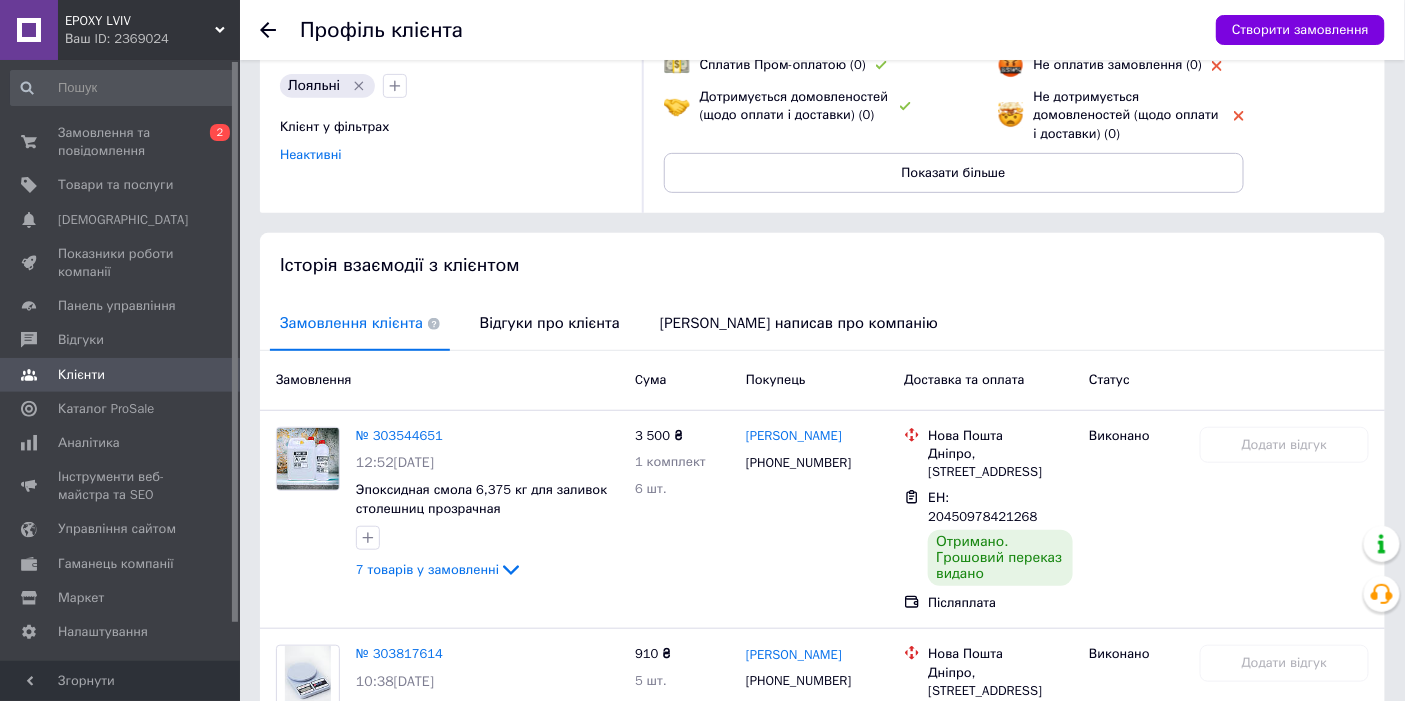 scroll, scrollTop: 0, scrollLeft: 0, axis: both 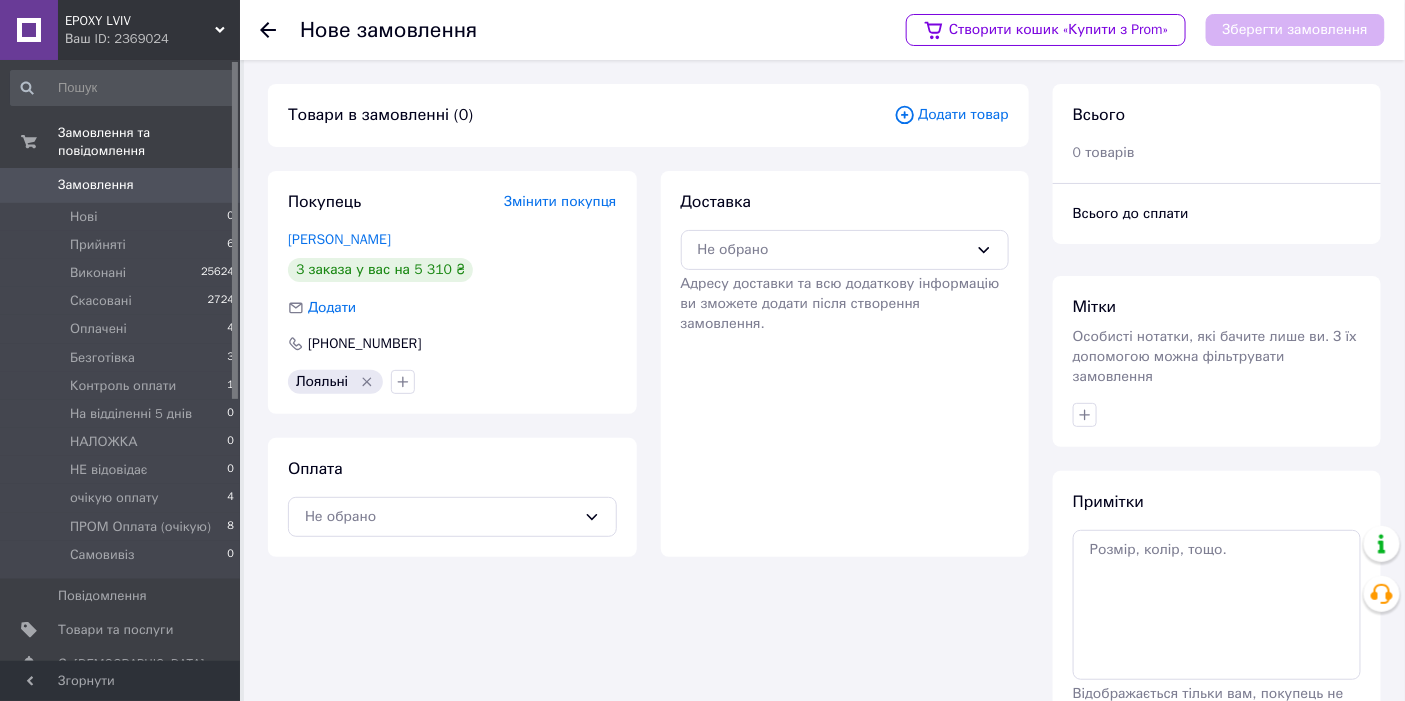 click on "Додати товар" at bounding box center (951, 115) 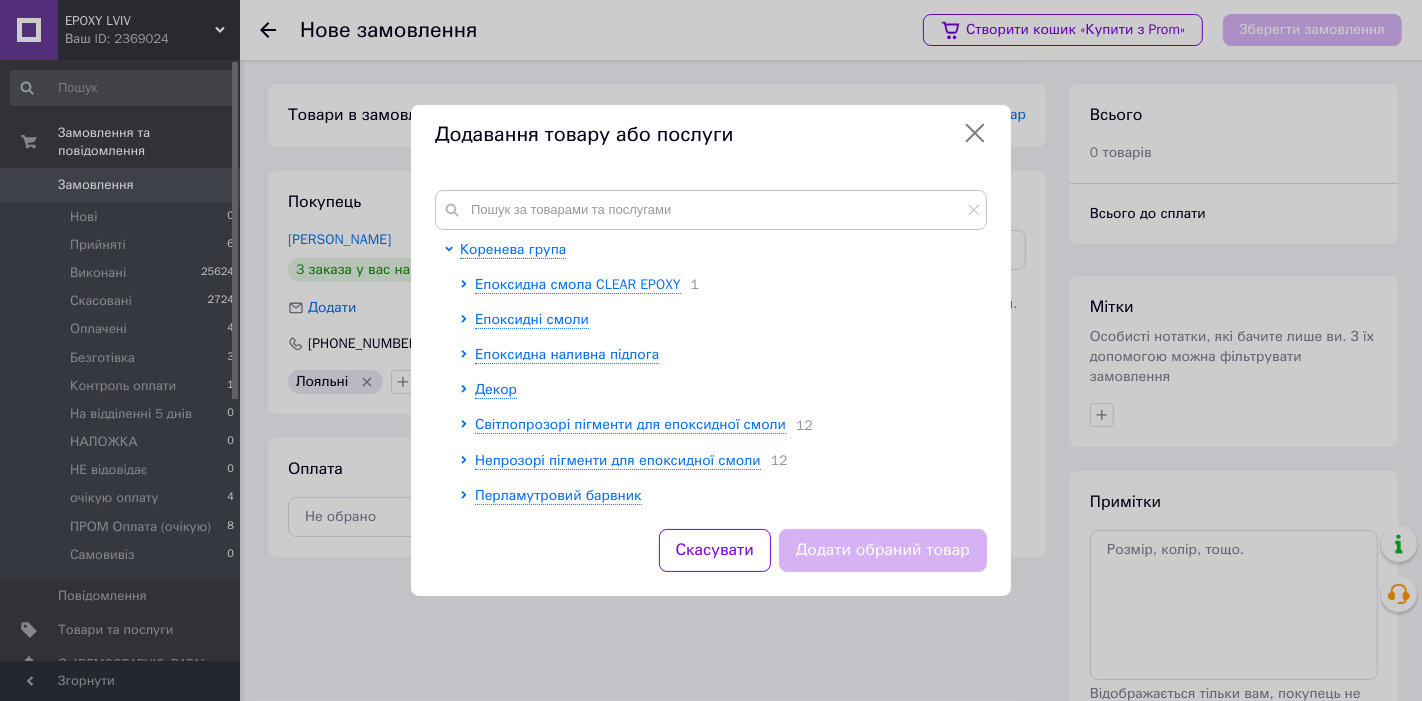 click on "Додавання товару або послуги Коренева група Епоксидна смола CLEAR EPOXY 1 Епоксидні смоли Епоксидна наливна підлога Декор Світлопрозорі пігменти для епоксидної смоли 12 Непрозорі пігменти для епоксидної смоли 12 Перламутровий барвник Абразивні матеріали Система Полірування Люмінесцентний порошок 4 Інструмент 10 Засоби кріплення 8 Бочки та Єврокуби Б/У  2 Скасувати Додати обраний товар" at bounding box center [711, 350] 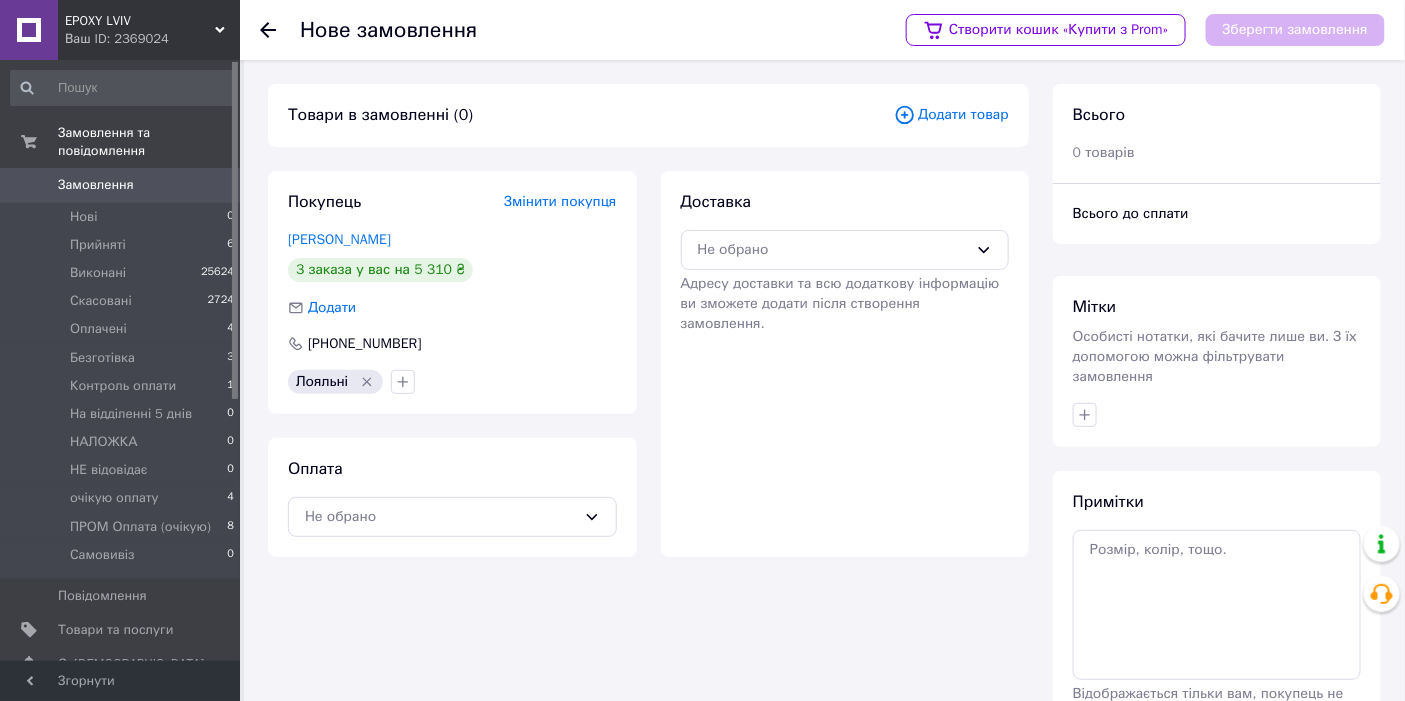 click 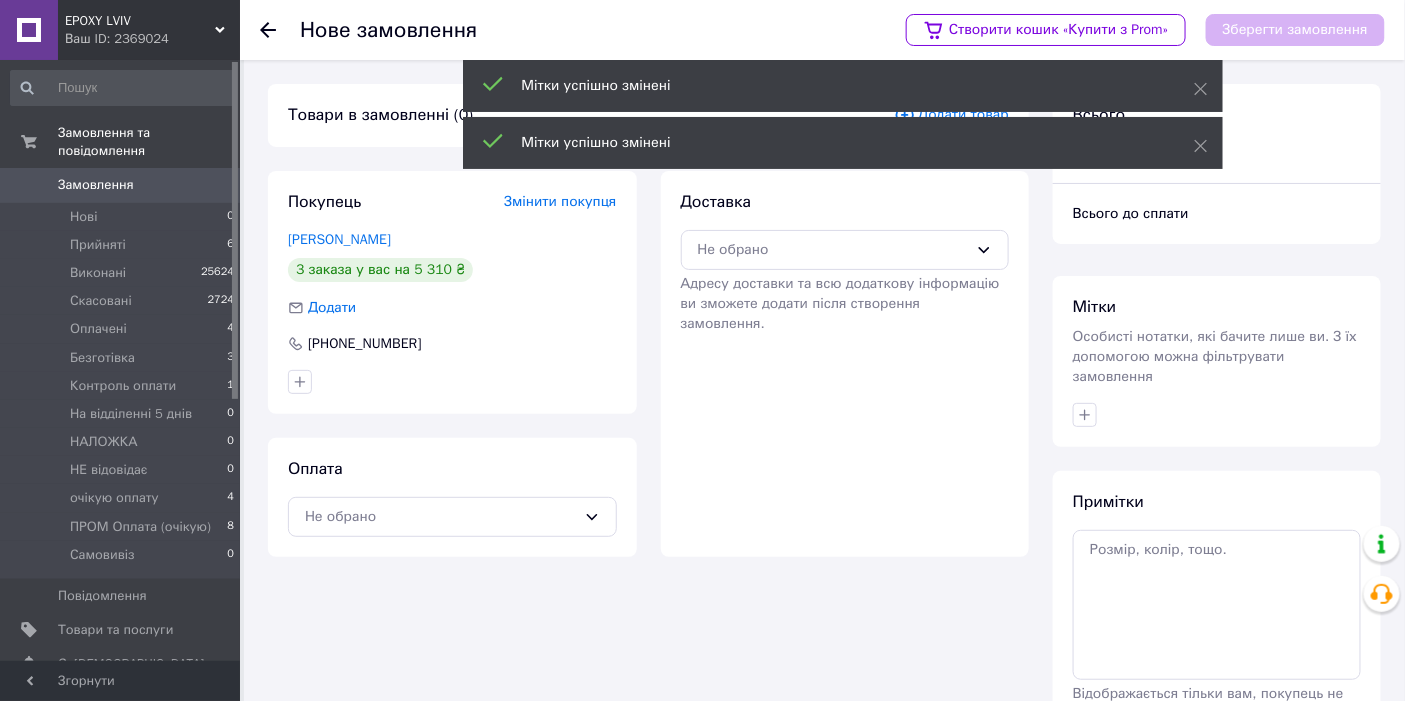 click on "Доставка Не обрано Адресу доставки та всю додаткову інформацію
ви зможете додати після створення замовлення." at bounding box center [845, 364] 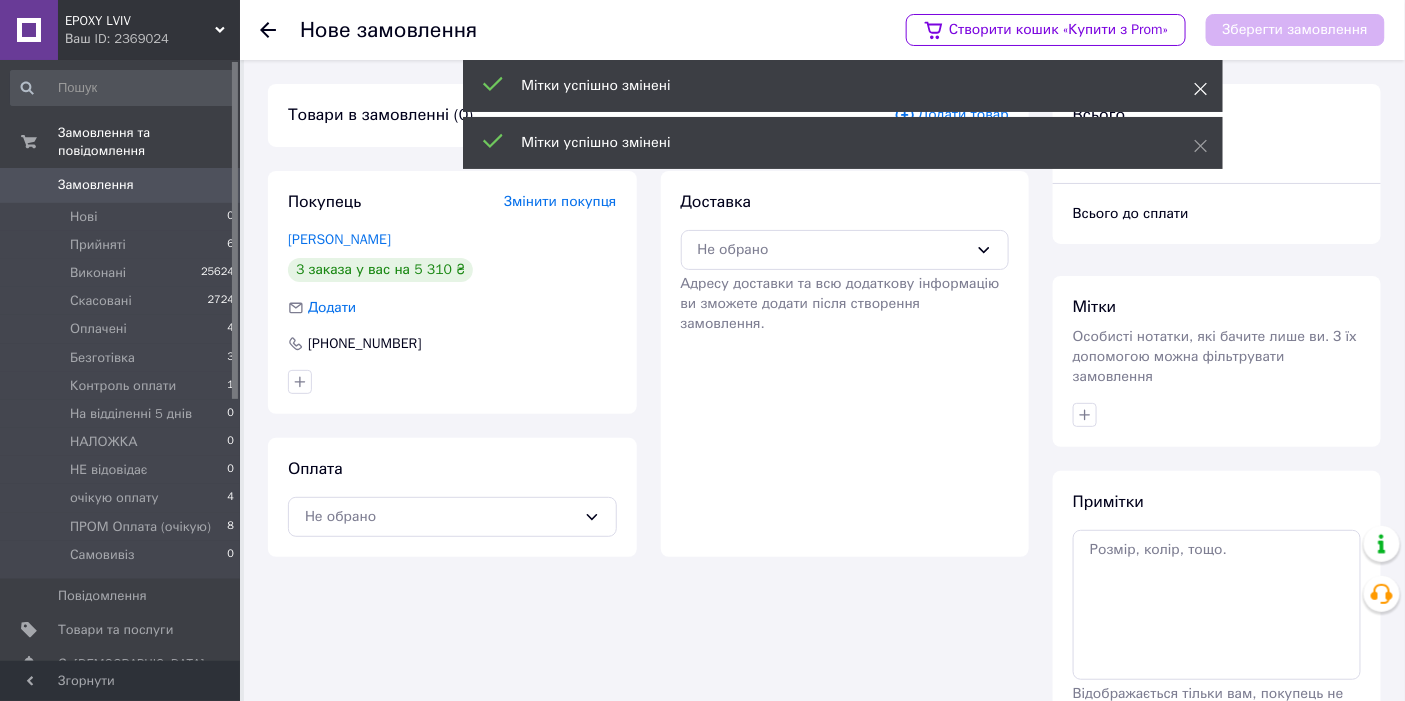 click 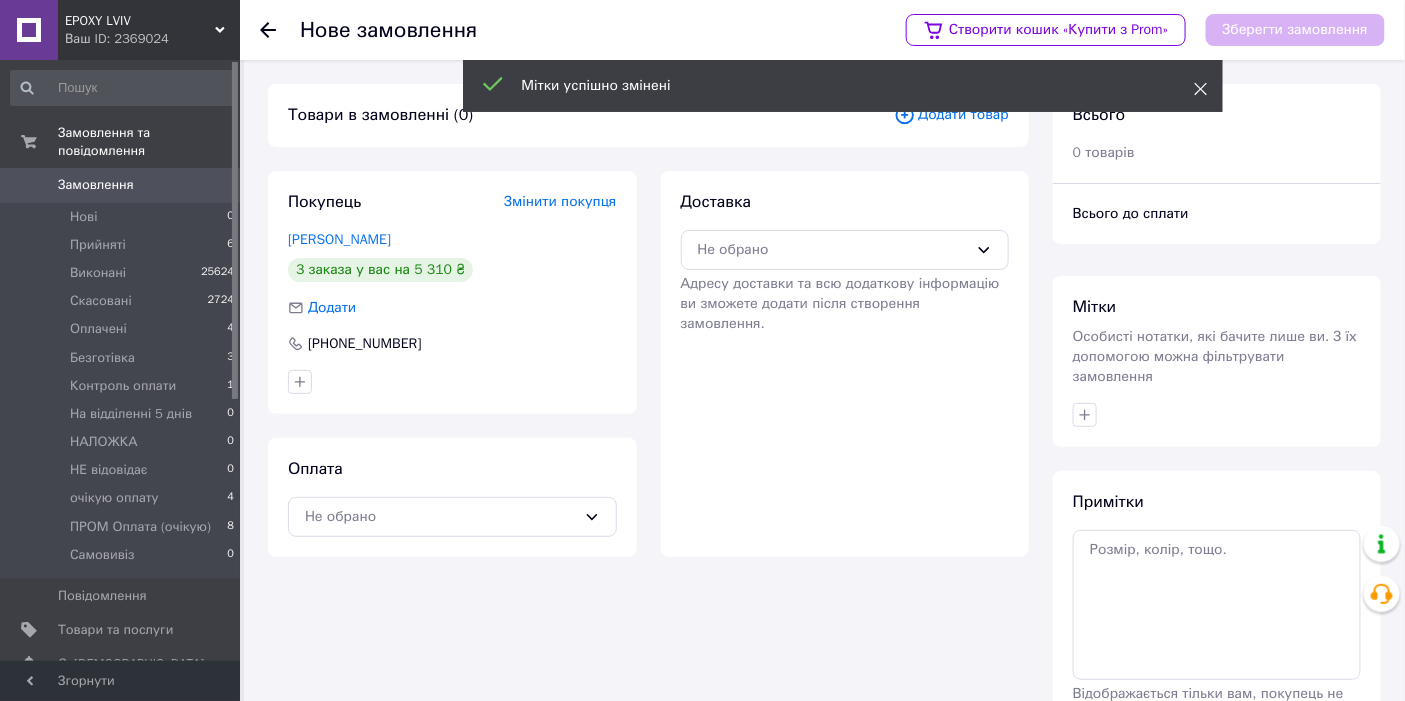 click at bounding box center (1201, 89) 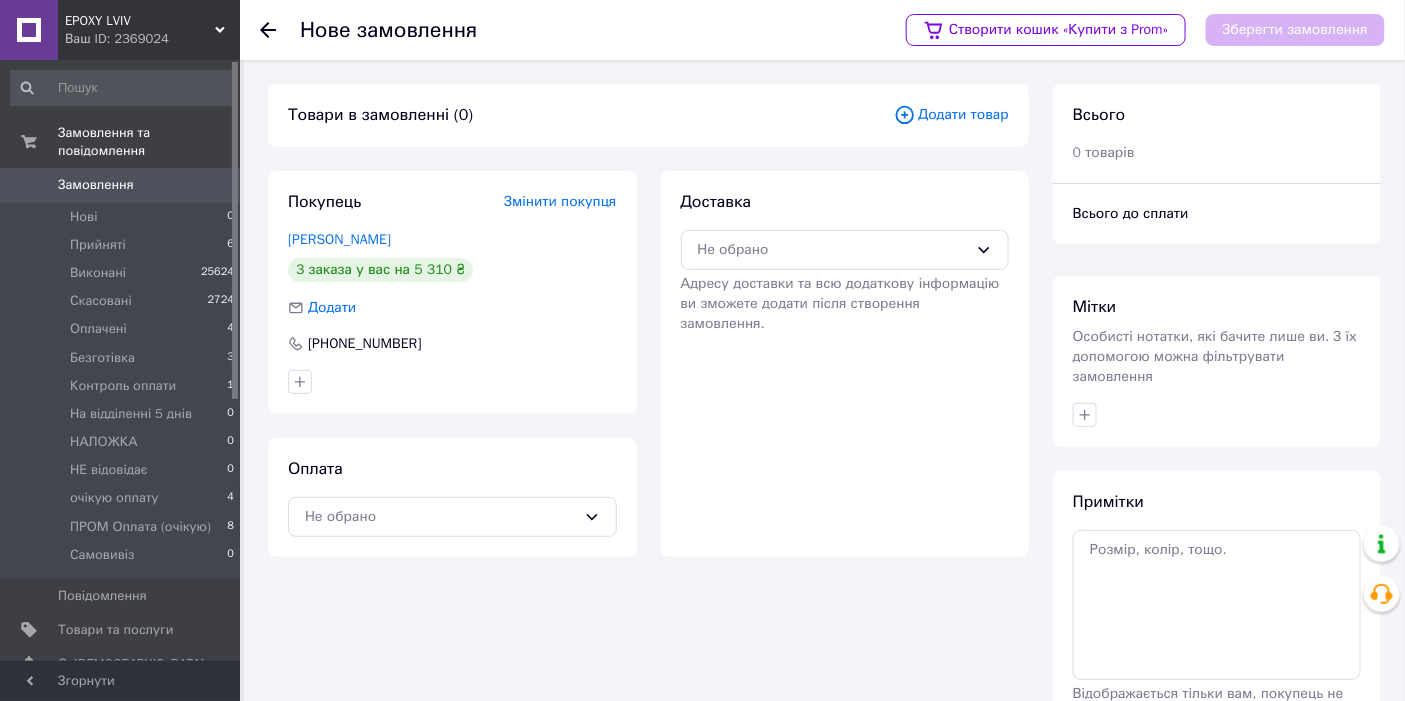 click on "Додати товар" at bounding box center (951, 115) 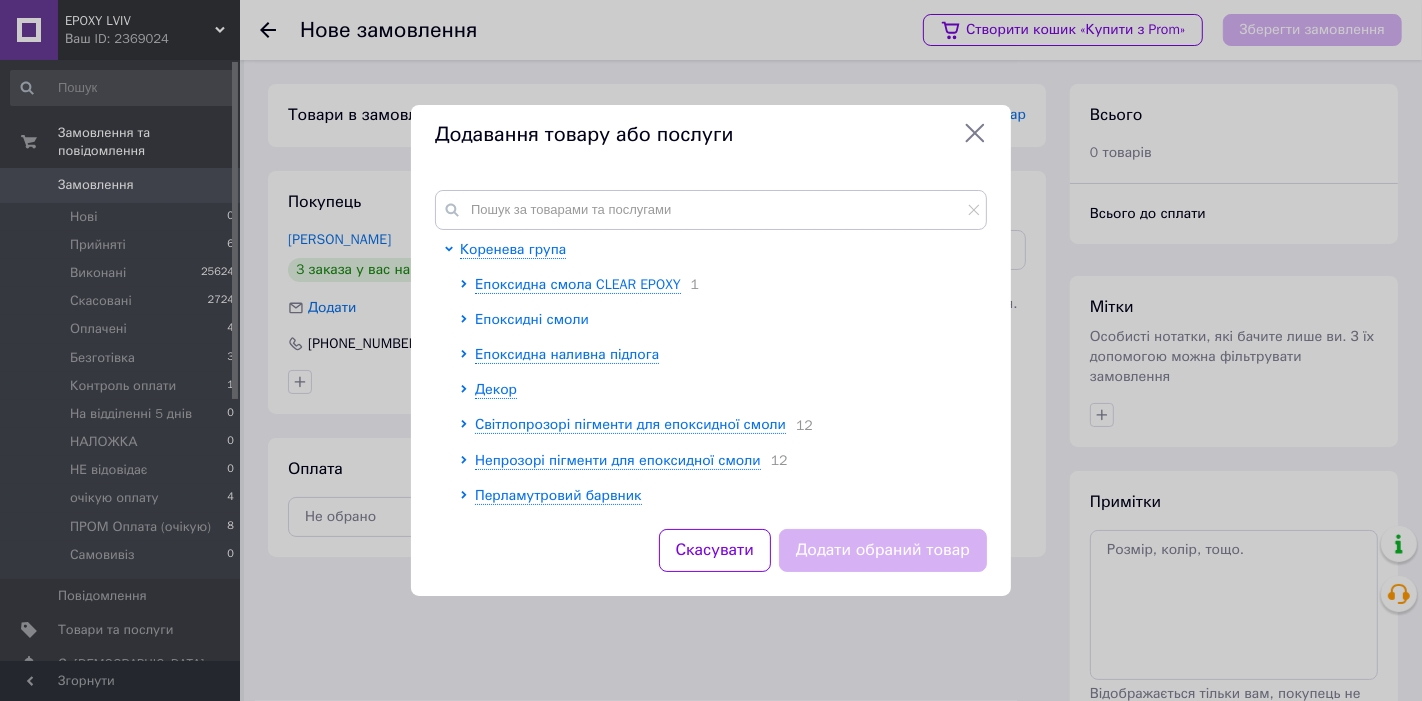 click on "Епоксидні смоли" at bounding box center (532, 319) 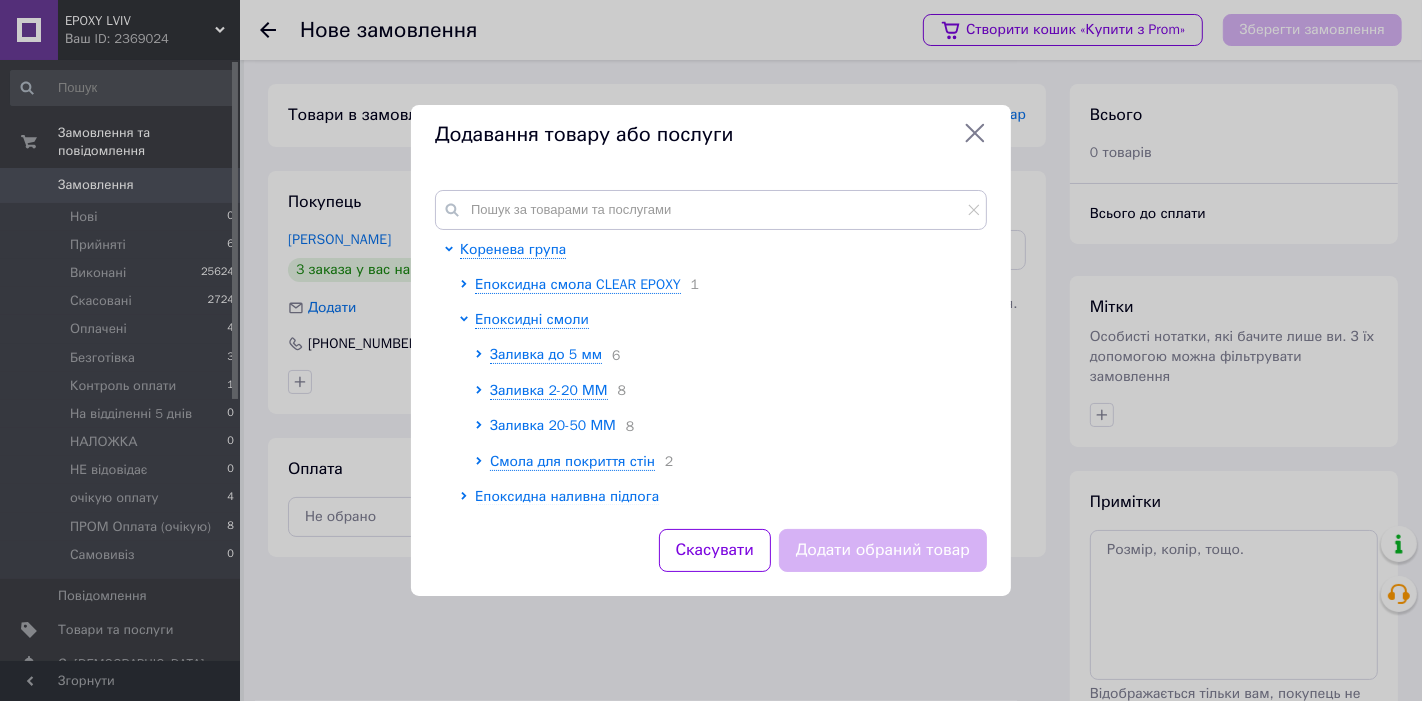 click on "Заливка 20-50 ММ" at bounding box center [553, 425] 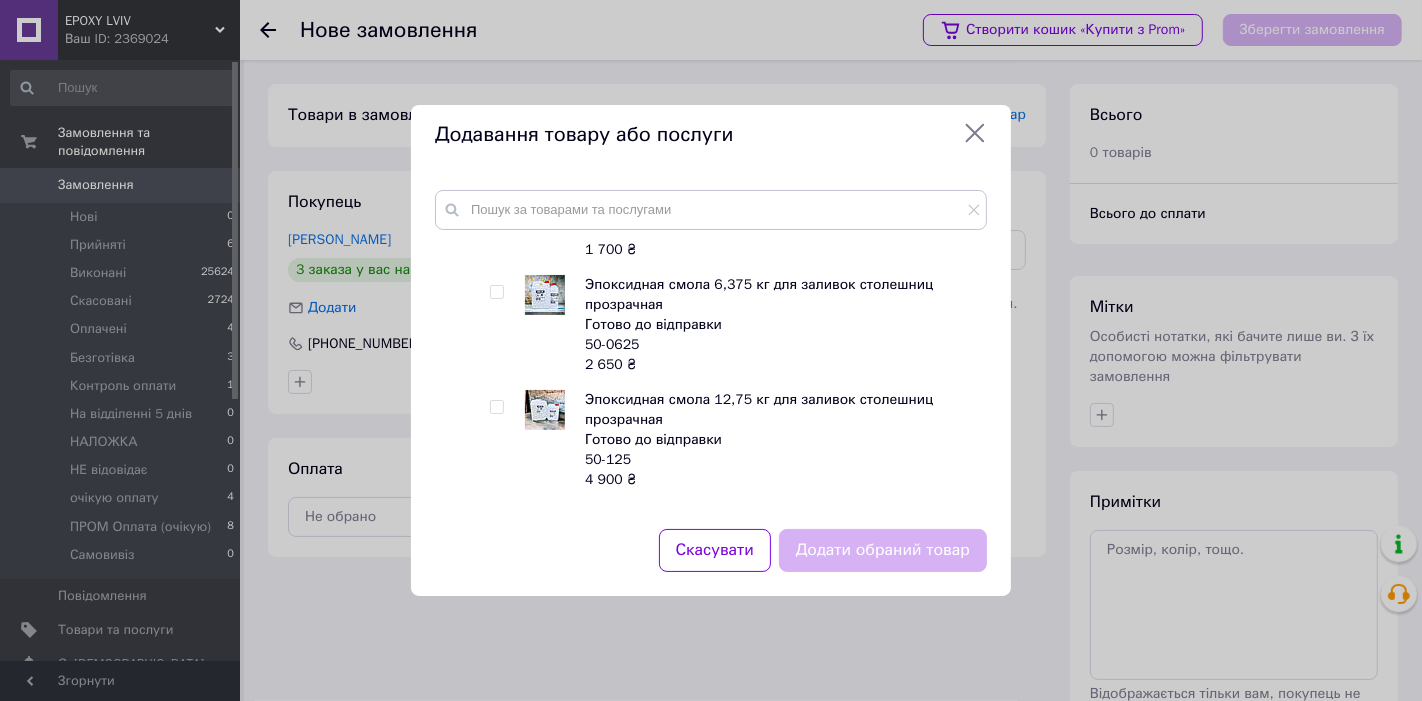 scroll, scrollTop: 1000, scrollLeft: 0, axis: vertical 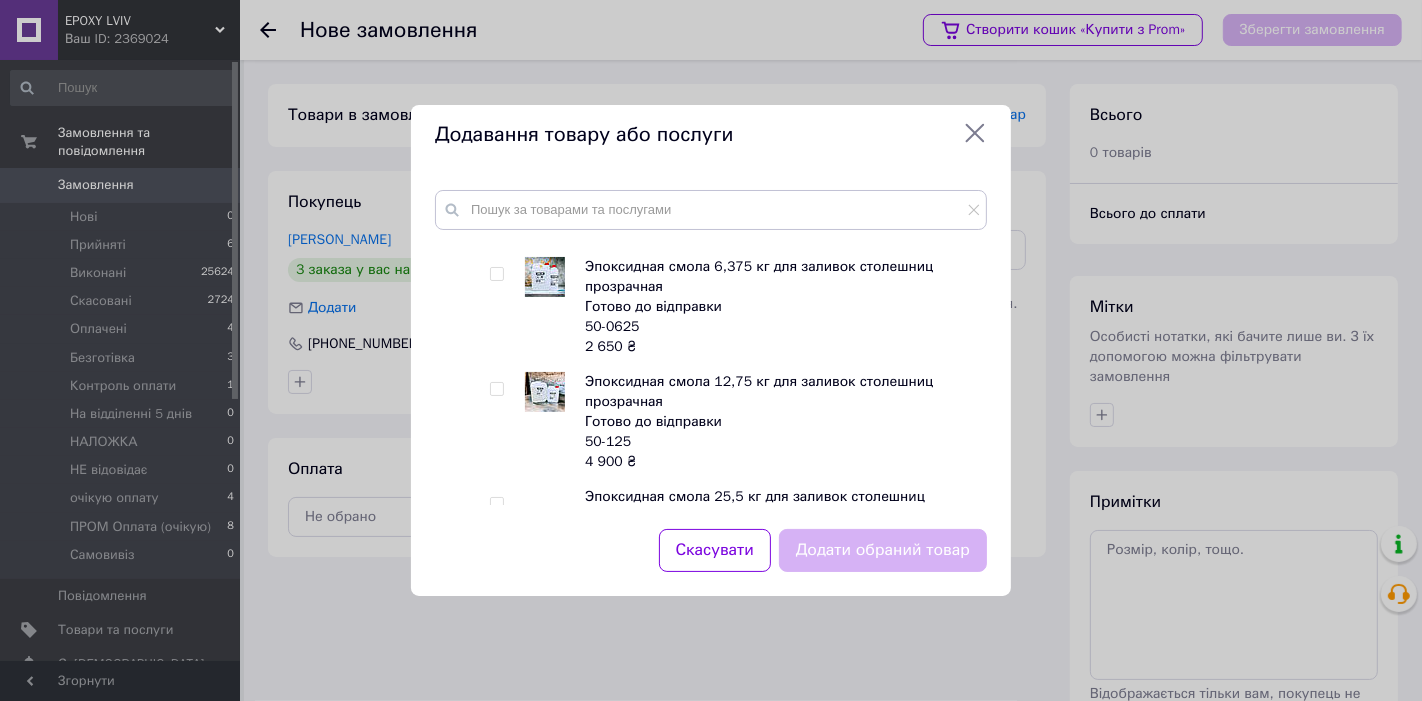 click at bounding box center [496, 274] 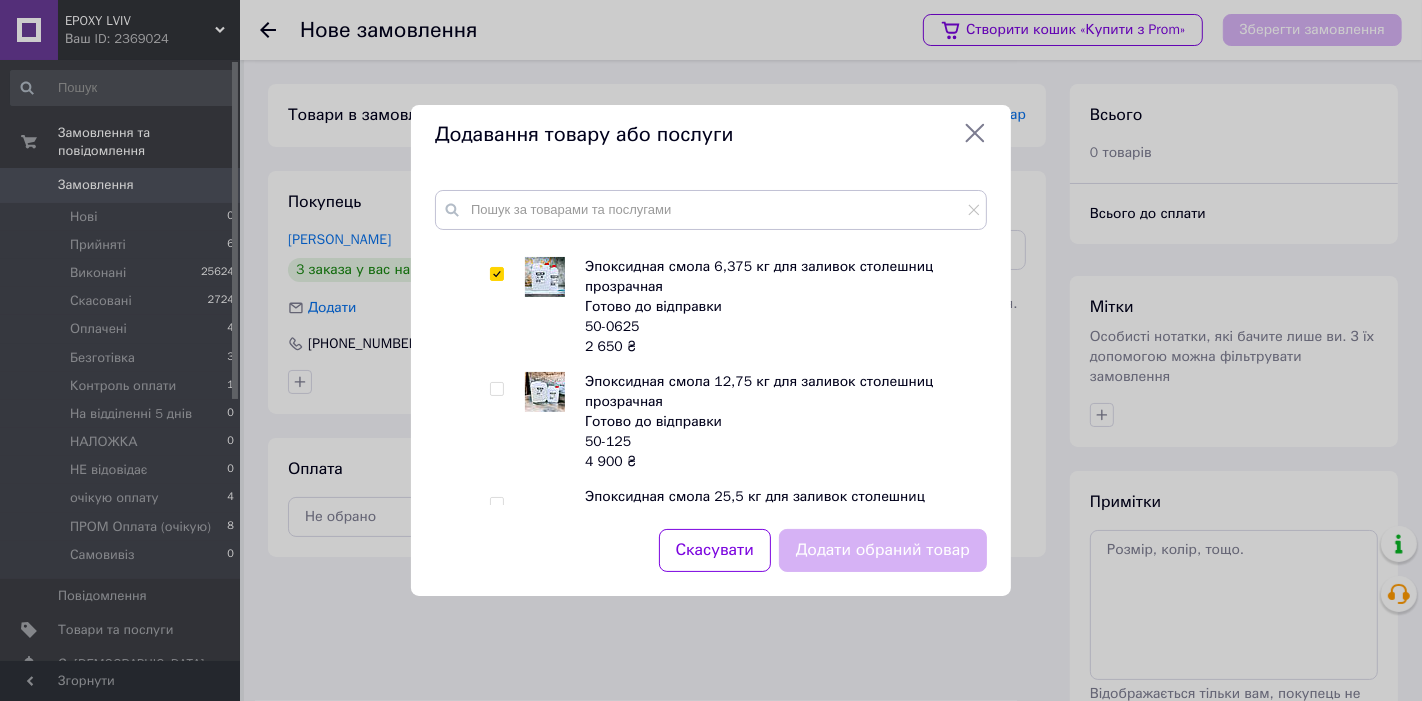 checkbox on "true" 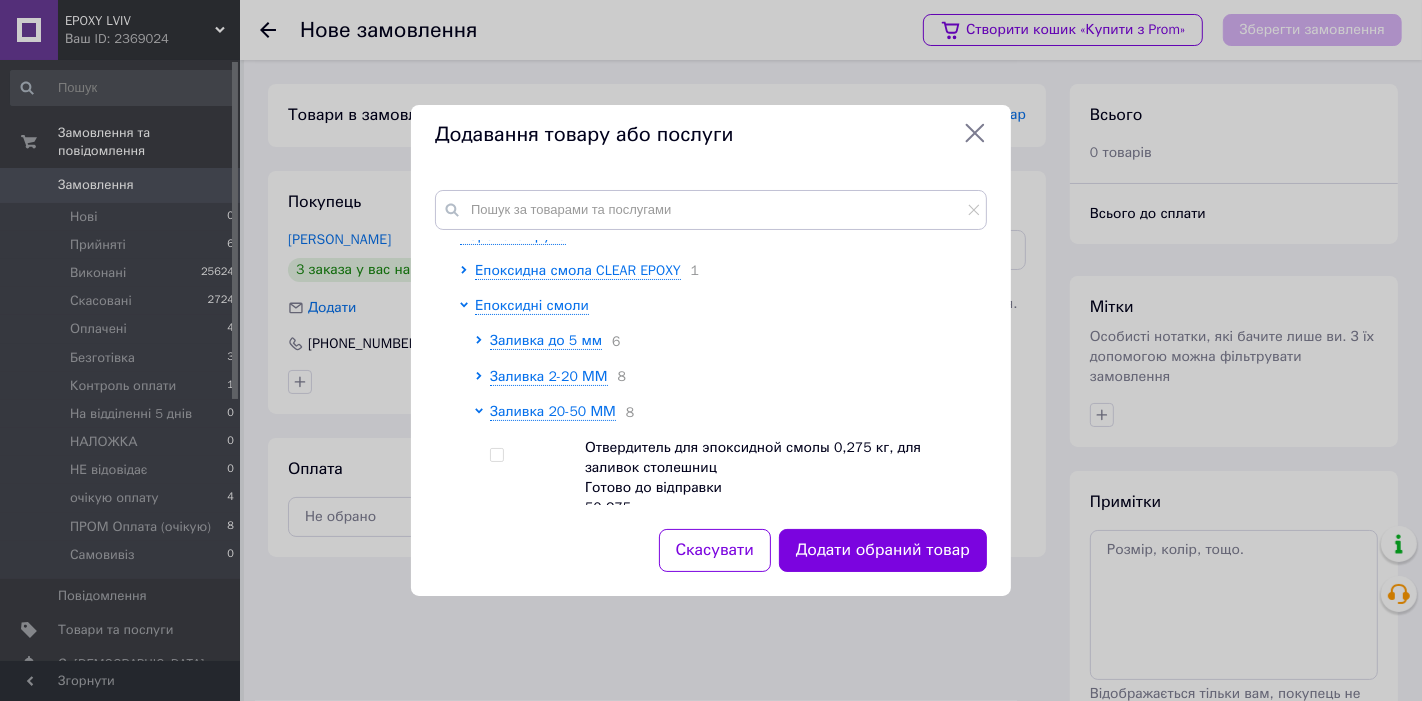 scroll, scrollTop: 0, scrollLeft: 0, axis: both 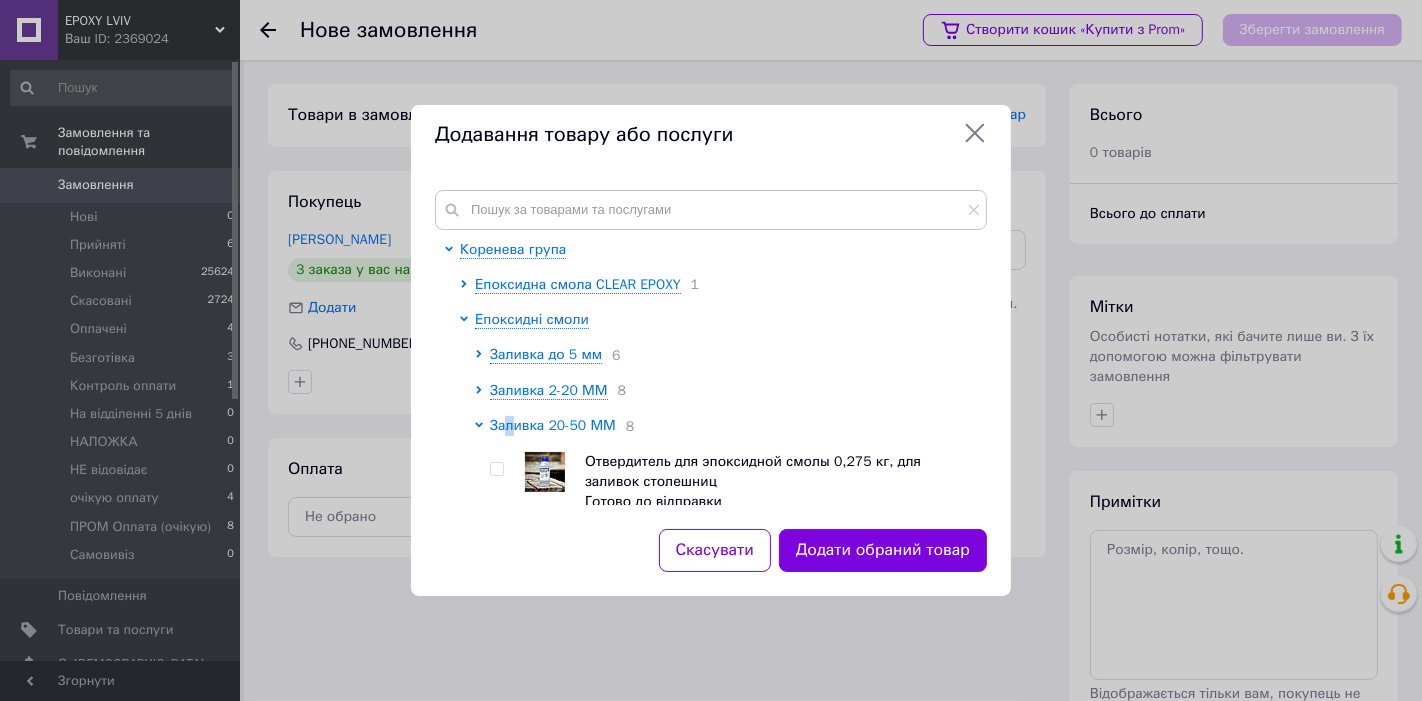 click on "Заливка 20-50 ММ" at bounding box center [553, 425] 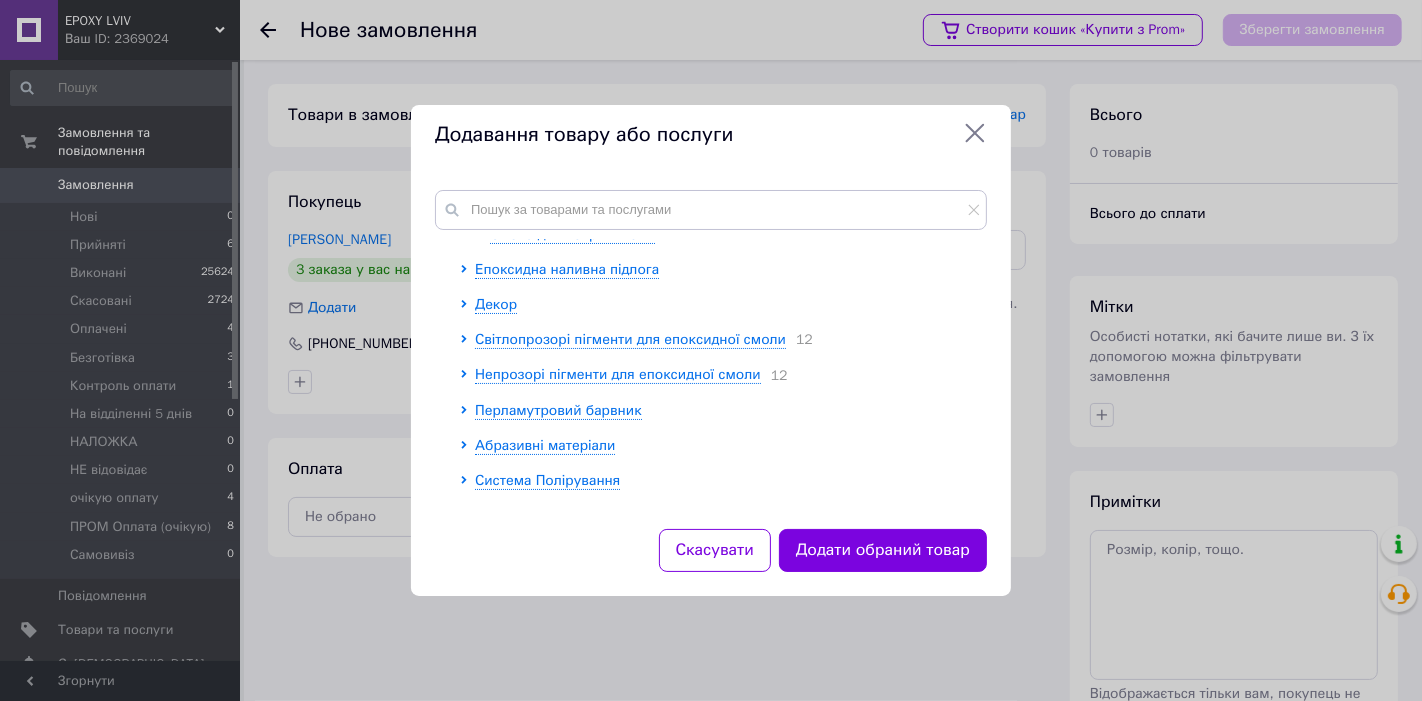 scroll, scrollTop: 372, scrollLeft: 0, axis: vertical 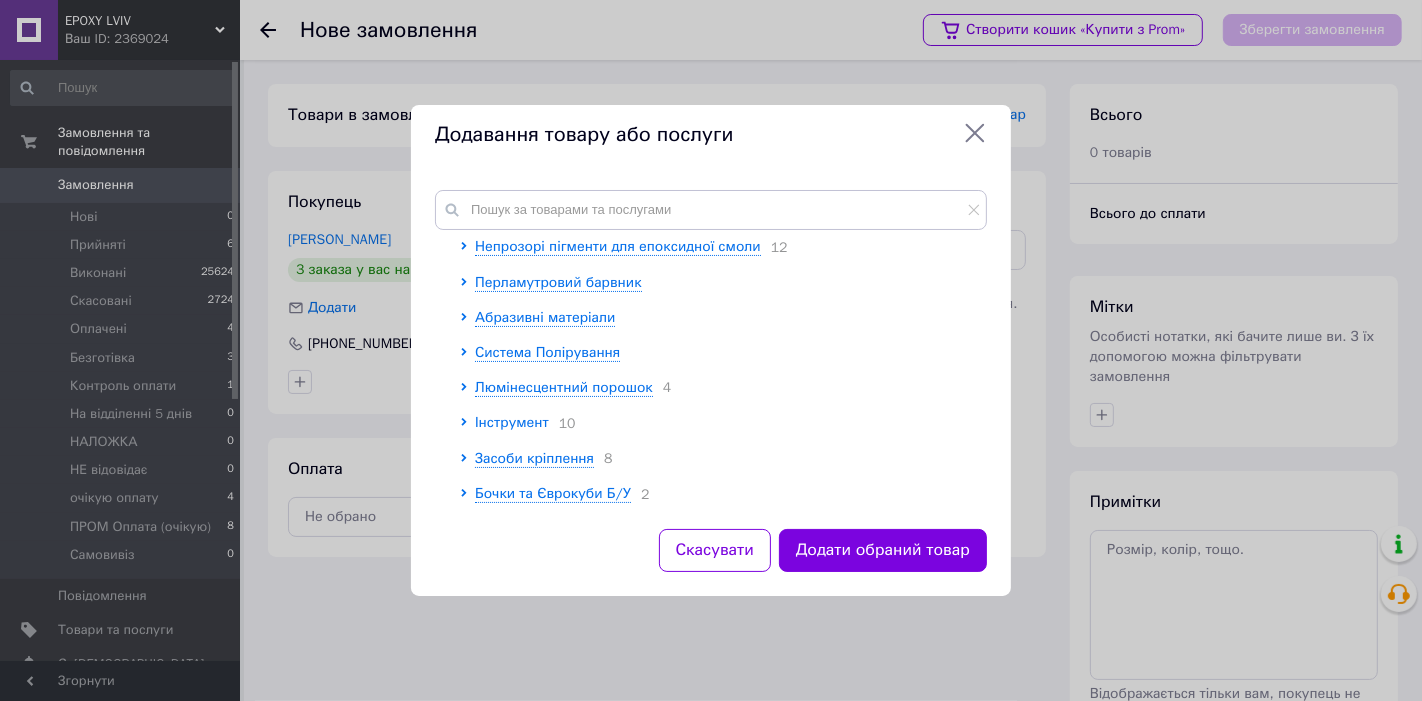 click on "Інструмент" at bounding box center (512, 422) 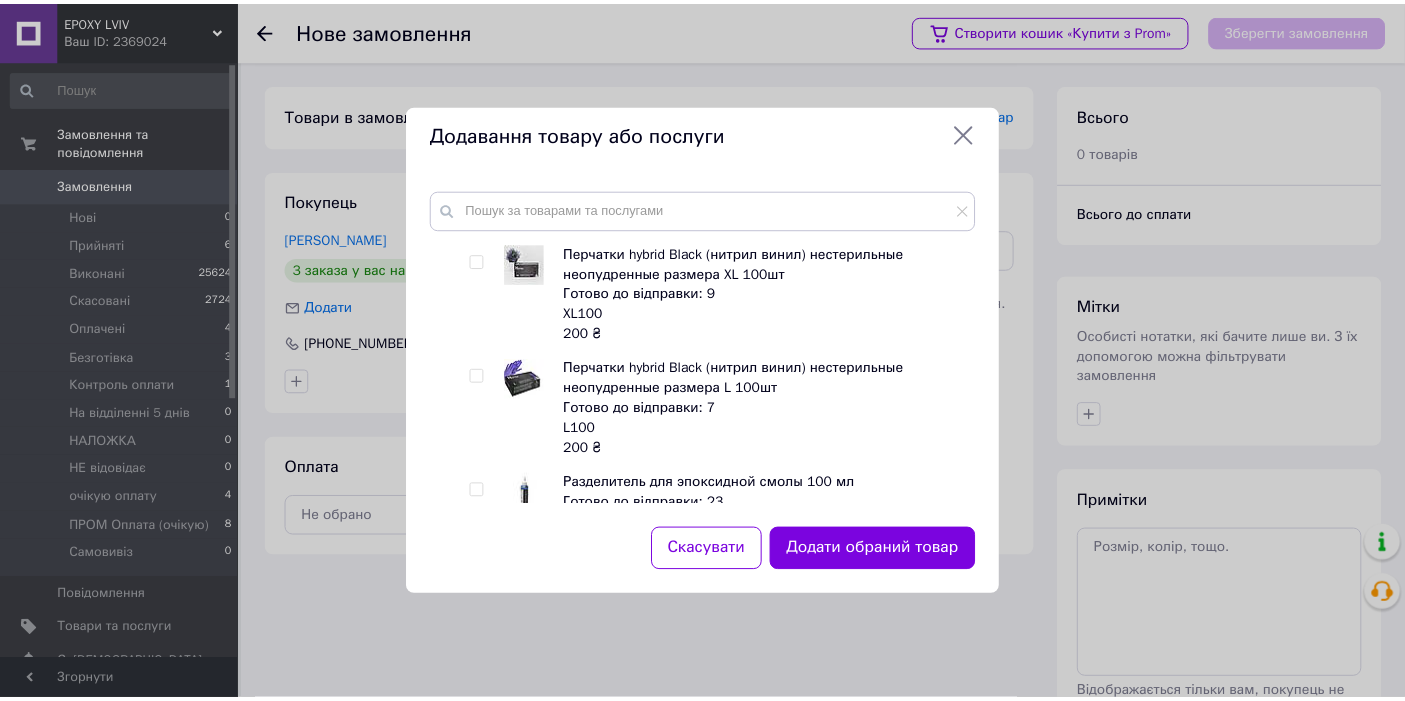 scroll, scrollTop: 922, scrollLeft: 0, axis: vertical 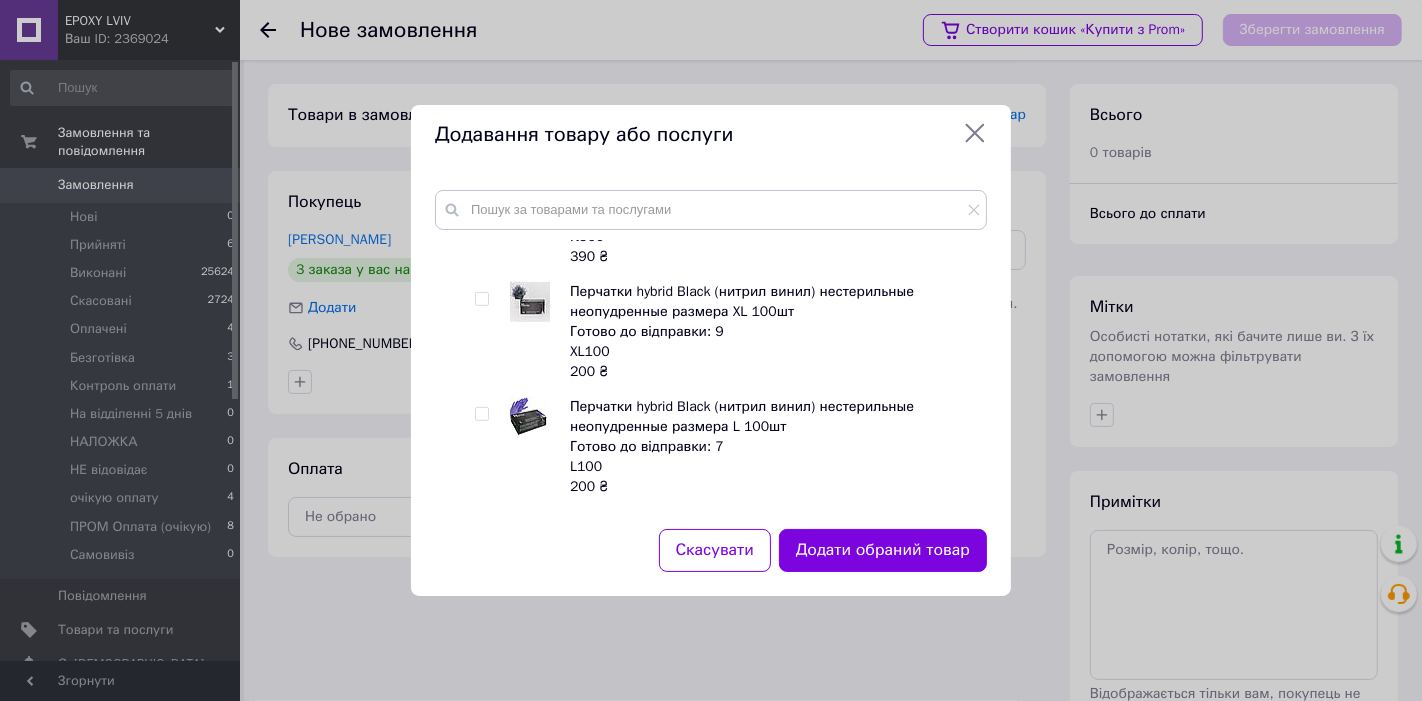 click at bounding box center [481, 299] 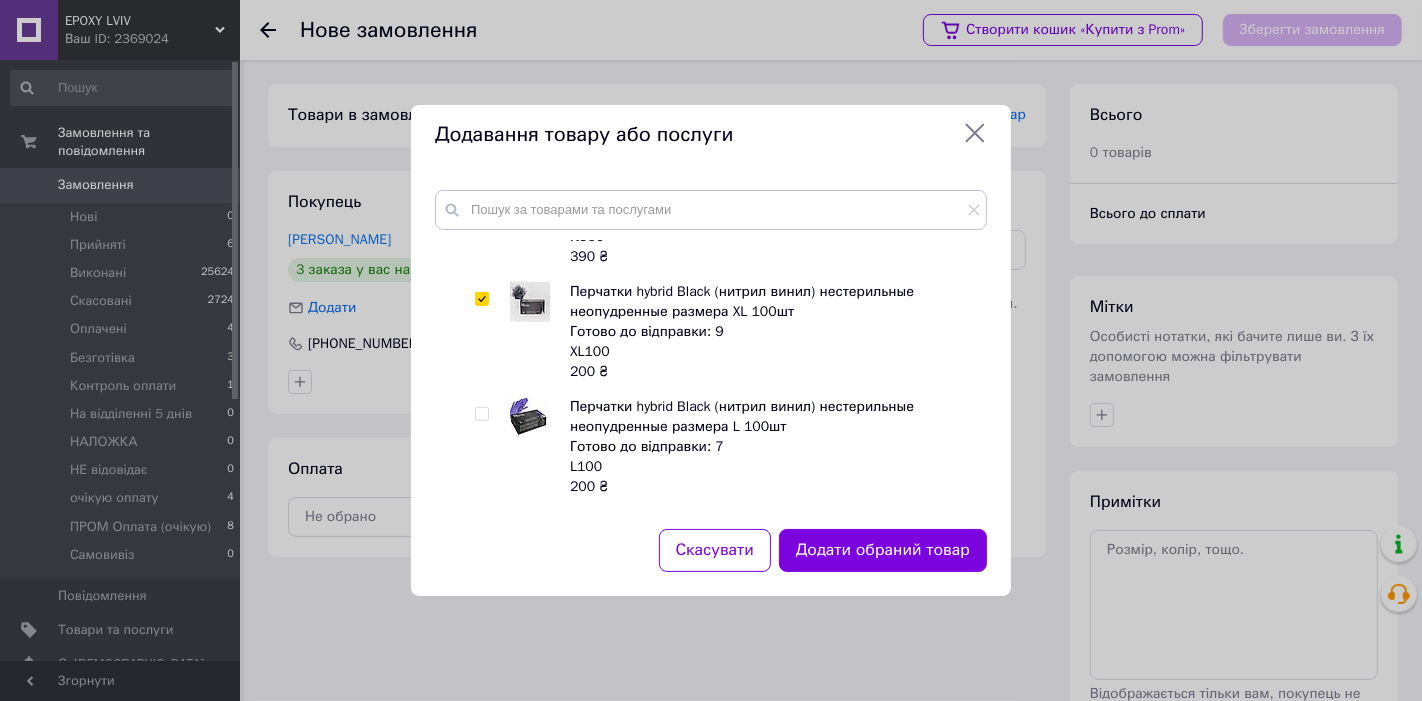 checkbox on "true" 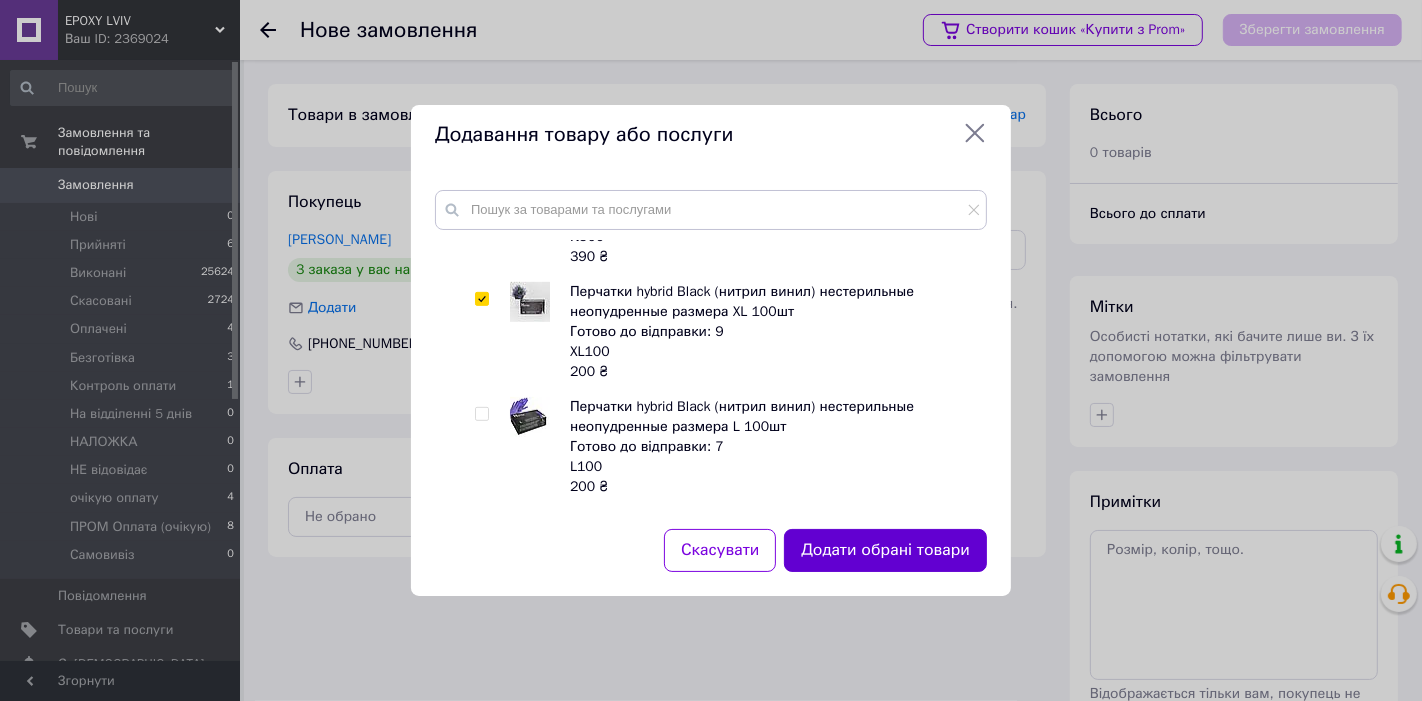 click on "Додати обрані товари" at bounding box center [885, 550] 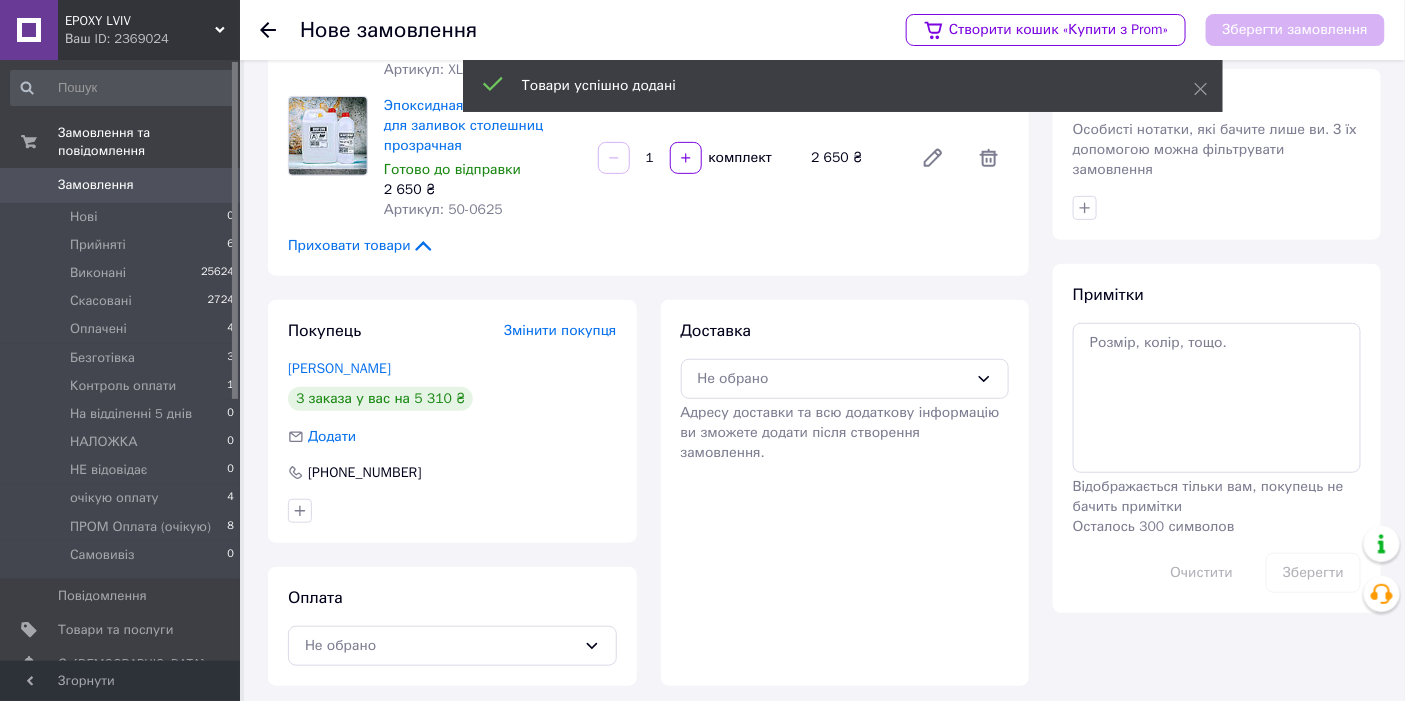 scroll, scrollTop: 222, scrollLeft: 0, axis: vertical 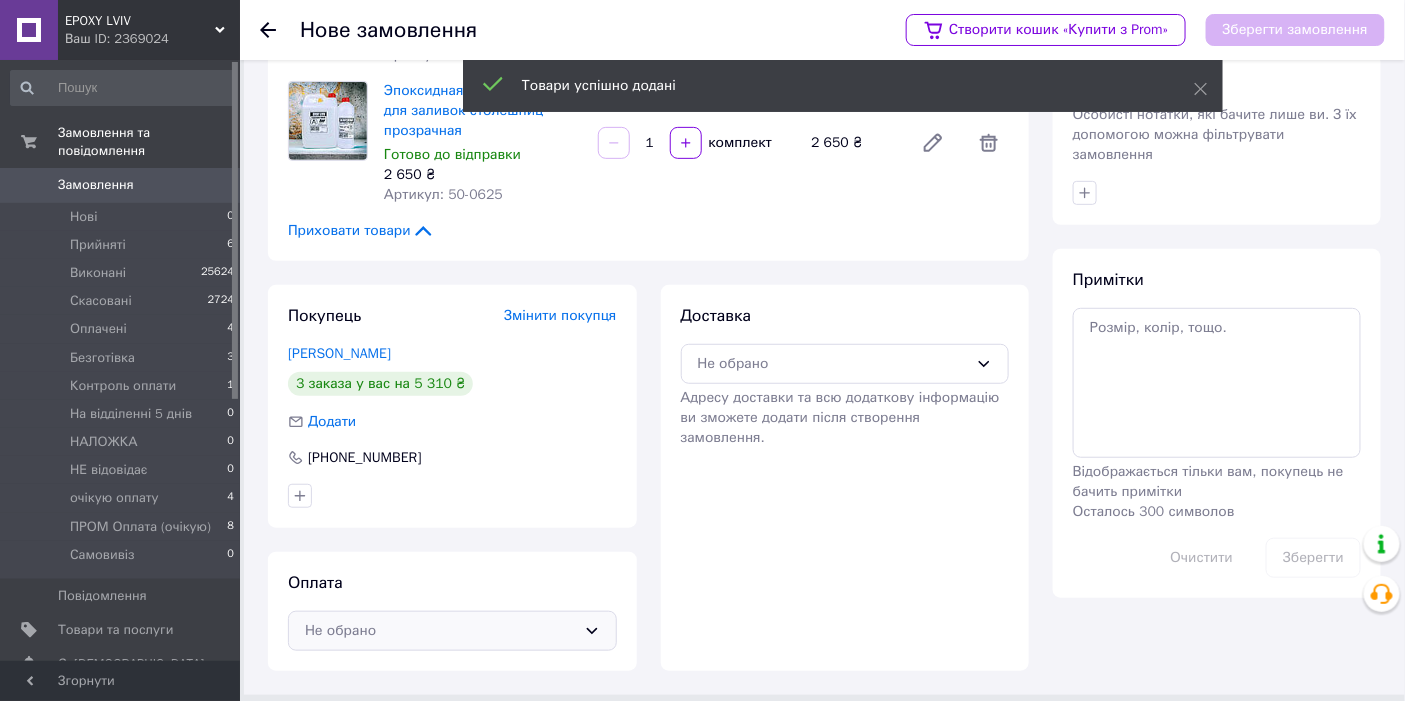 click on "Не обрано" at bounding box center (440, 631) 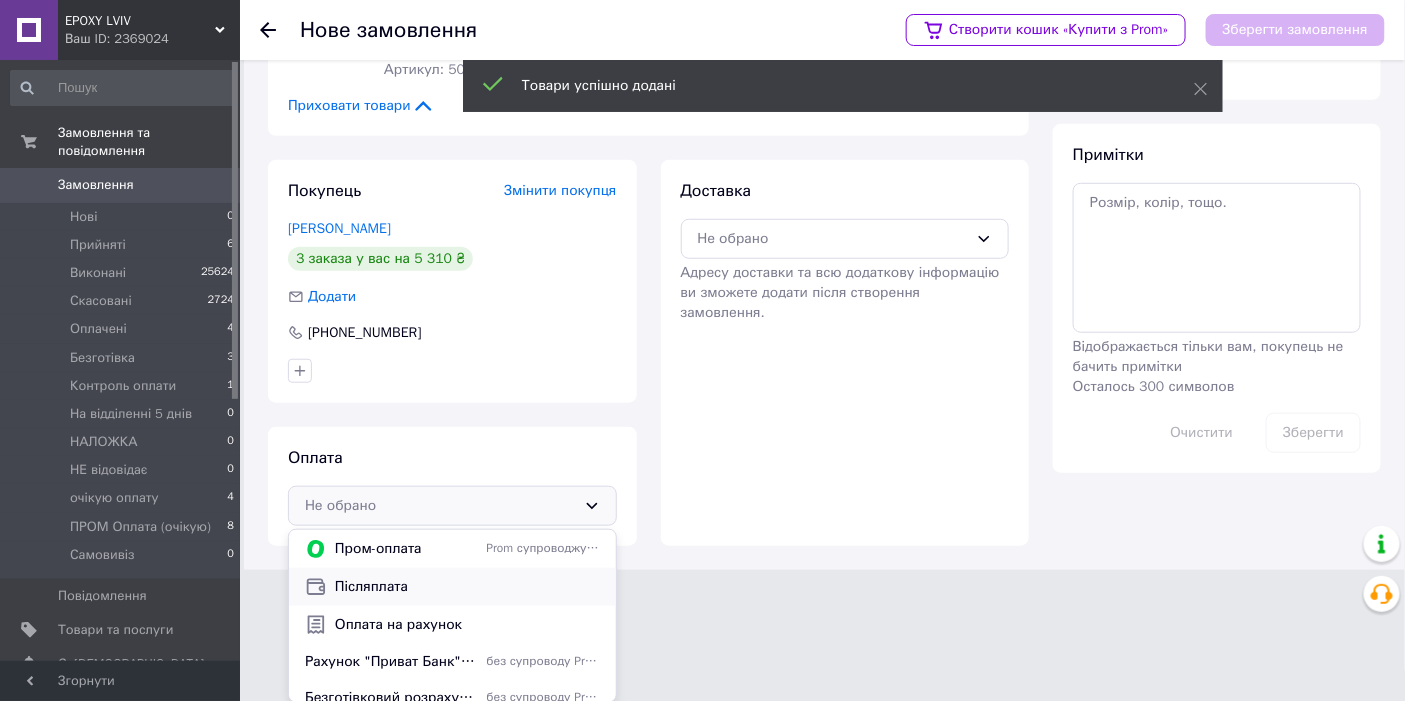 click on "Післяплата" at bounding box center [467, 587] 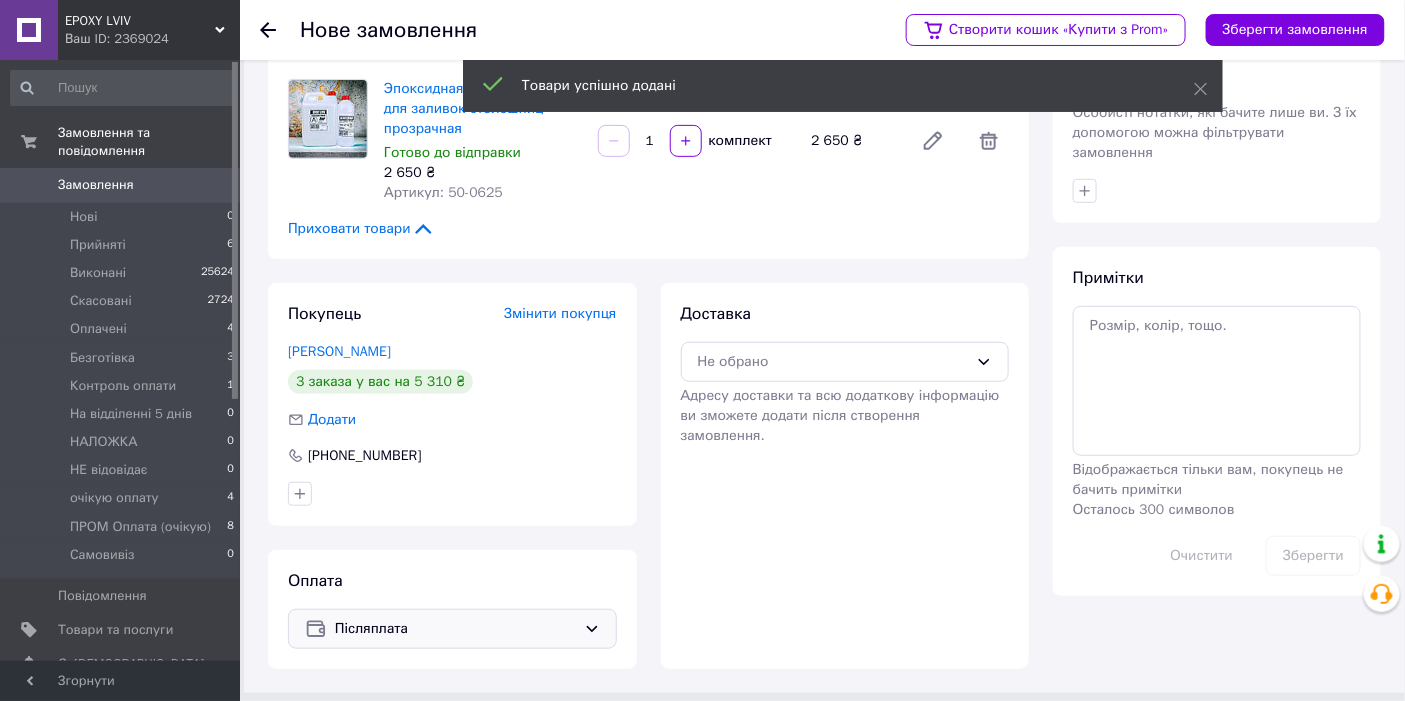 scroll, scrollTop: 222, scrollLeft: 0, axis: vertical 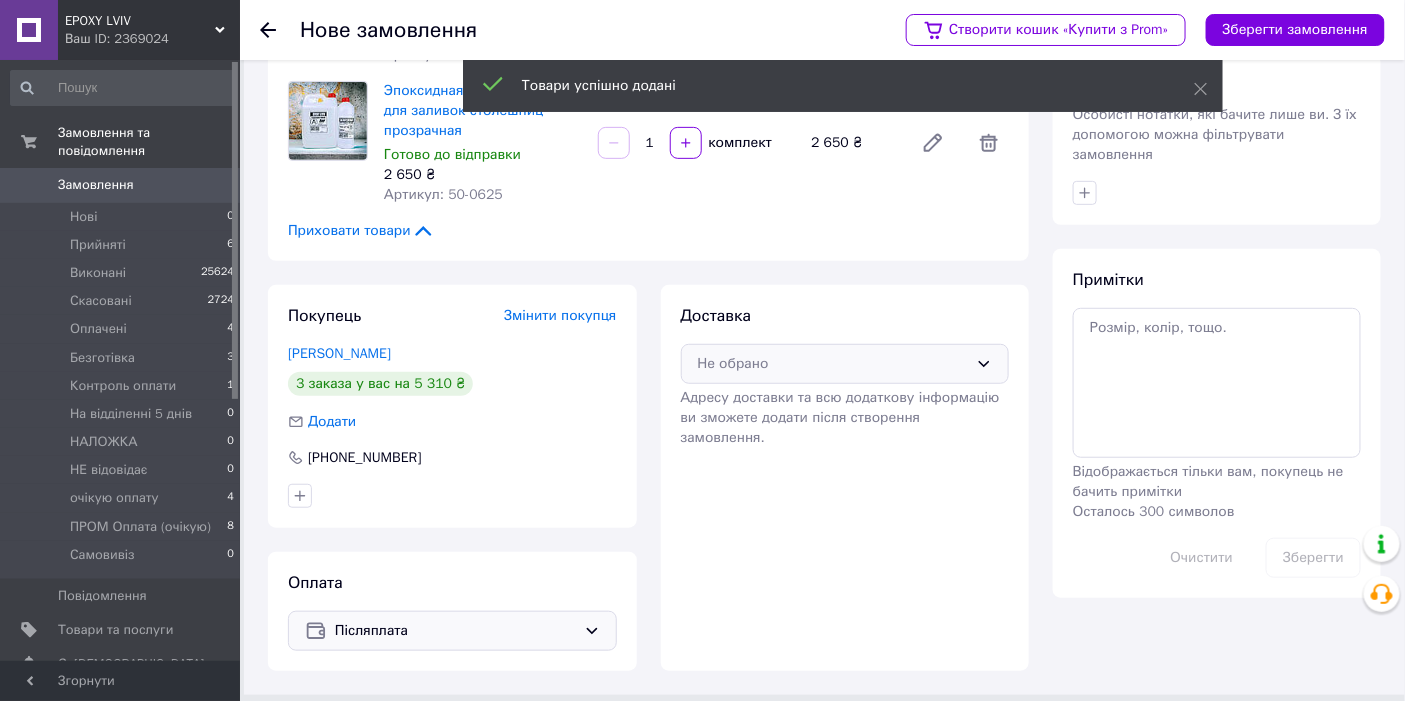 click on "Не обрано" at bounding box center [833, 364] 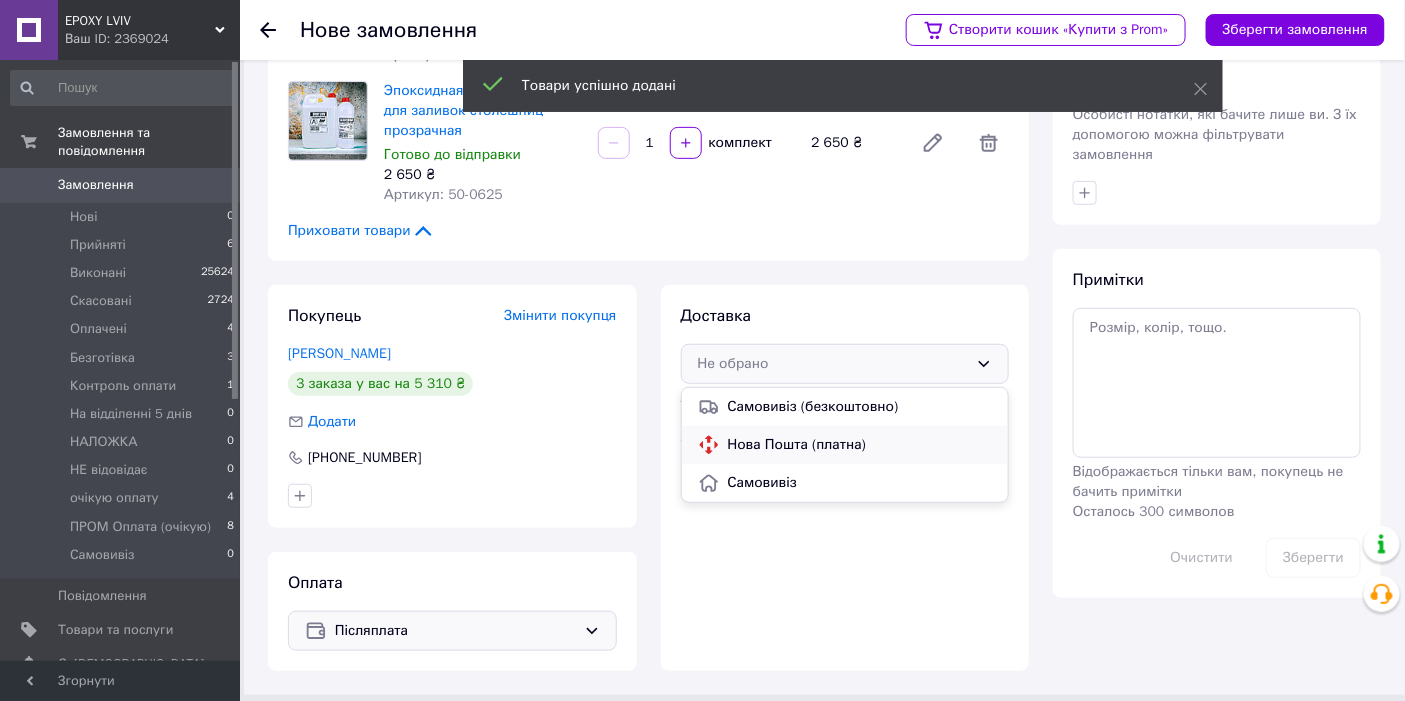 click on "Нова Пошта (платна)" at bounding box center [860, 445] 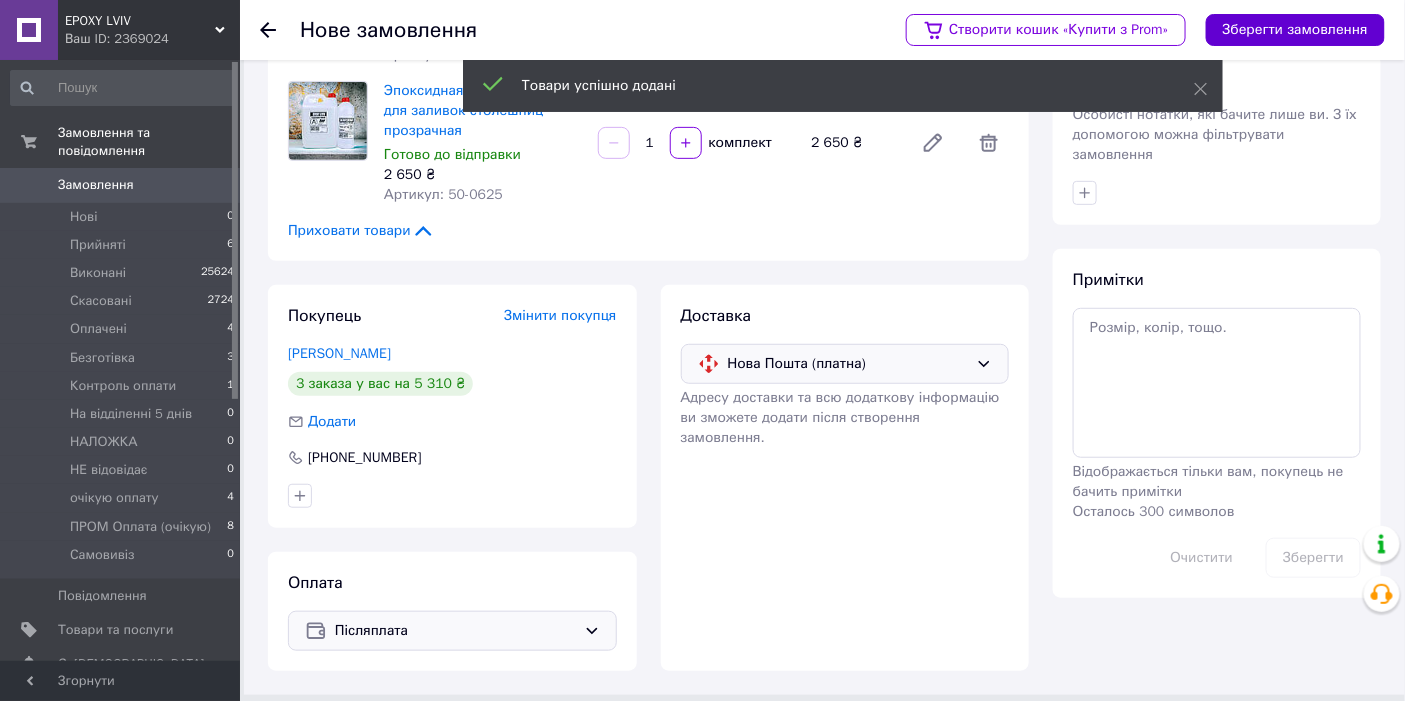 click on "Зберегти замовлення" at bounding box center [1295, 30] 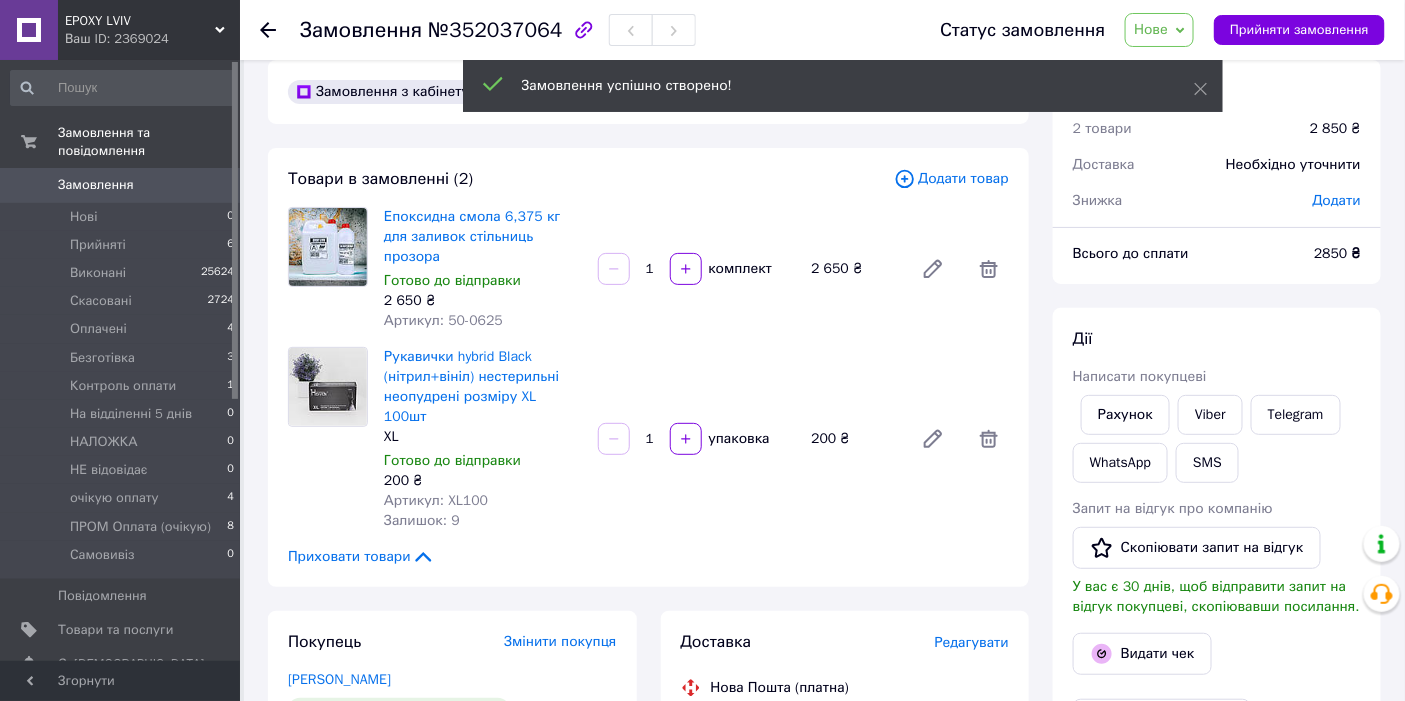 scroll, scrollTop: 0, scrollLeft: 0, axis: both 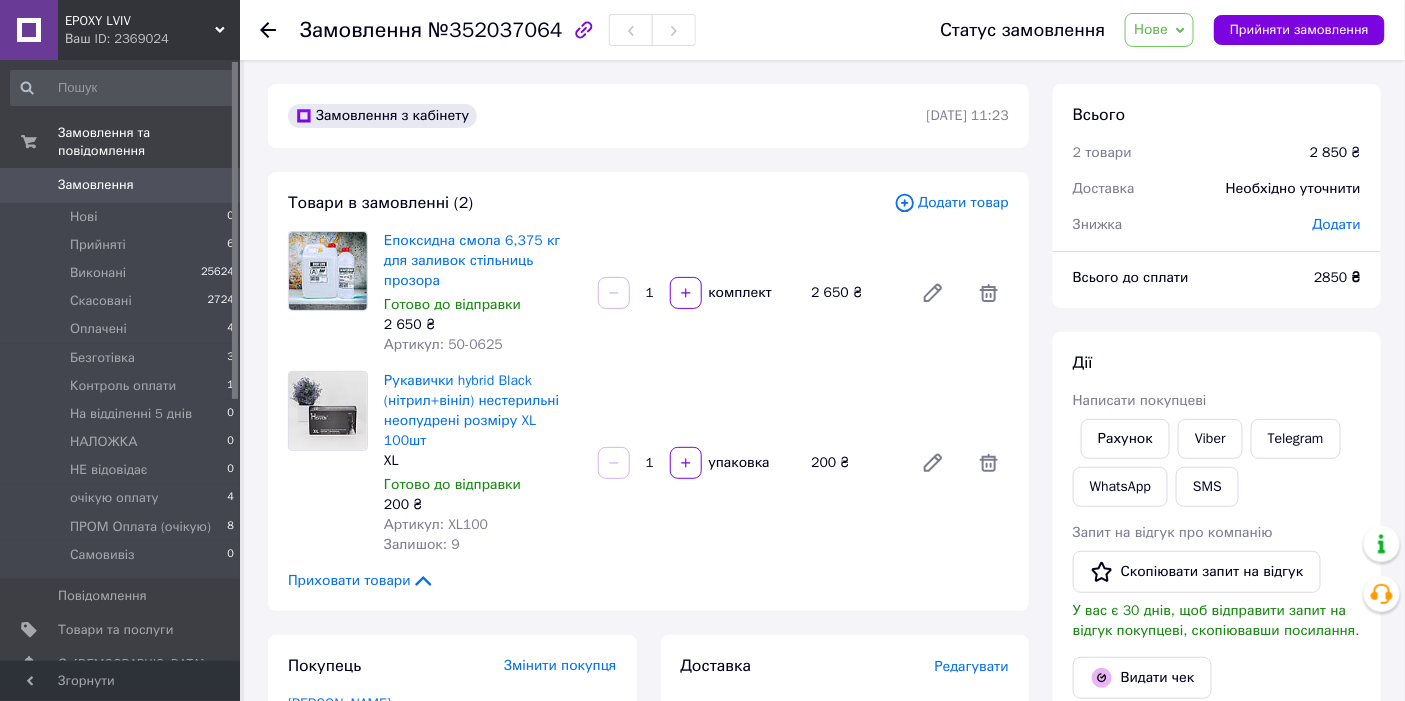 click on "№352037064" at bounding box center (495, 30) 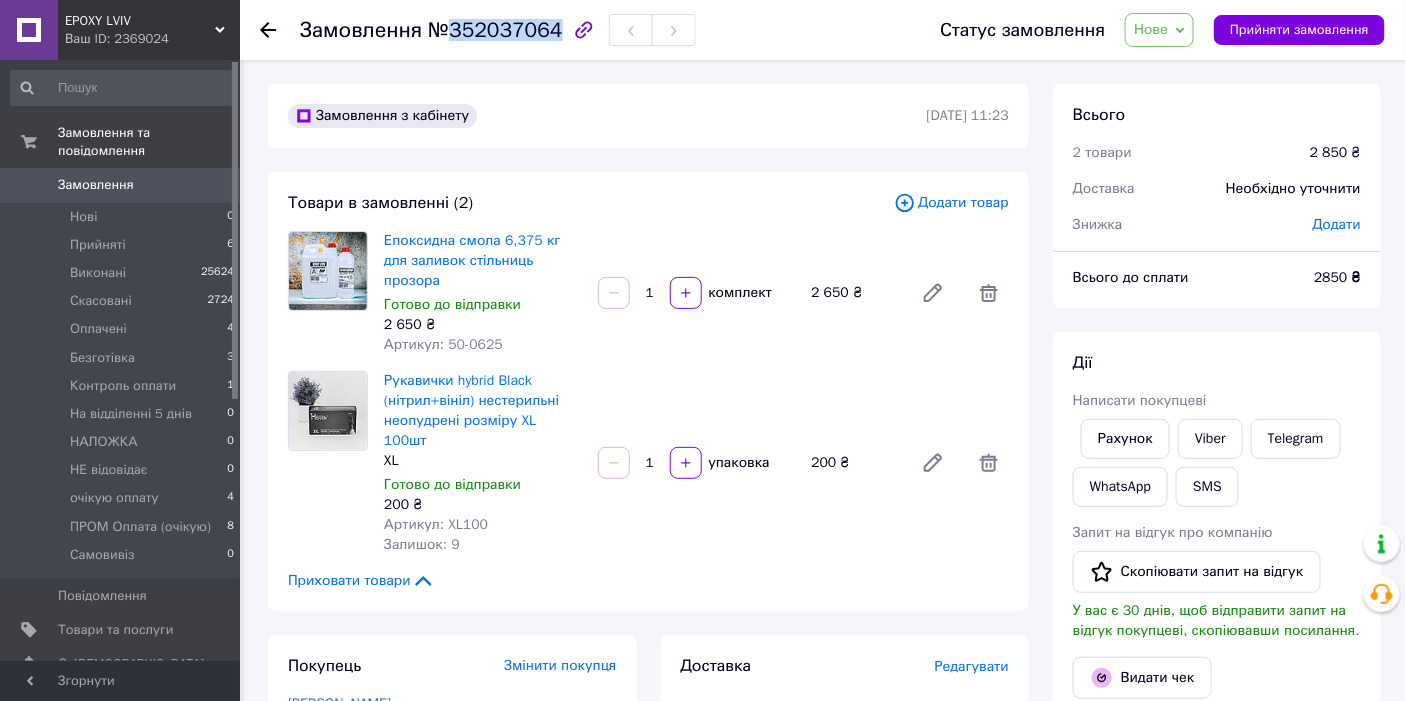 click on "№352037064" at bounding box center [495, 30] 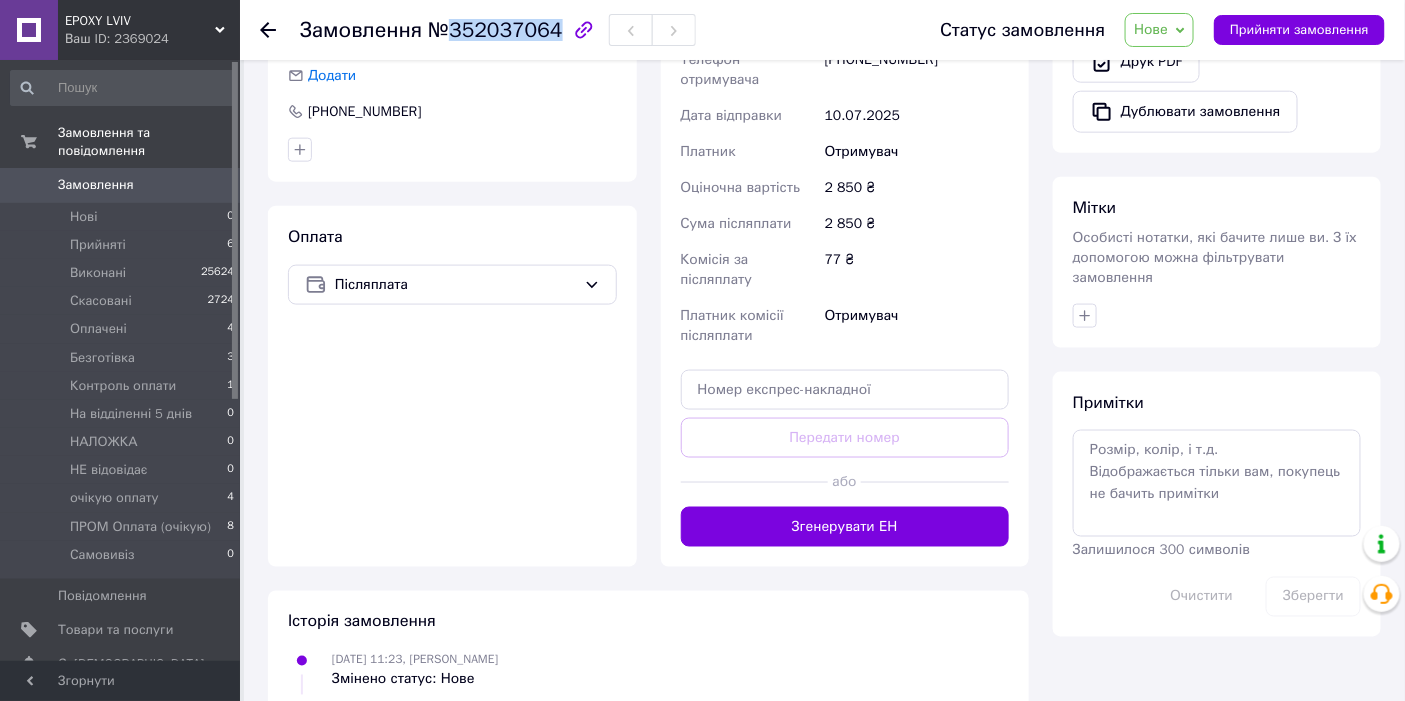 scroll, scrollTop: 737, scrollLeft: 0, axis: vertical 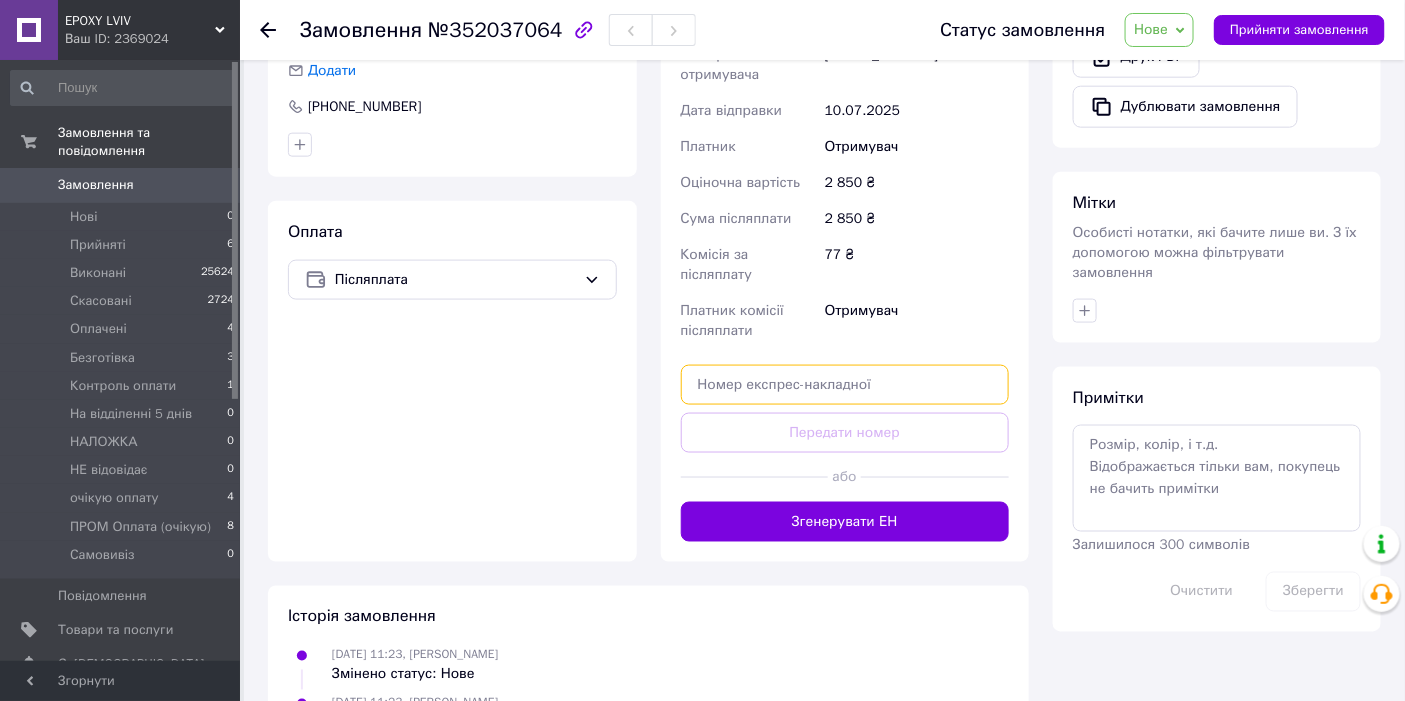 click at bounding box center (845, 385) 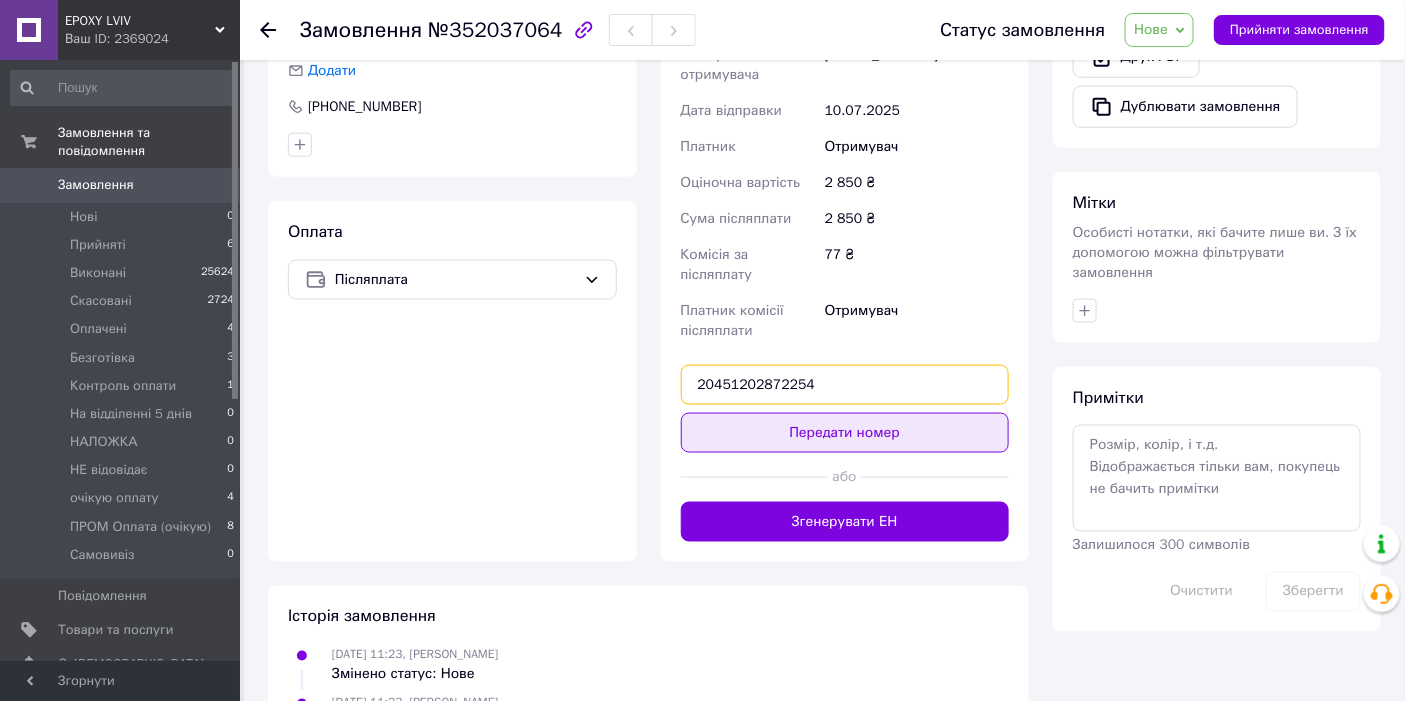 type on "20451202872254" 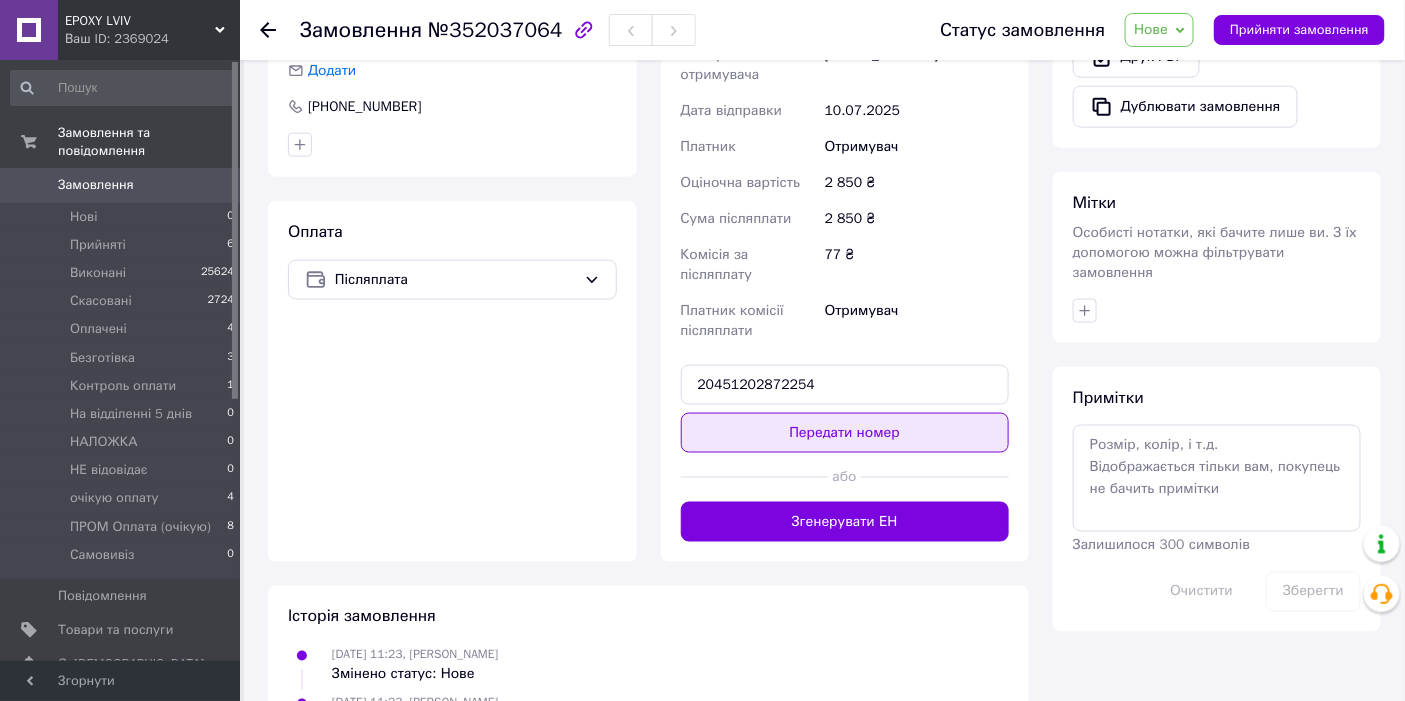 click on "Передати номер" at bounding box center [845, 433] 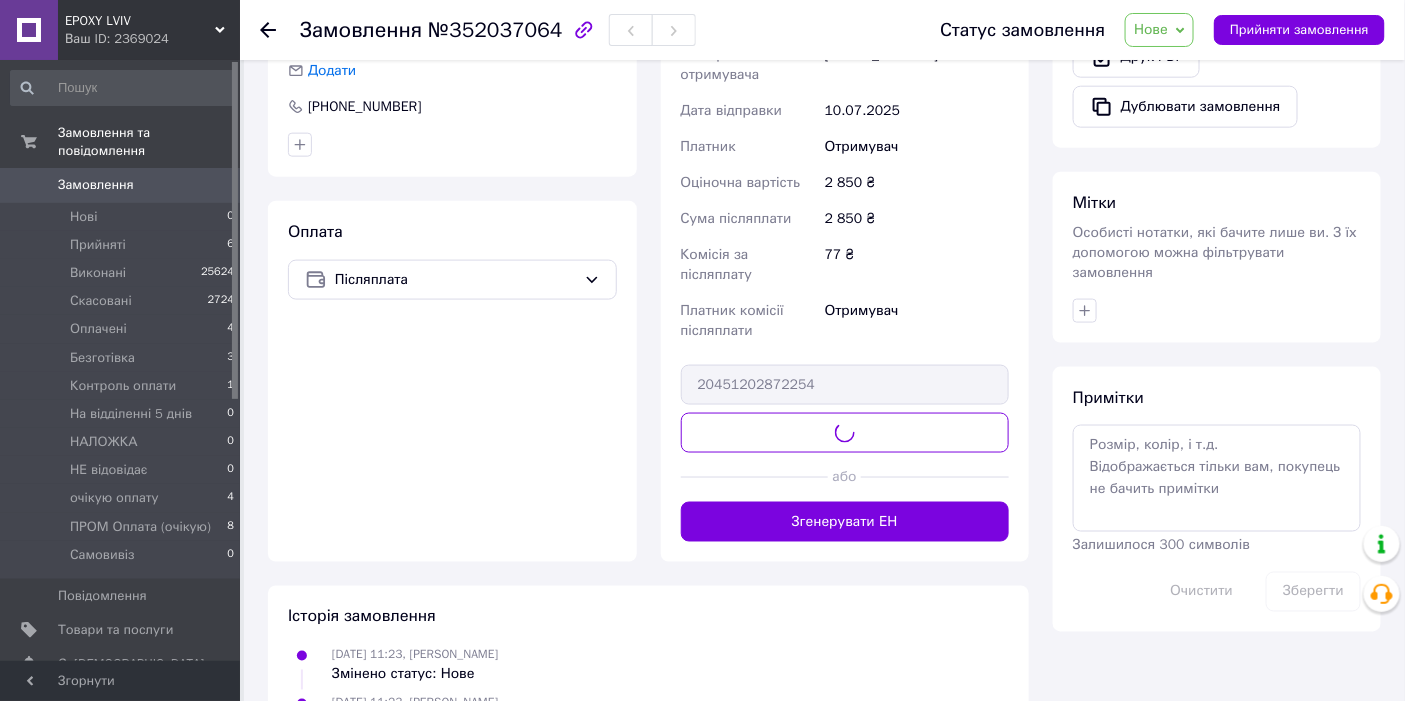 click on "Нове" at bounding box center (1159, 30) 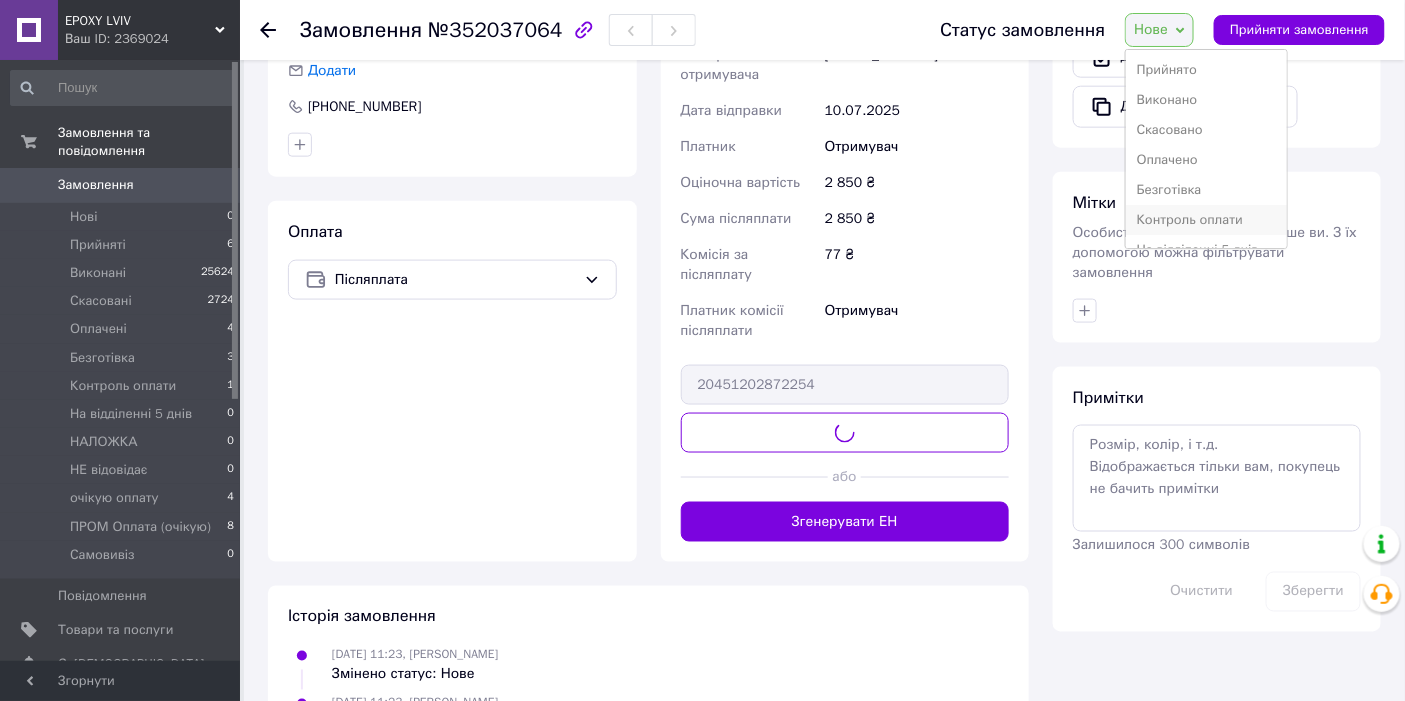 scroll, scrollTop: 672, scrollLeft: 0, axis: vertical 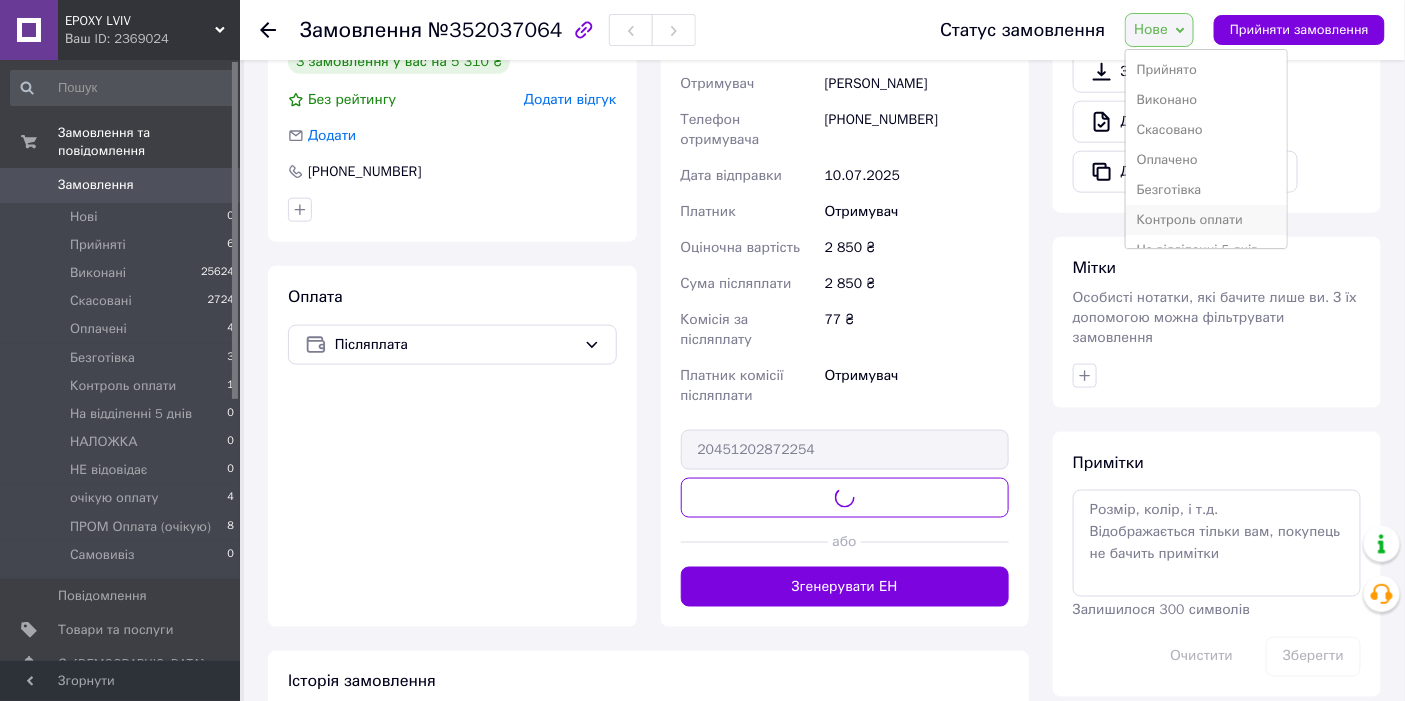 click on "Контроль оплати" at bounding box center (1206, 220) 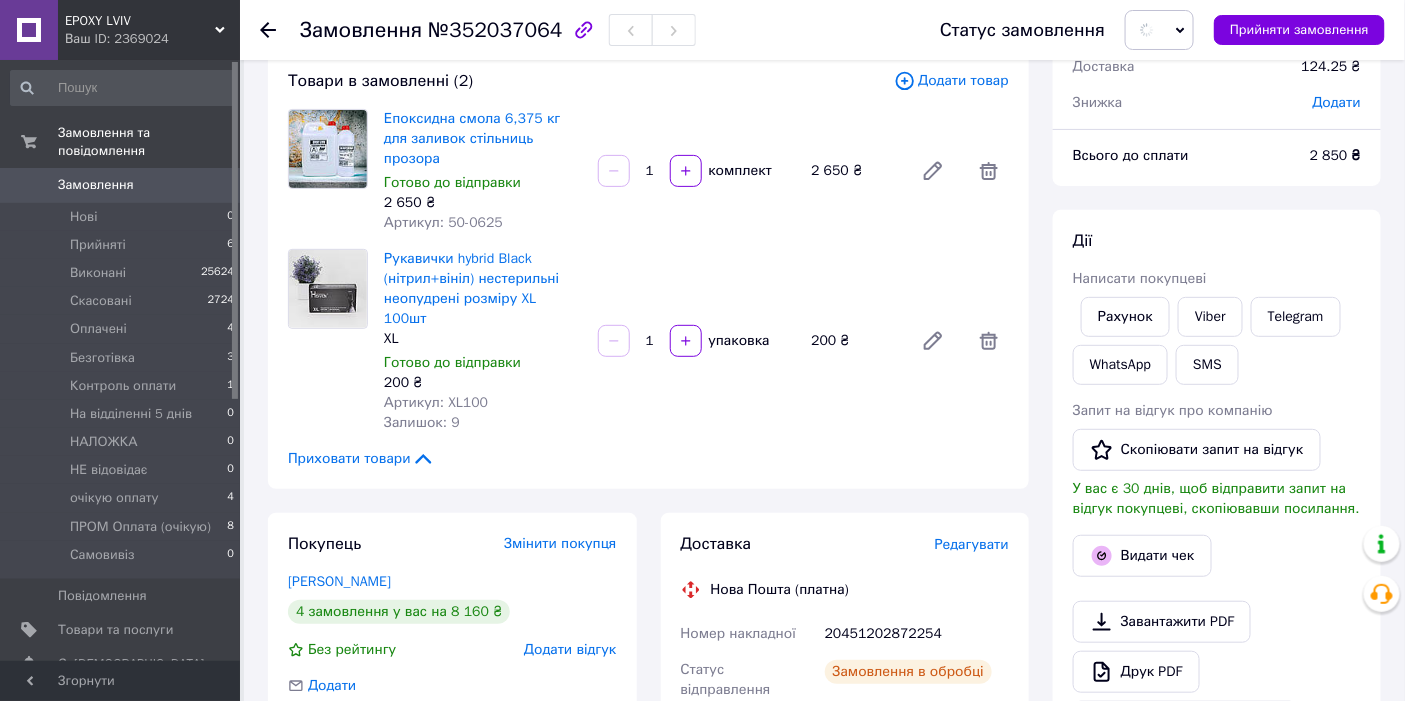 scroll, scrollTop: 117, scrollLeft: 0, axis: vertical 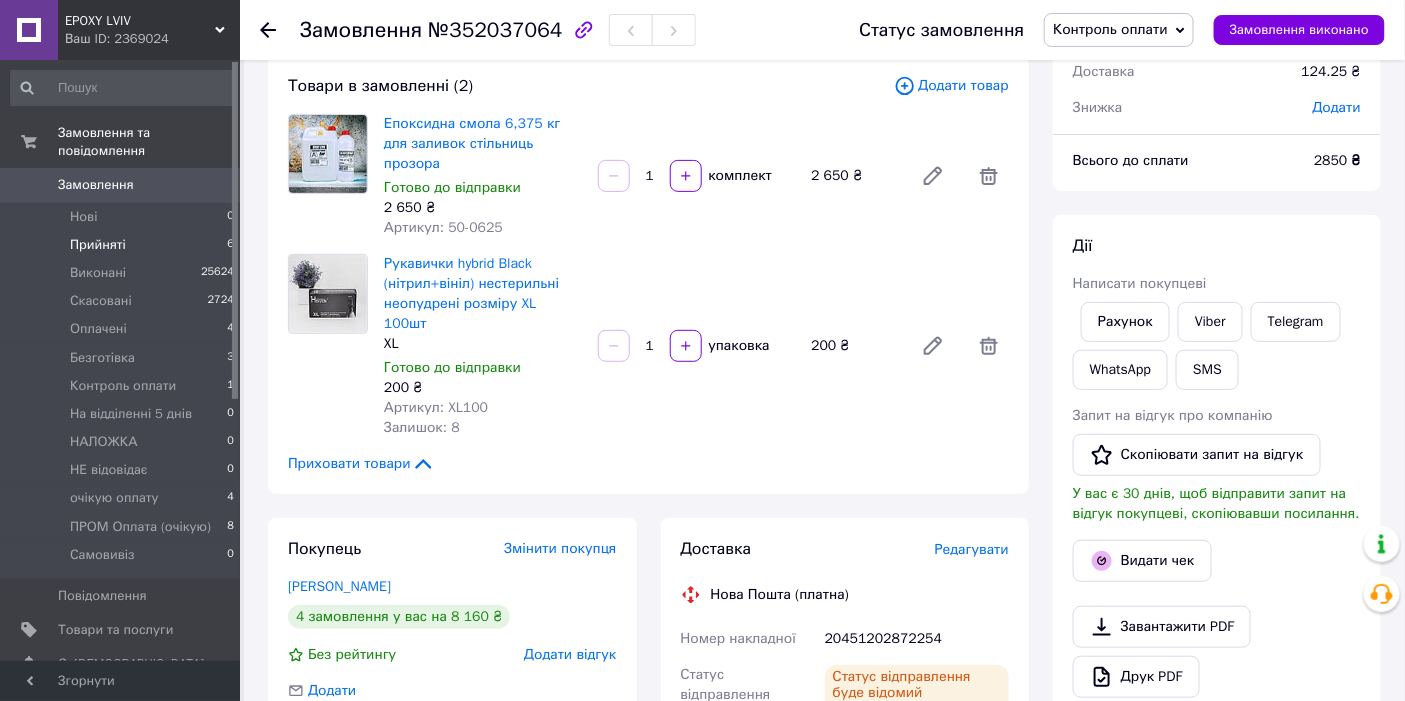 click on "Прийняті" at bounding box center (98, 245) 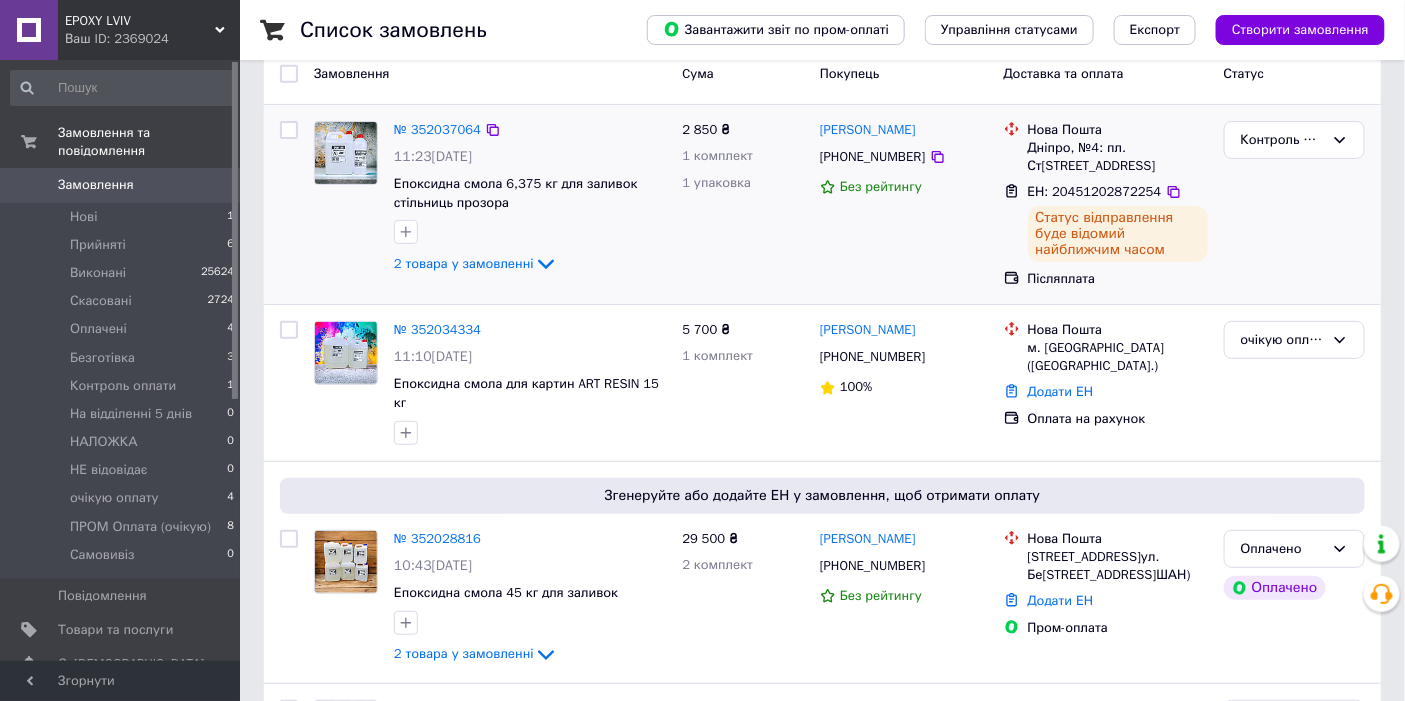 scroll, scrollTop: 0, scrollLeft: 0, axis: both 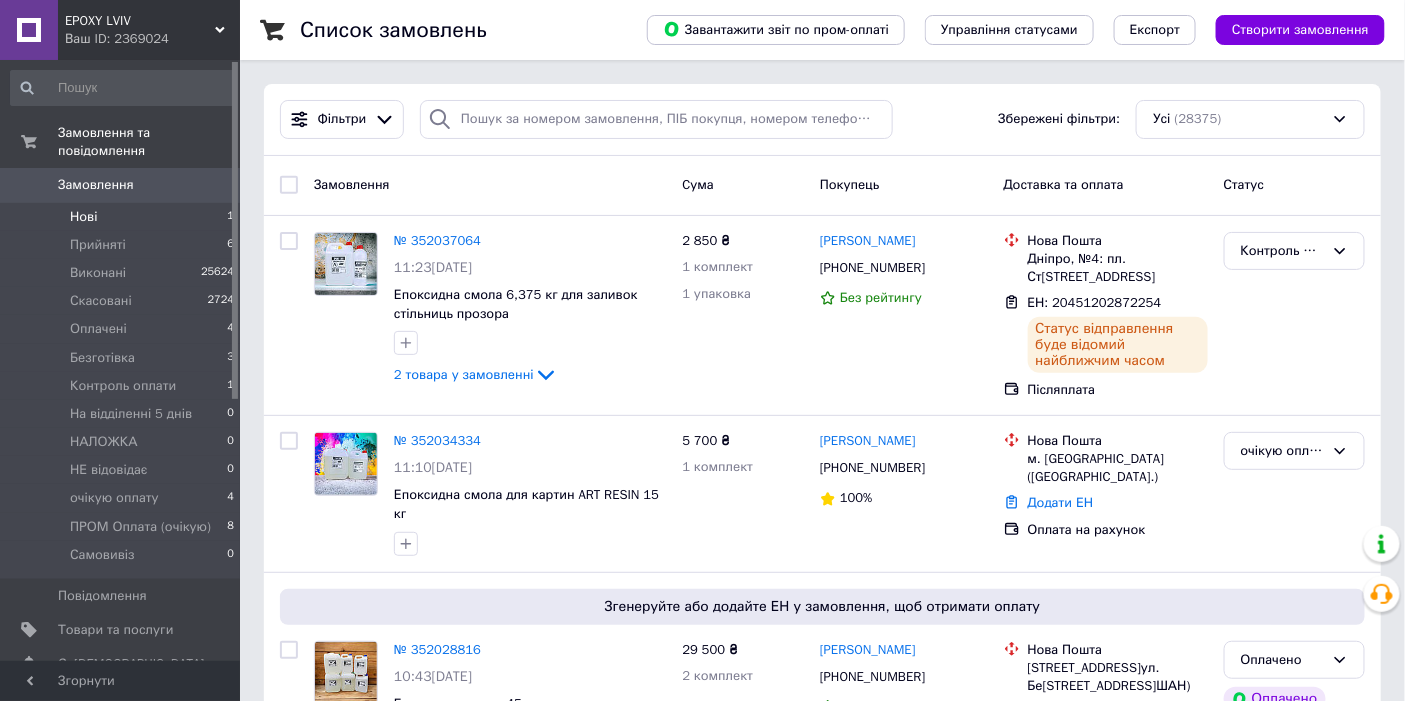 click on "Нові 1" at bounding box center (123, 217) 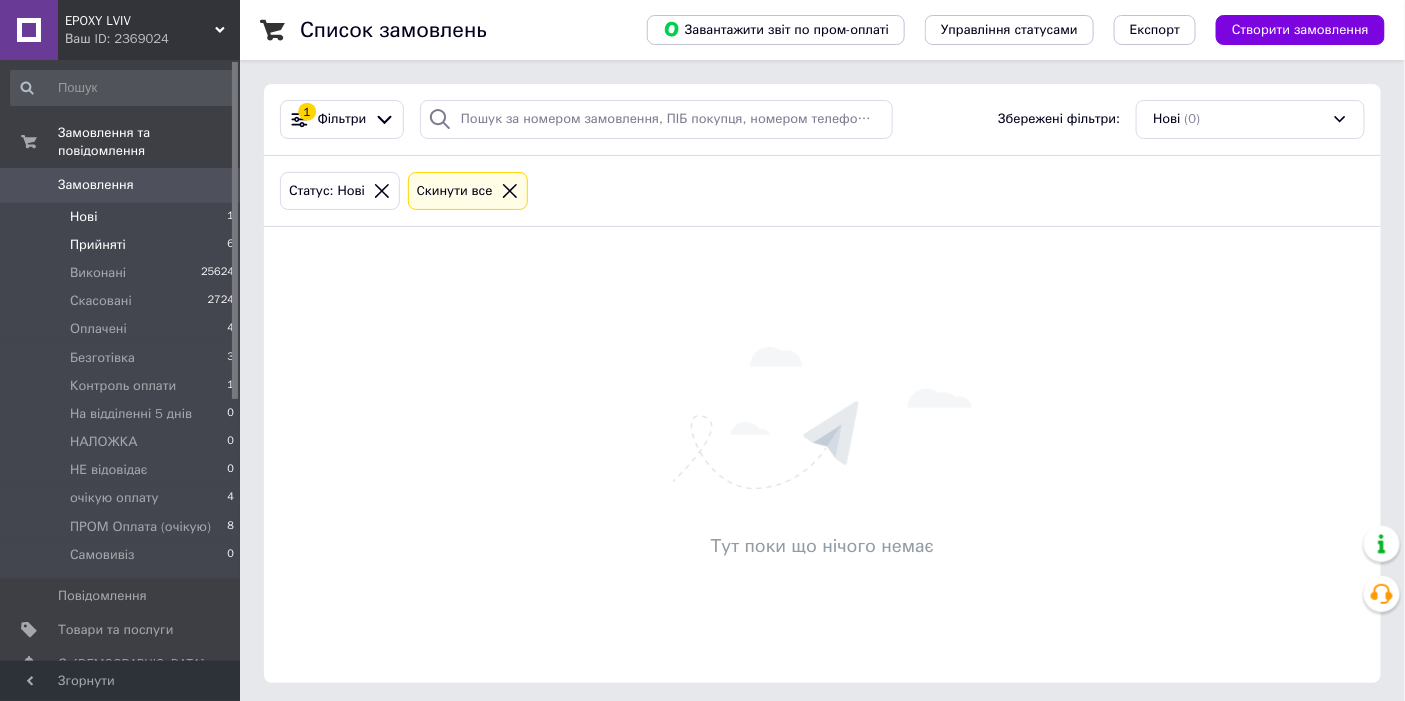 click on "Прийняті" at bounding box center (98, 245) 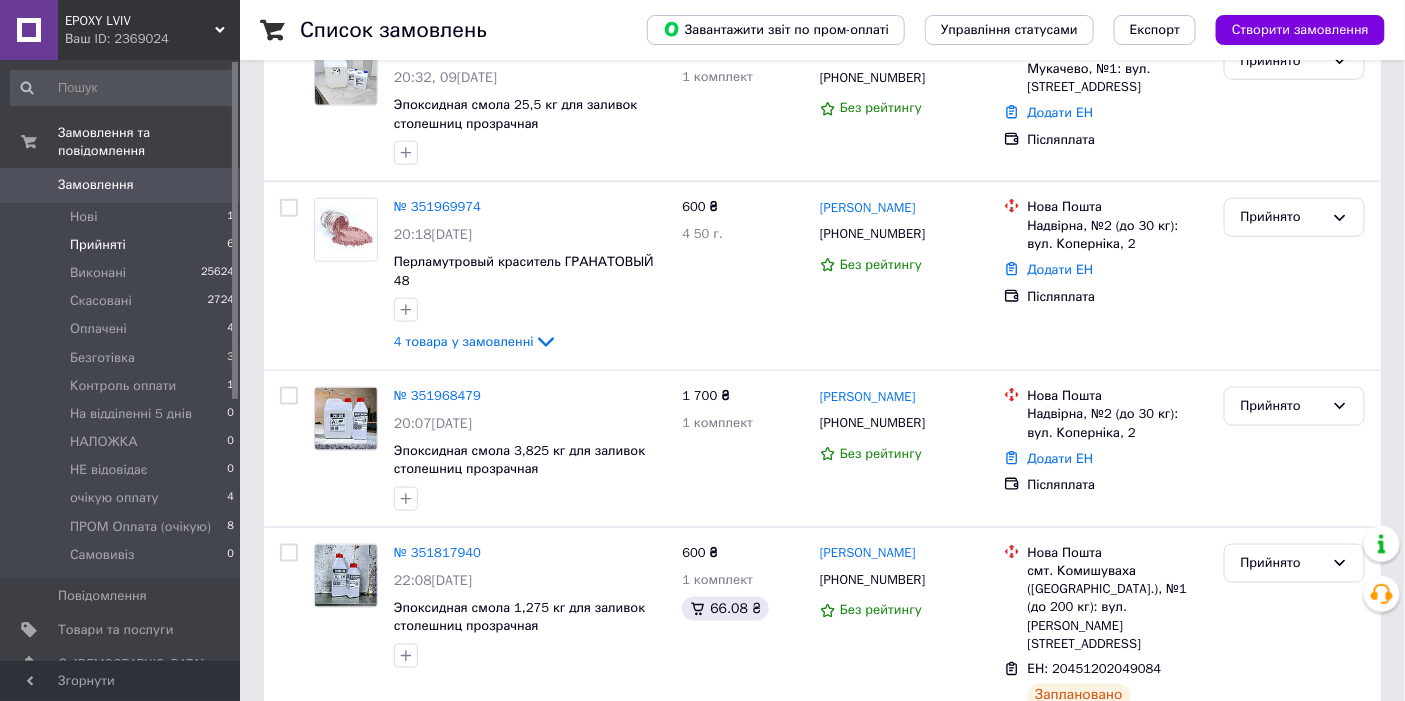 scroll, scrollTop: 616, scrollLeft: 0, axis: vertical 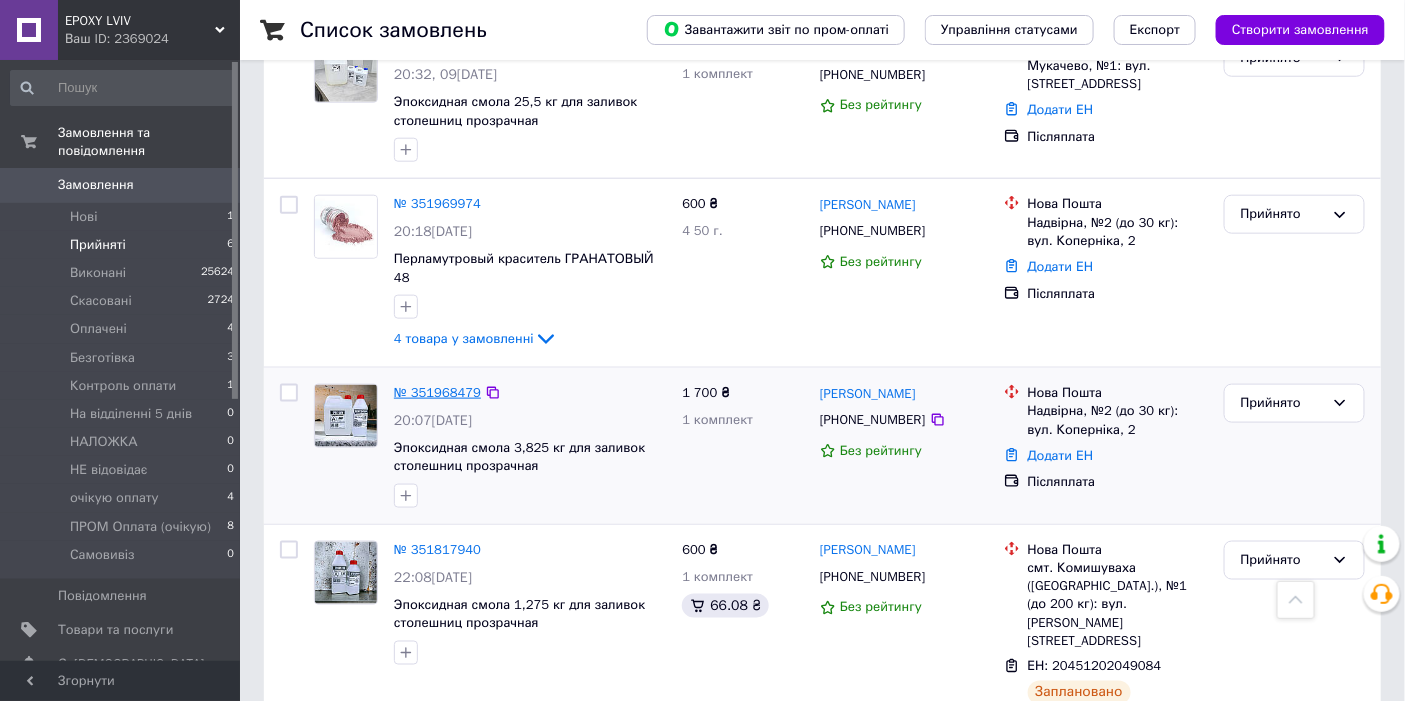 click on "№ 351968479" at bounding box center (437, 392) 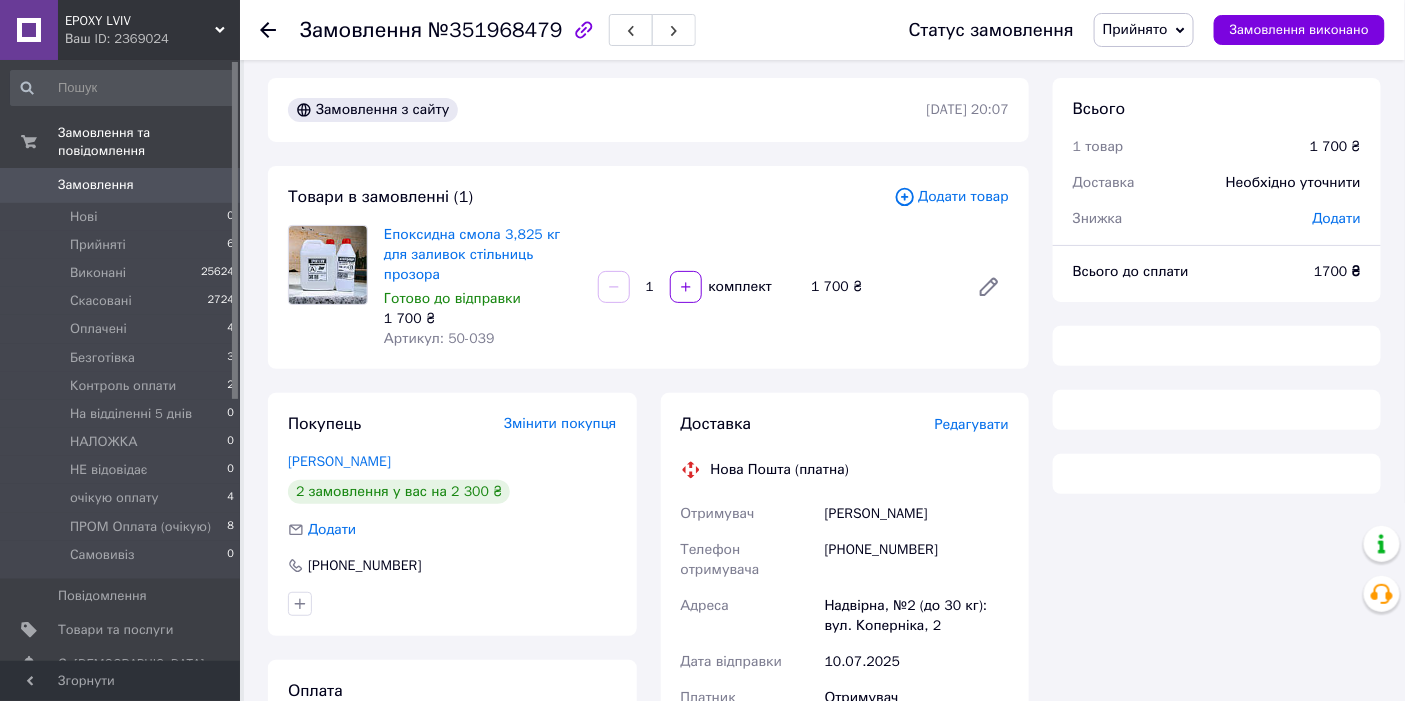 scroll, scrollTop: 0, scrollLeft: 0, axis: both 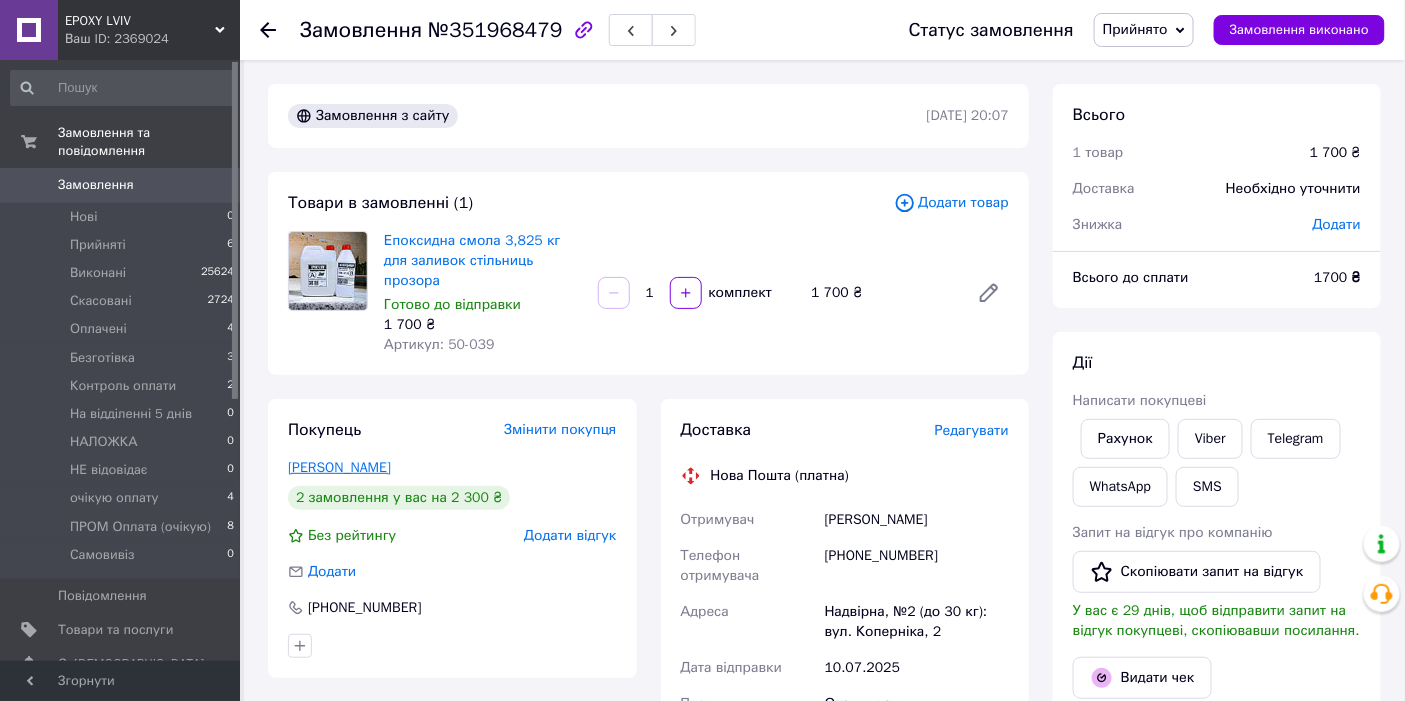 click on "КОСМІРАК  НАТАЛІЯ" at bounding box center (339, 467) 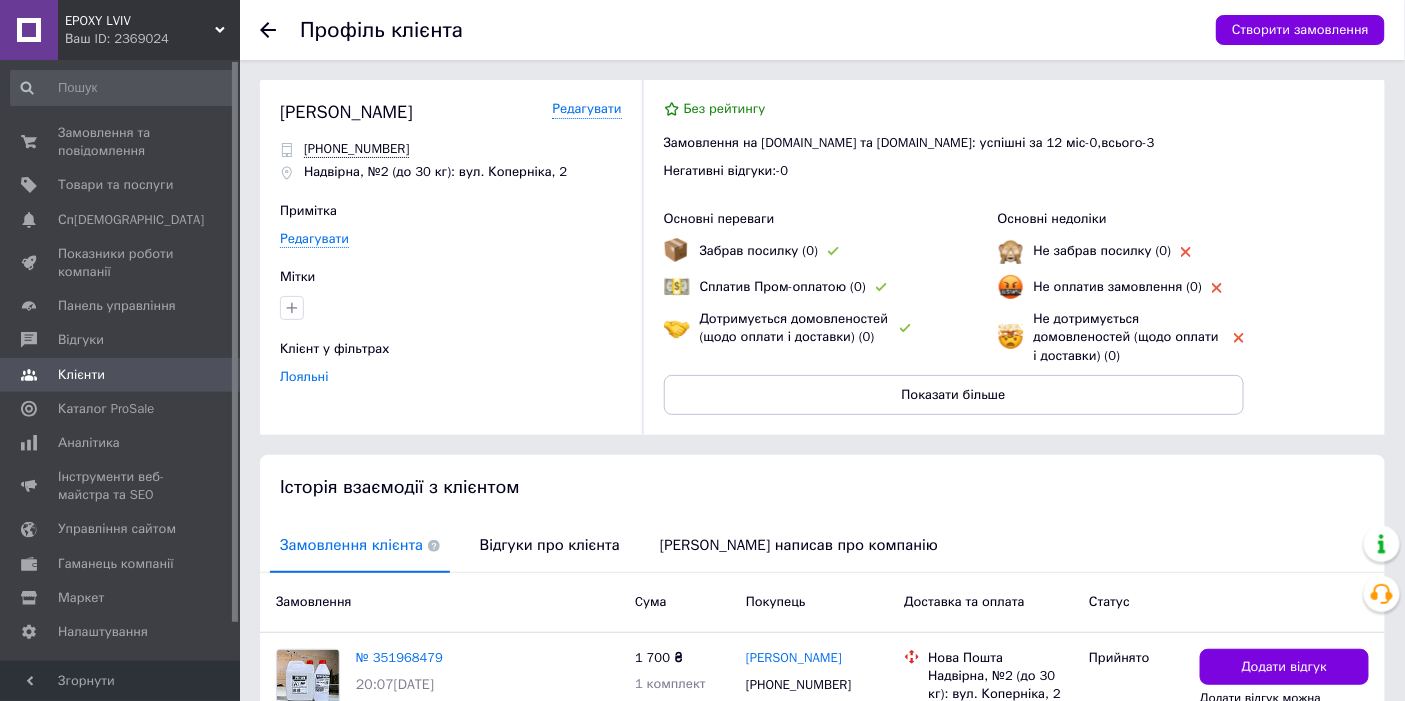 scroll, scrollTop: 333, scrollLeft: 0, axis: vertical 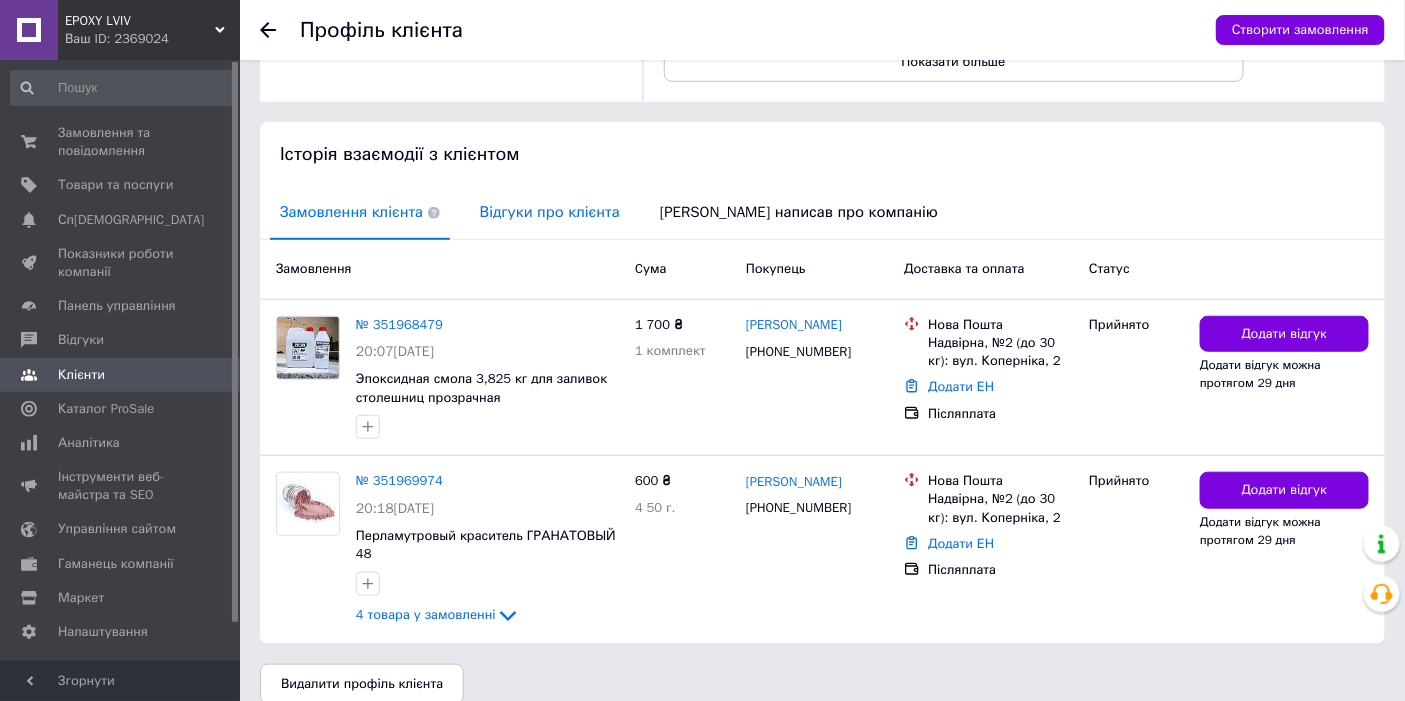click on "Відгуки про клієнта" at bounding box center (550, 212) 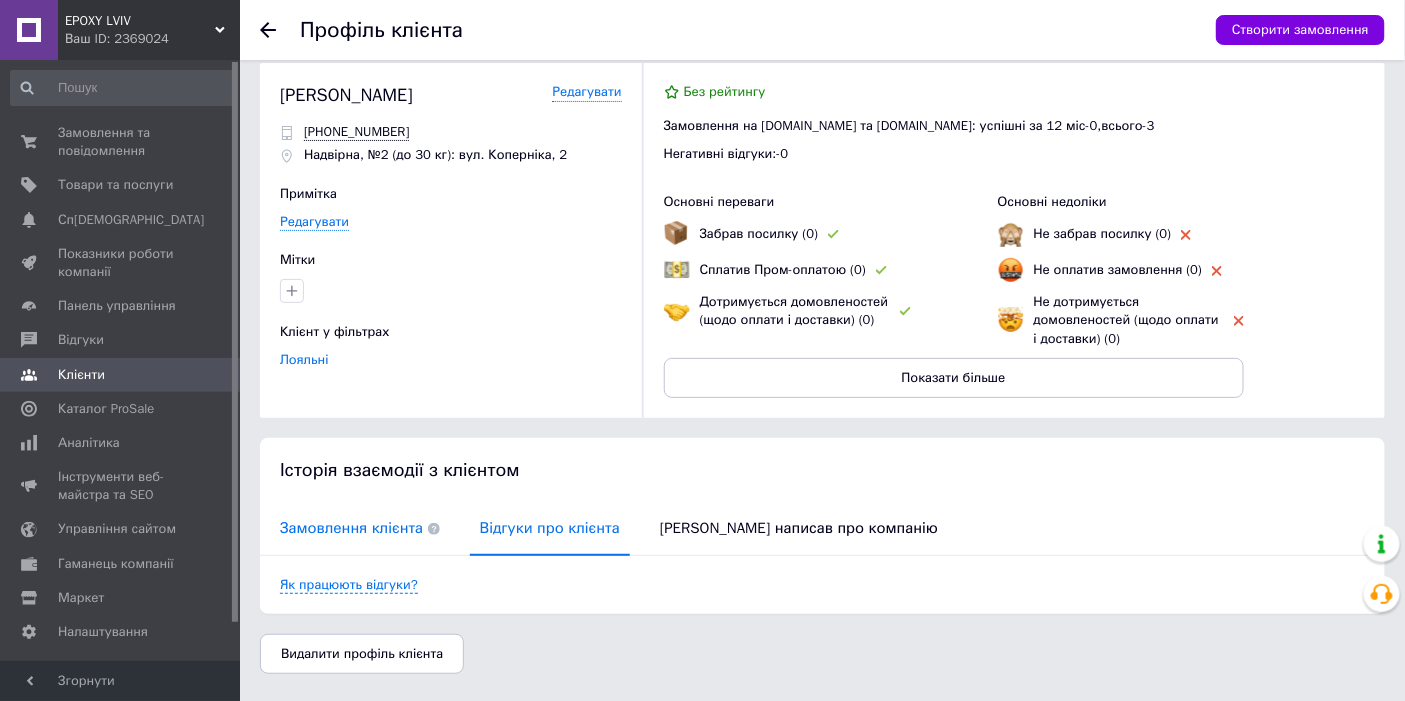 click on "Замовлення клієнта" at bounding box center (360, 528) 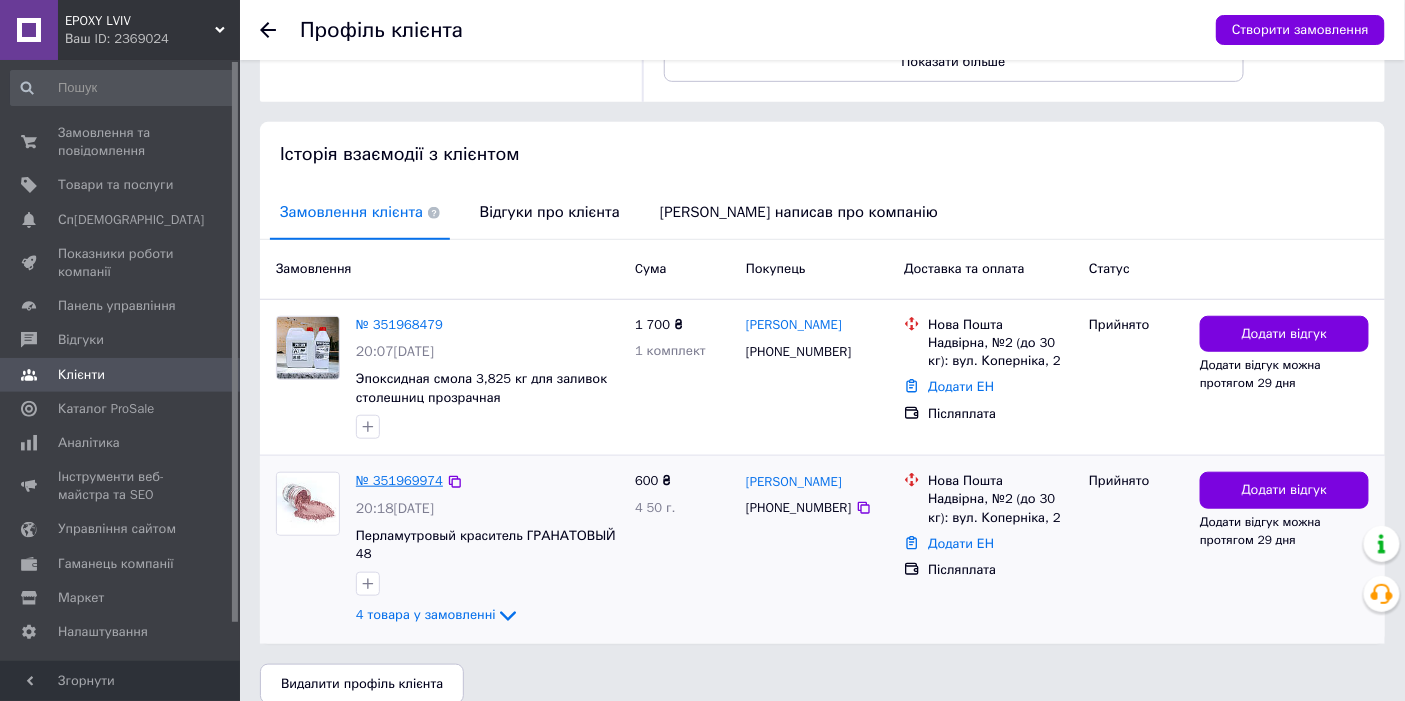 click on "№ 351969974" at bounding box center (399, 480) 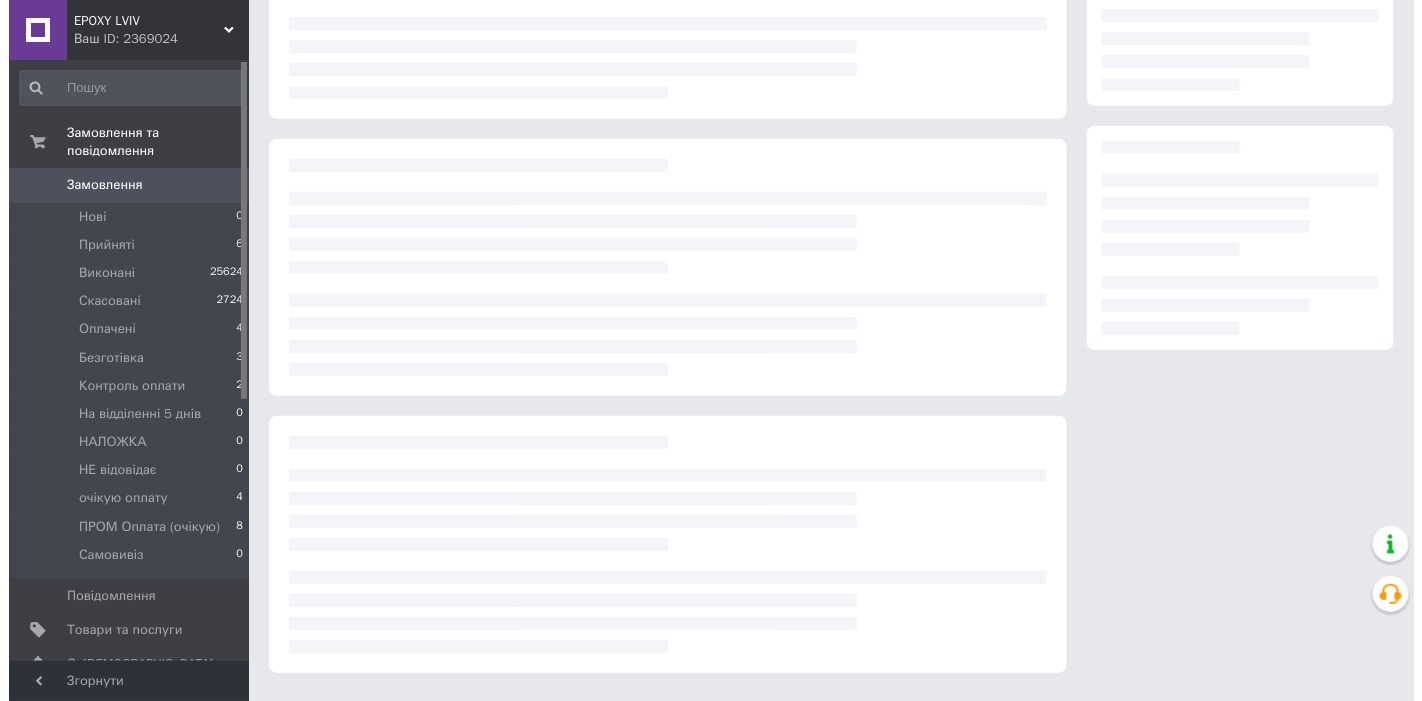 scroll, scrollTop: 0, scrollLeft: 0, axis: both 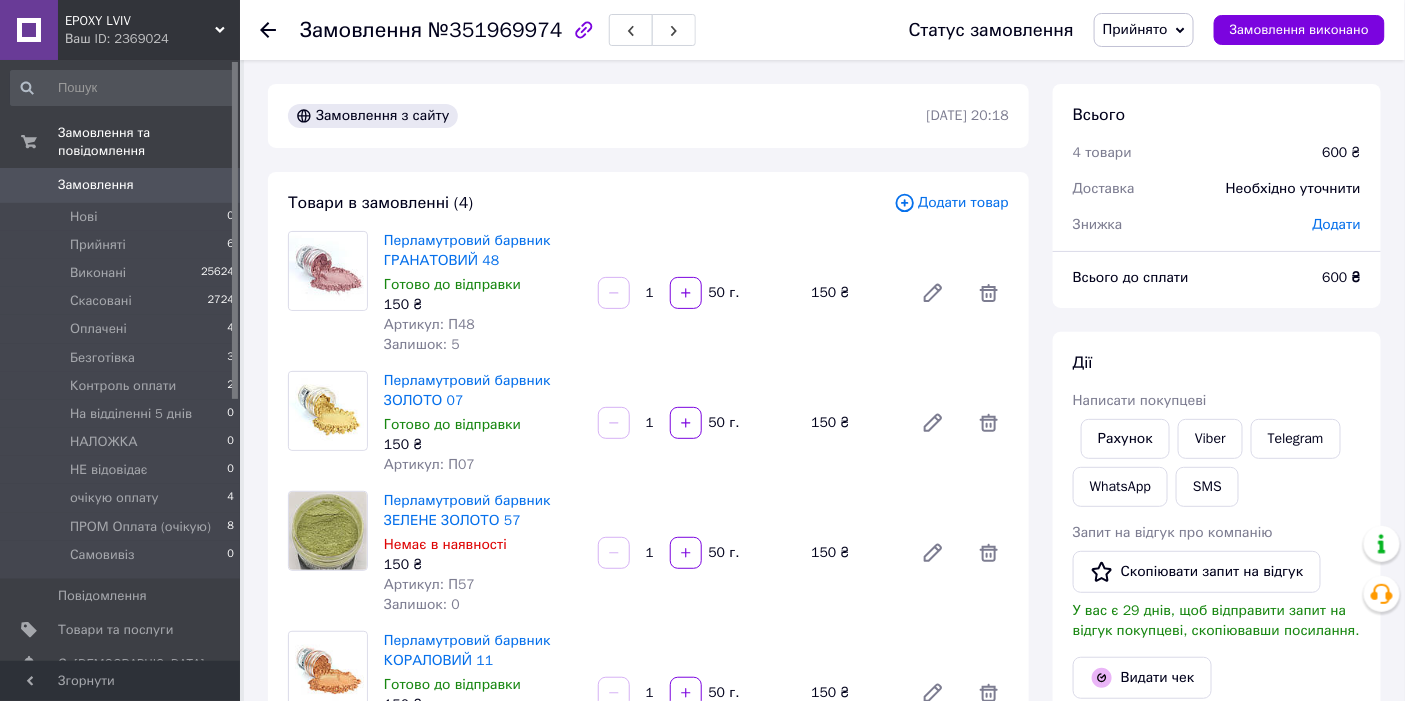 click on "Додати товар" at bounding box center (951, 203) 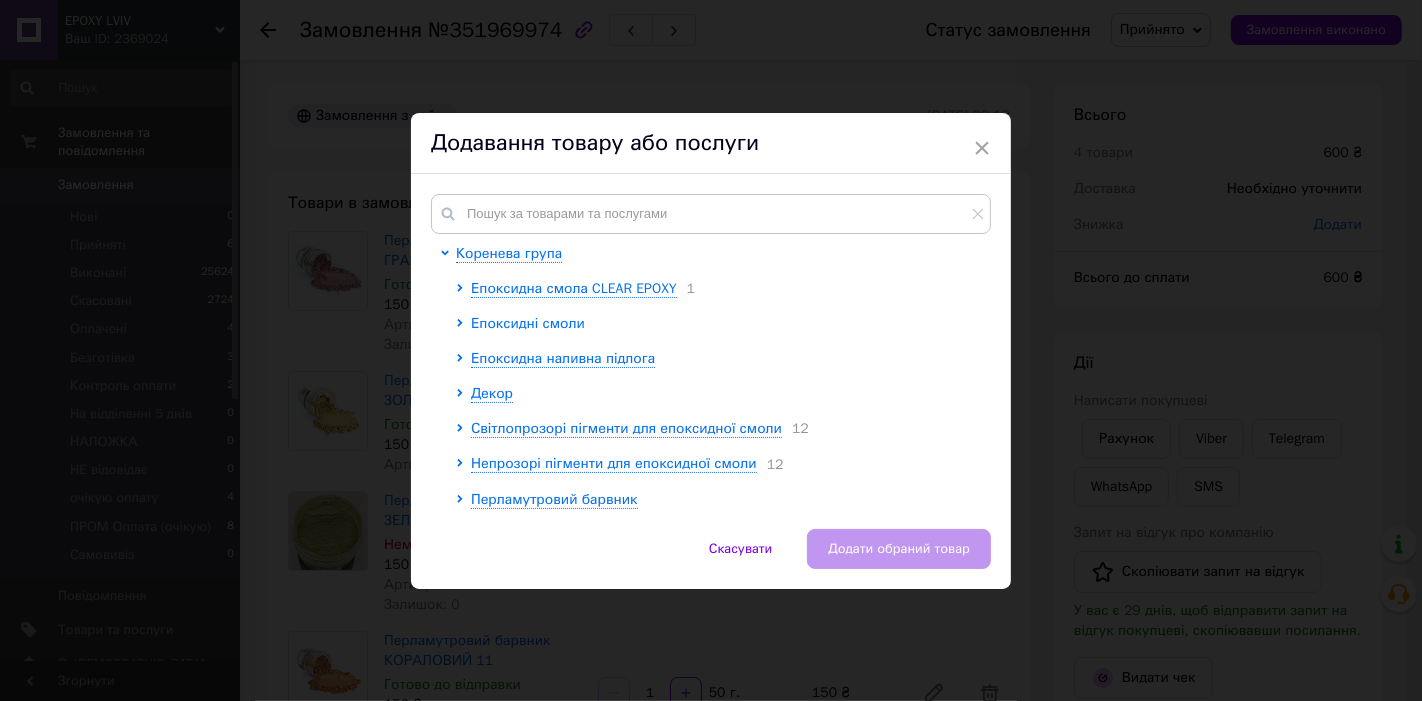click on "Епоксидні смоли" at bounding box center [528, 323] 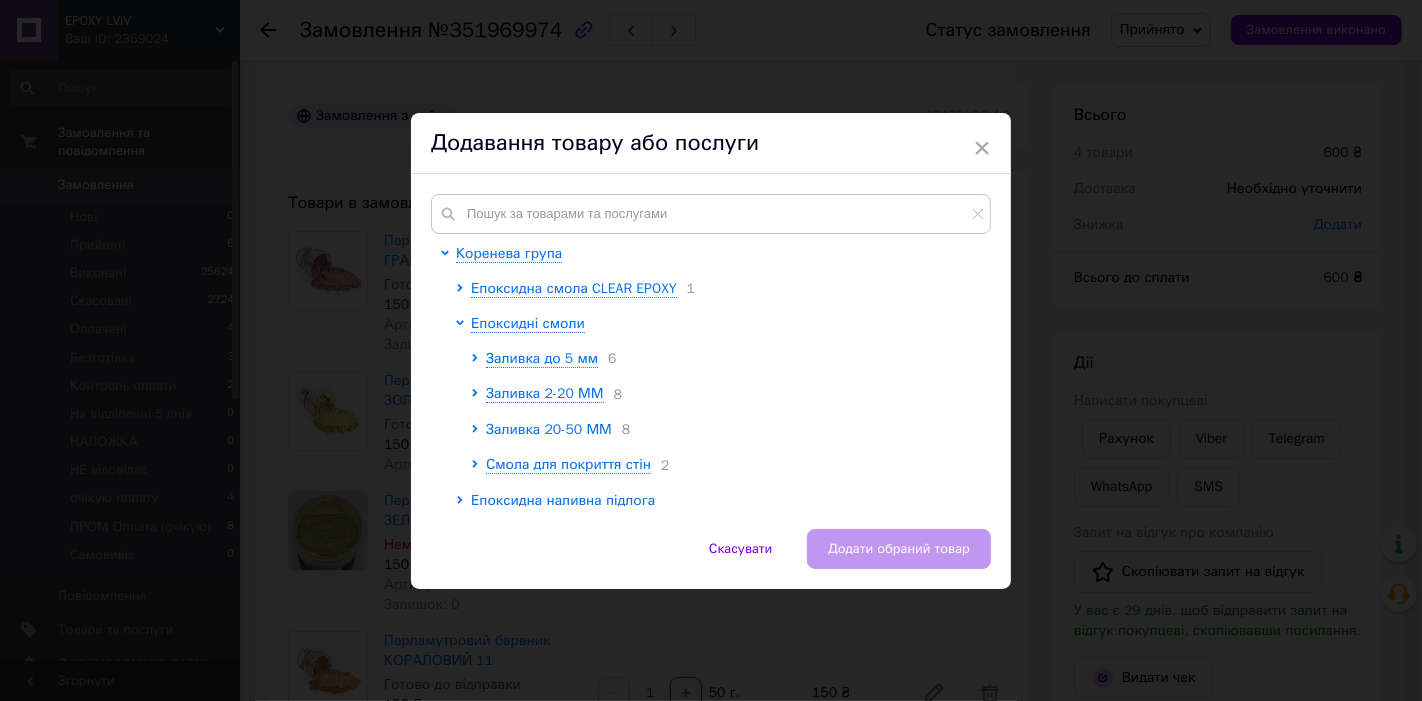 click on "Заливка 20-50 ММ" at bounding box center [549, 429] 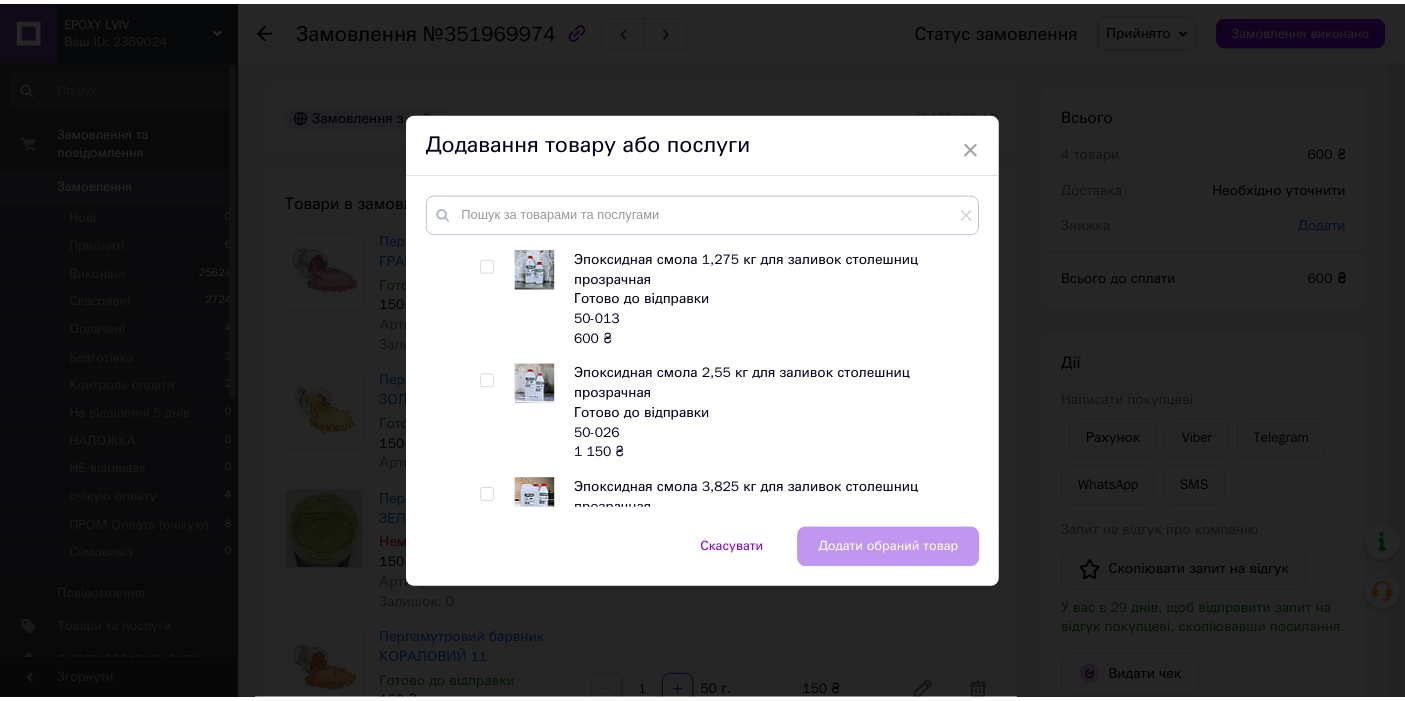 scroll, scrollTop: 777, scrollLeft: 0, axis: vertical 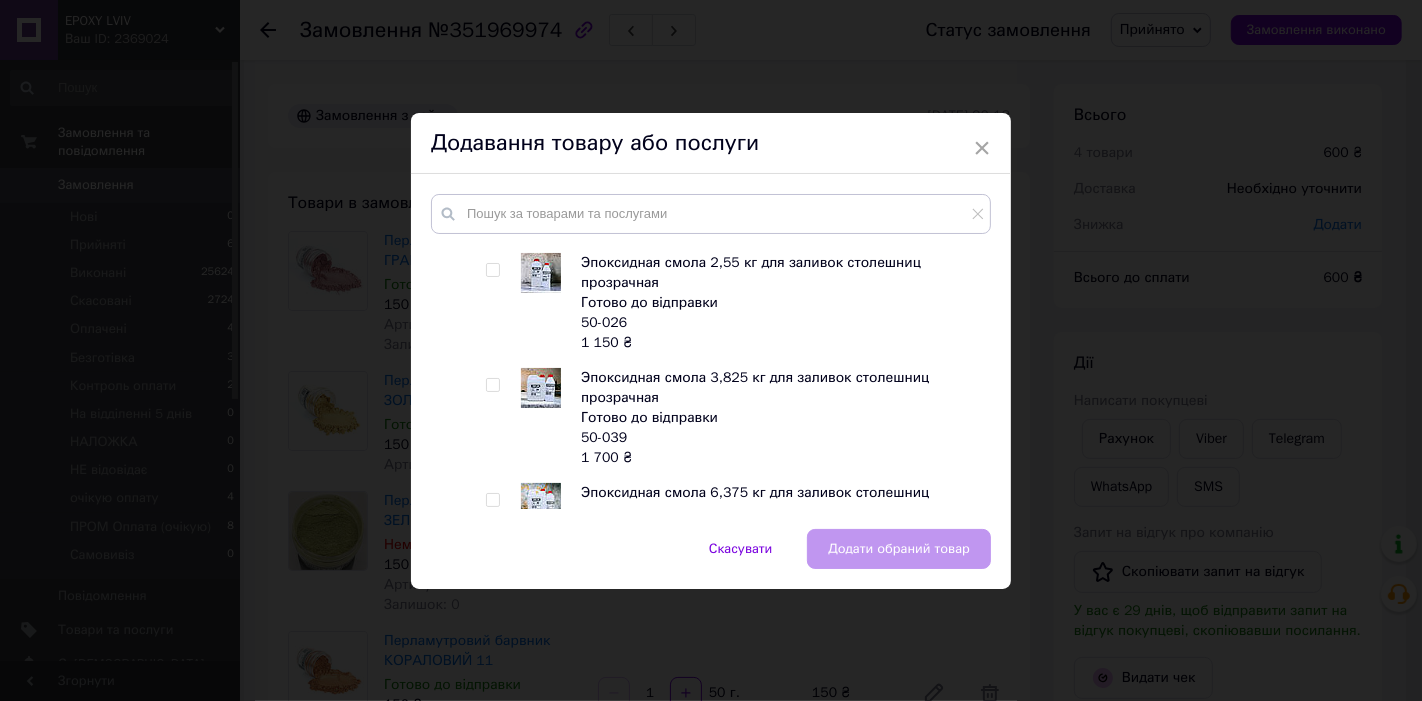 click at bounding box center (492, 385) 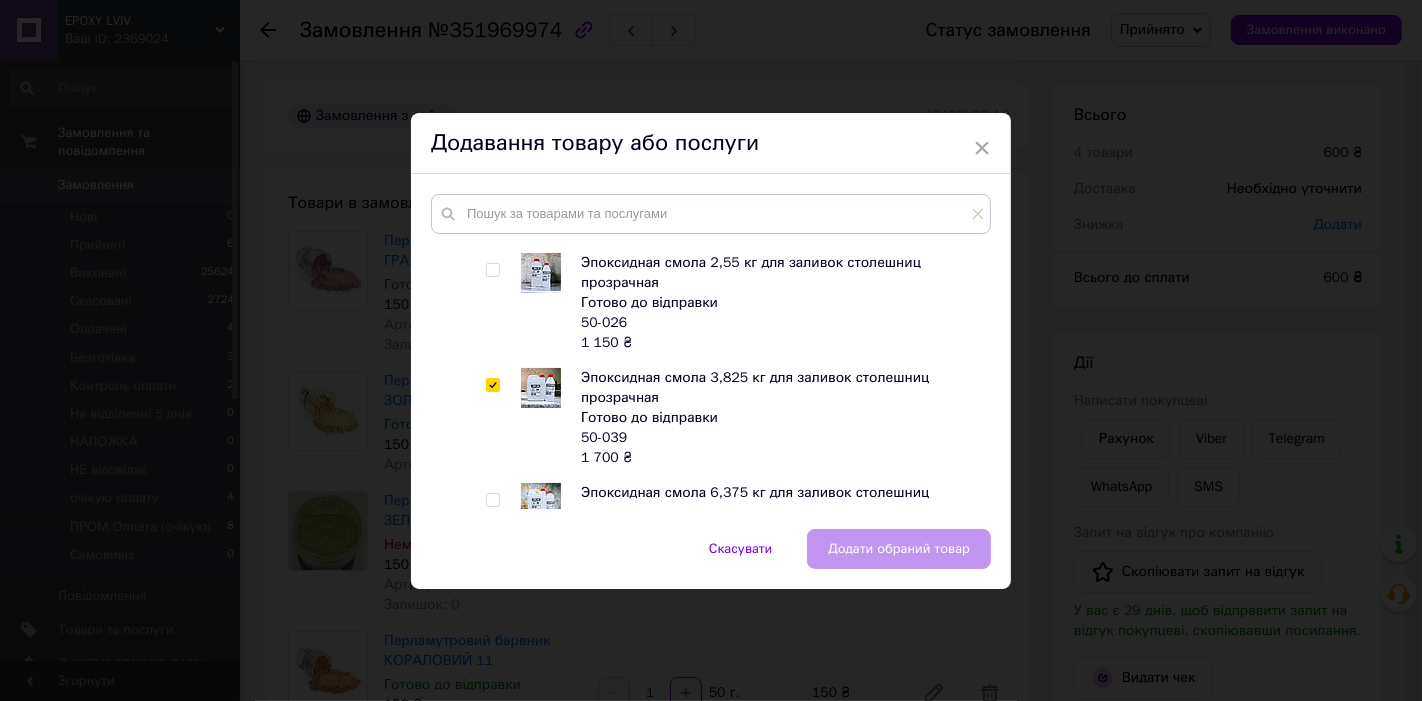 checkbox on "true" 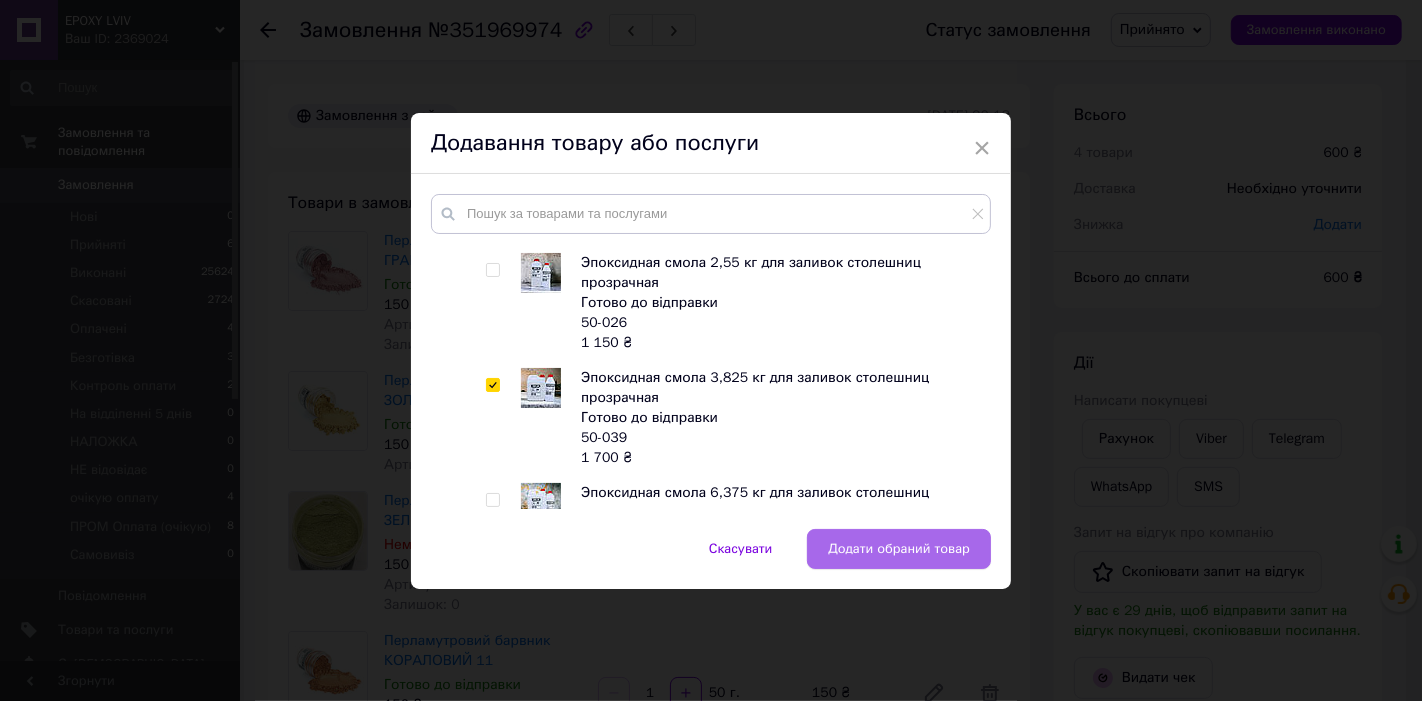 click on "Додати обраний товар" at bounding box center (899, 549) 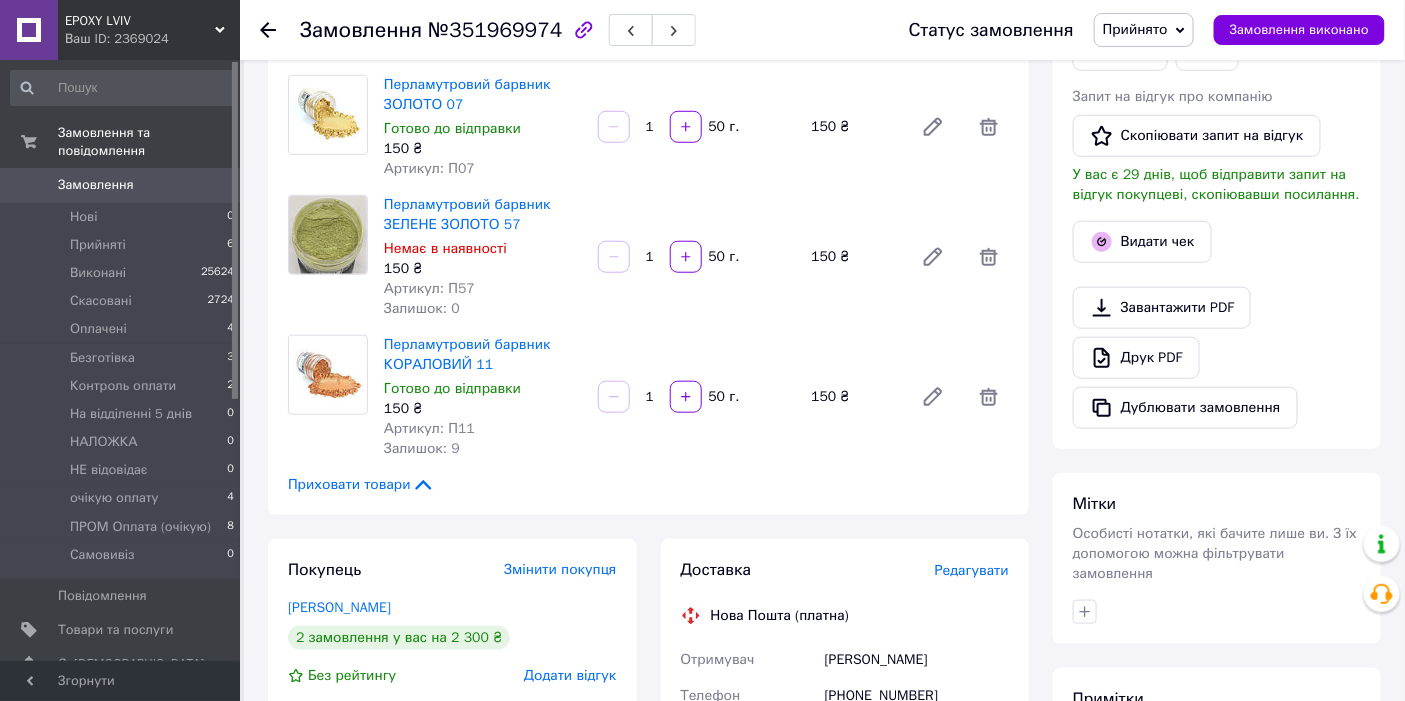 scroll, scrollTop: 666, scrollLeft: 0, axis: vertical 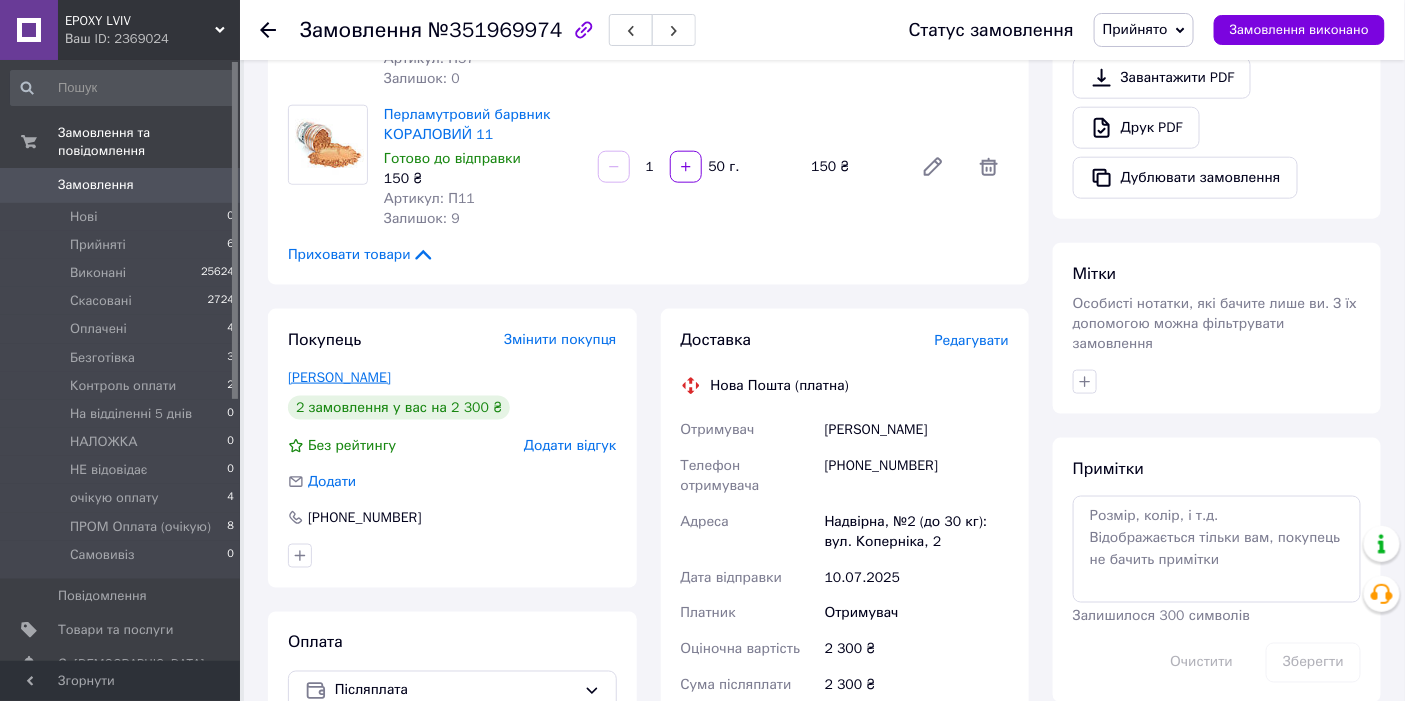click on "КОСМІРАК  НАТАЛІЯ" at bounding box center [339, 377] 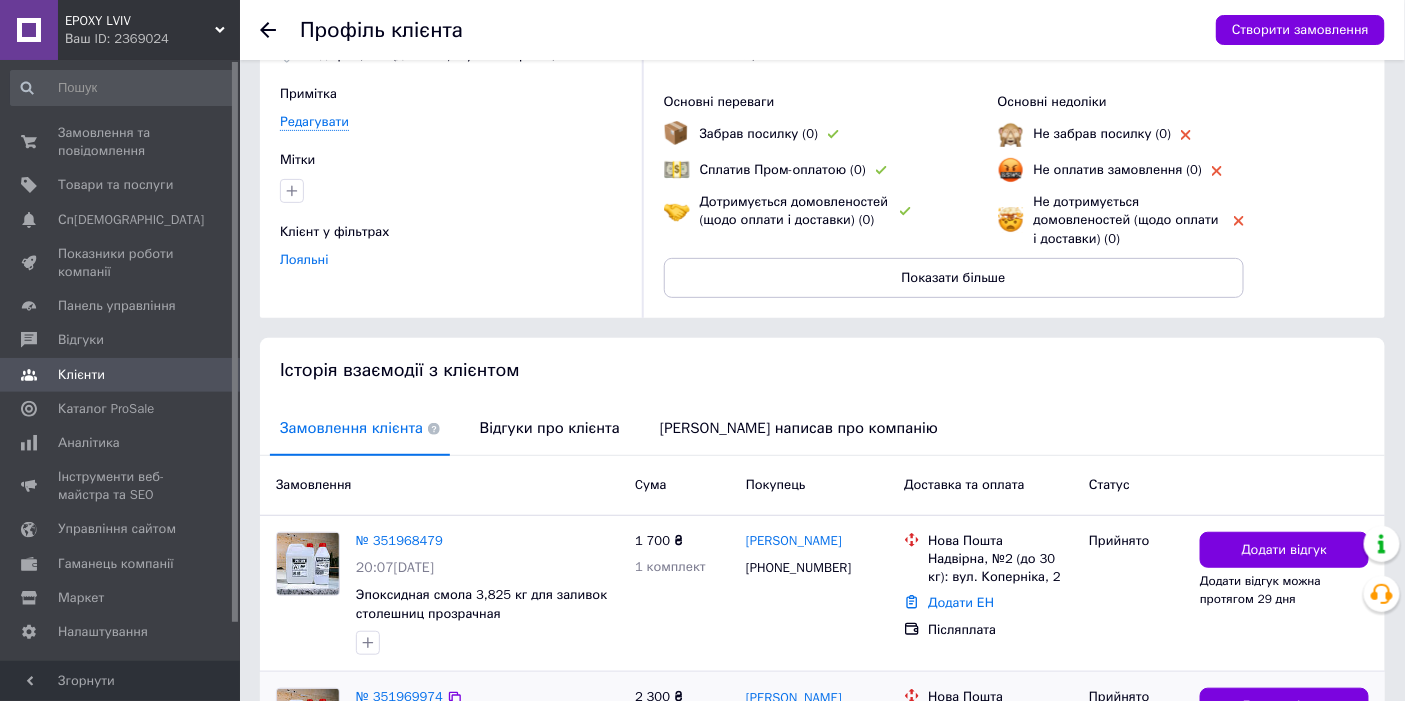 scroll, scrollTop: 362, scrollLeft: 0, axis: vertical 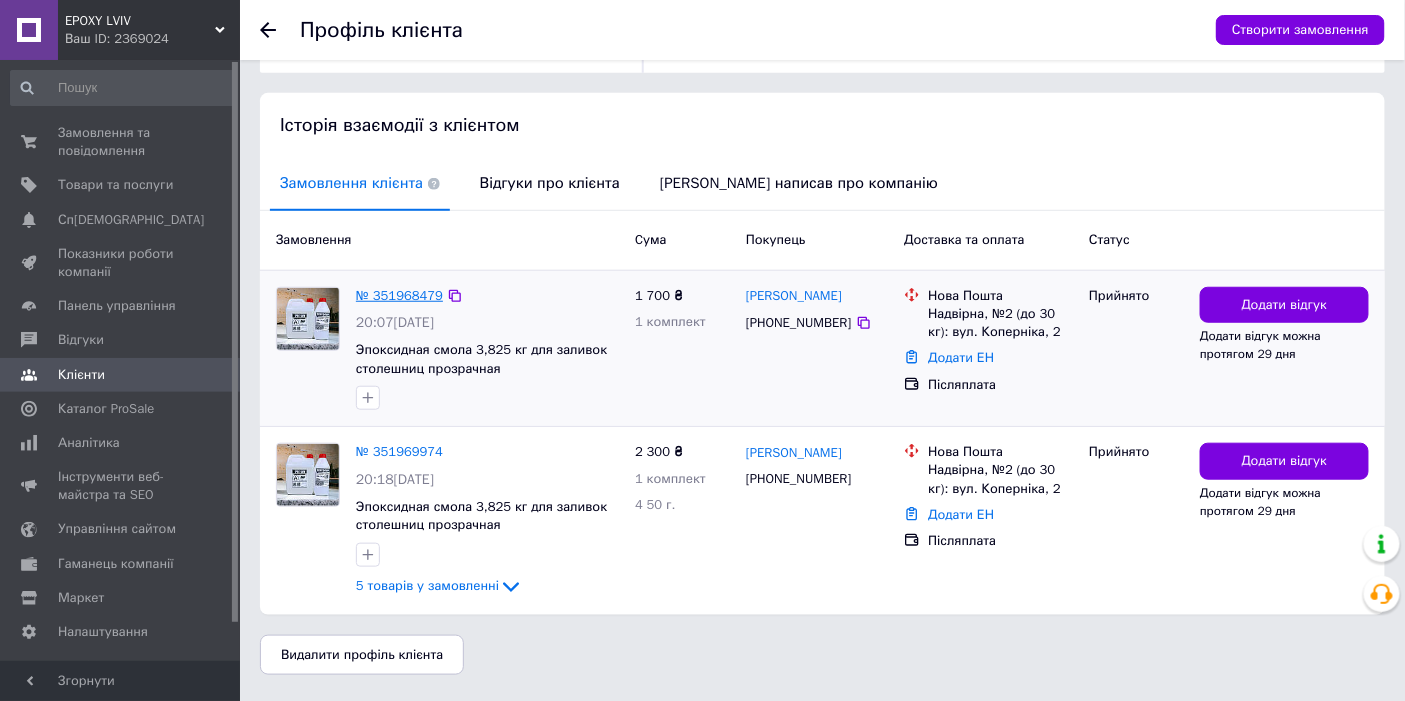 click on "№ 351968479" at bounding box center (399, 295) 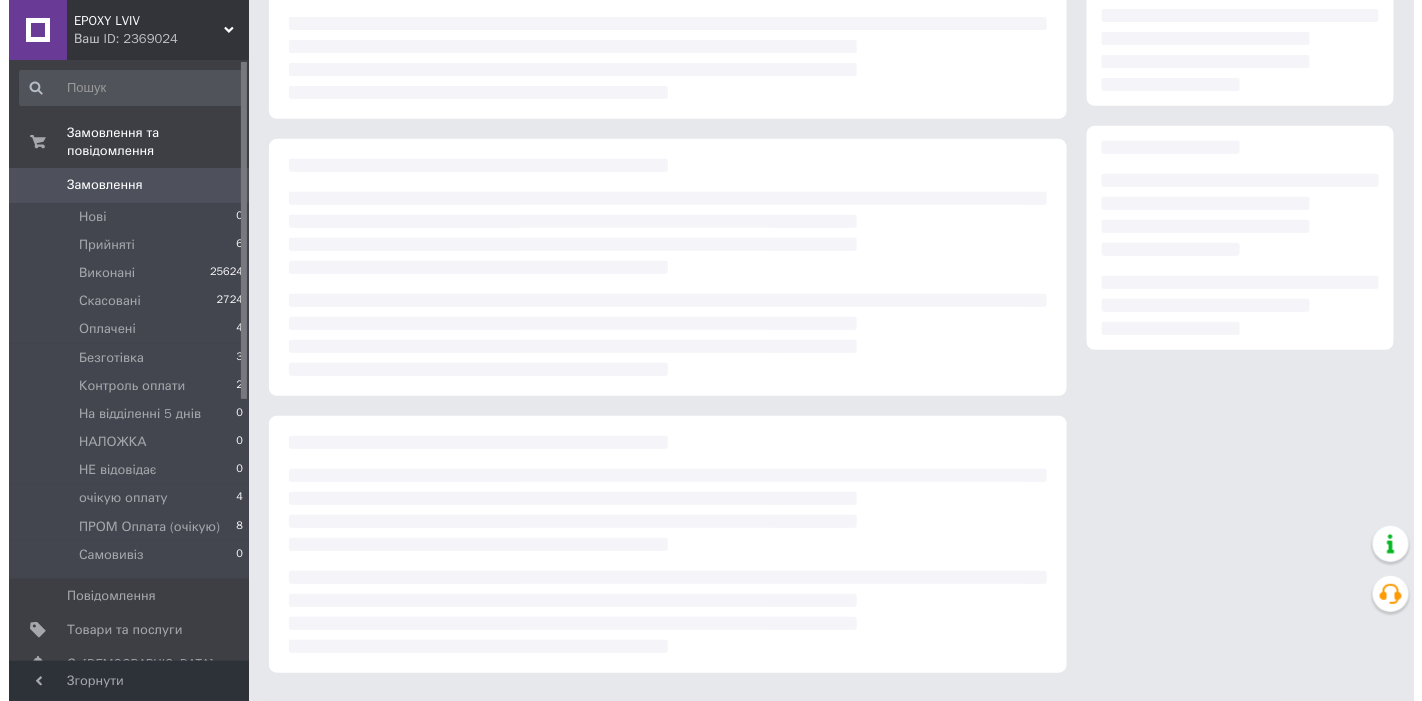 scroll, scrollTop: 0, scrollLeft: 0, axis: both 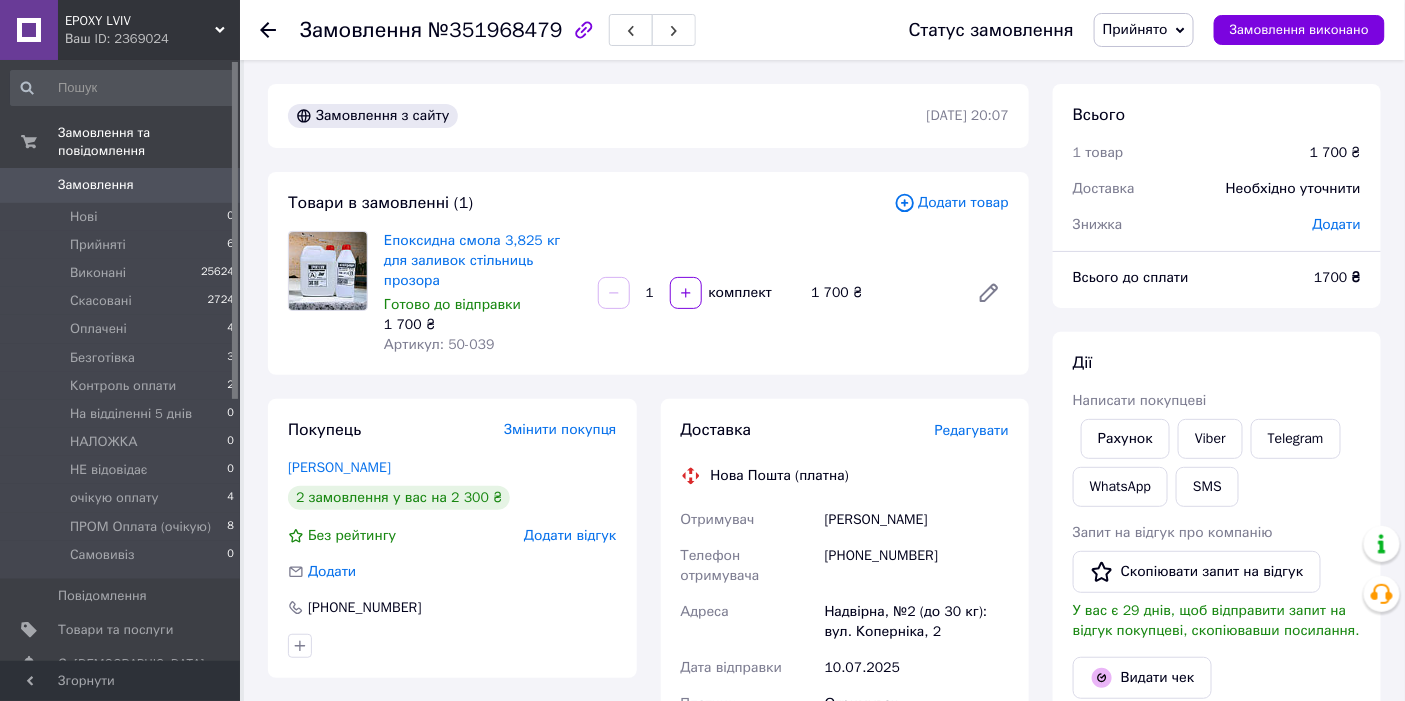 click on "Прийнято" at bounding box center (1135, 29) 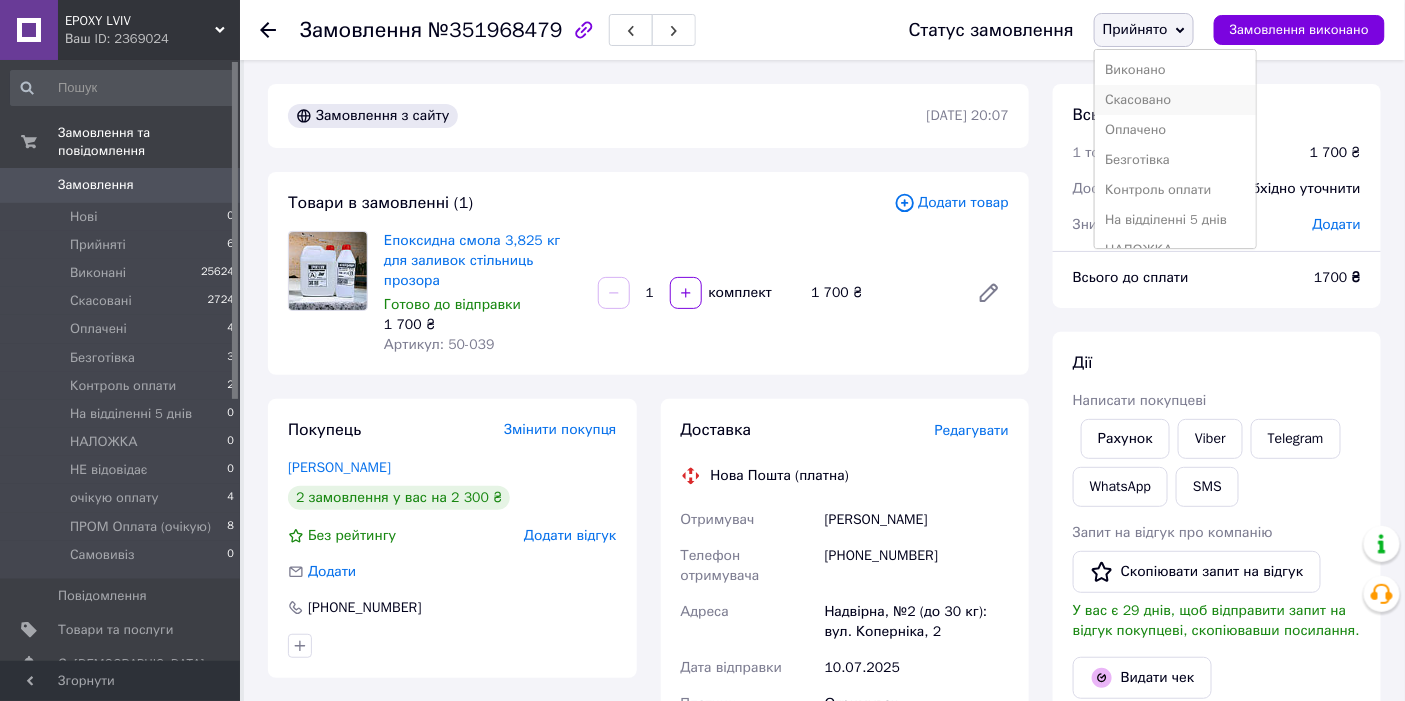 click on "Скасовано" at bounding box center [1175, 100] 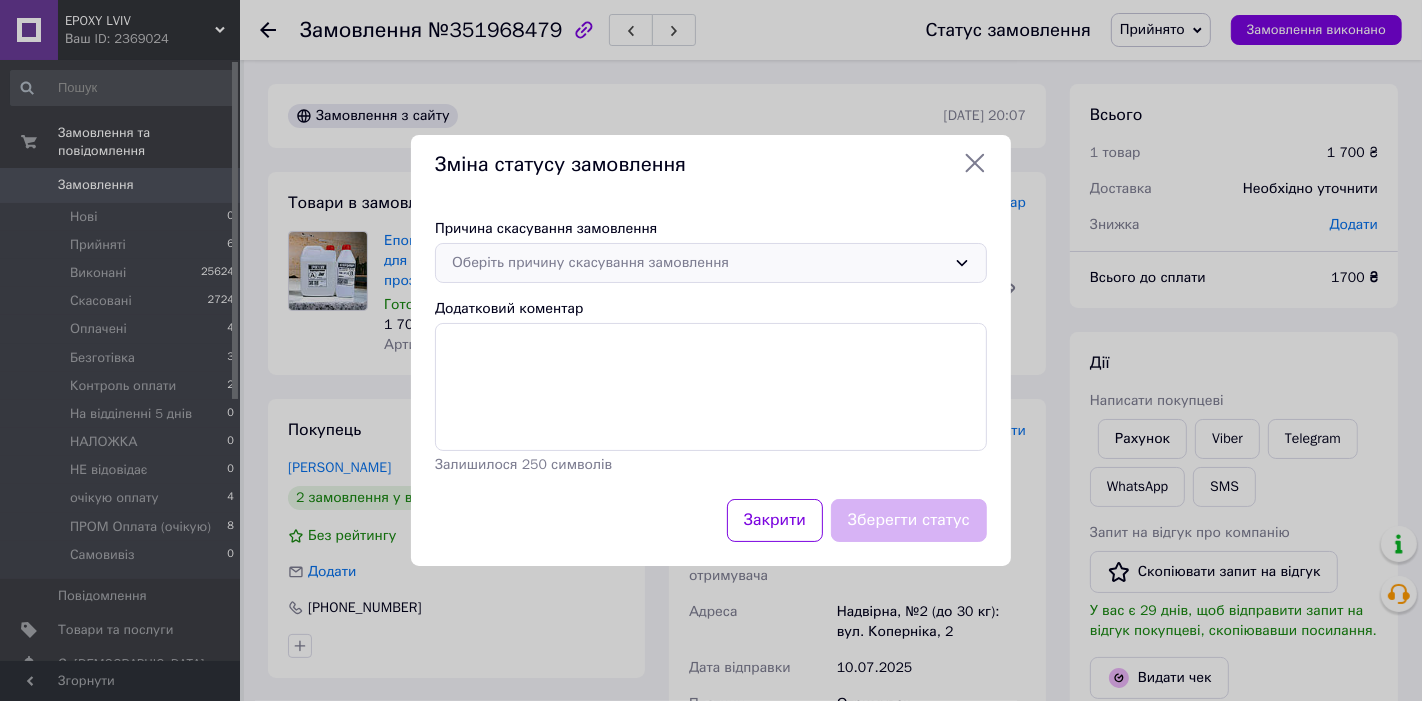 click on "Оберіть причину скасування замовлення" at bounding box center [699, 263] 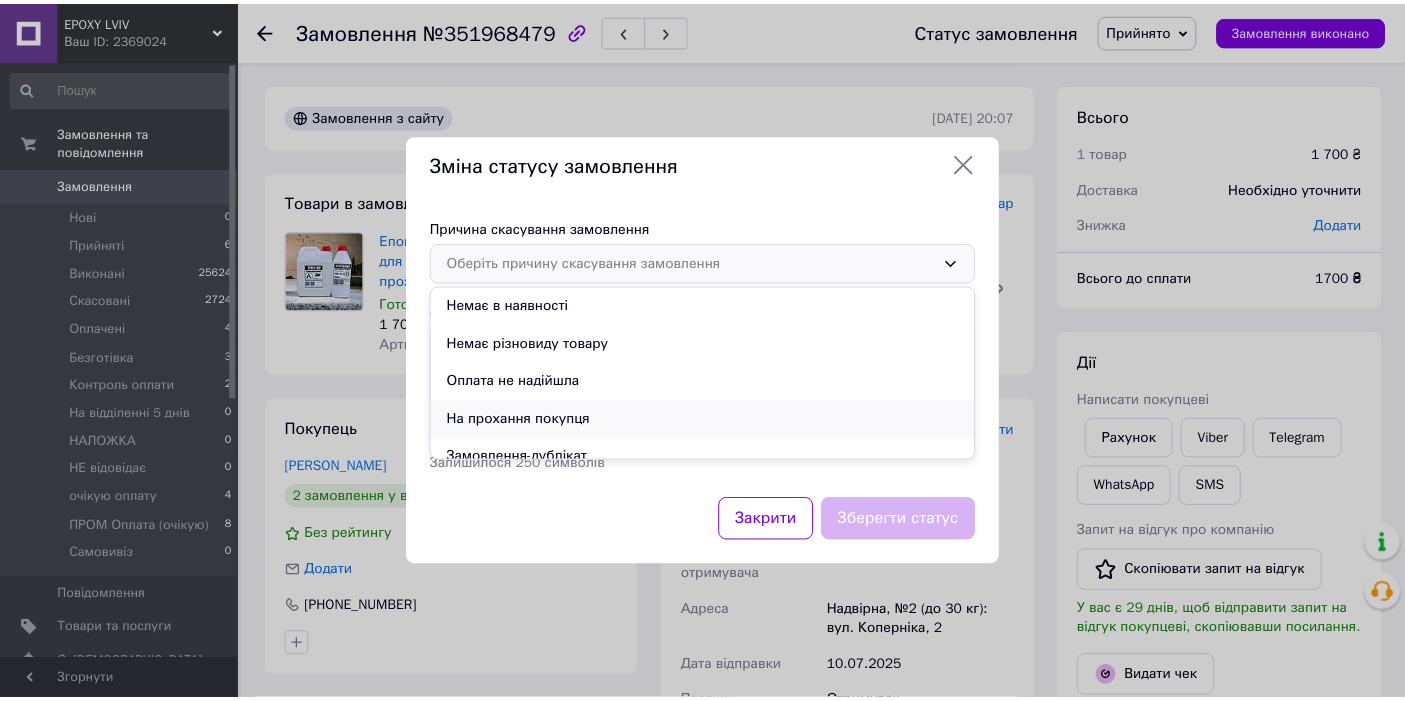 scroll, scrollTop: 93, scrollLeft: 0, axis: vertical 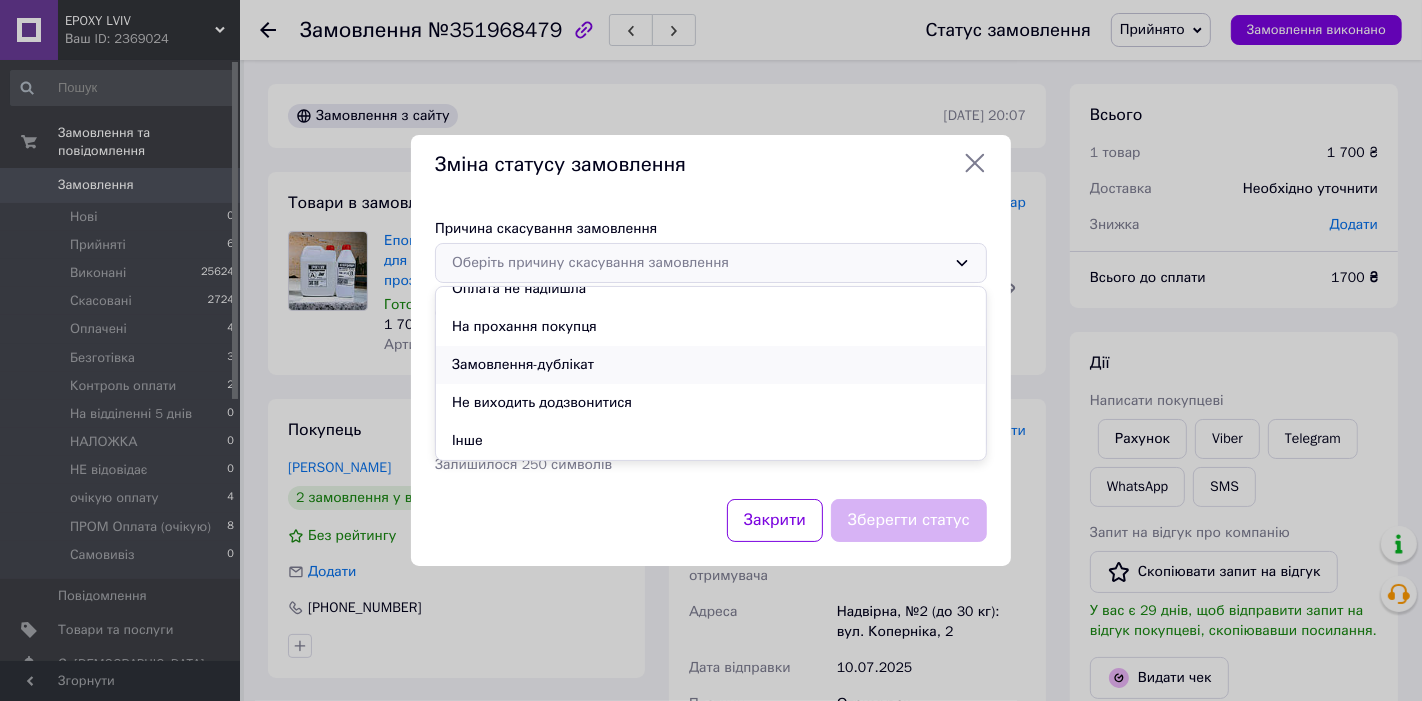 click on "Замовлення-дублікат" at bounding box center [711, 365] 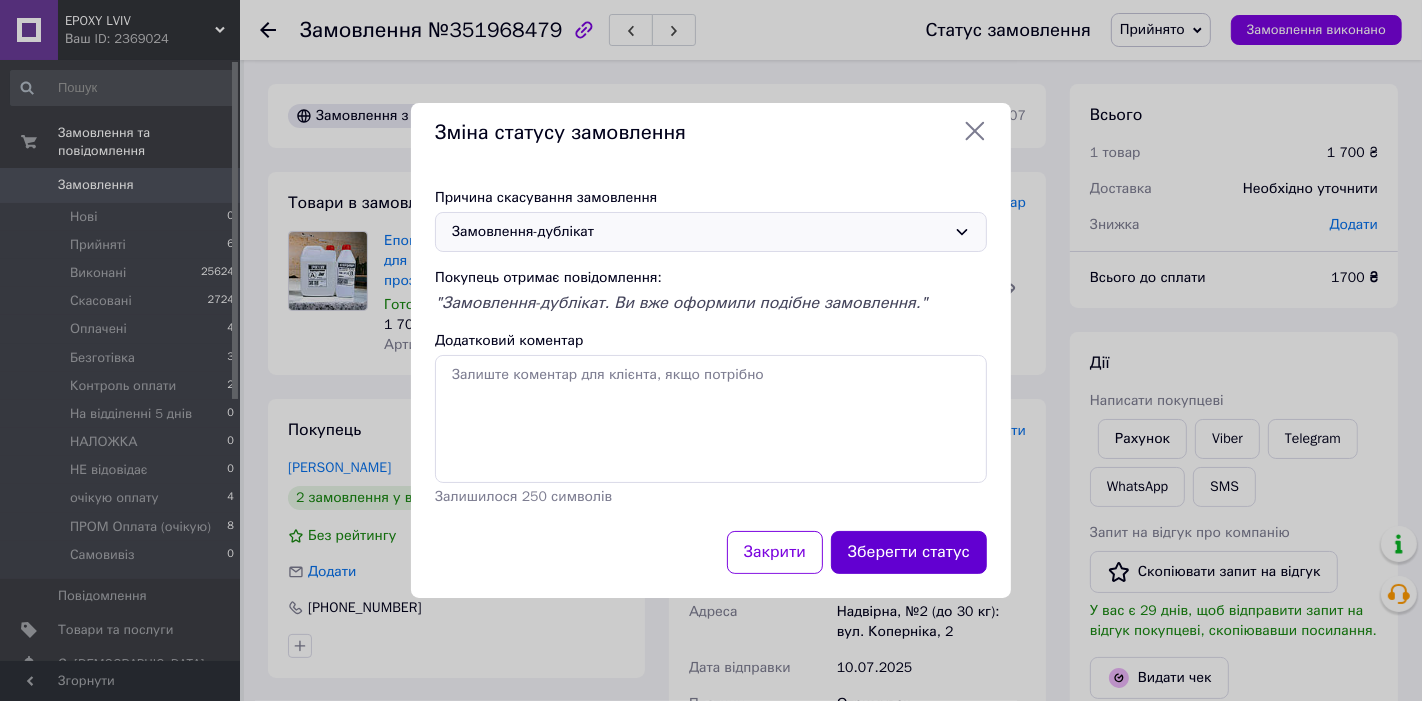 click on "Зберегти статус" at bounding box center (909, 552) 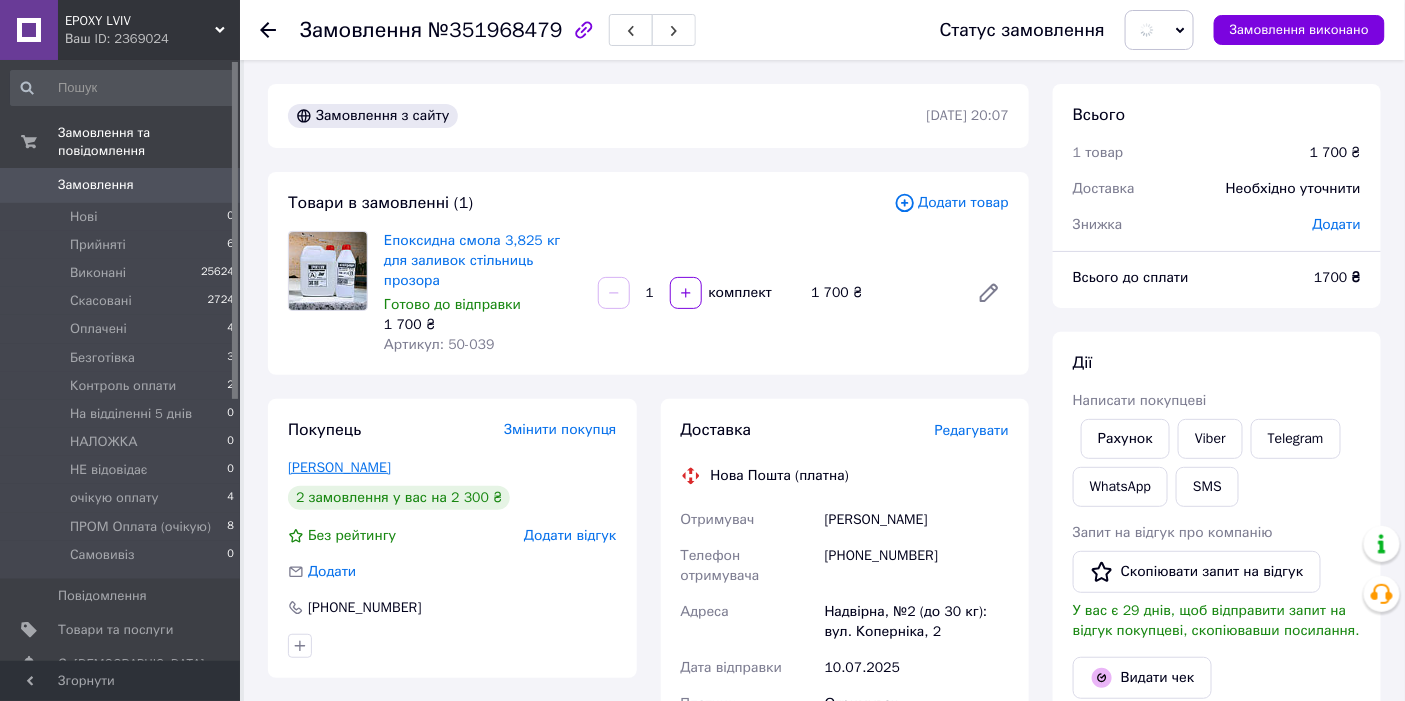 click on "КОСМІРАК  НАТАЛІЯ" at bounding box center [339, 467] 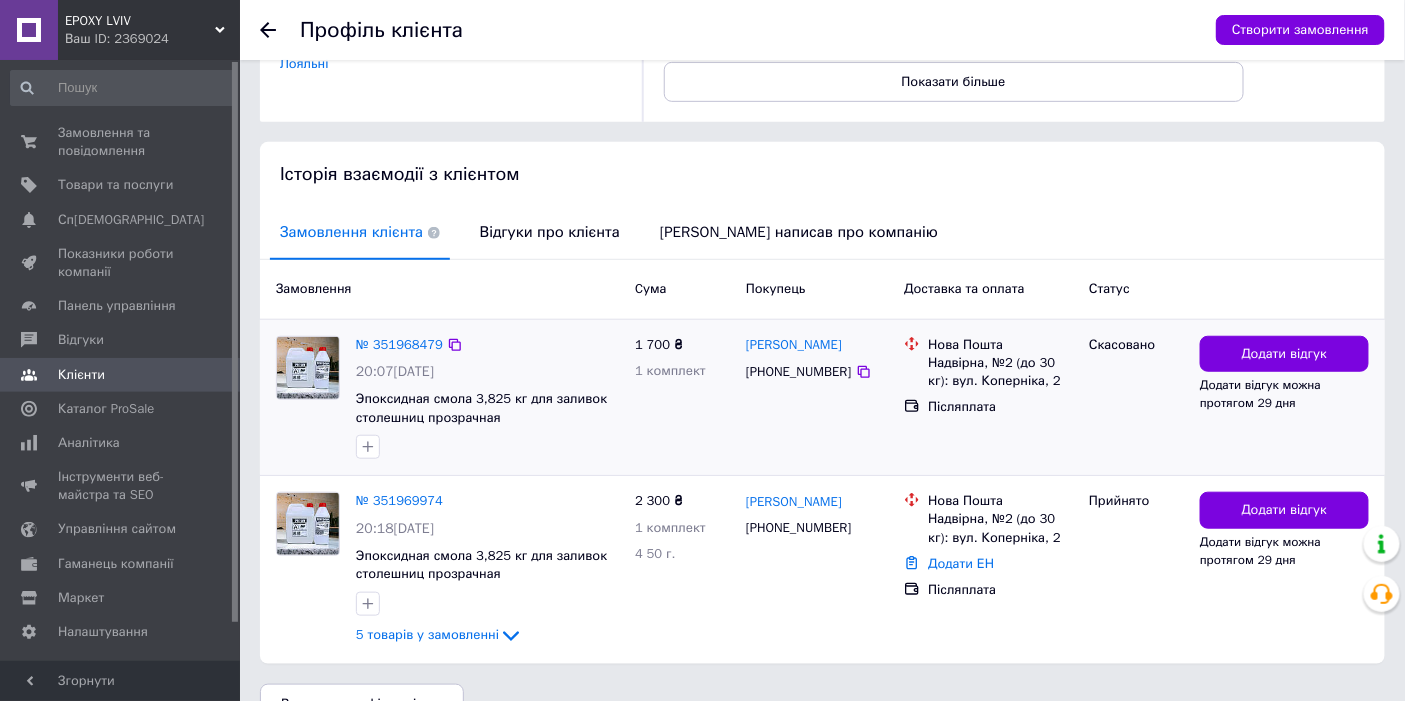 scroll, scrollTop: 333, scrollLeft: 0, axis: vertical 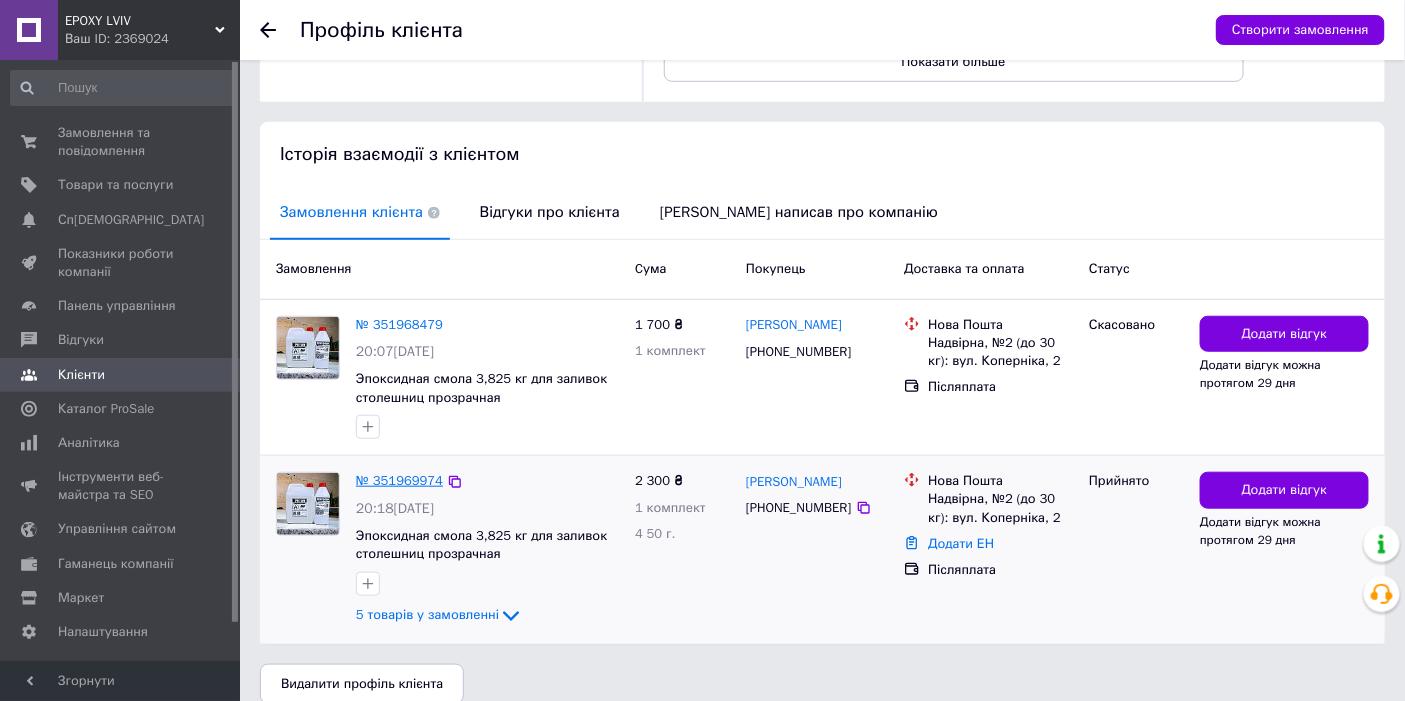 click on "№ 351969974" at bounding box center [399, 480] 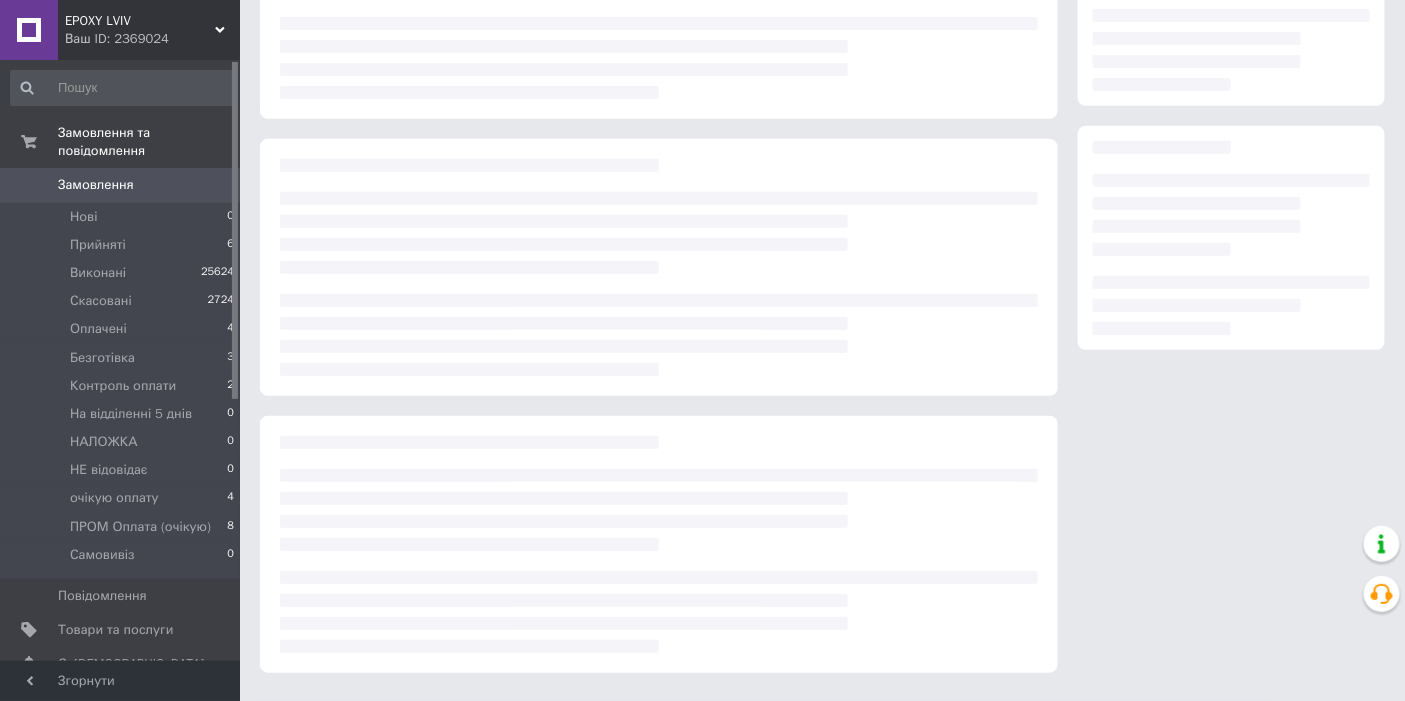scroll, scrollTop: 0, scrollLeft: 0, axis: both 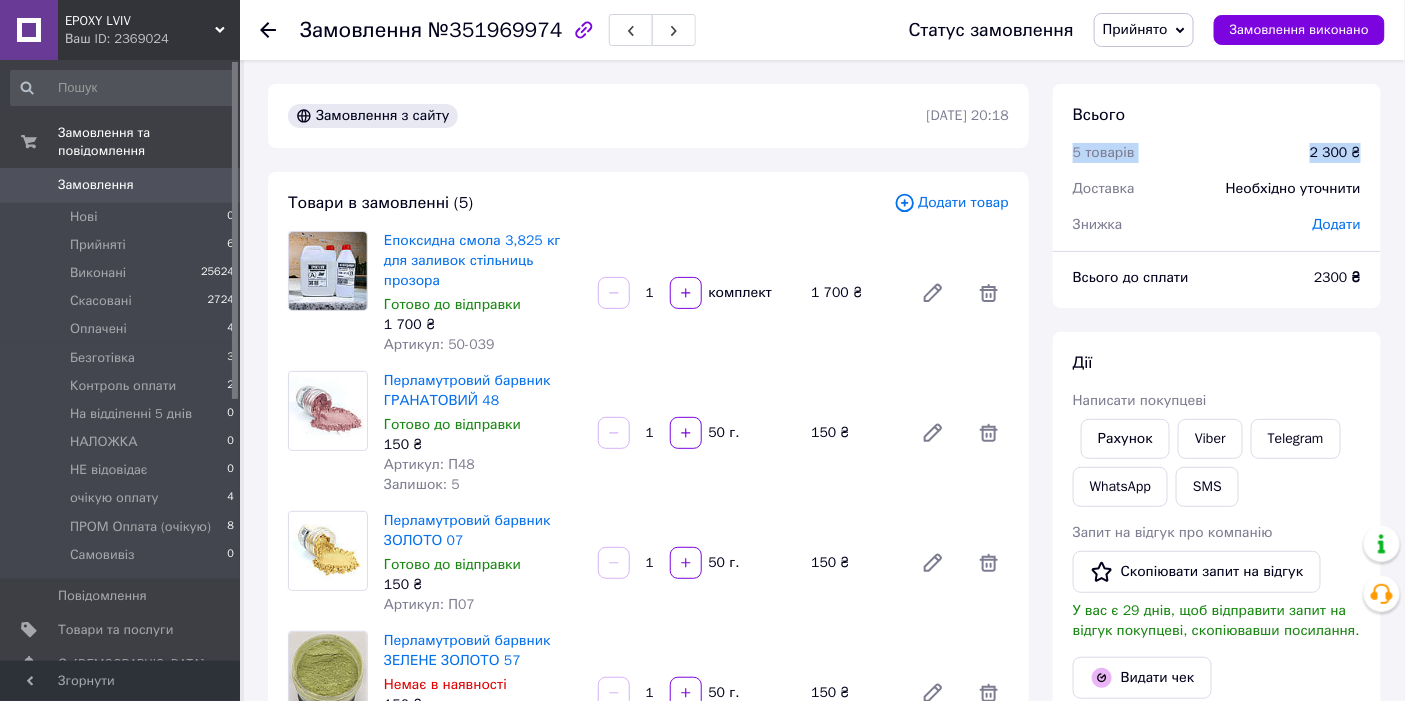 drag, startPoint x: 1072, startPoint y: 152, endPoint x: 1362, endPoint y: 148, distance: 290.0276 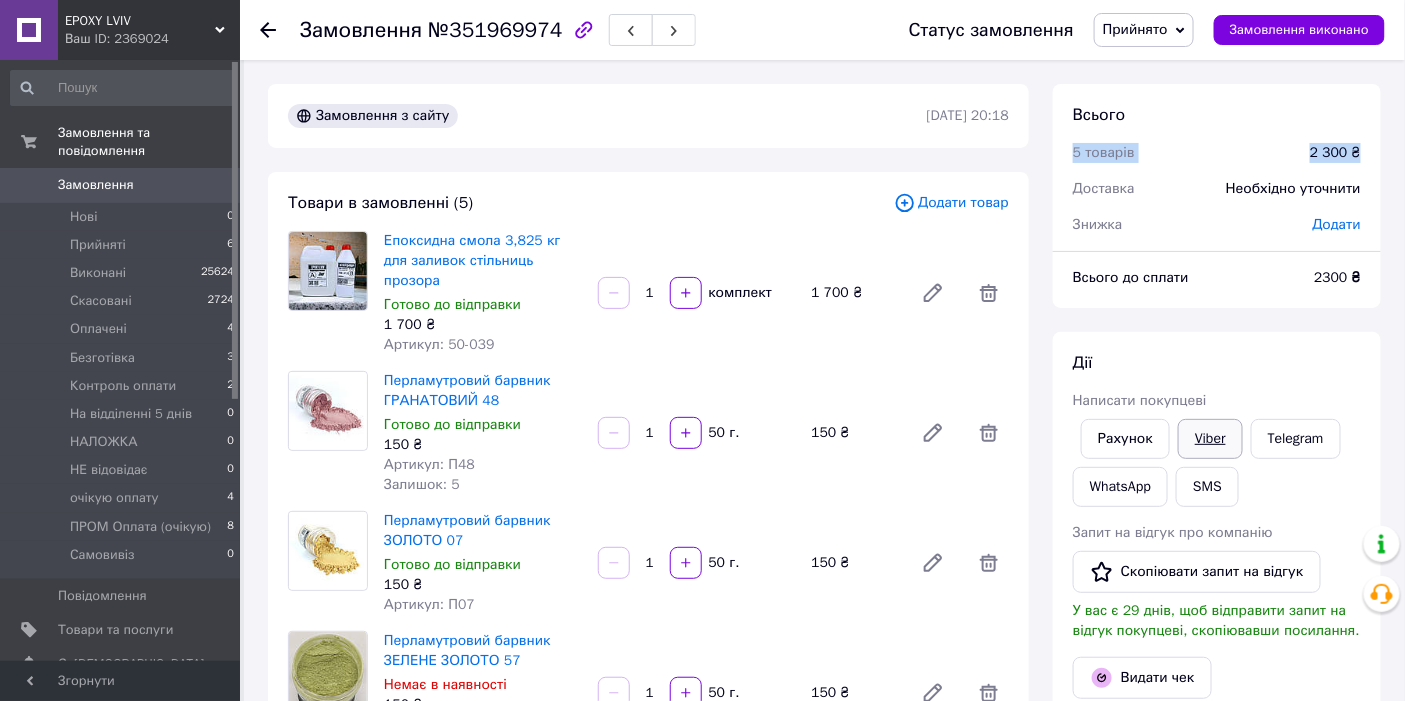 click on "Viber" at bounding box center (1210, 439) 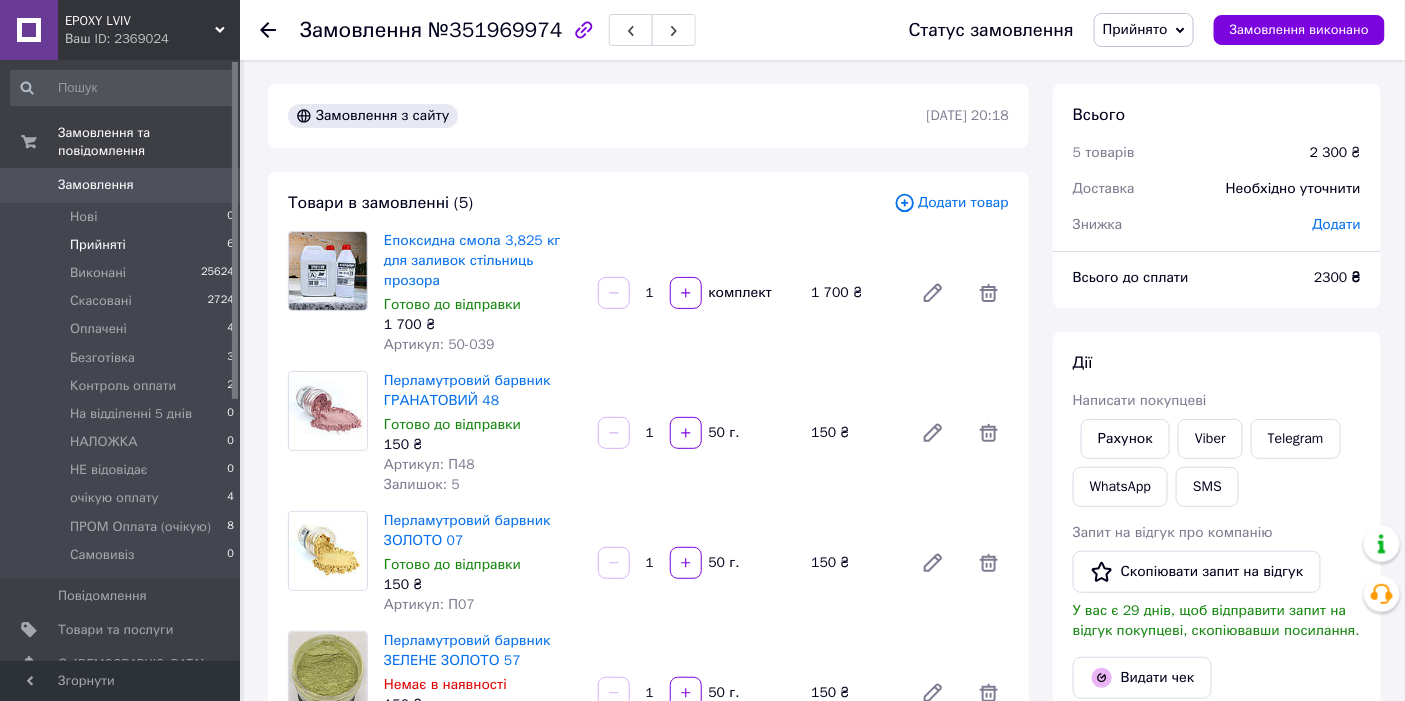click on "Прийняті" at bounding box center [98, 245] 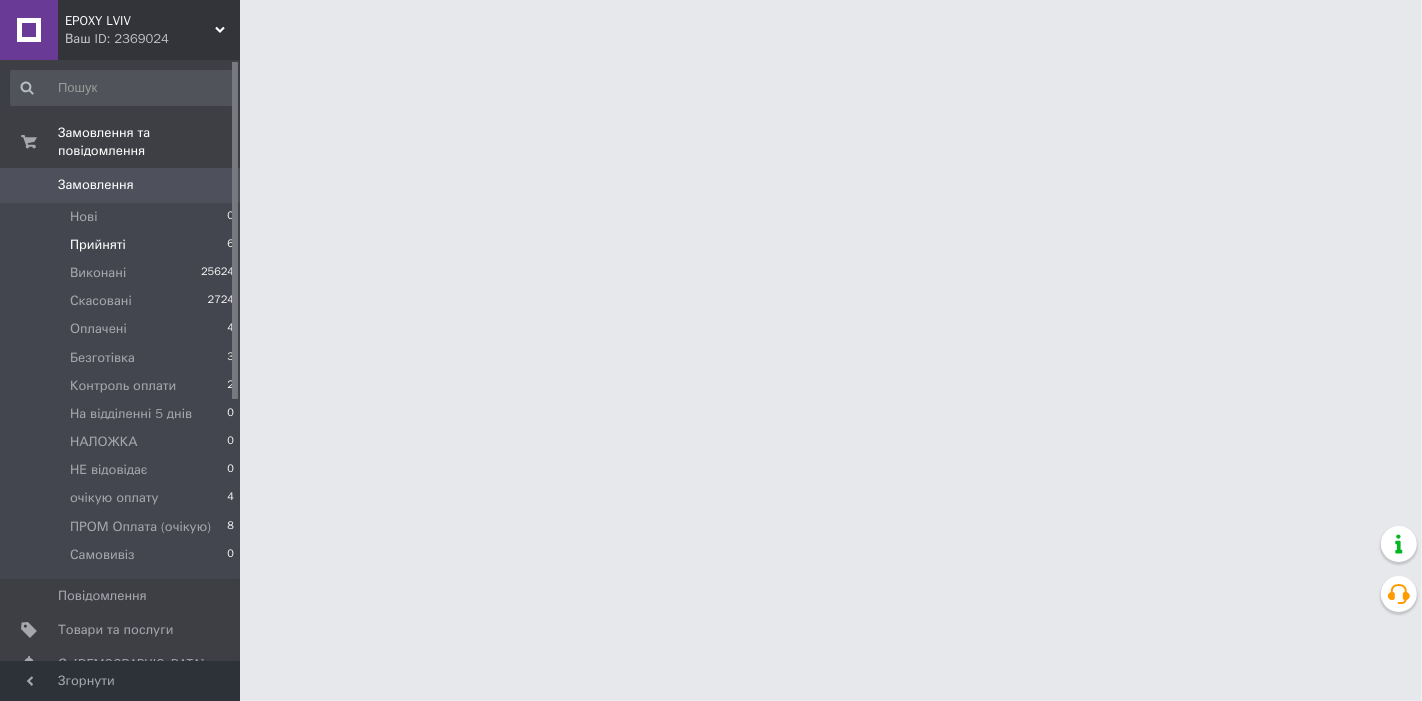 click on "Прийняті" at bounding box center (98, 245) 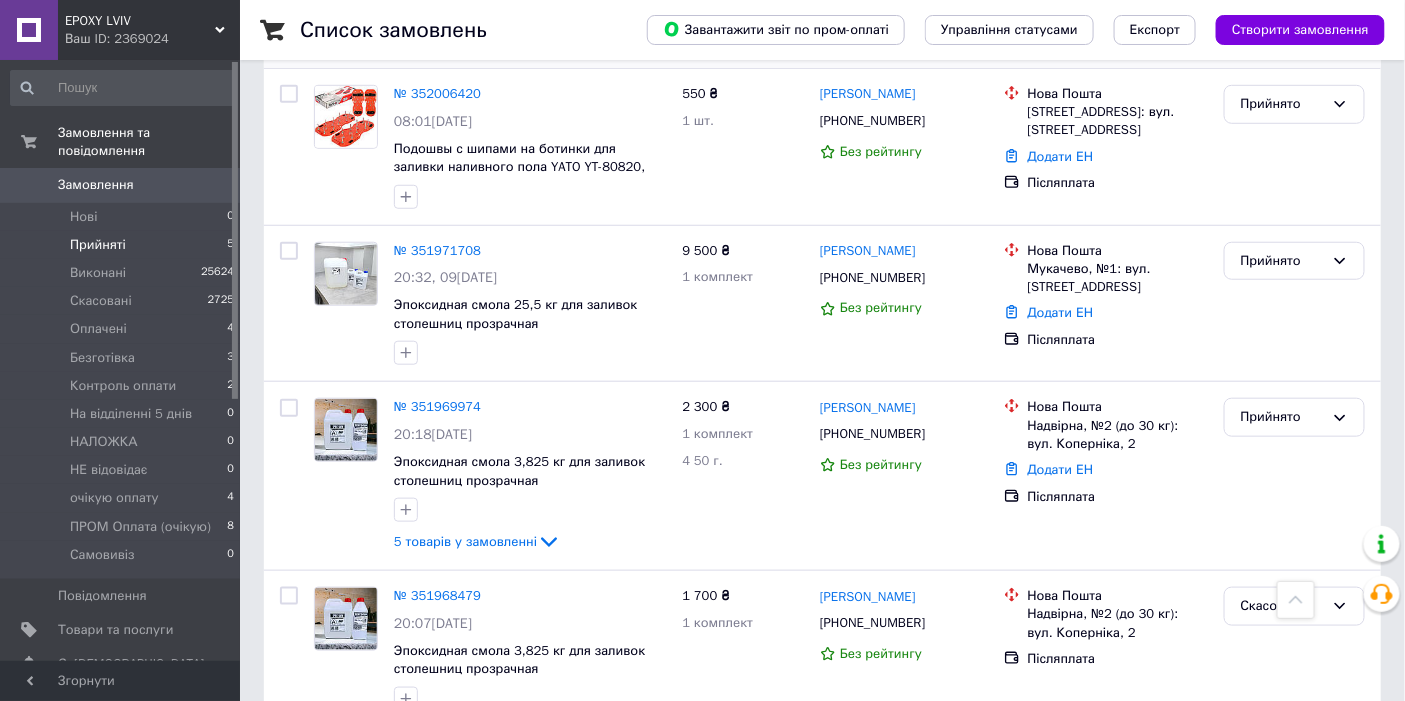 scroll, scrollTop: 302, scrollLeft: 0, axis: vertical 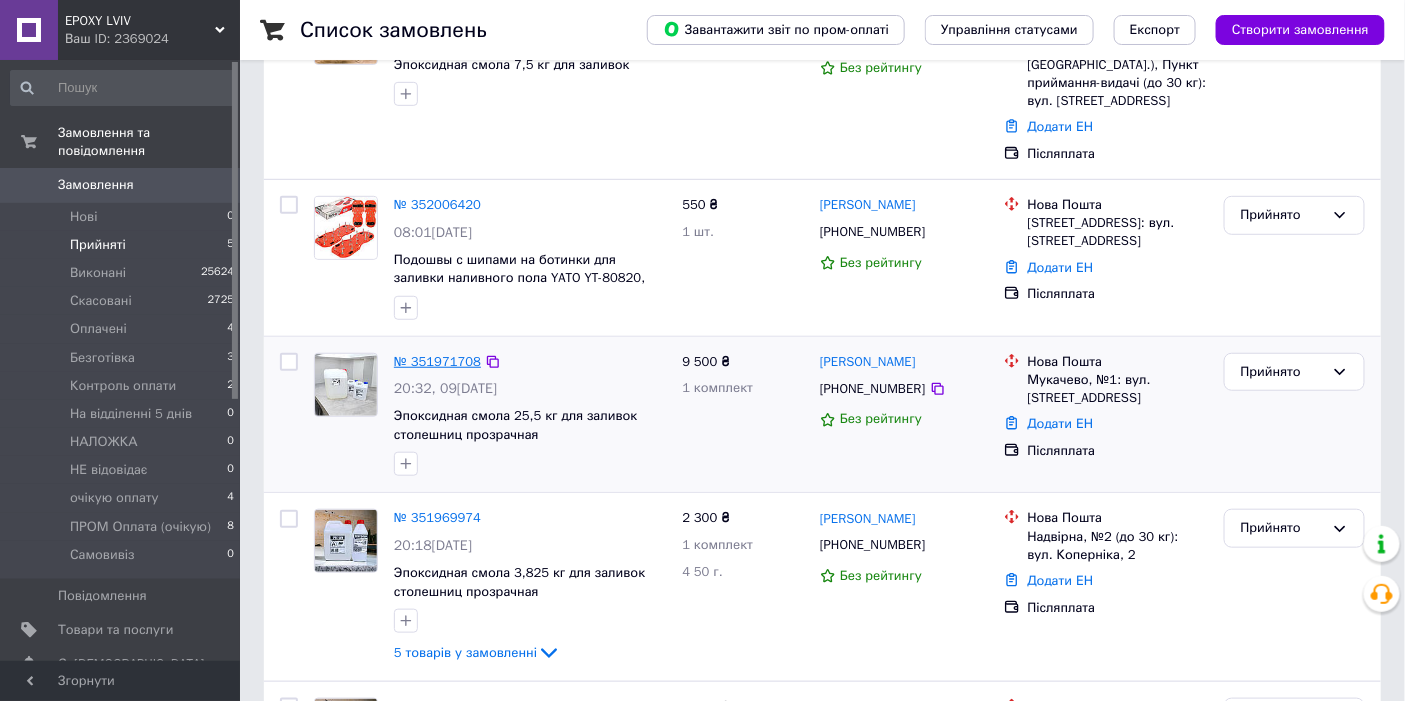 click on "№ 351971708" at bounding box center [437, 361] 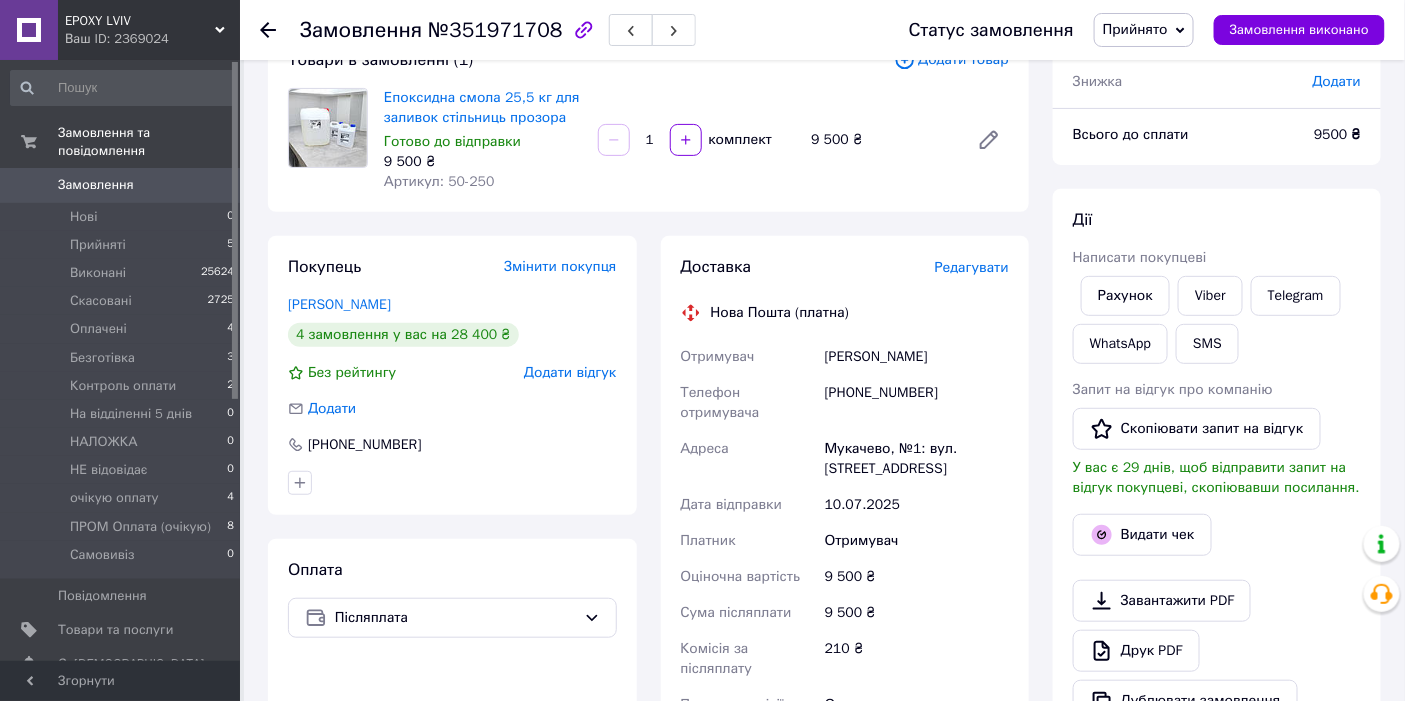 scroll, scrollTop: 80, scrollLeft: 0, axis: vertical 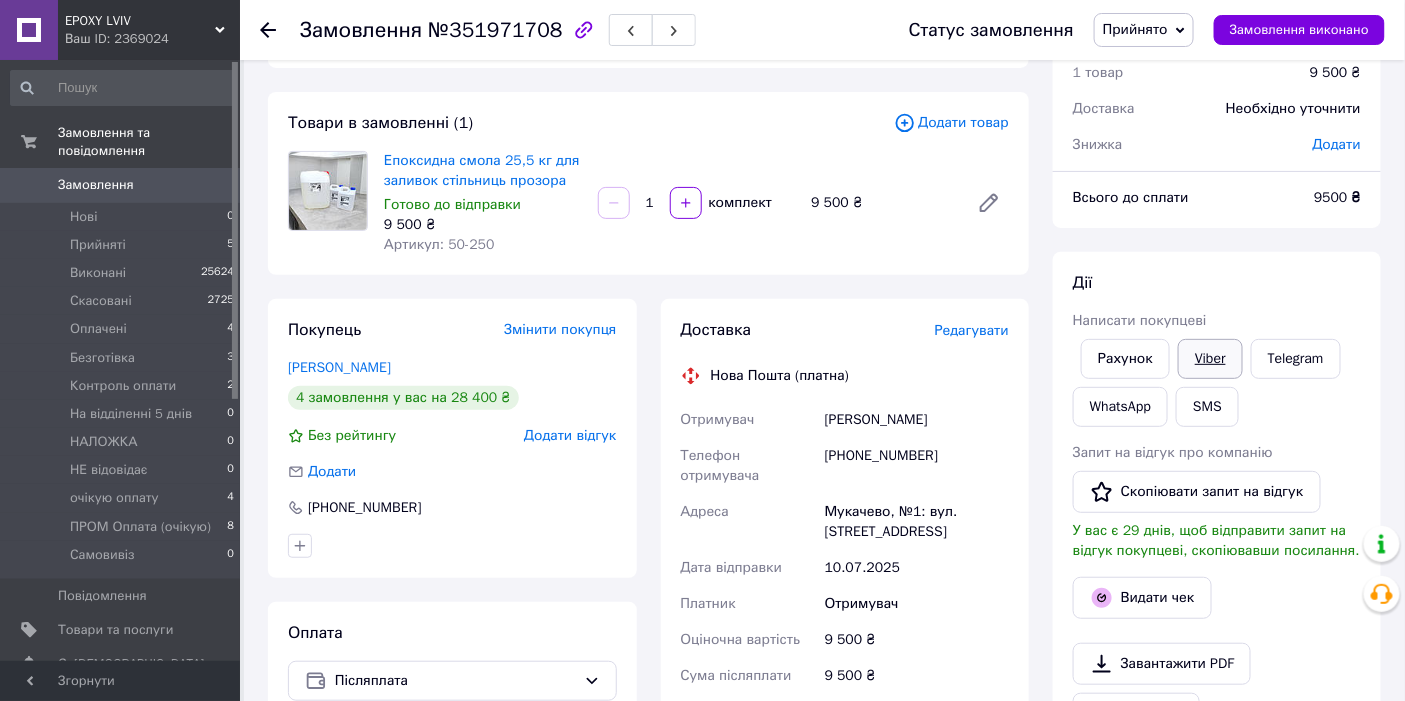click on "Viber" at bounding box center (1210, 359) 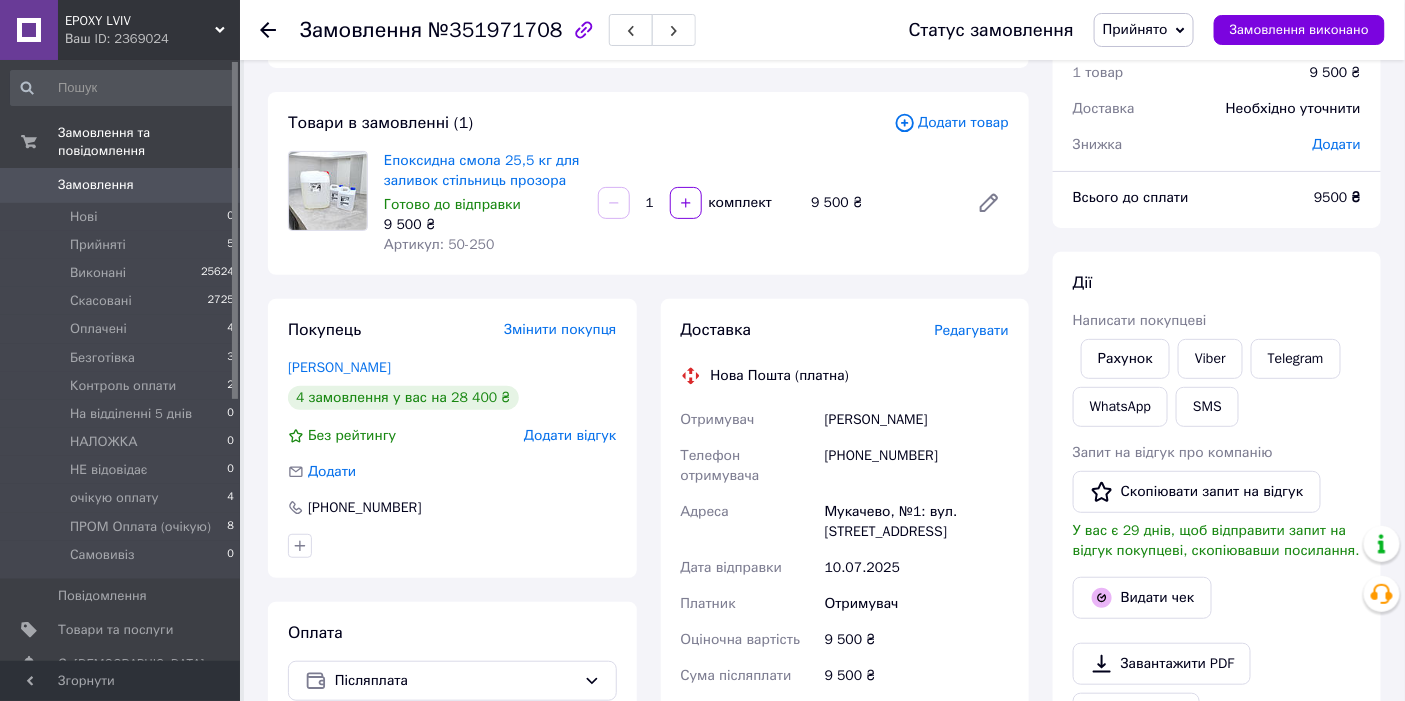 click on "Прийнято" at bounding box center [1135, 29] 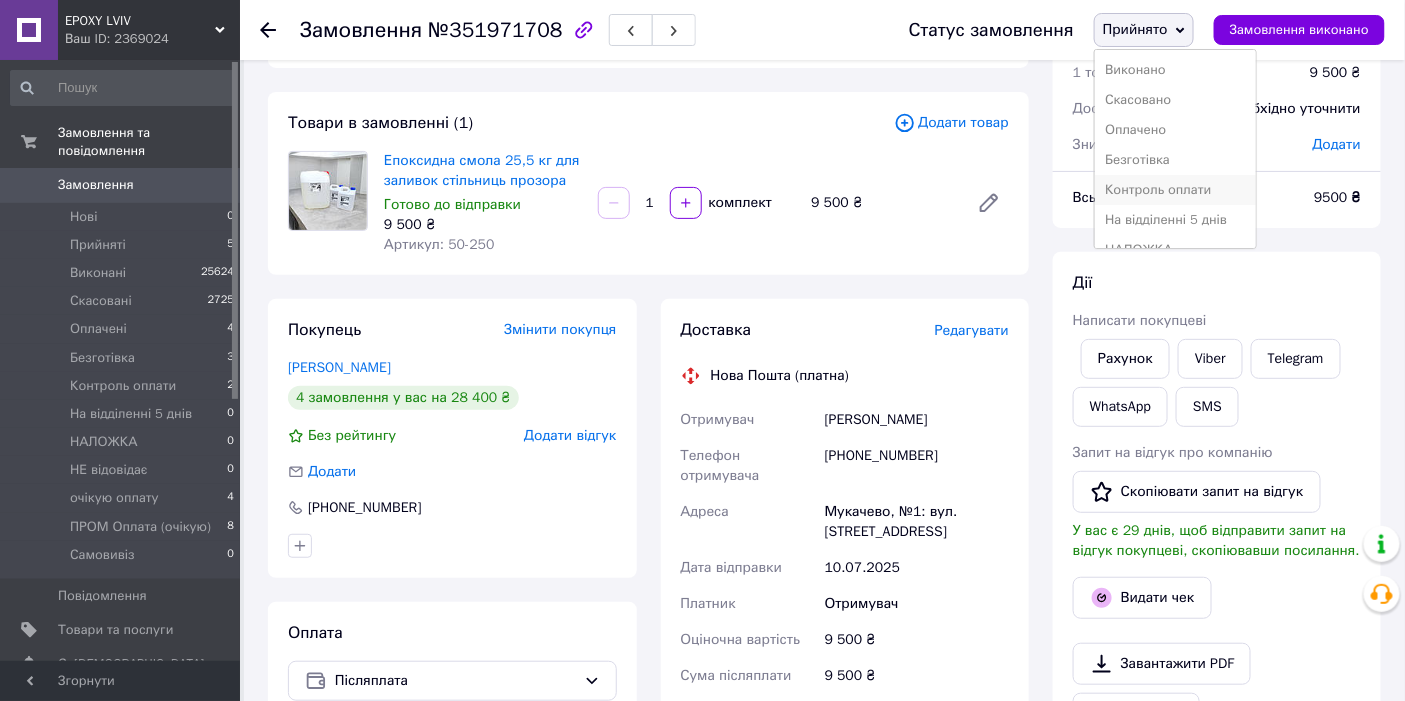click on "Контроль оплати" at bounding box center [1175, 190] 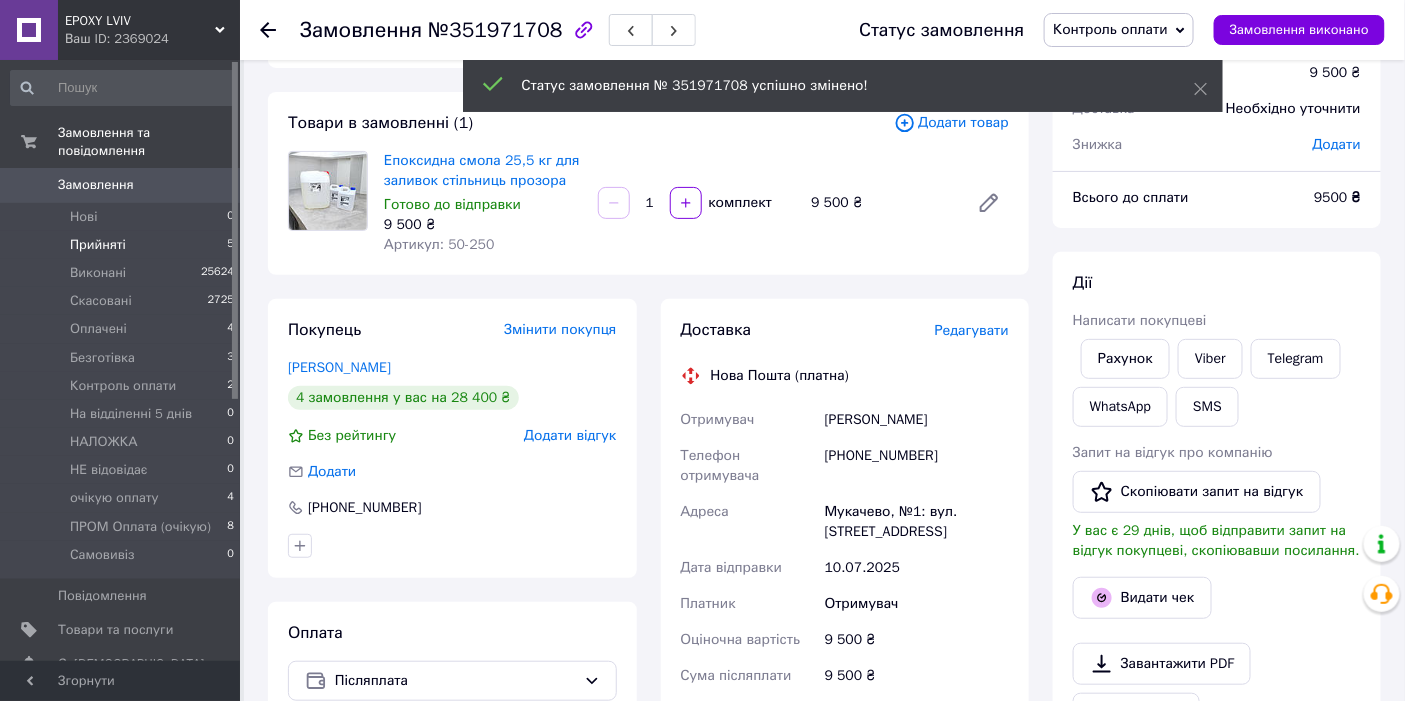 click on "Прийняті" at bounding box center (98, 245) 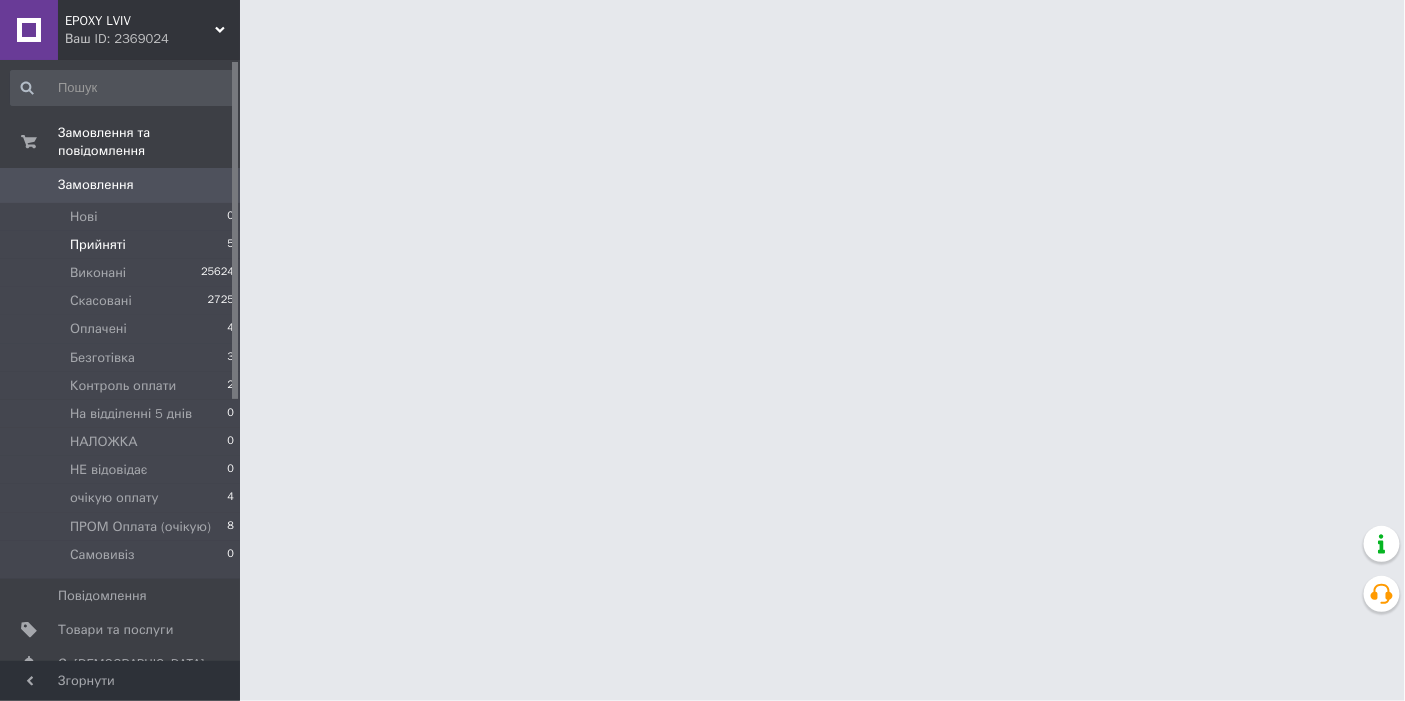 scroll, scrollTop: 0, scrollLeft: 0, axis: both 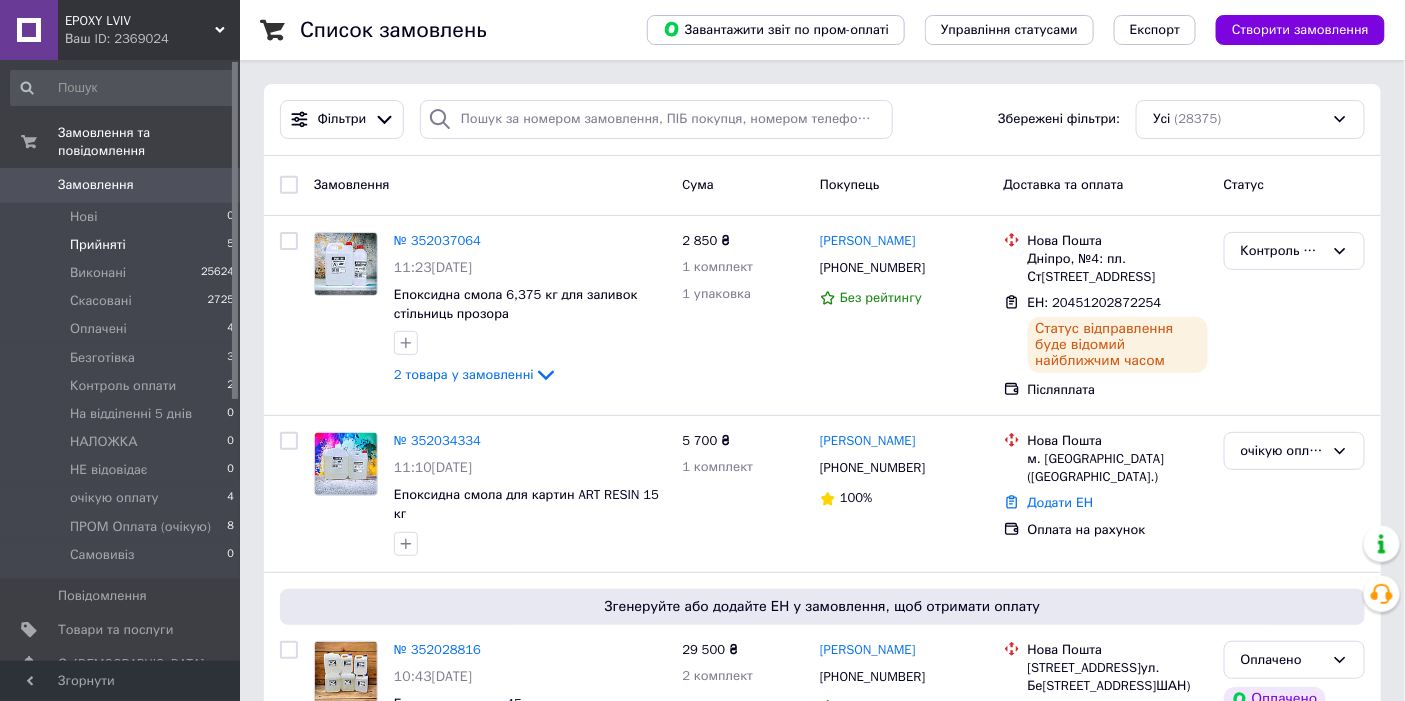 click on "Прийняті" at bounding box center (98, 245) 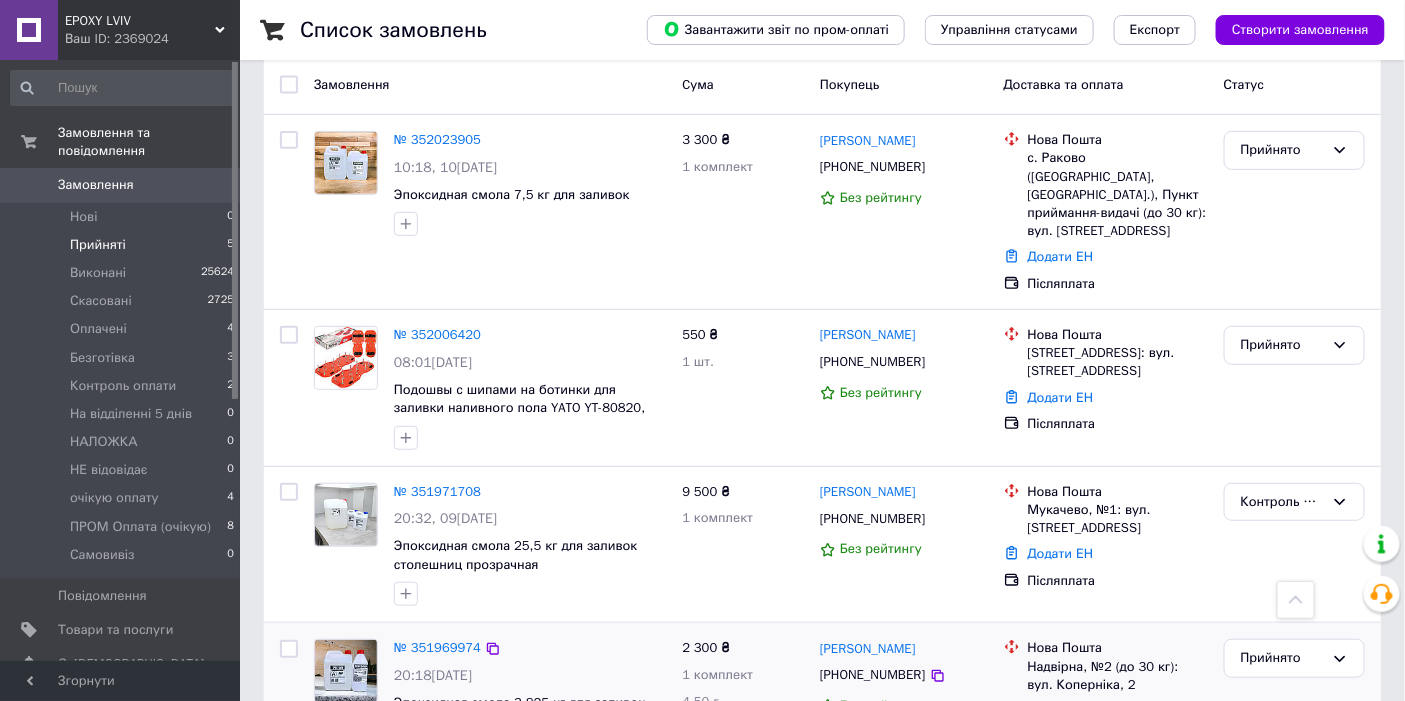 scroll, scrollTop: 145, scrollLeft: 0, axis: vertical 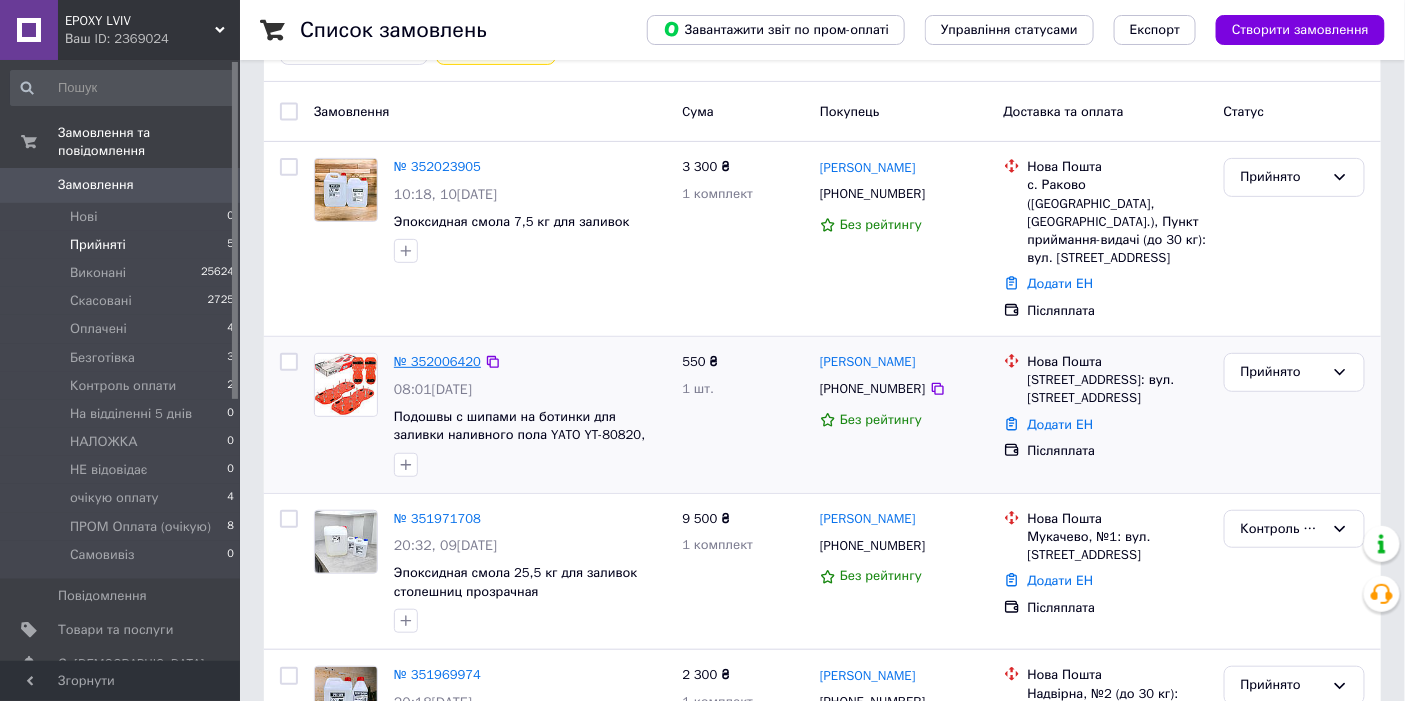 click on "№ 352006420" at bounding box center [437, 361] 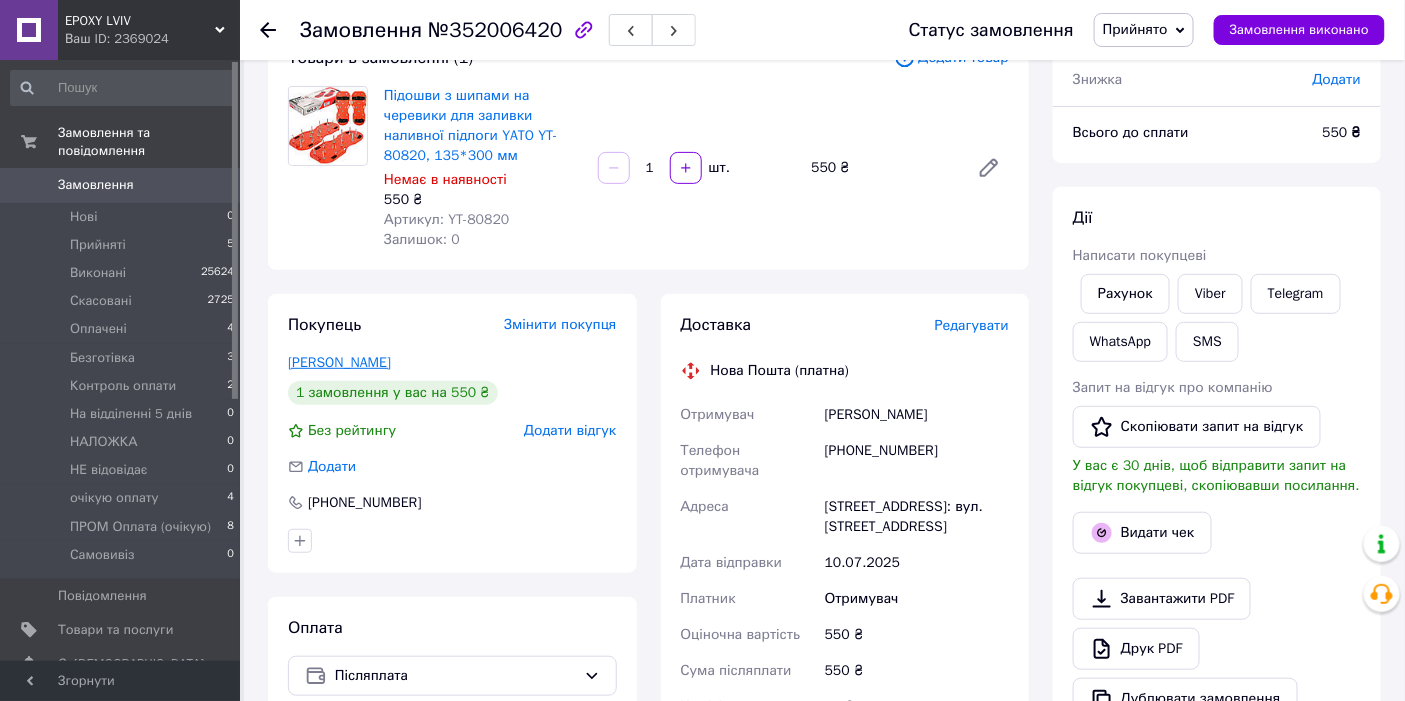click on "Олійник Николай" at bounding box center [339, 362] 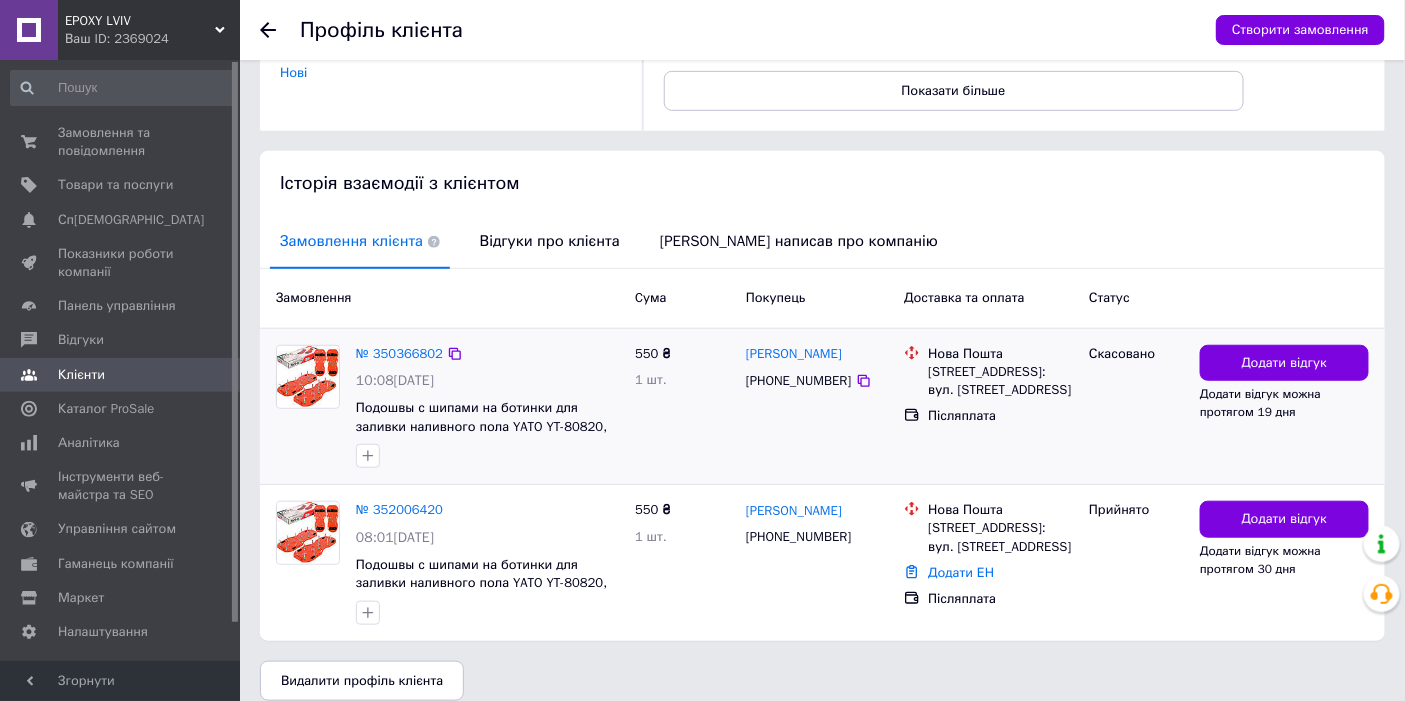 scroll, scrollTop: 331, scrollLeft: 0, axis: vertical 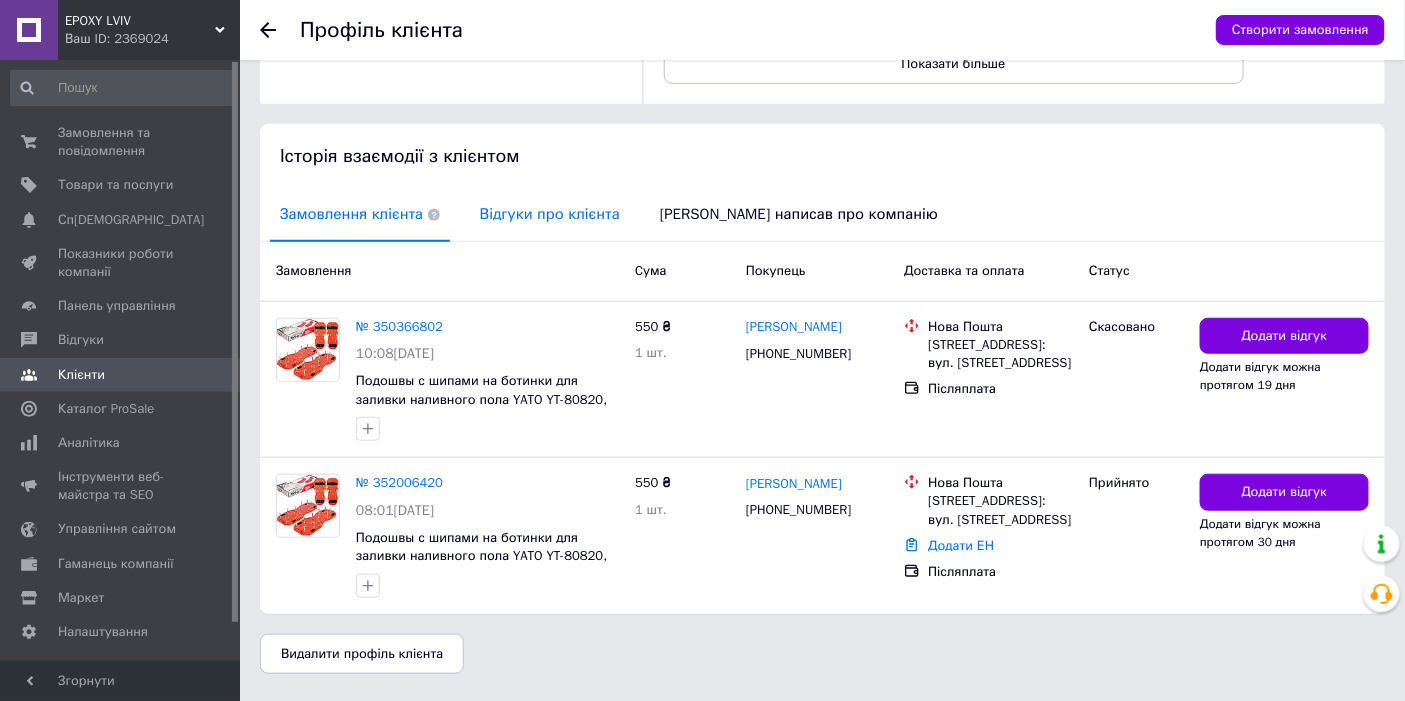 click on "Відгуки про клієнта" at bounding box center [550, 214] 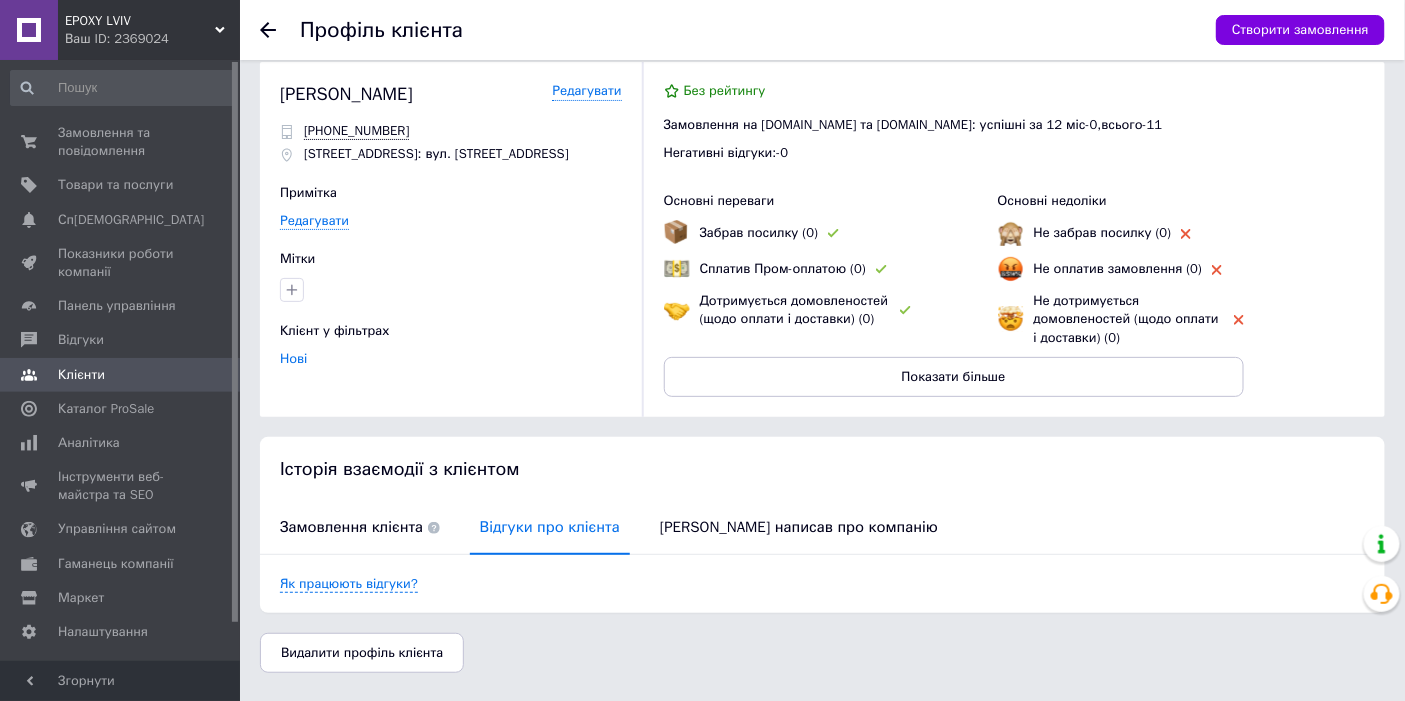 scroll, scrollTop: 17, scrollLeft: 0, axis: vertical 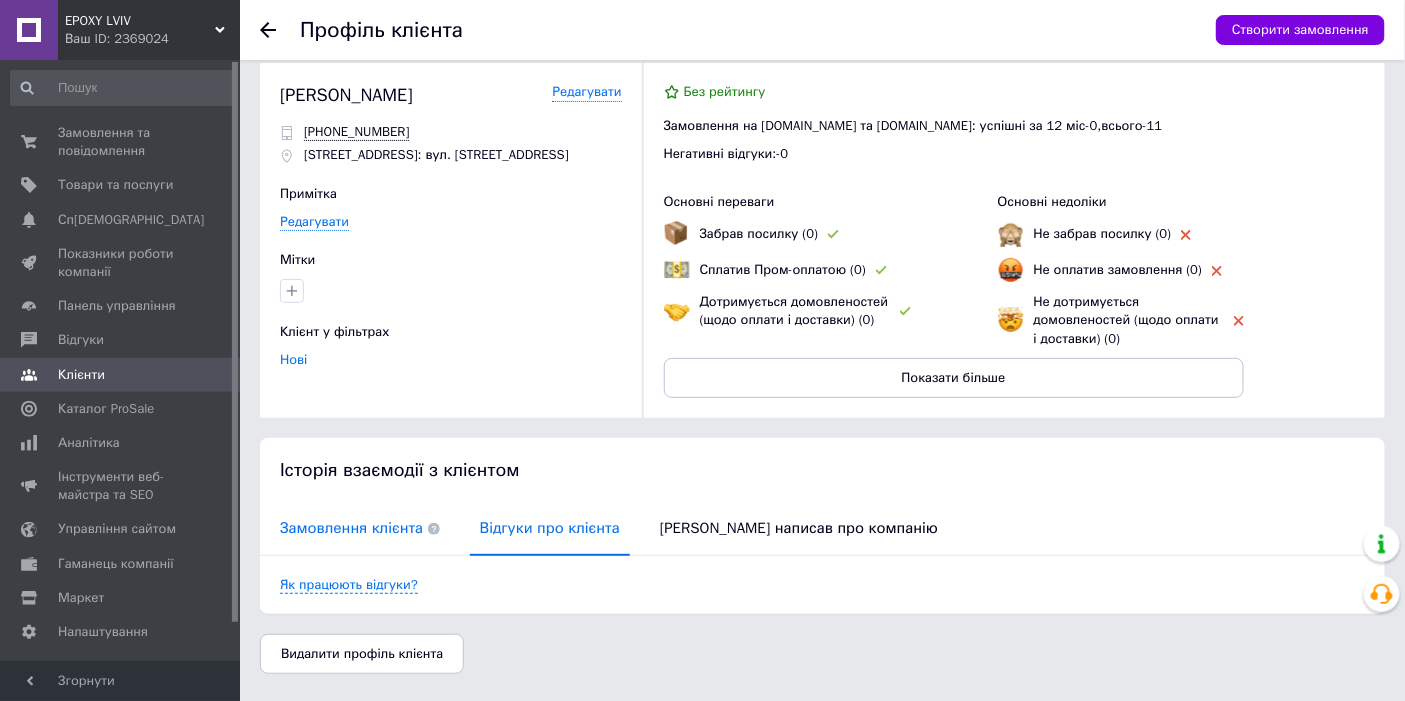 click on "Замовлення клієнта" at bounding box center [360, 528] 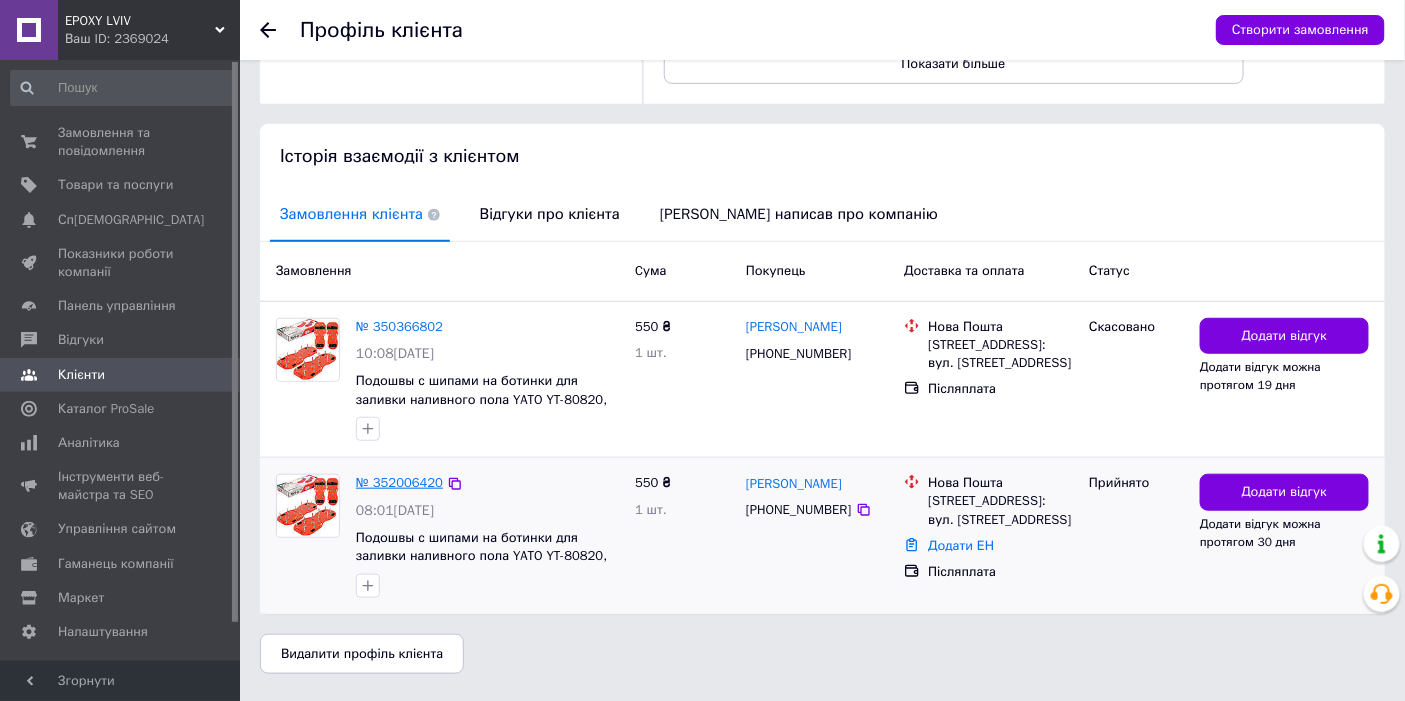 click on "№ 352006420" at bounding box center (399, 482) 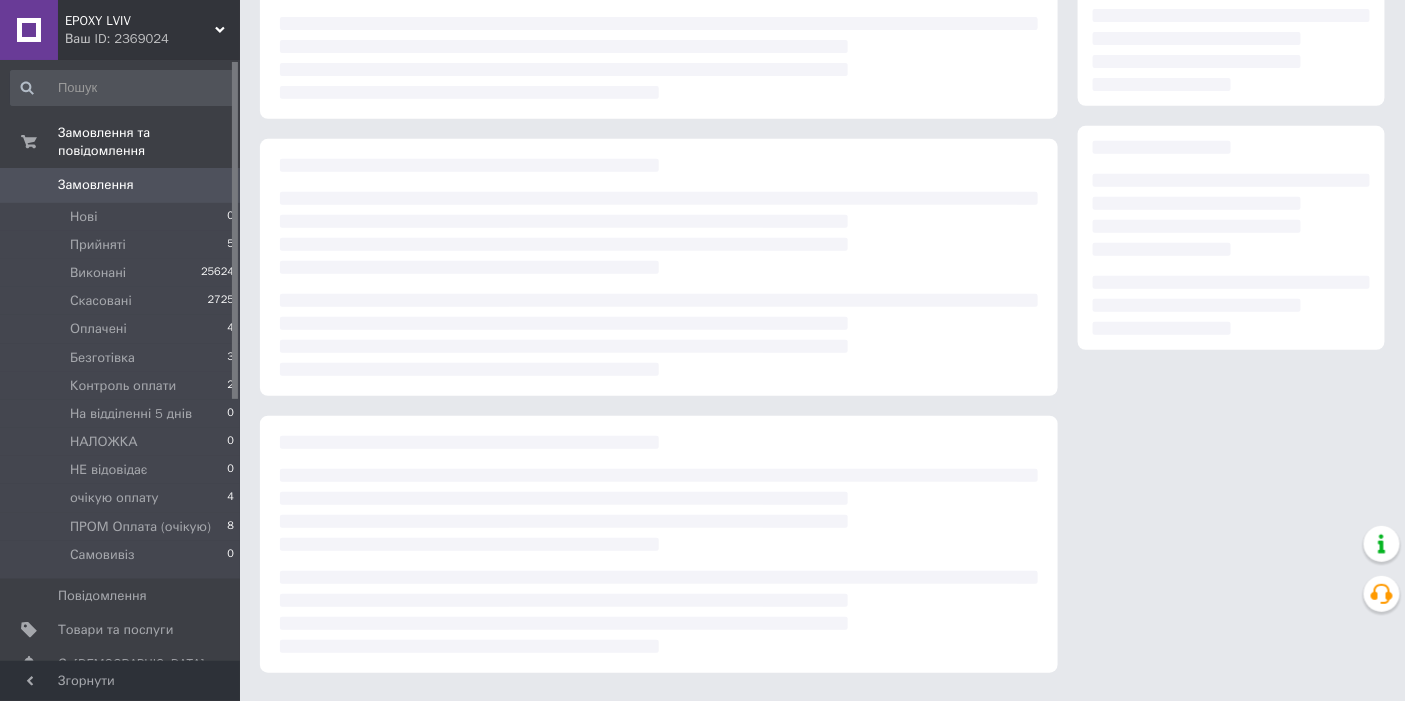 scroll, scrollTop: 0, scrollLeft: 0, axis: both 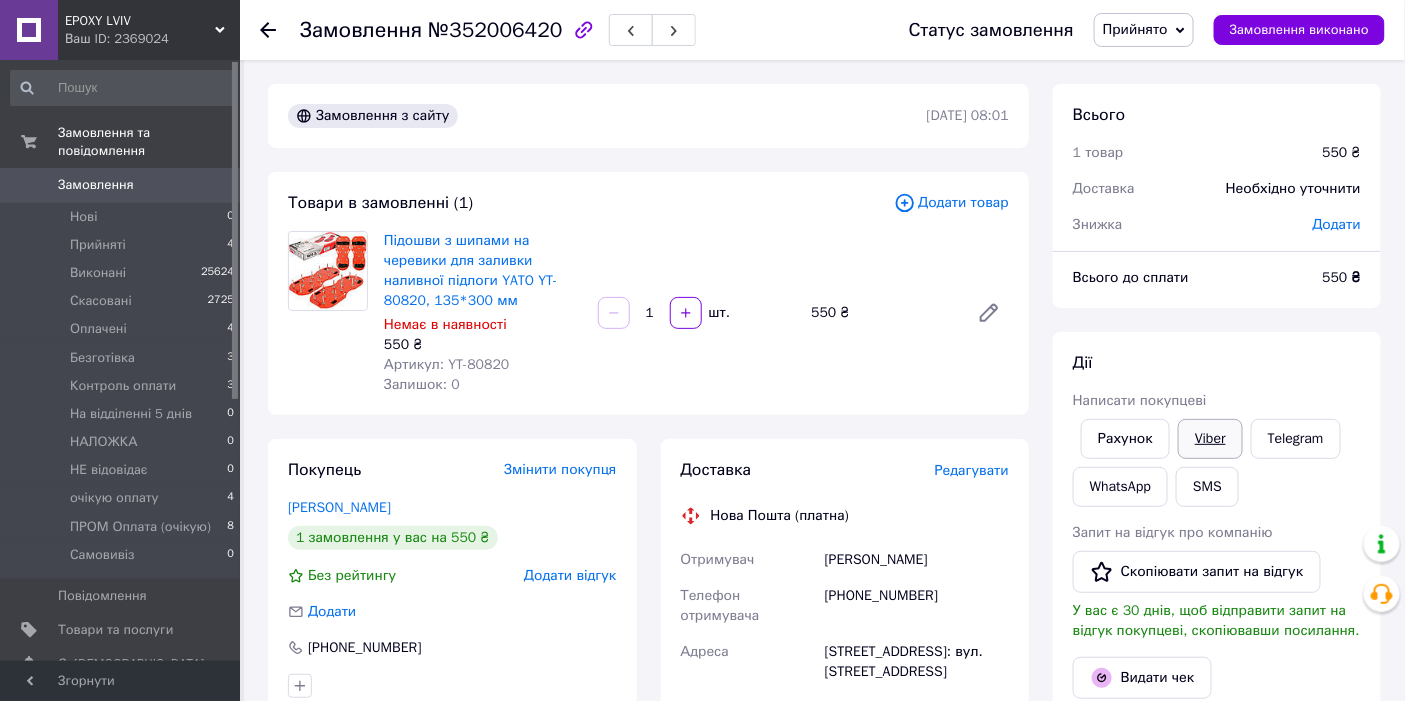 click on "Viber" at bounding box center [1210, 439] 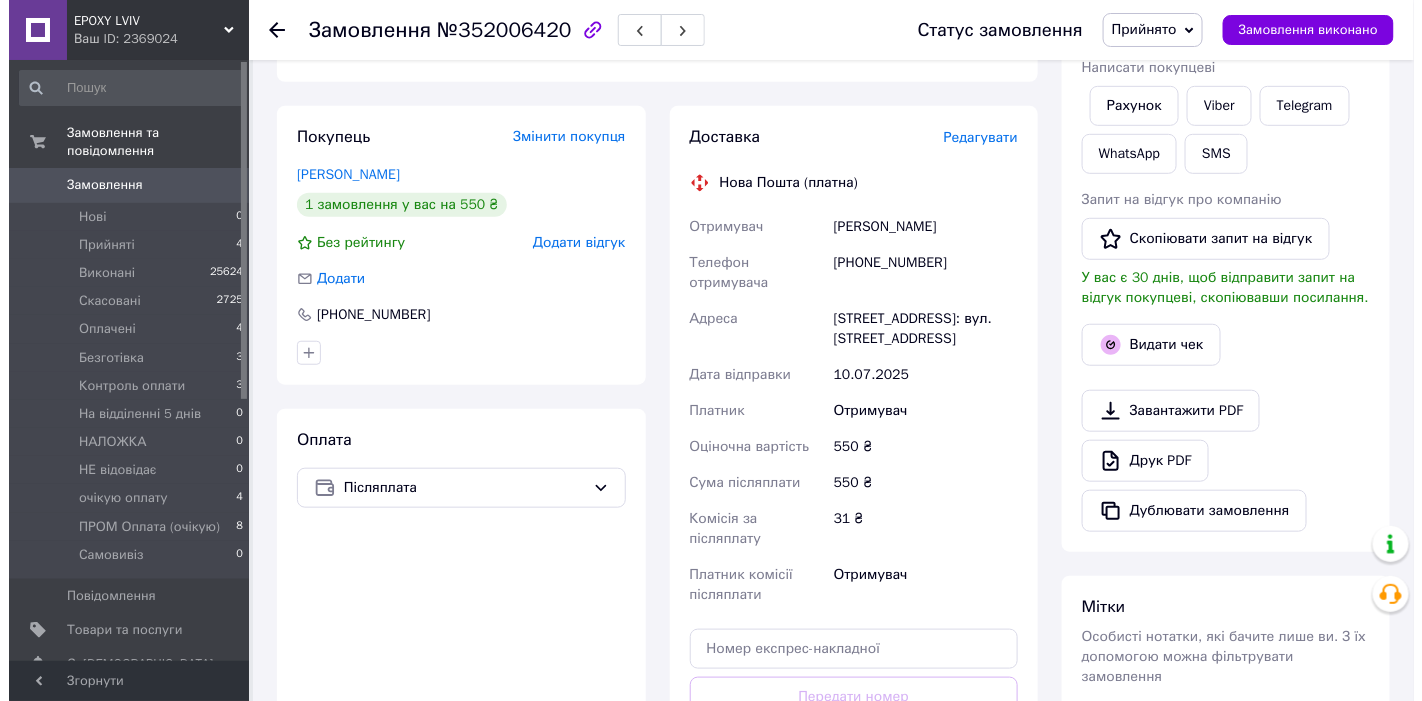 scroll, scrollTop: 0, scrollLeft: 0, axis: both 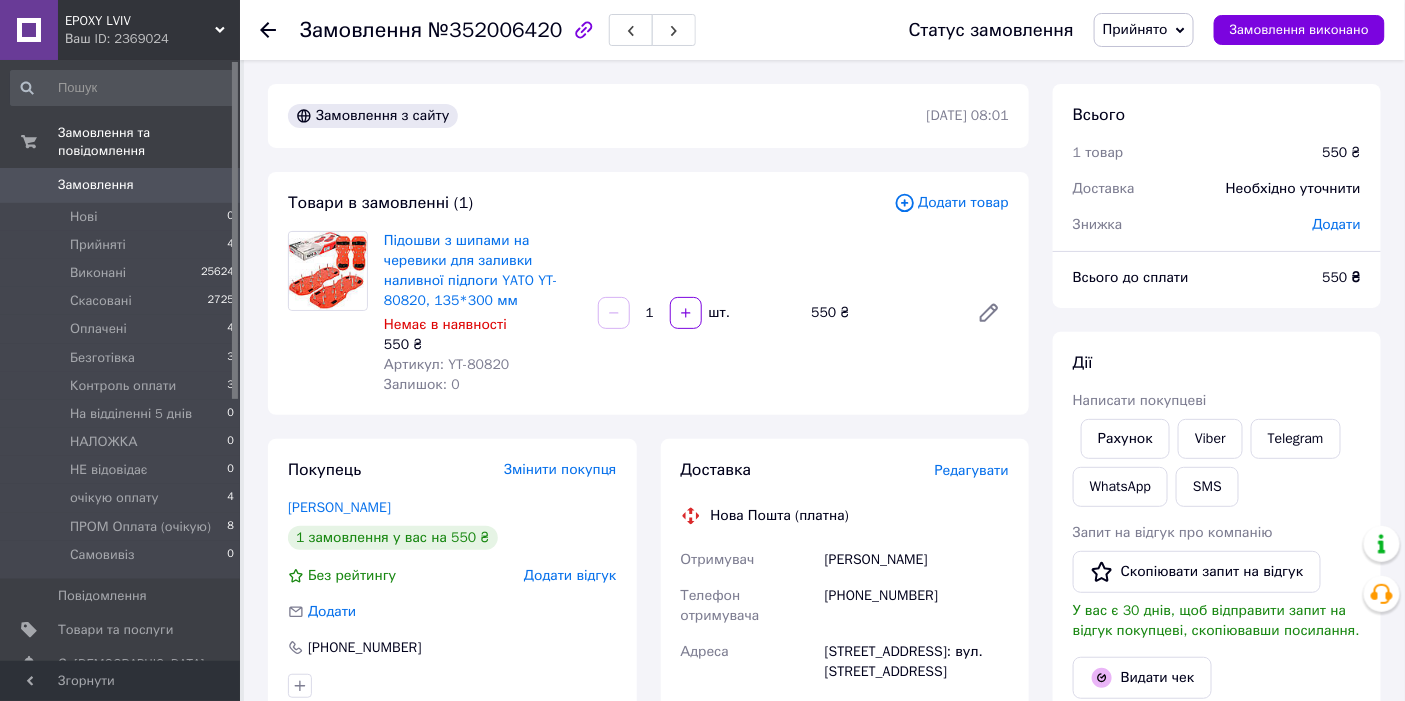 click on "Прийнято" at bounding box center (1144, 30) 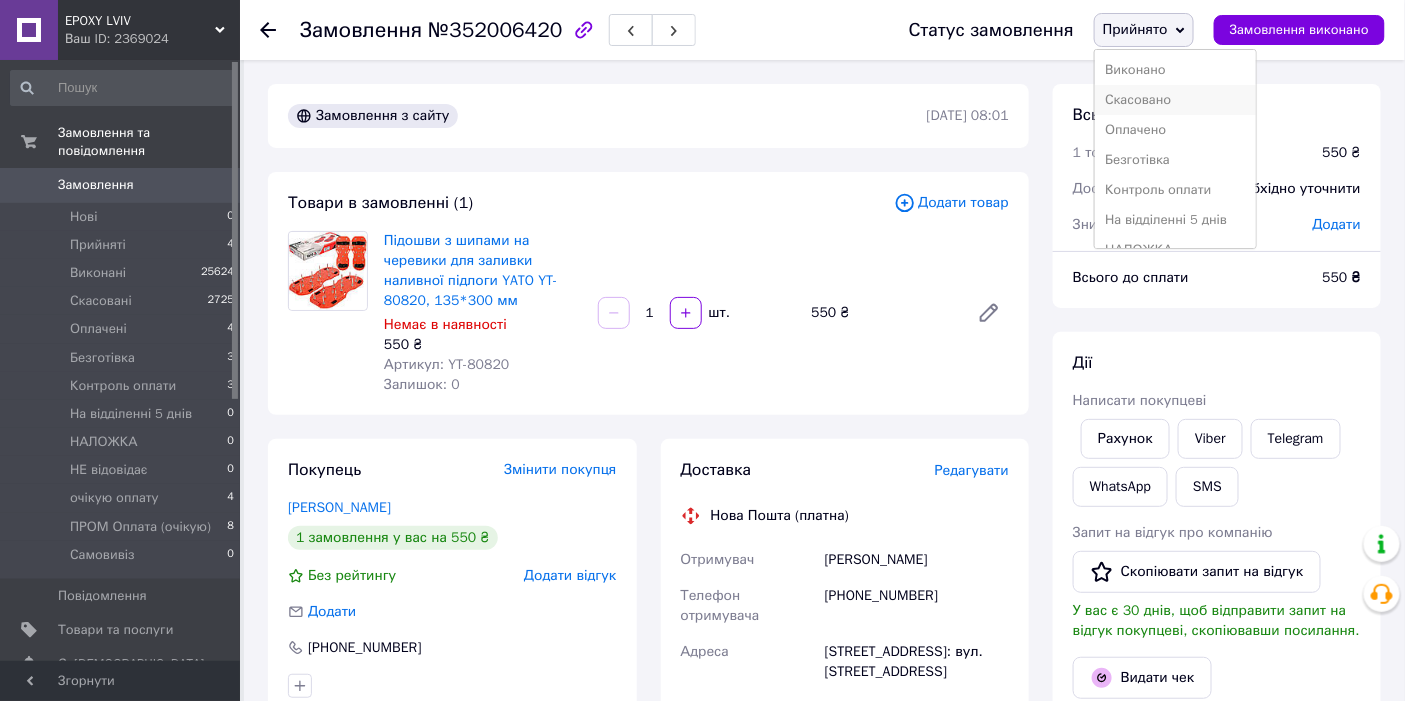 click on "Скасовано" at bounding box center (1175, 100) 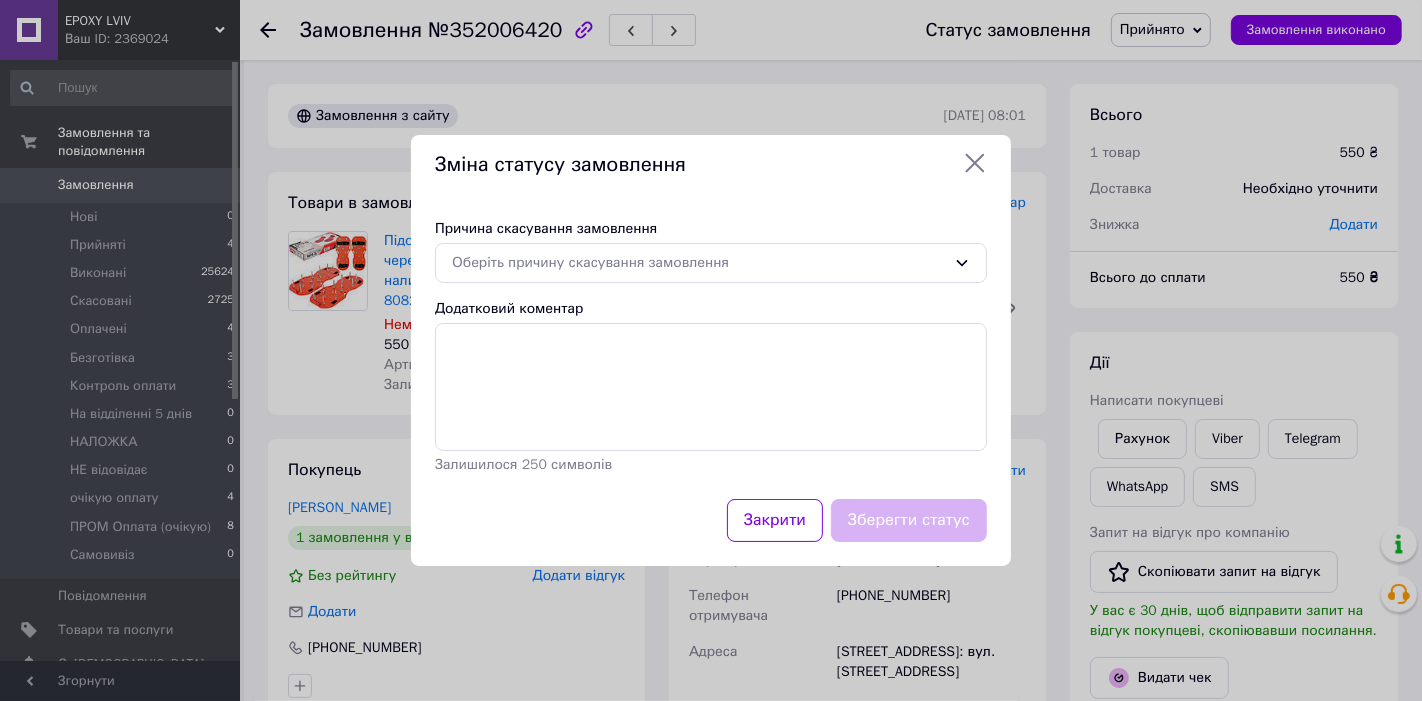 drag, startPoint x: 568, startPoint y: 264, endPoint x: 544, endPoint y: 236, distance: 36.878178 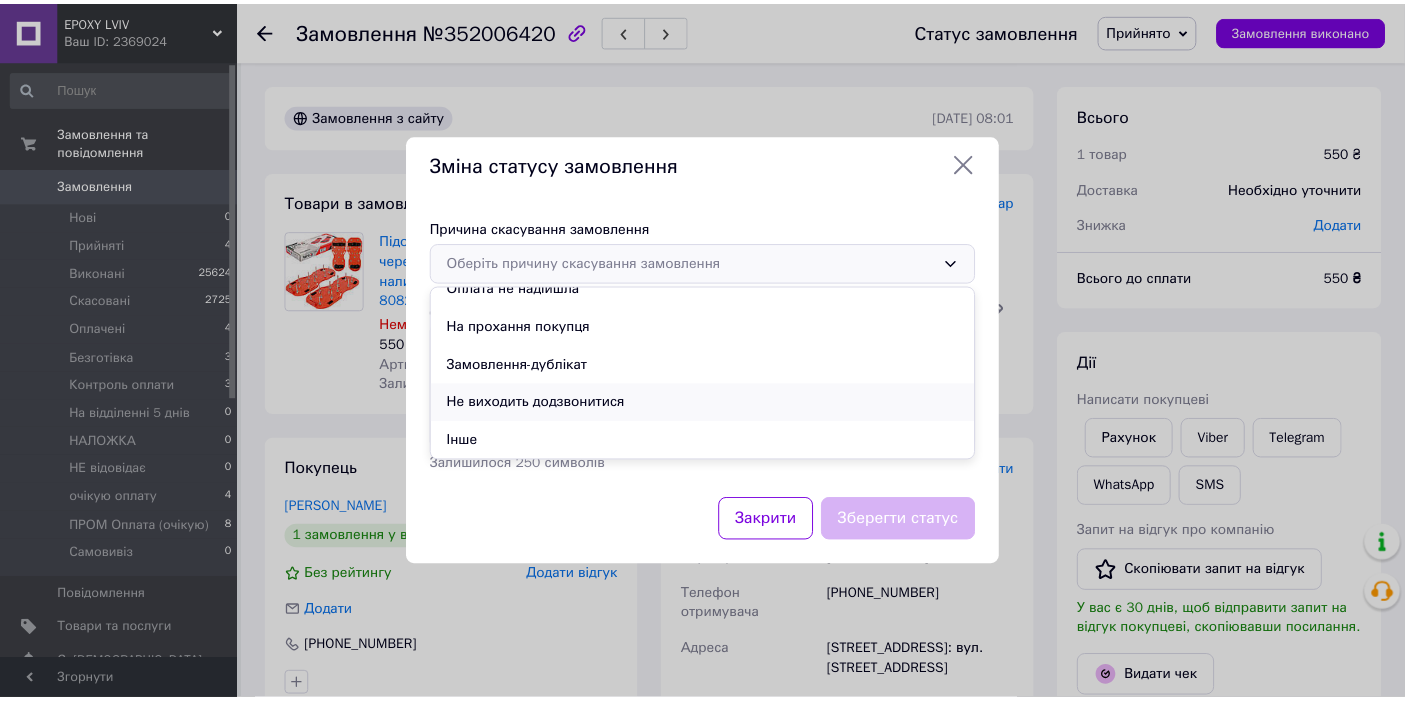 scroll, scrollTop: 0, scrollLeft: 0, axis: both 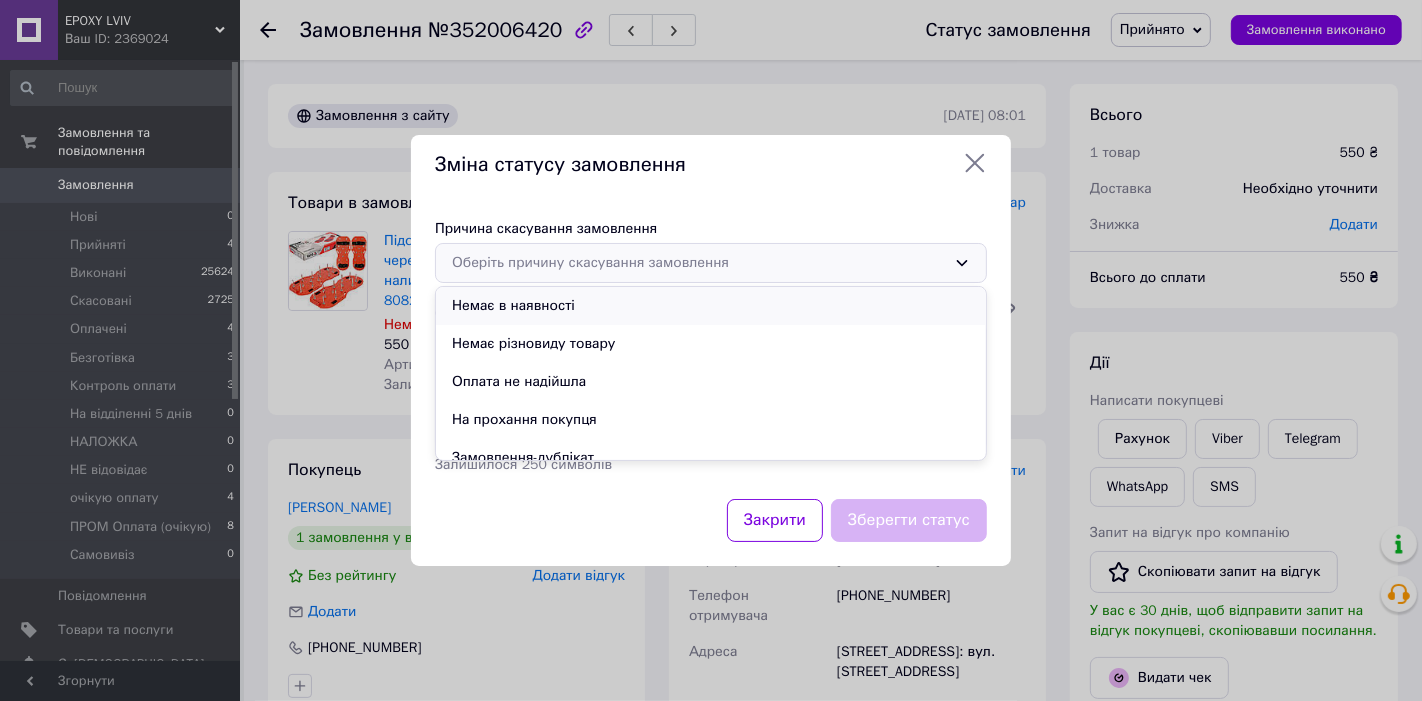 click on "Немає в наявності" at bounding box center (711, 306) 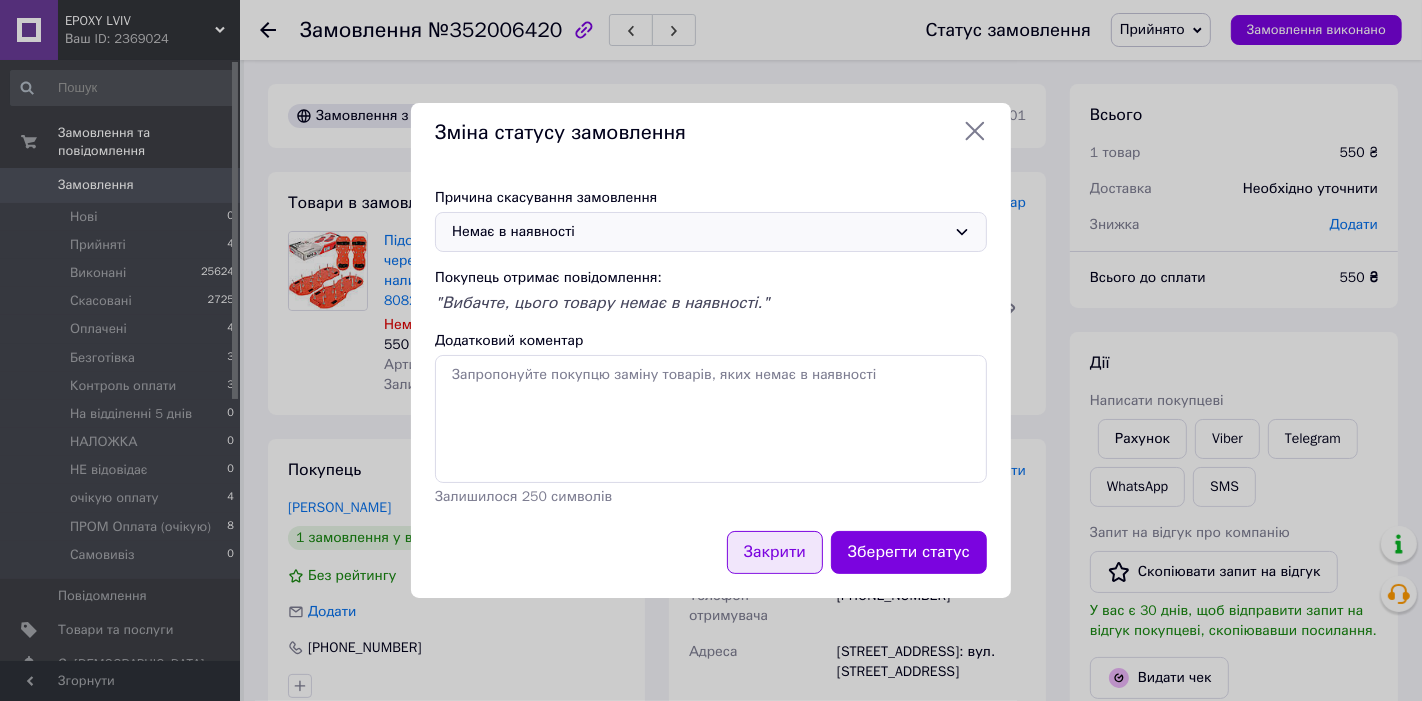 click on "Закрити" at bounding box center (775, 552) 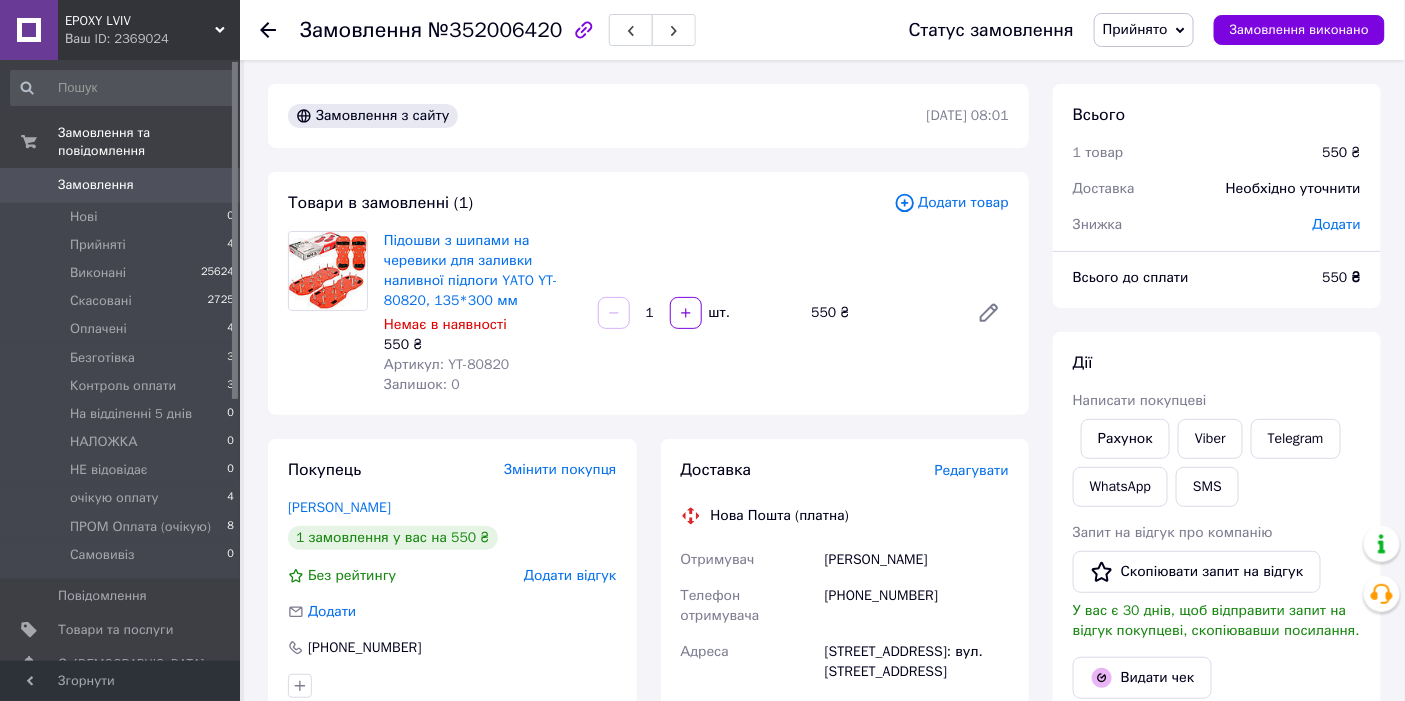 click on "Прийнято" at bounding box center [1135, 29] 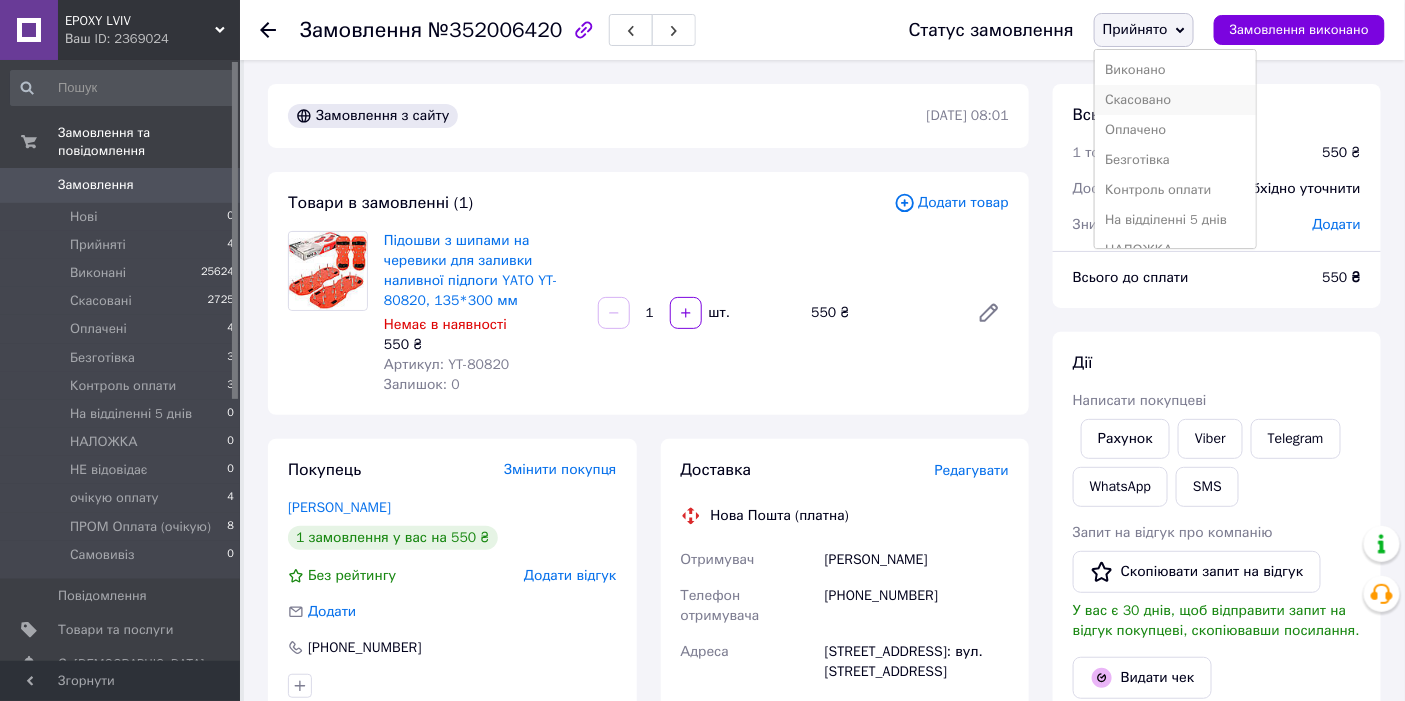 click on "Скасовано" at bounding box center (1175, 100) 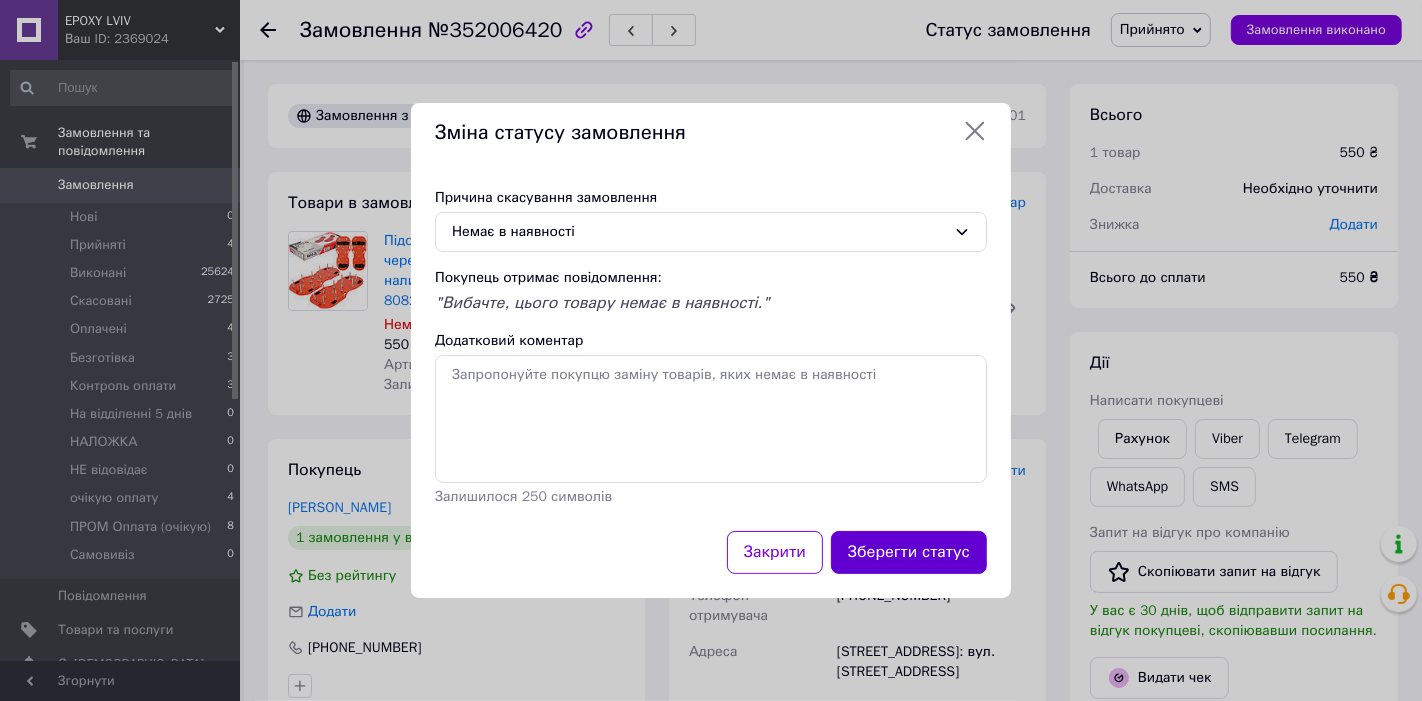 click on "Зберегти статус" at bounding box center [909, 552] 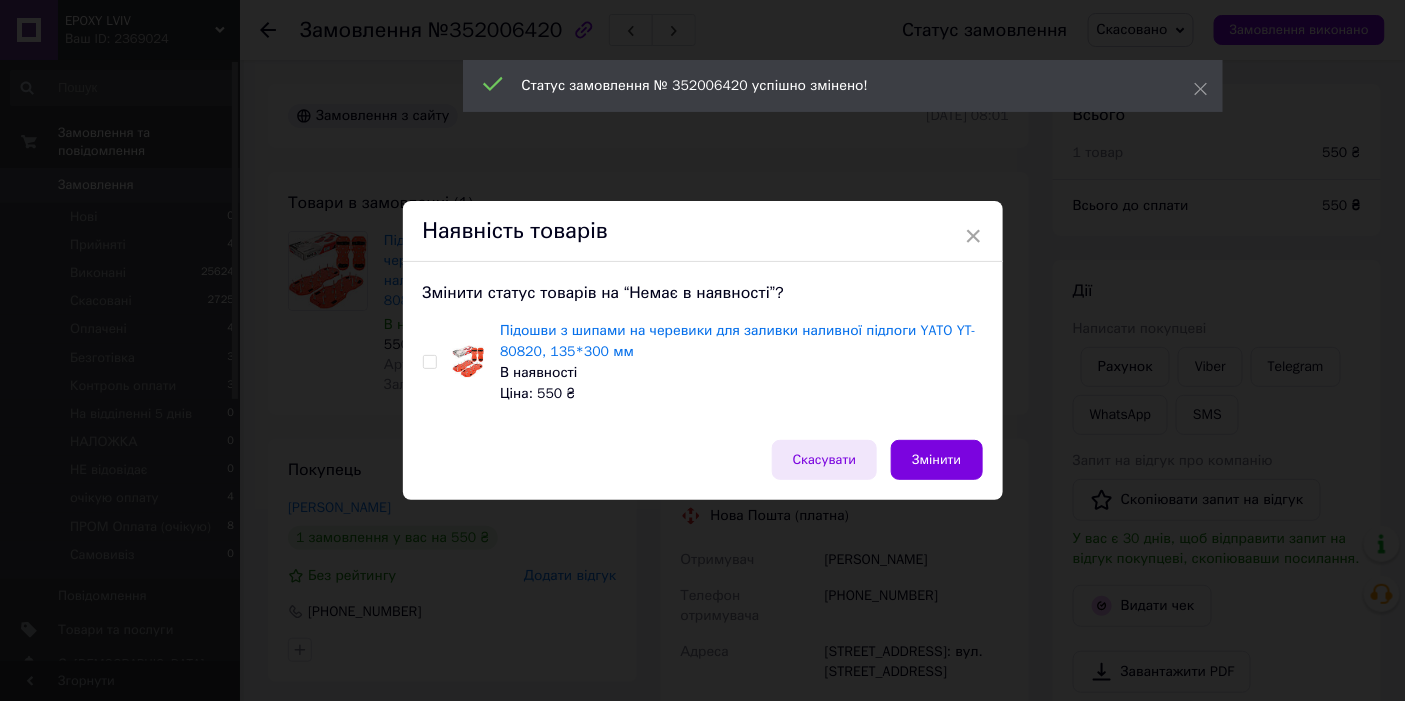 click on "Скасувати" at bounding box center [825, 460] 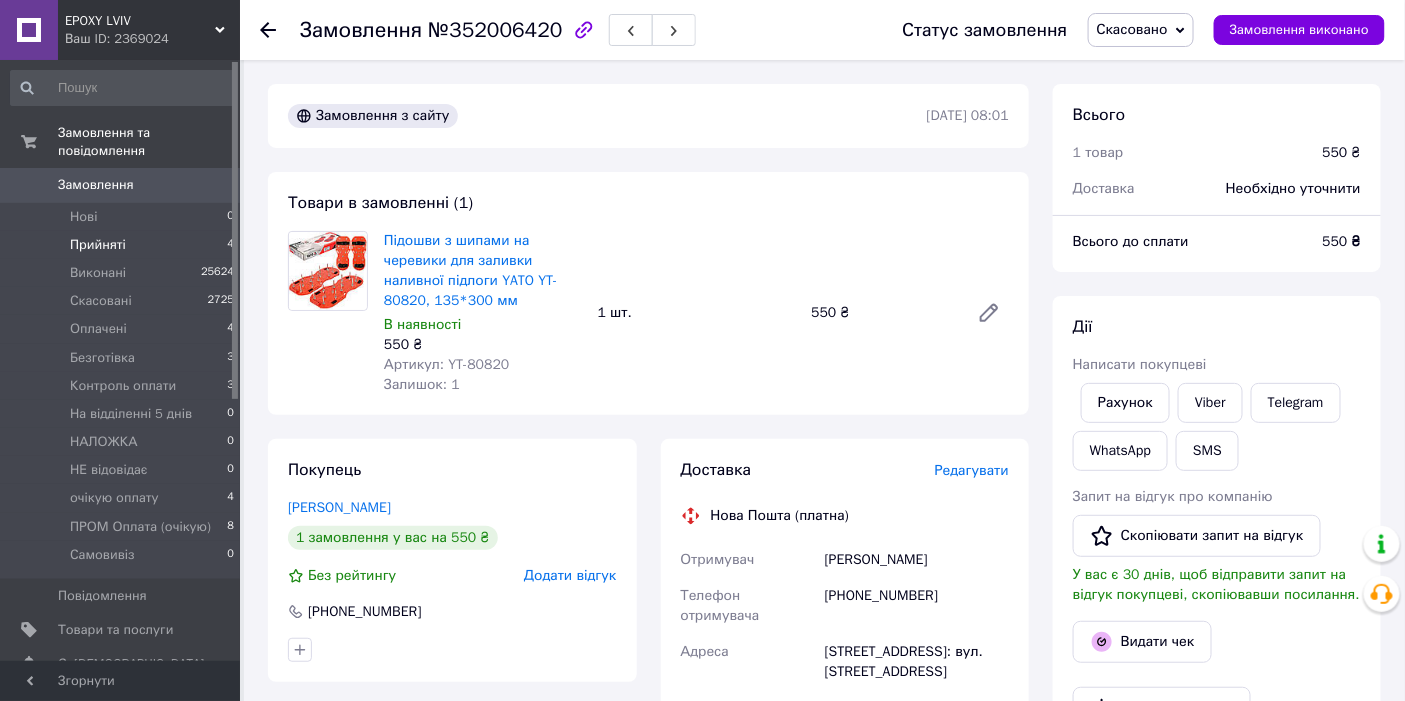 click on "Прийняті" at bounding box center (98, 245) 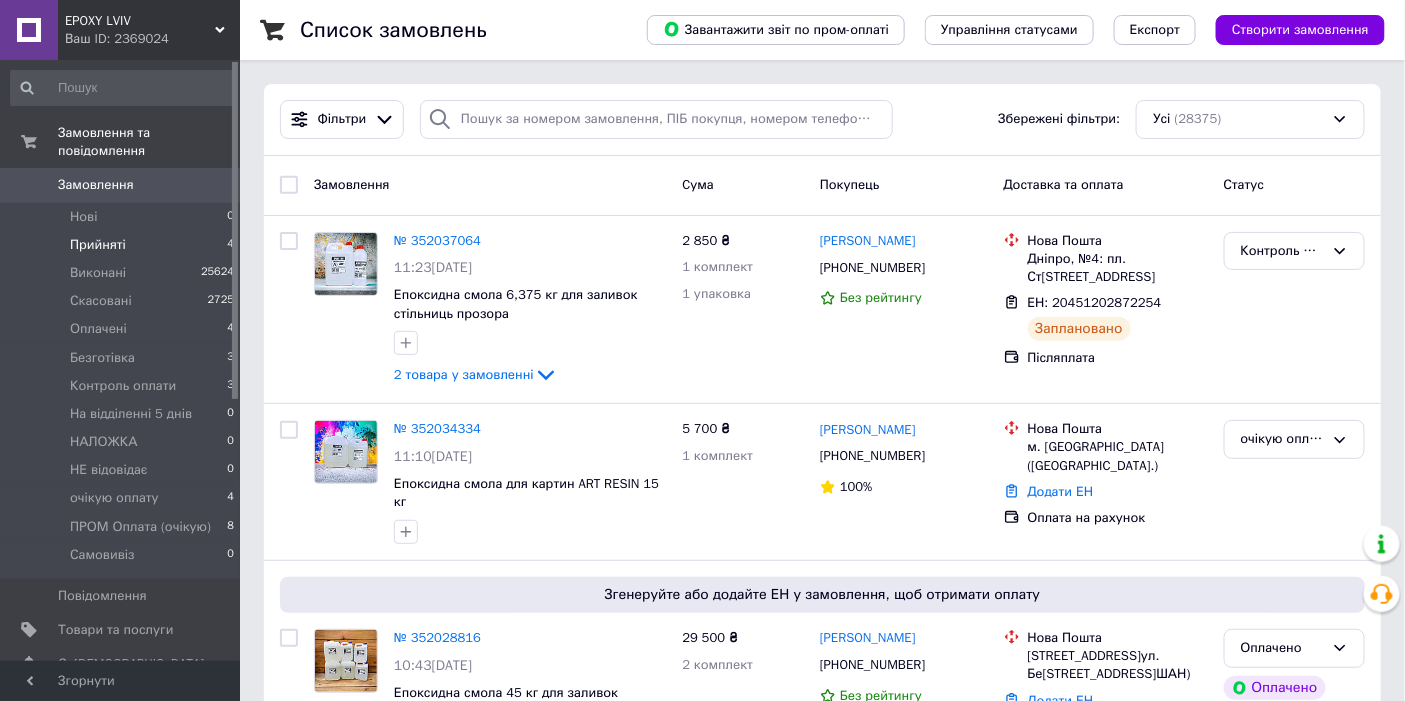 click on "Прийняті" at bounding box center [98, 245] 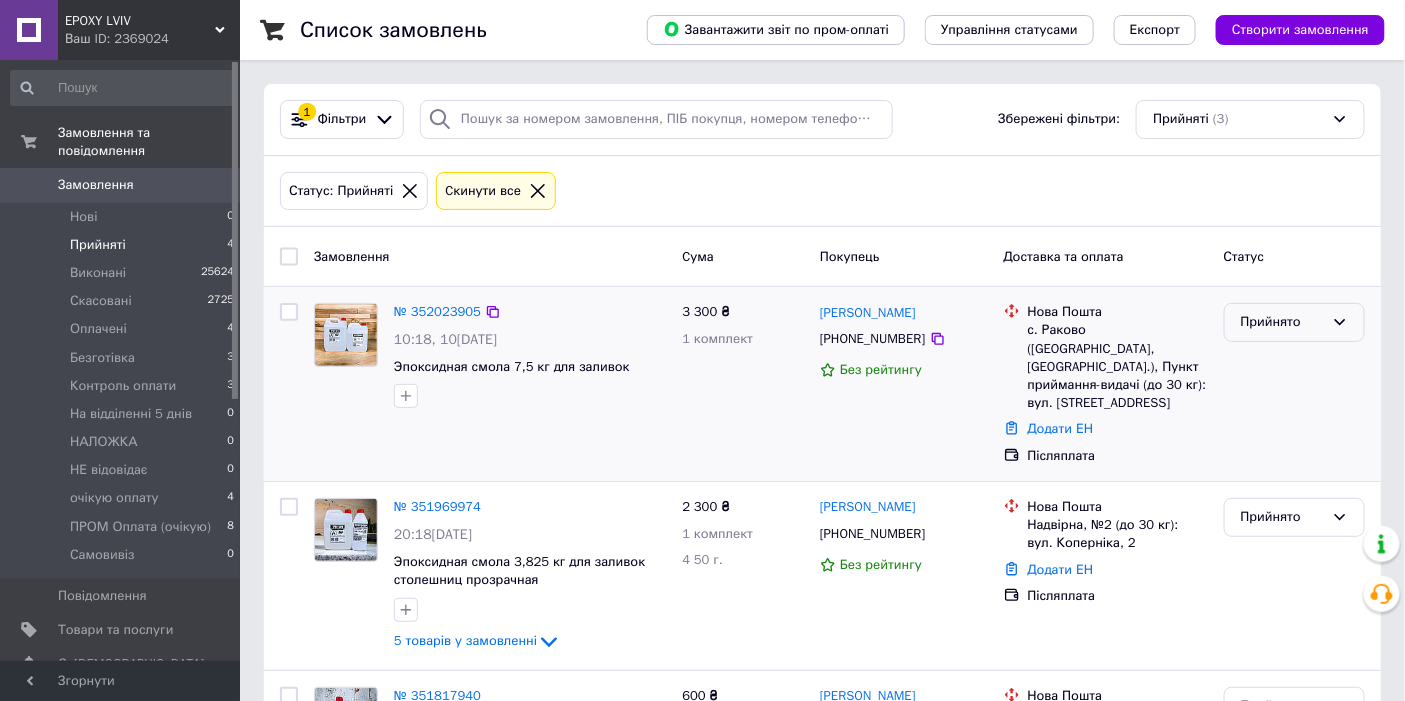 click on "Прийнято" at bounding box center [1282, 322] 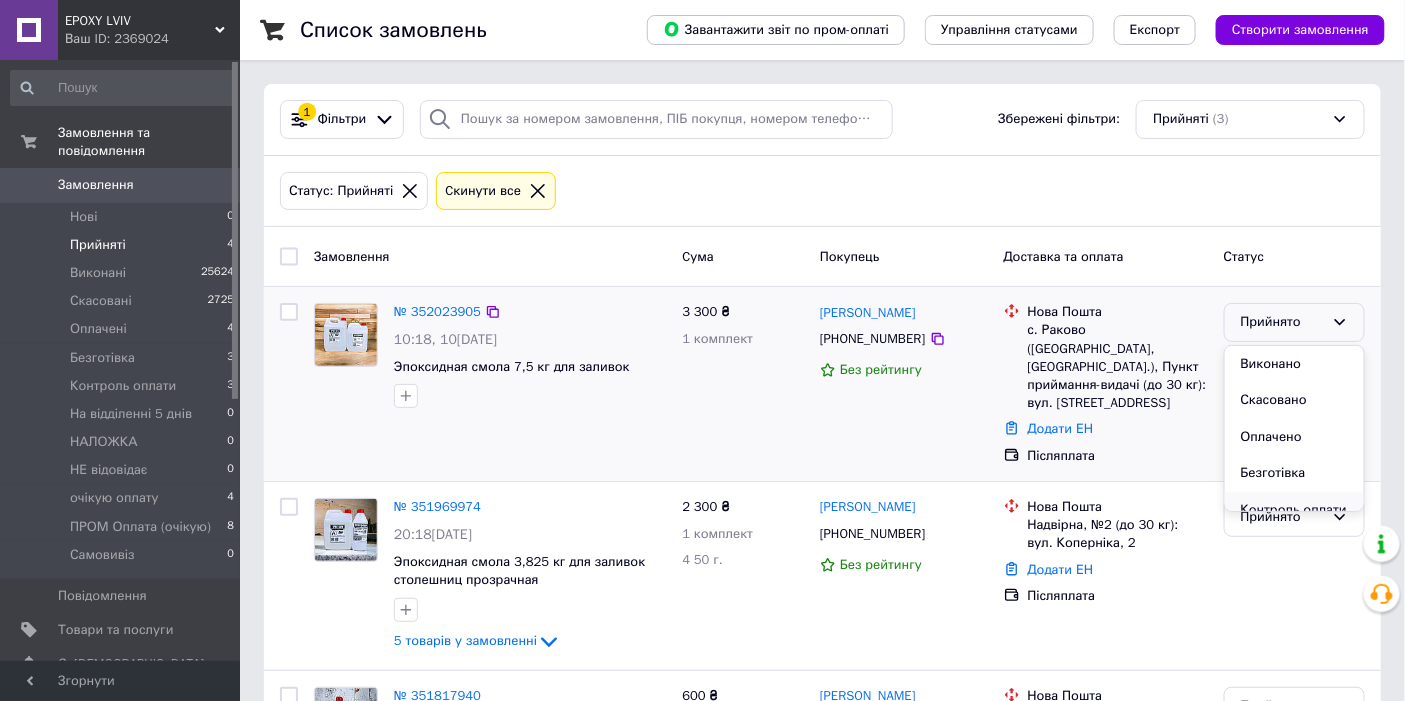 click on "Контроль оплати" at bounding box center (1294, 510) 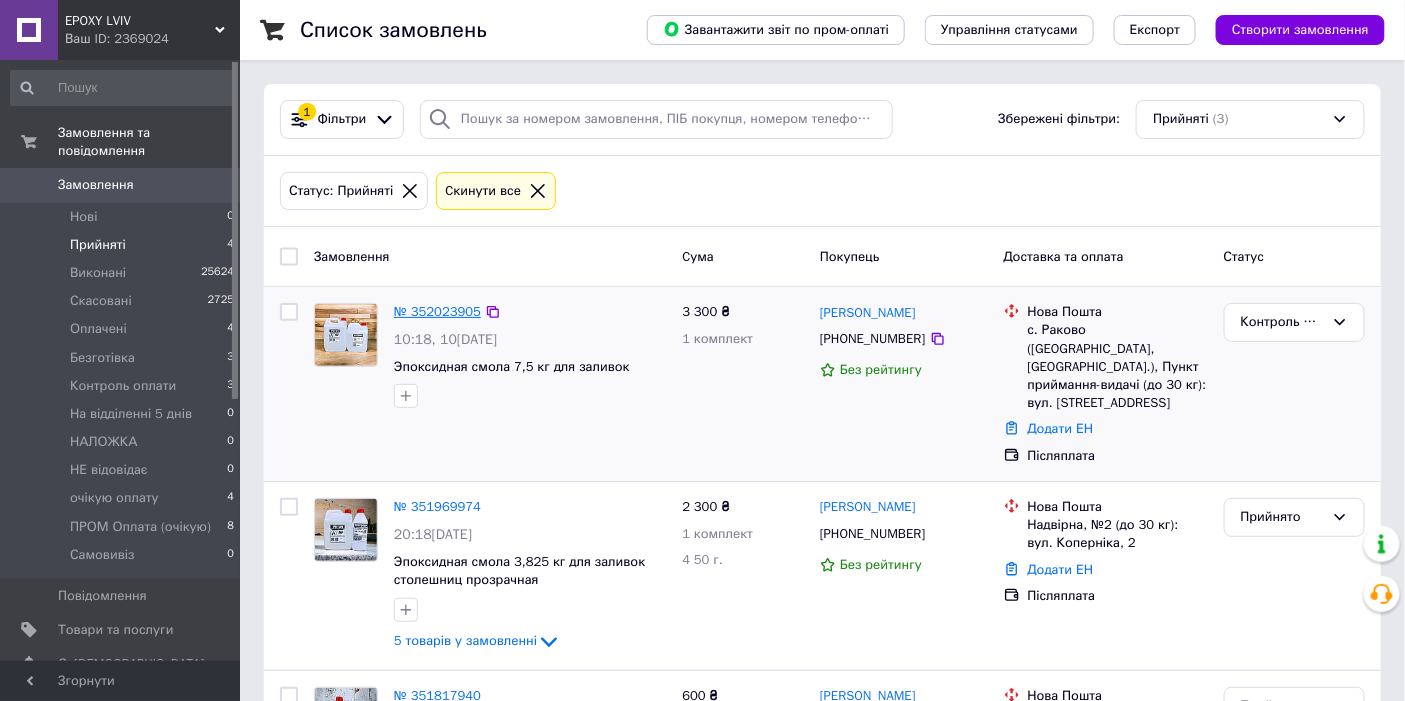 click on "№ 352023905" at bounding box center (437, 311) 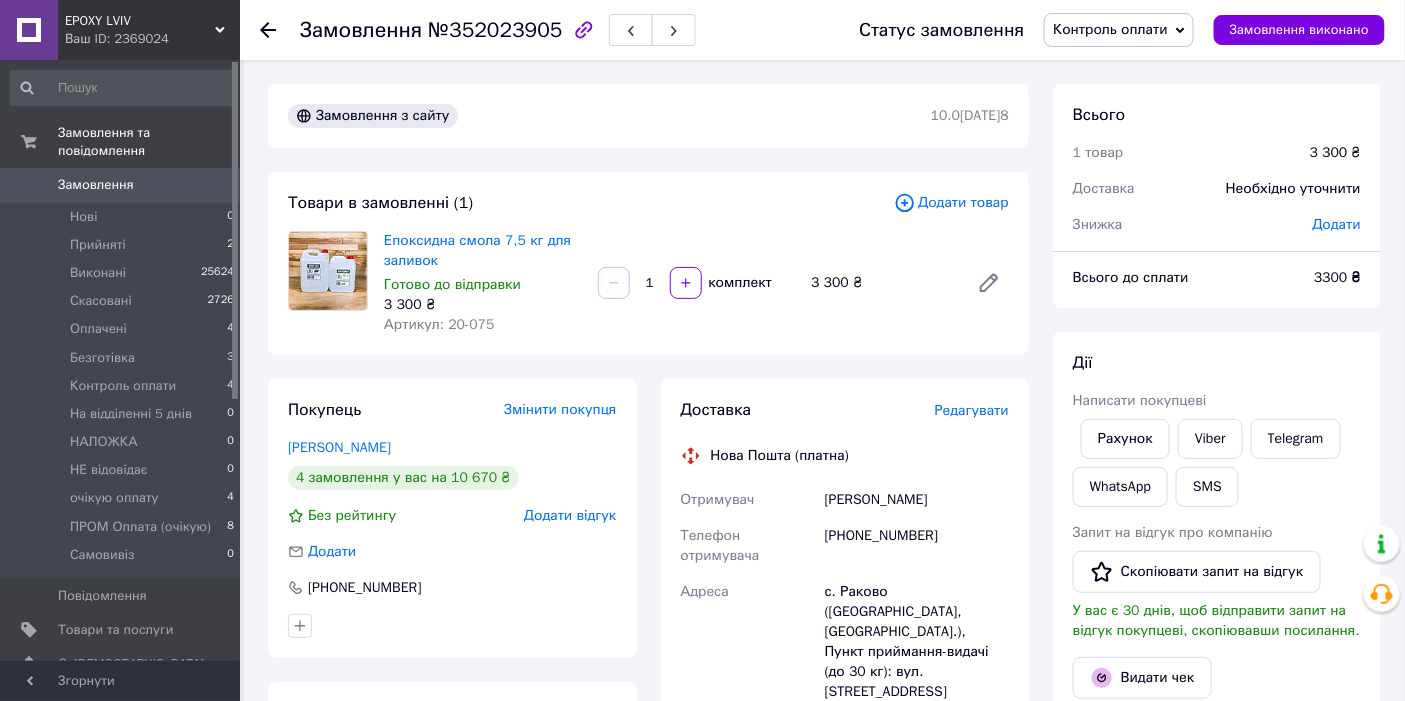 click on "№352023905" at bounding box center [495, 30] 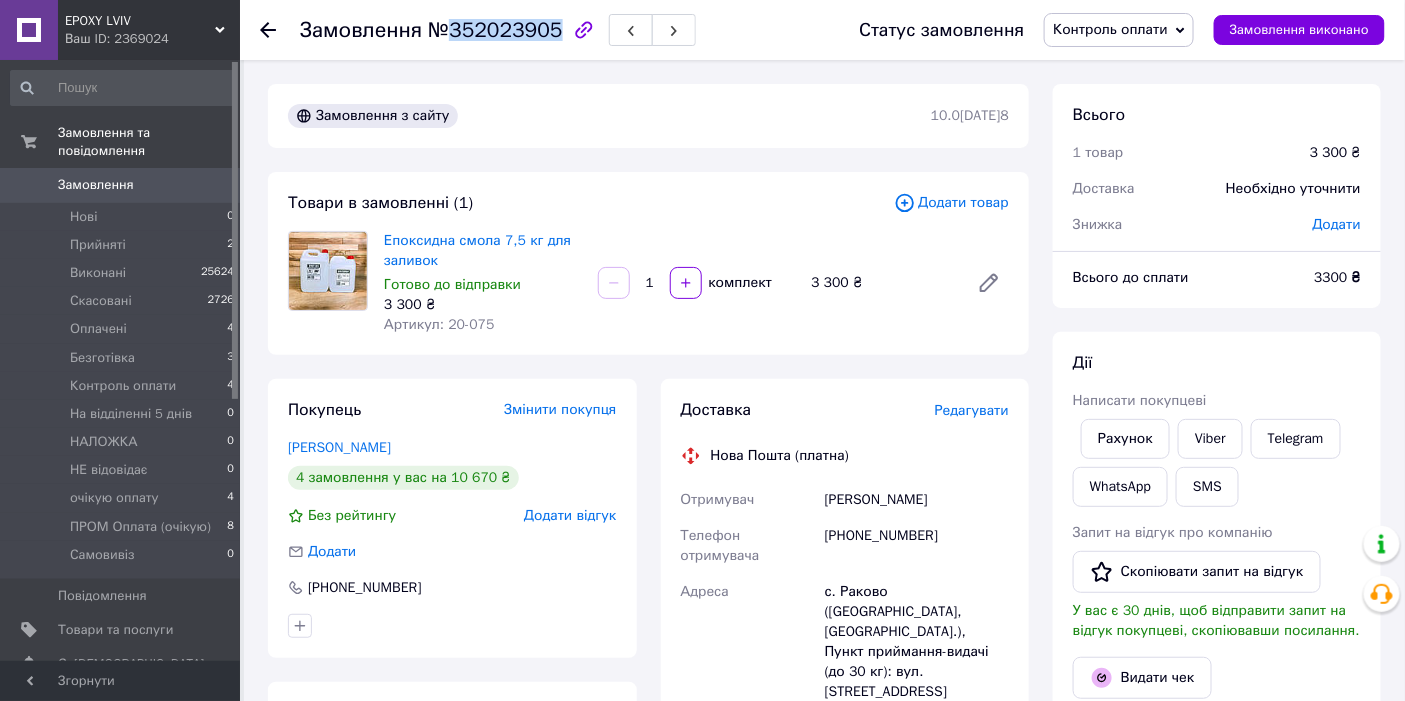 click on "№352023905" at bounding box center [495, 30] 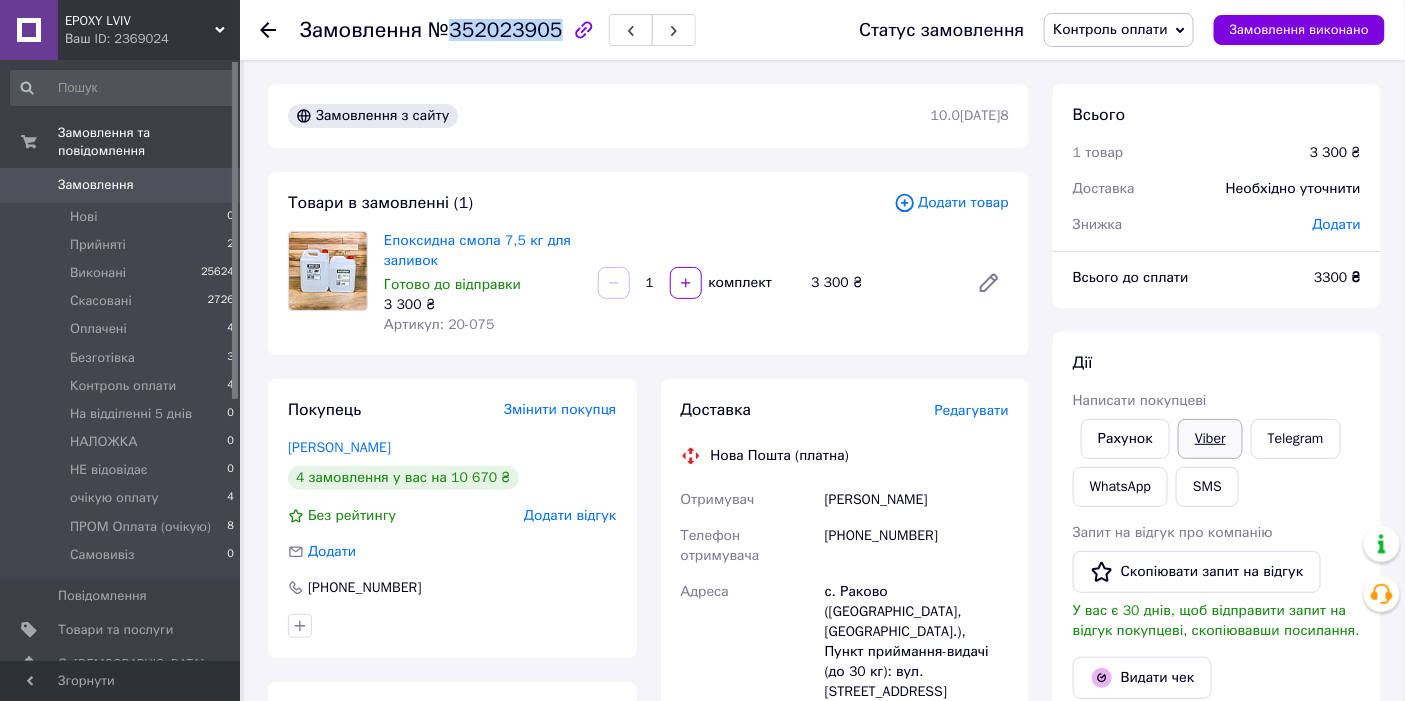 click on "Viber" at bounding box center [1210, 439] 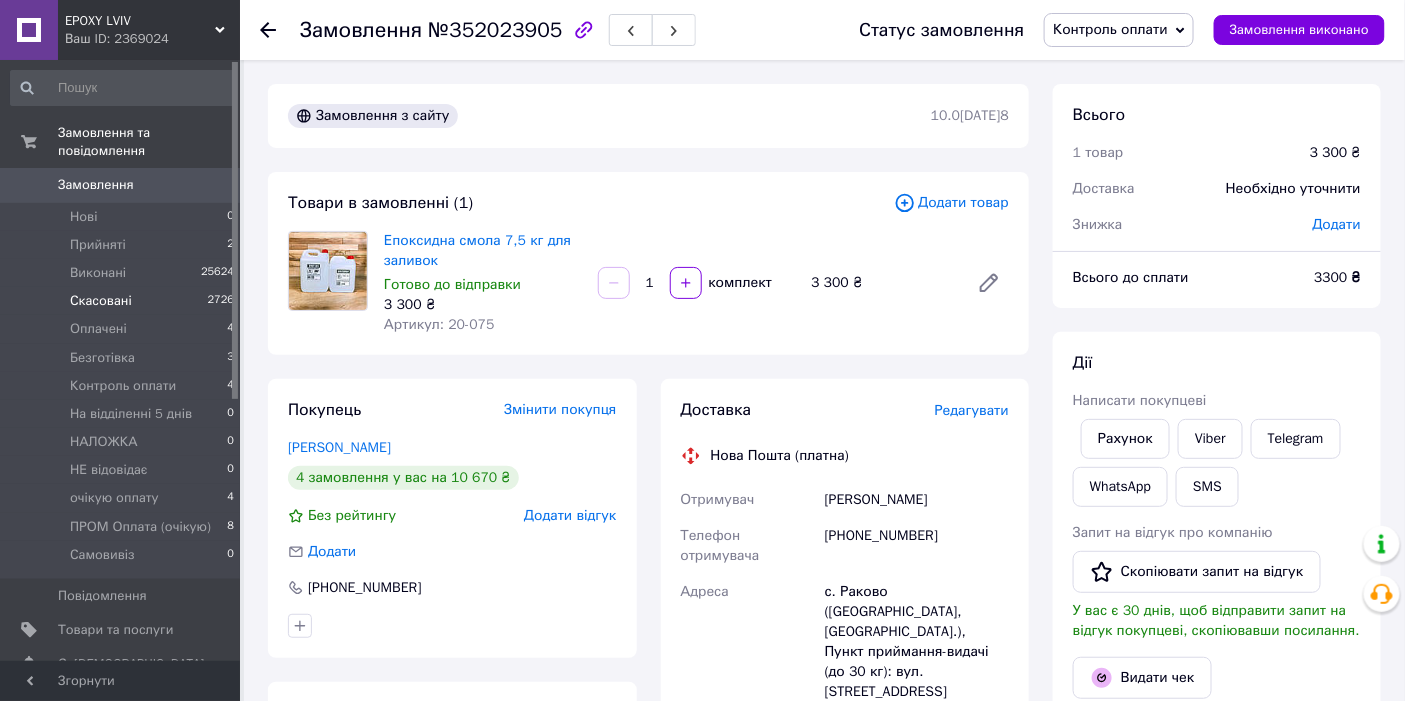 click on "Скасовані" at bounding box center [101, 301] 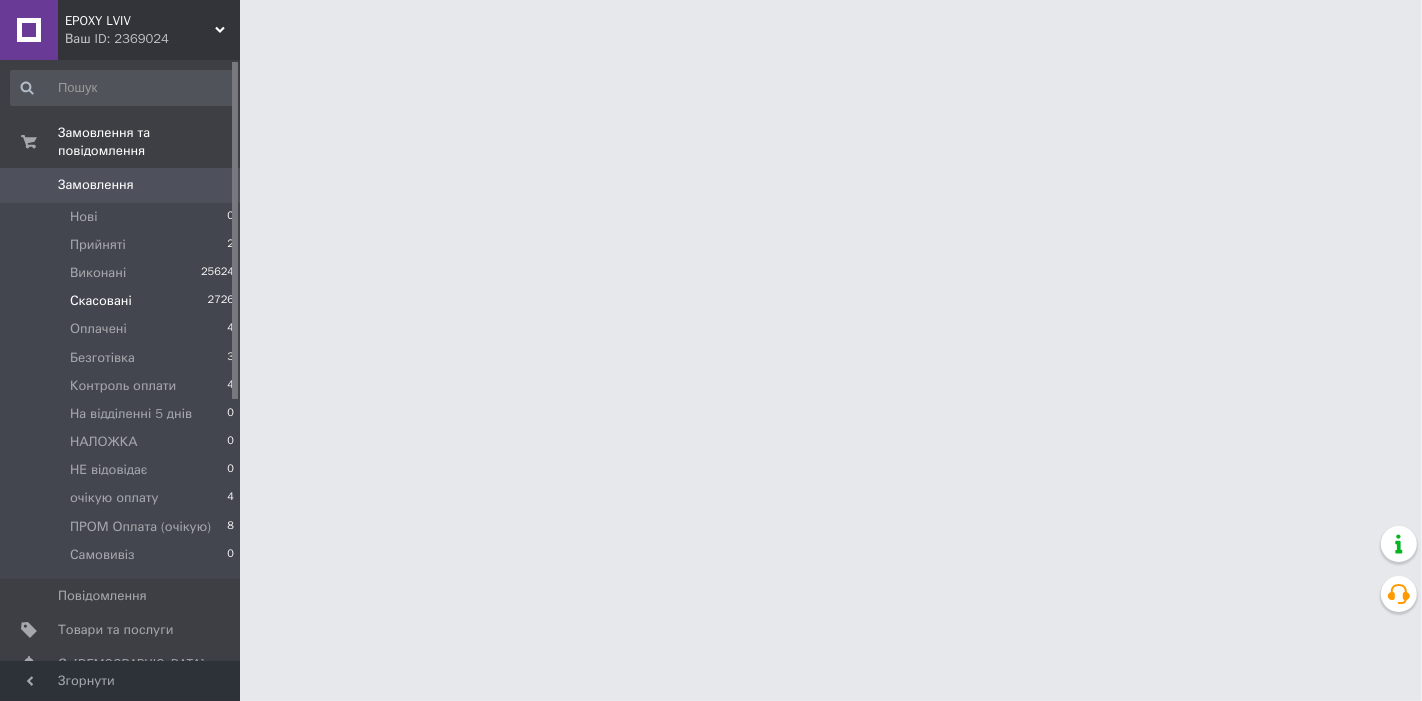 click on "Скасовані" at bounding box center [101, 301] 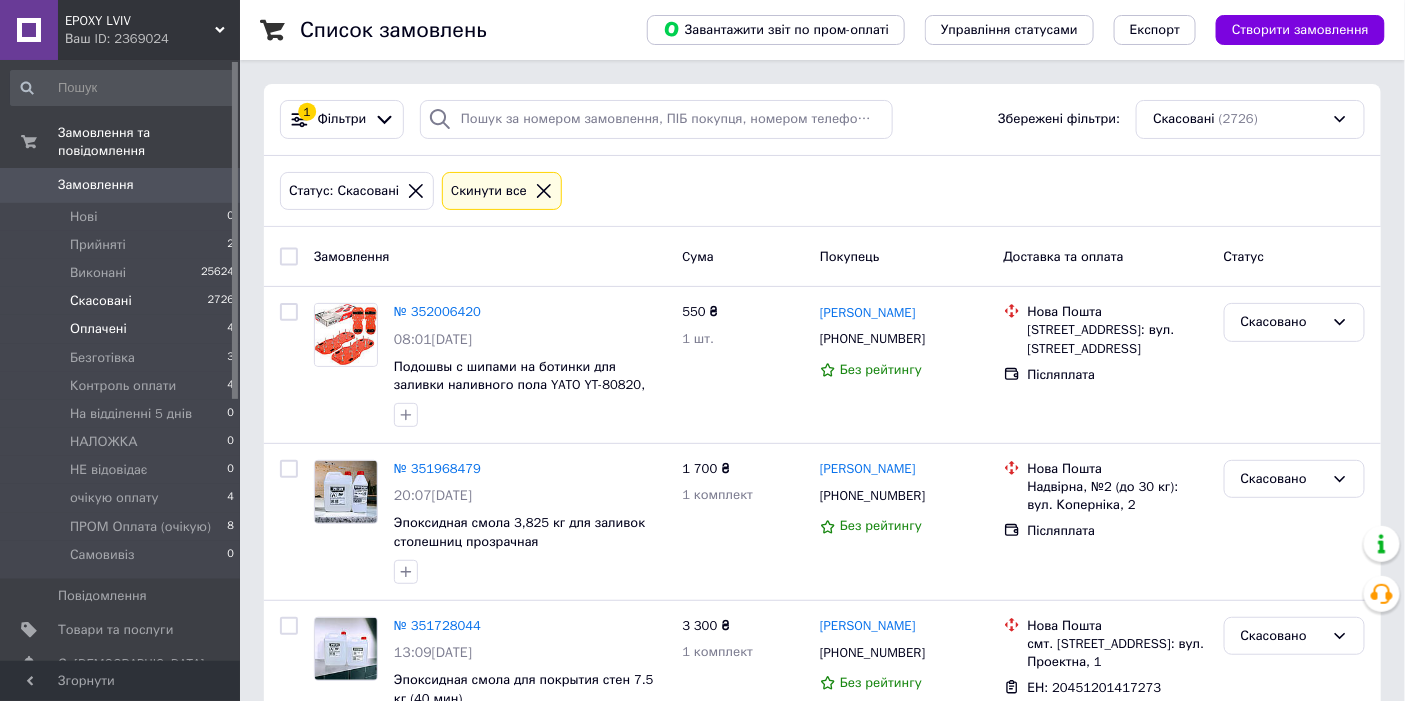 click on "Оплачені" at bounding box center [98, 329] 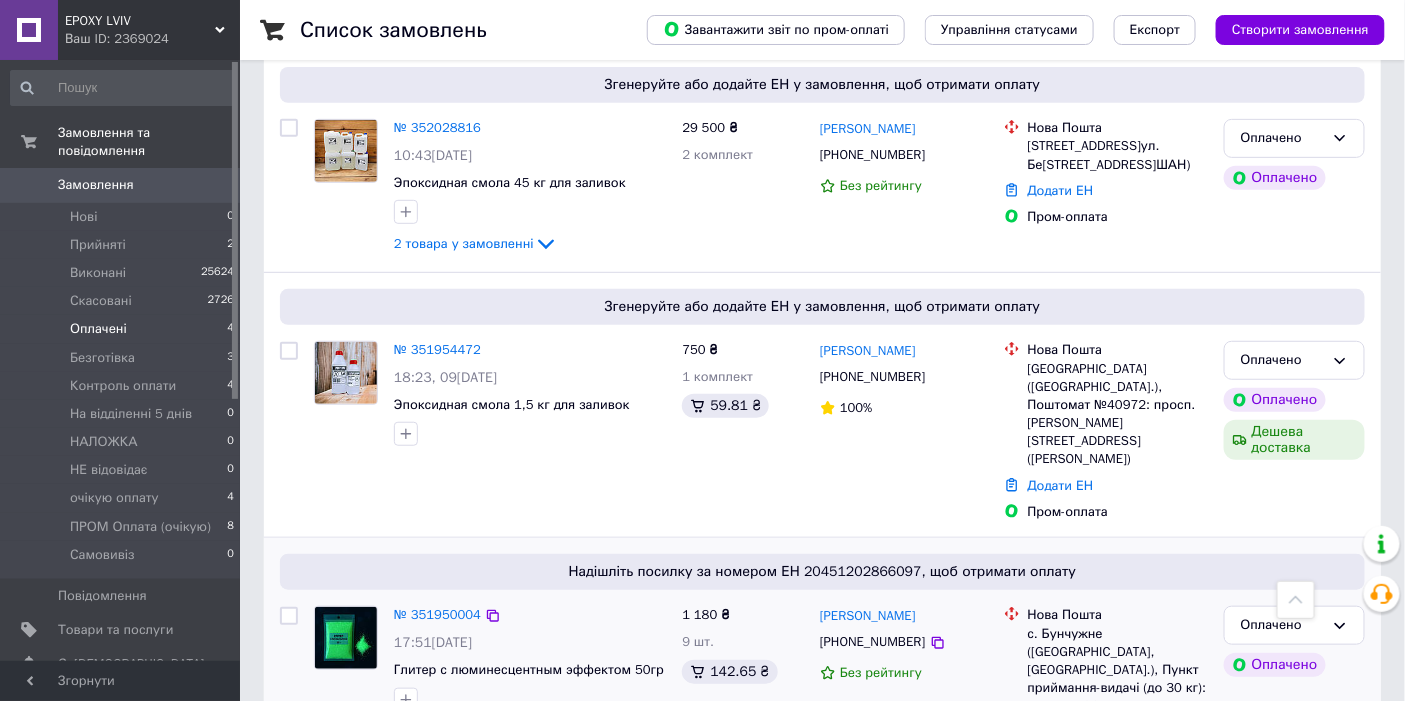 scroll, scrollTop: 195, scrollLeft: 0, axis: vertical 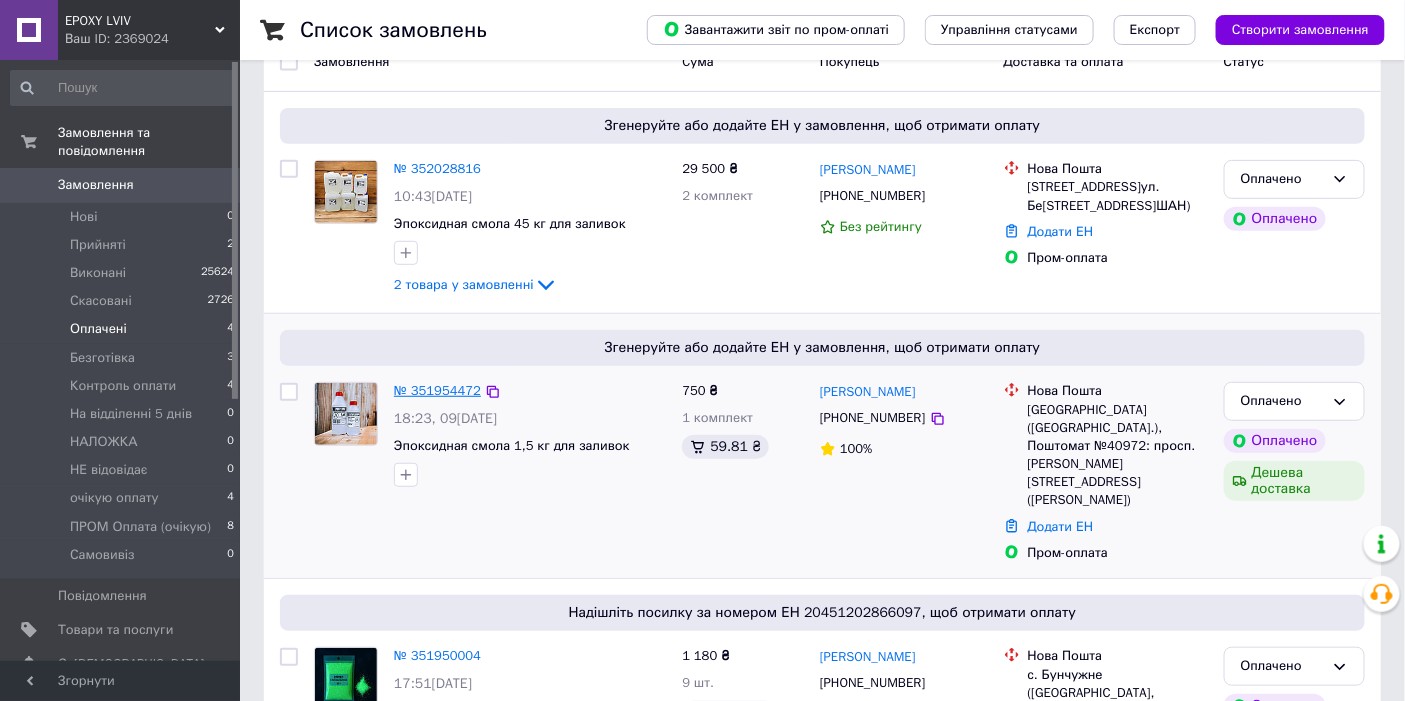 click on "№ 351954472" at bounding box center [437, 390] 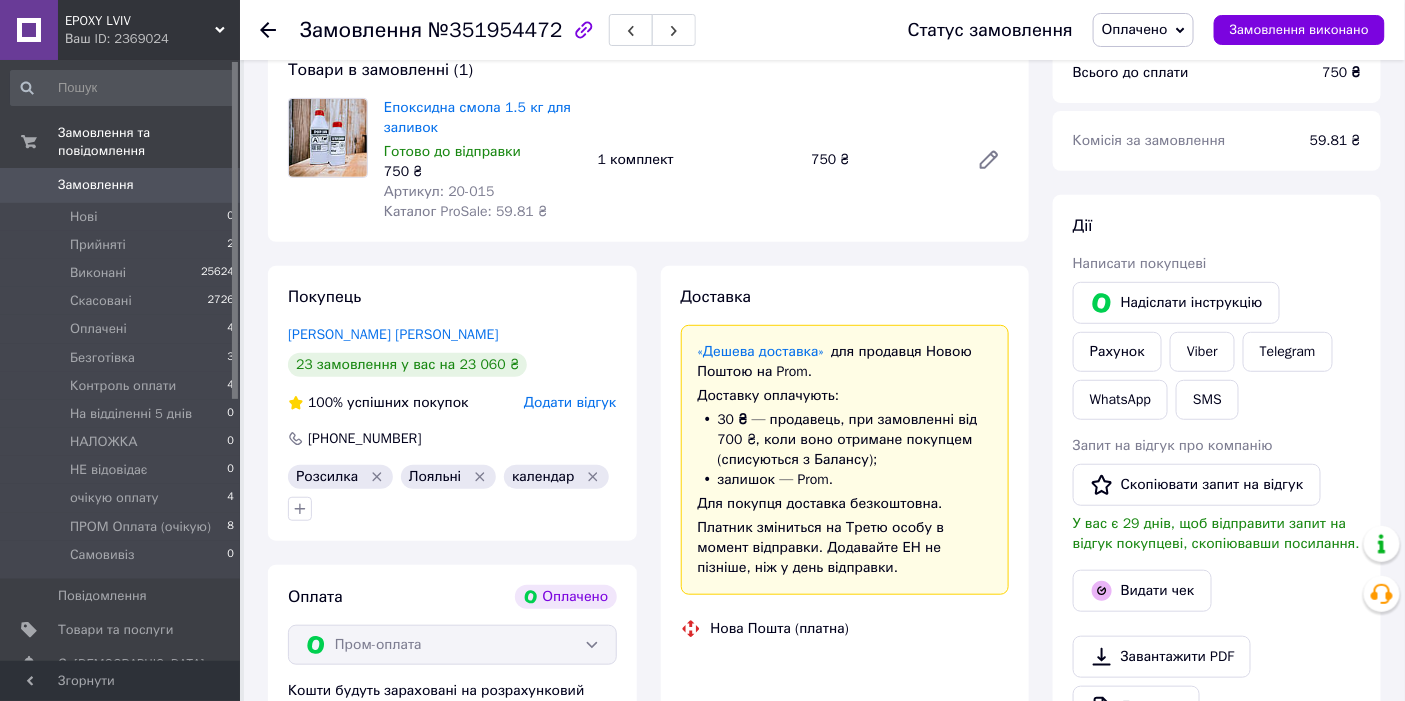 click on "№351954472" at bounding box center [495, 30] 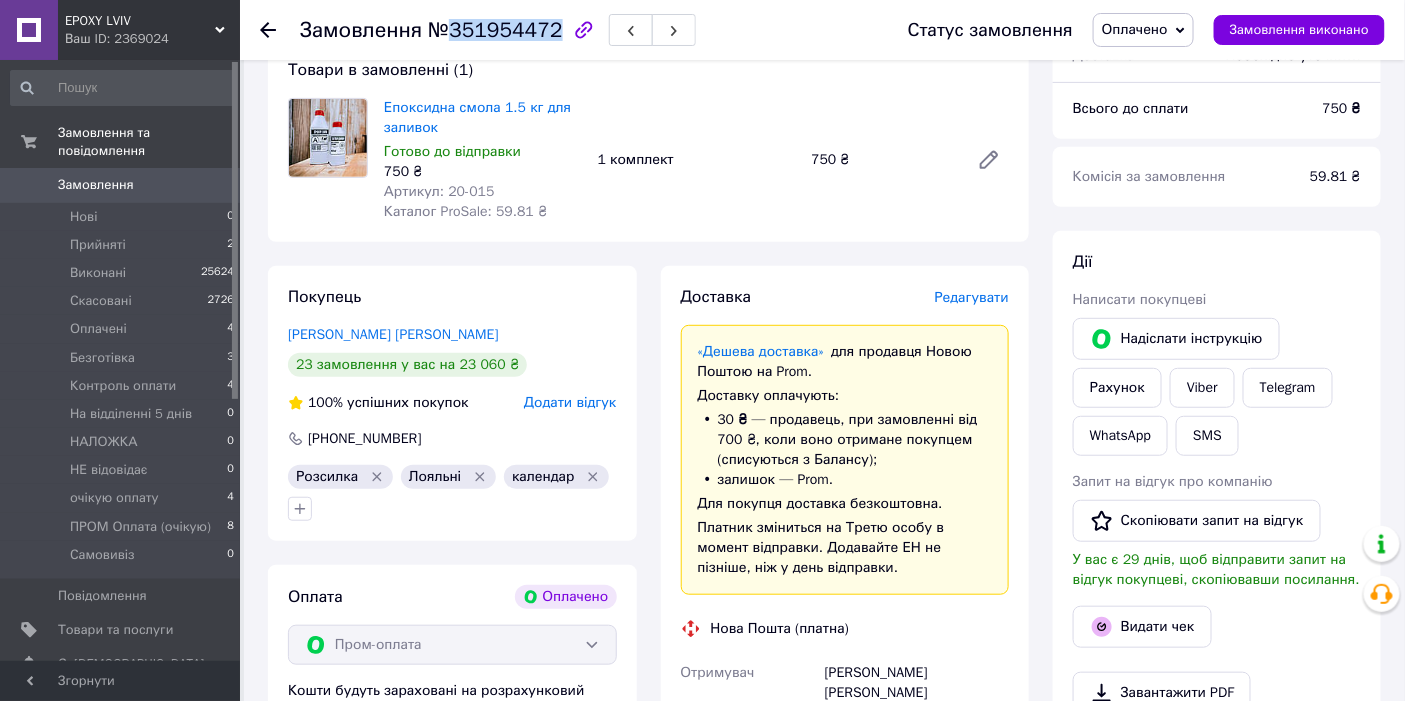 click on "№351954472" at bounding box center (495, 30) 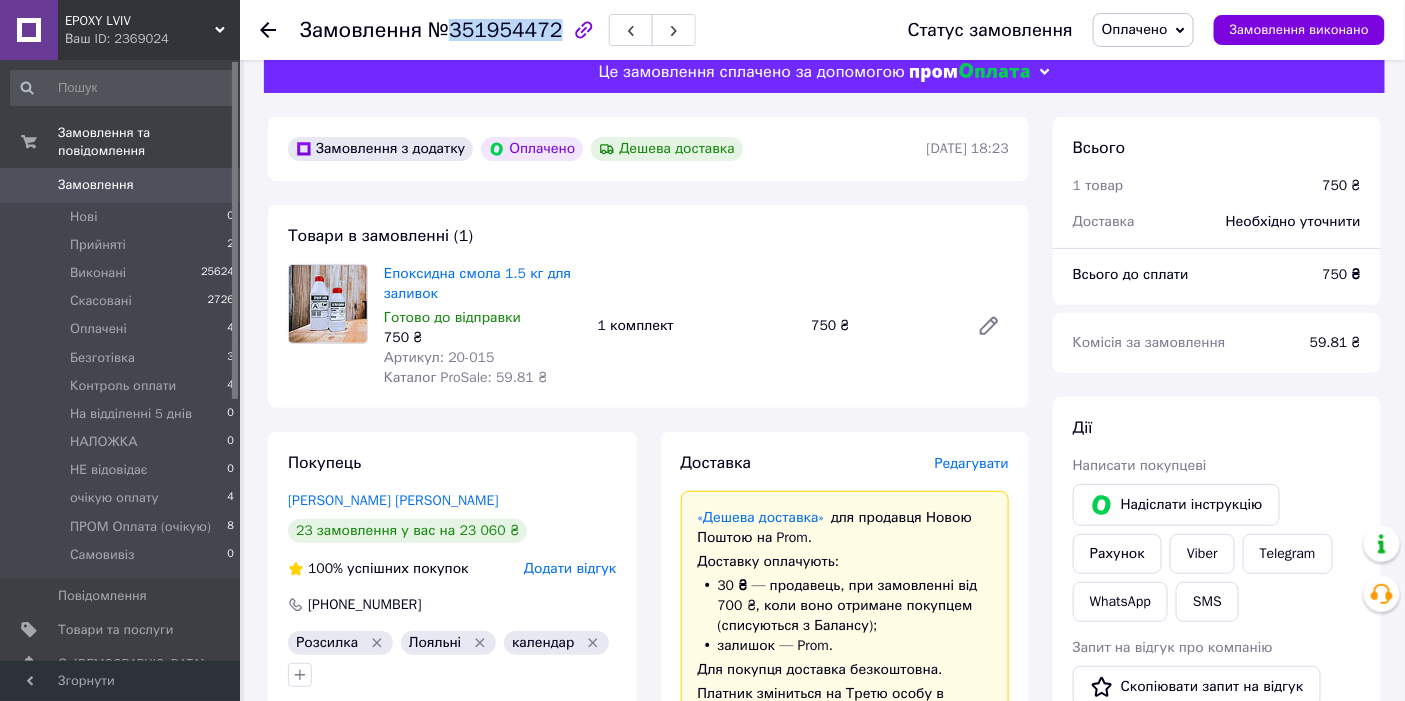 scroll, scrollTop: 0, scrollLeft: 0, axis: both 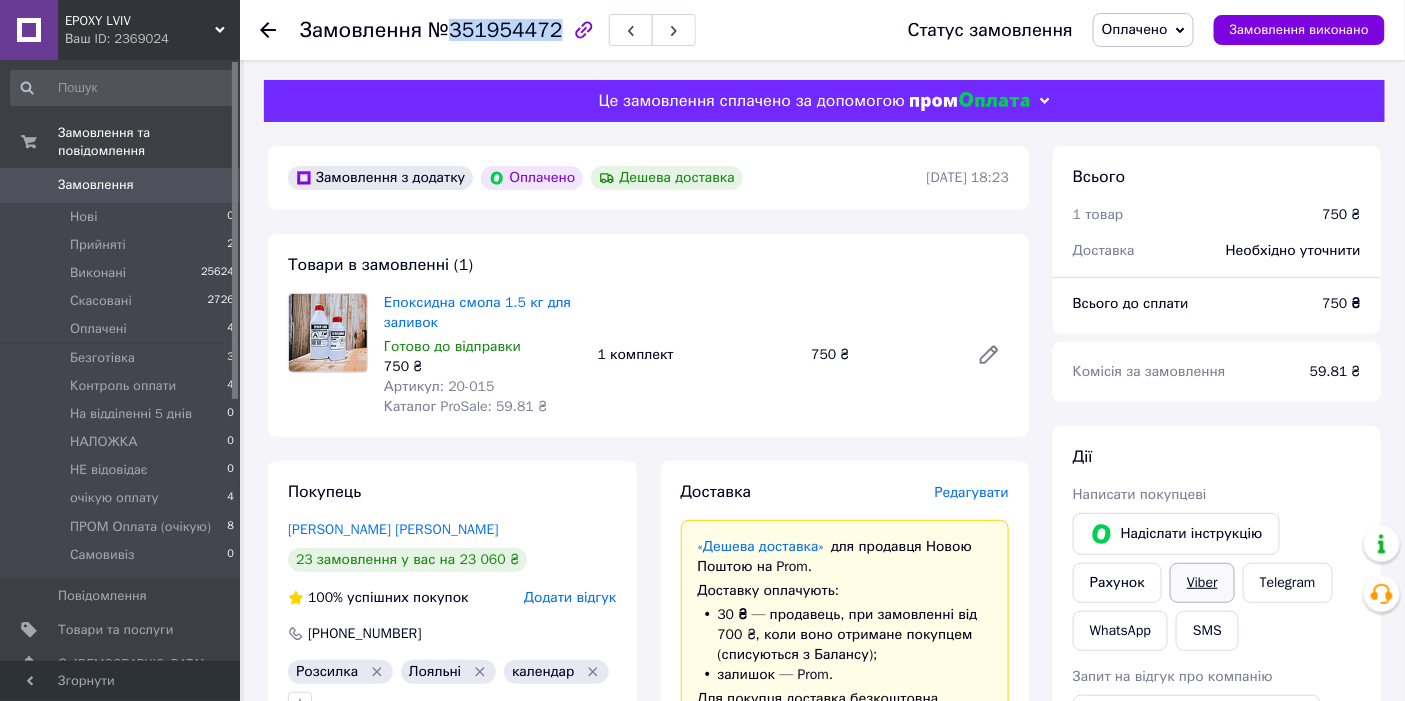 click on "Viber" at bounding box center (1202, 583) 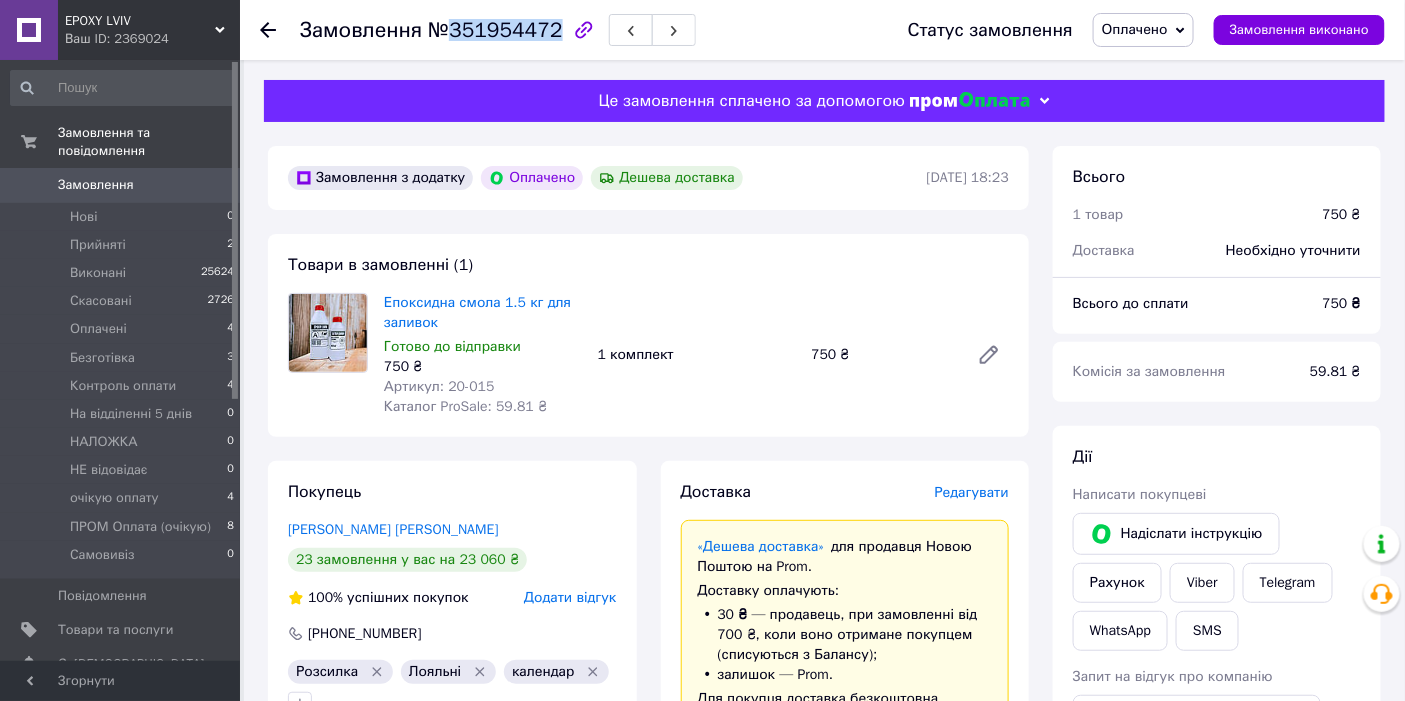 copy on "351954472" 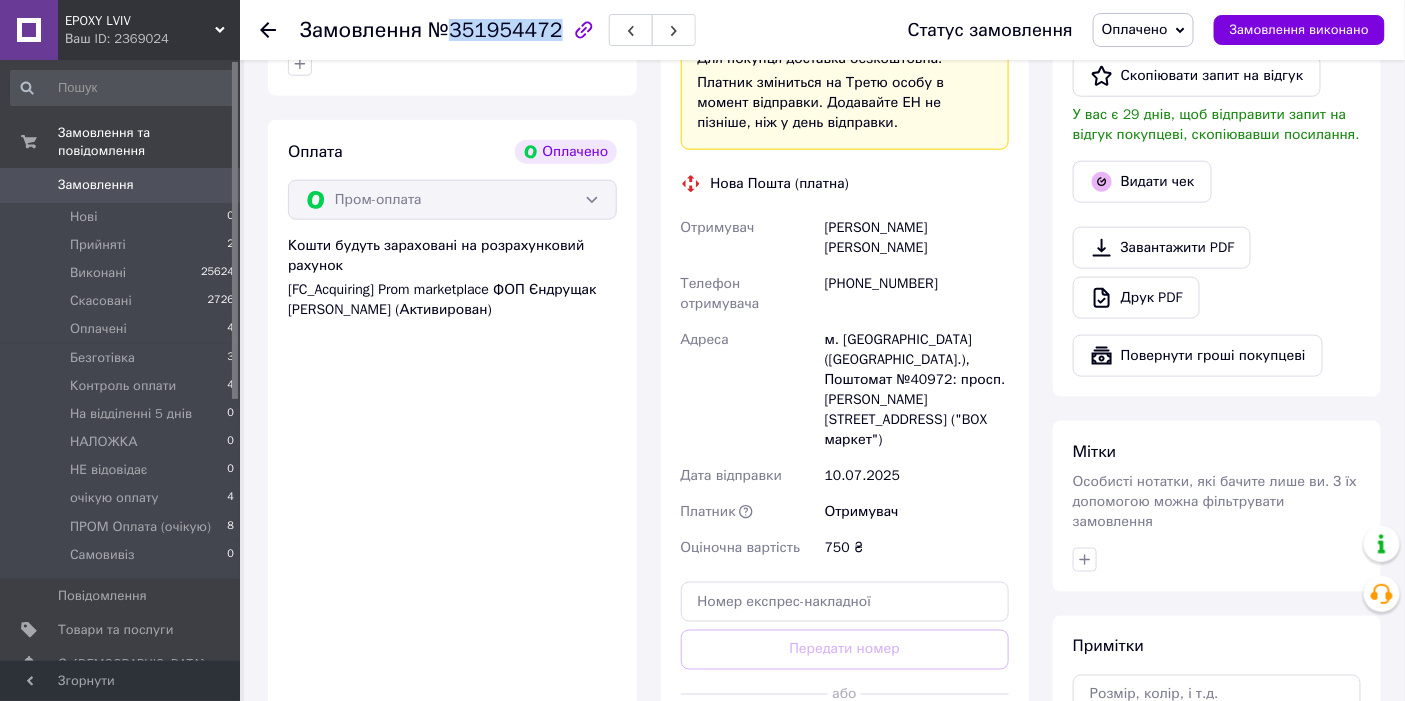 scroll, scrollTop: 666, scrollLeft: 0, axis: vertical 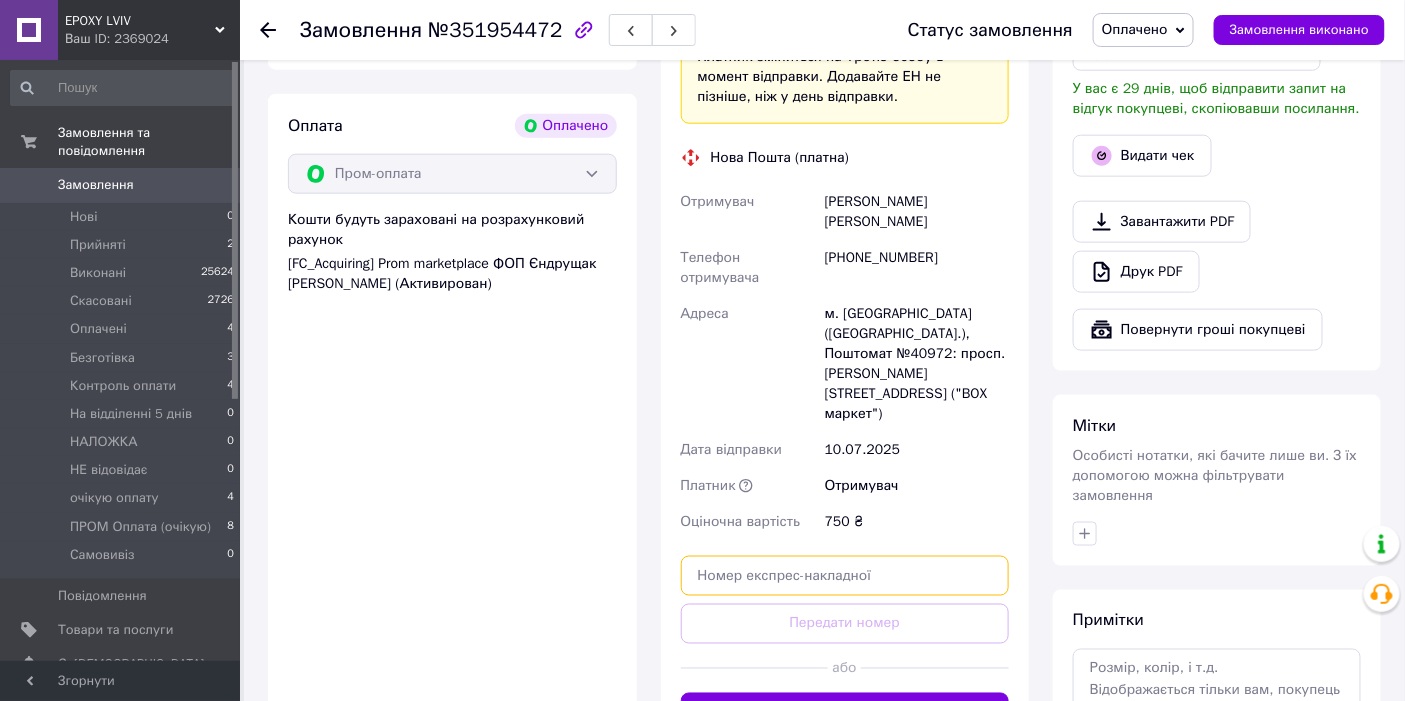 click at bounding box center [845, 576] 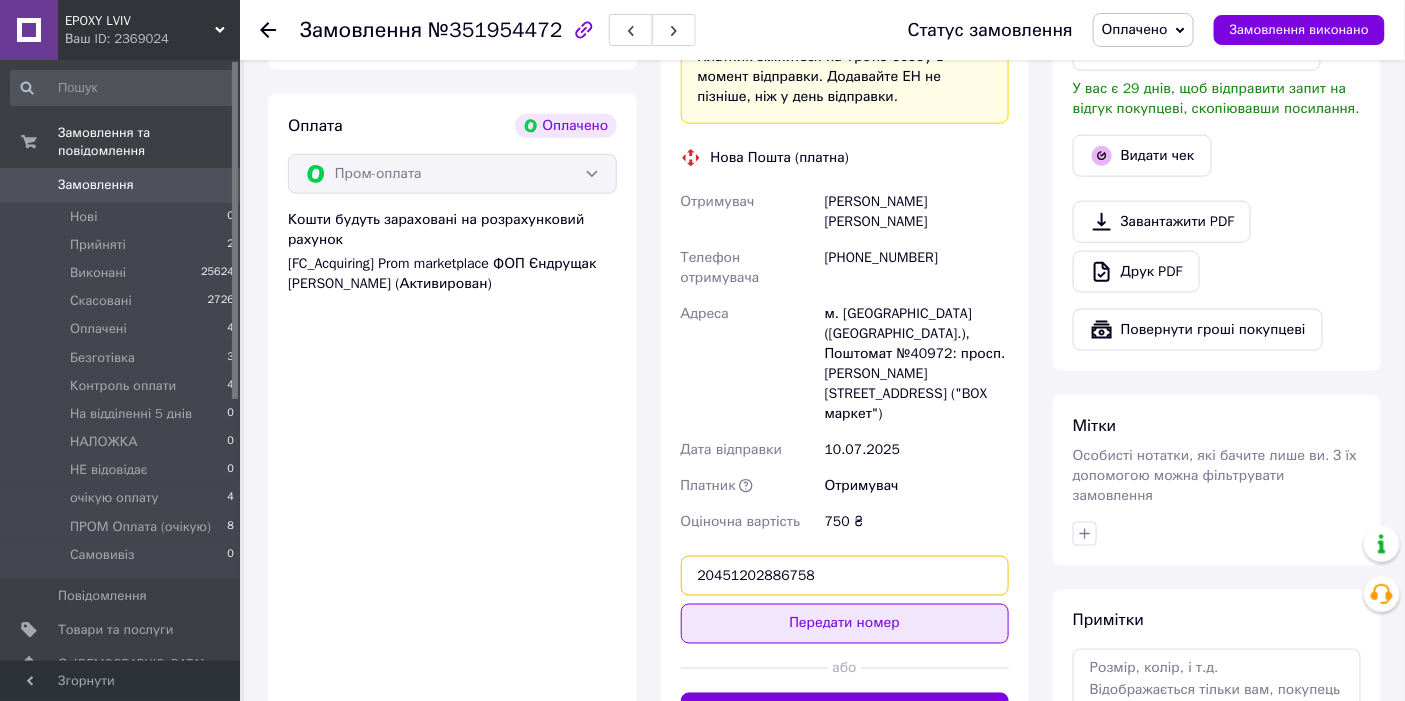 type on "20451202886758" 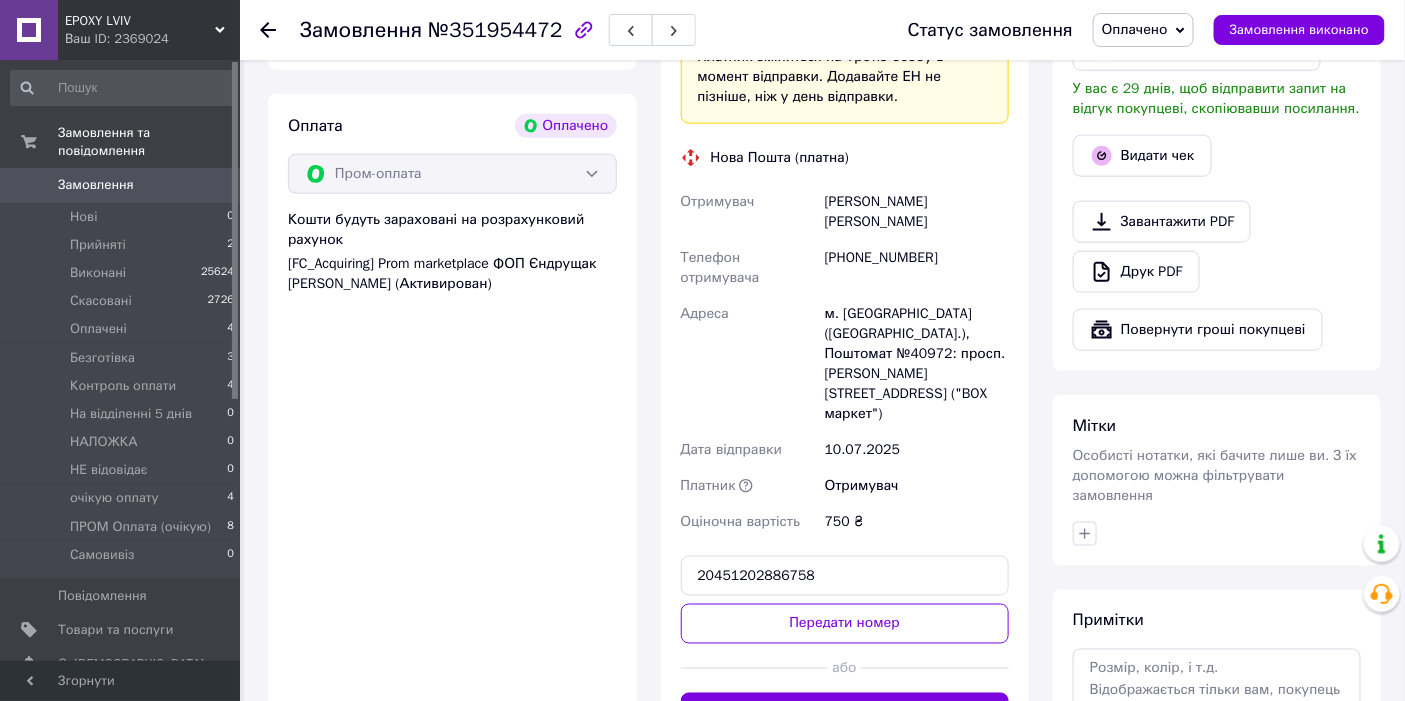 drag, startPoint x: 799, startPoint y: 536, endPoint x: 783, endPoint y: 519, distance: 23.345236 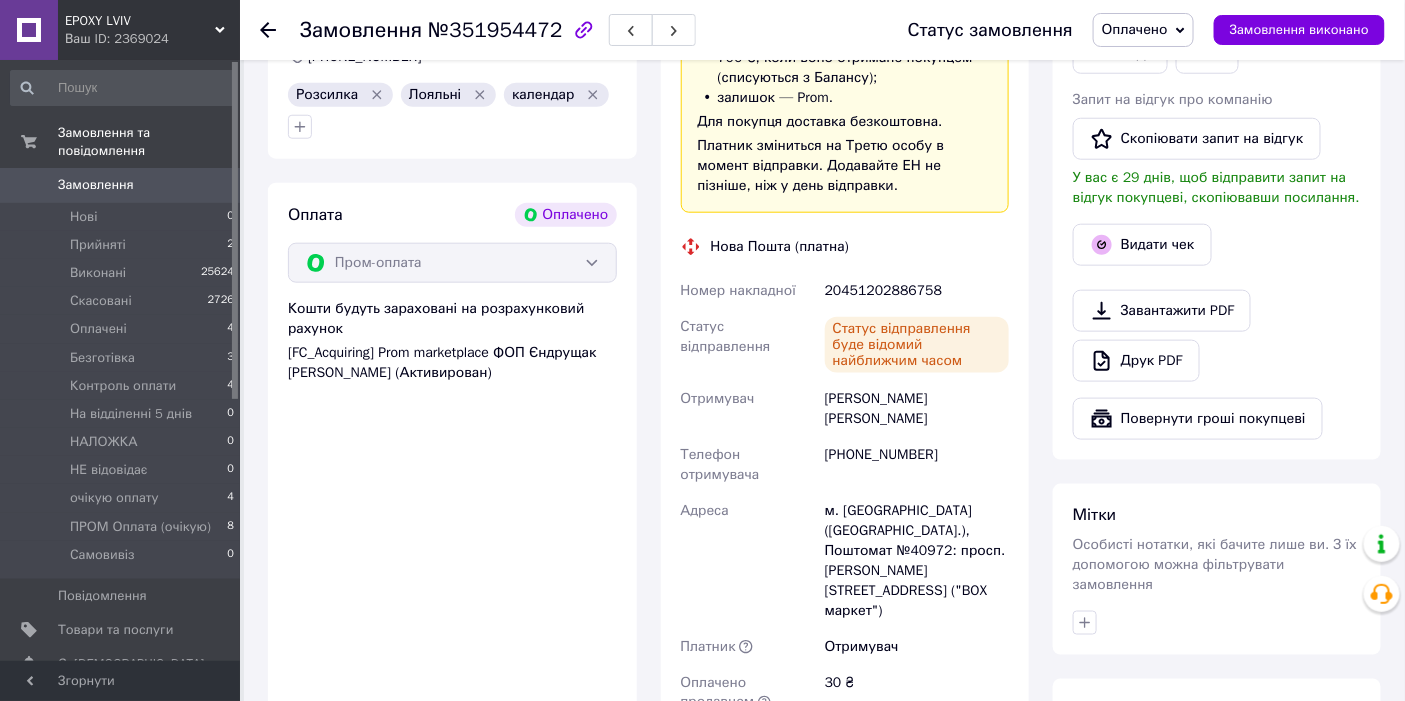 scroll, scrollTop: 555, scrollLeft: 0, axis: vertical 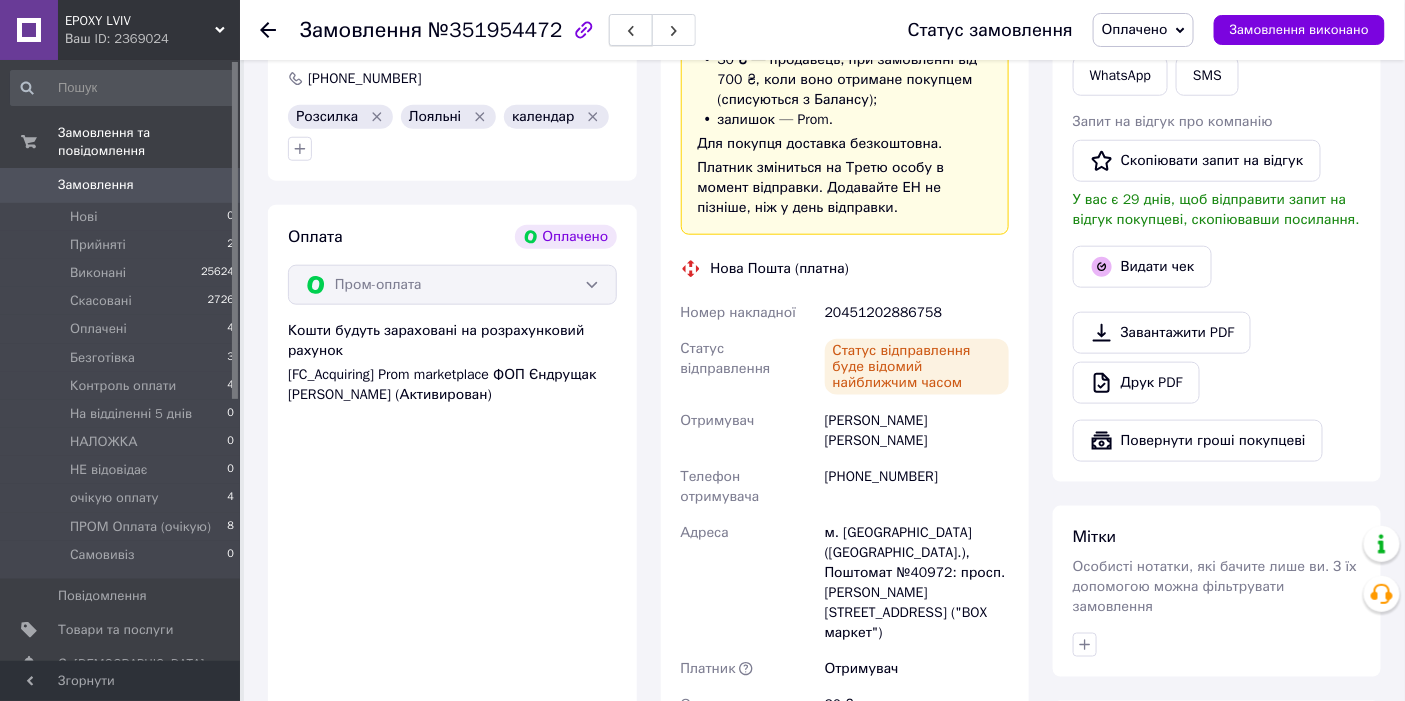 click at bounding box center [631, 30] 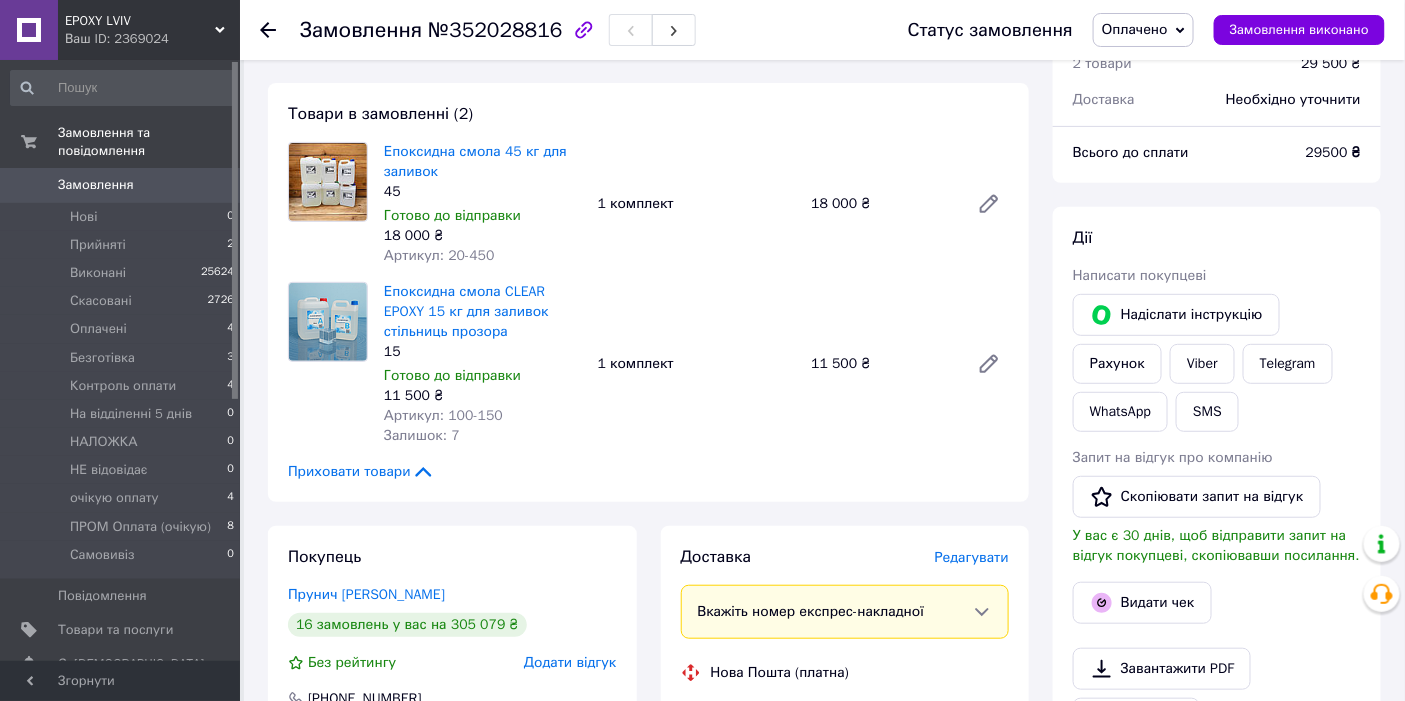 scroll, scrollTop: 111, scrollLeft: 0, axis: vertical 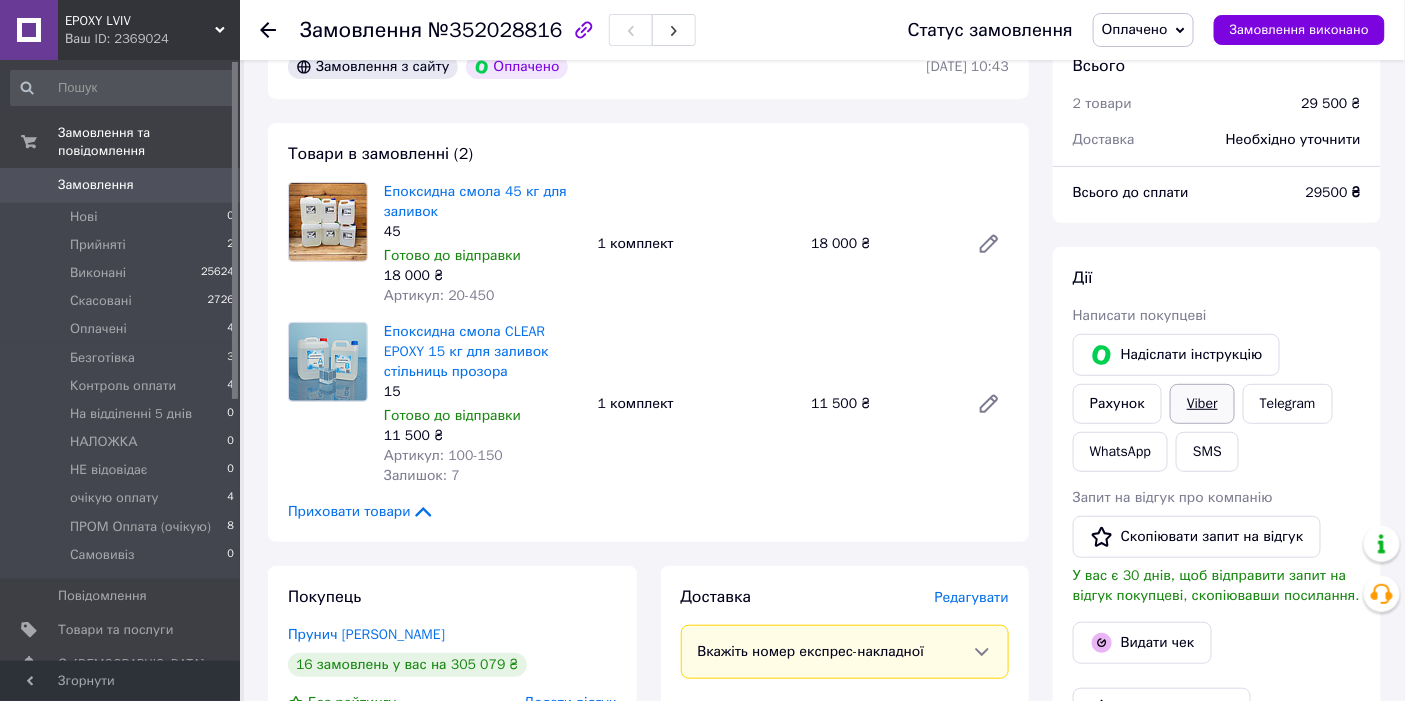 click on "Viber" at bounding box center [1202, 404] 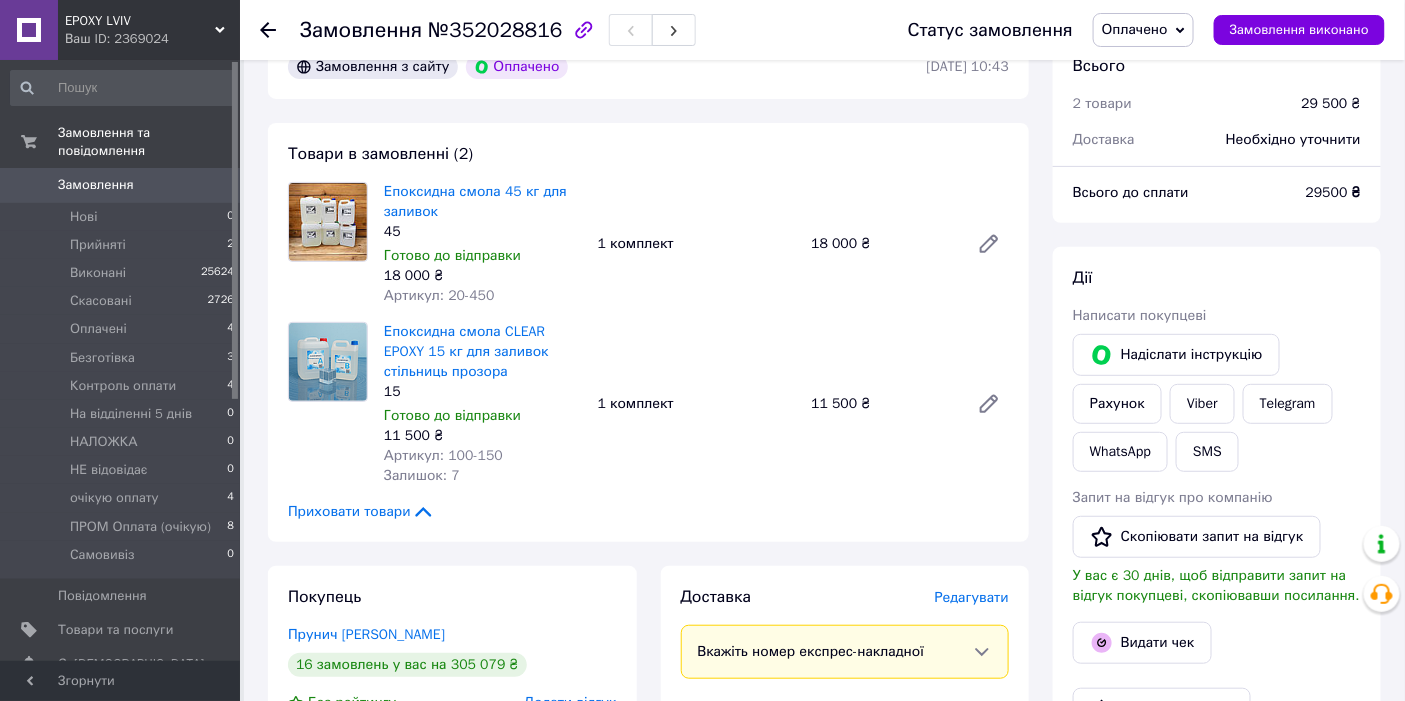 scroll, scrollTop: 0, scrollLeft: 0, axis: both 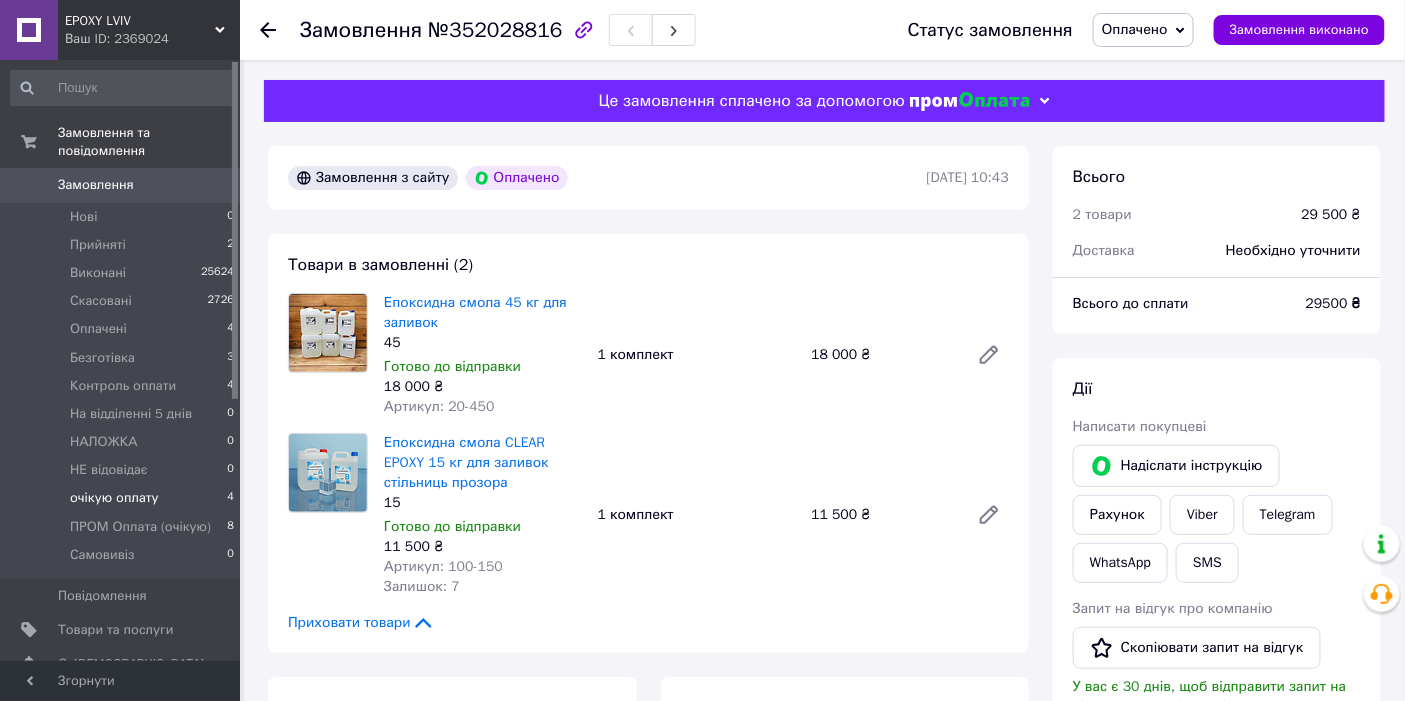 click on "очікую оплату 4" at bounding box center [123, 498] 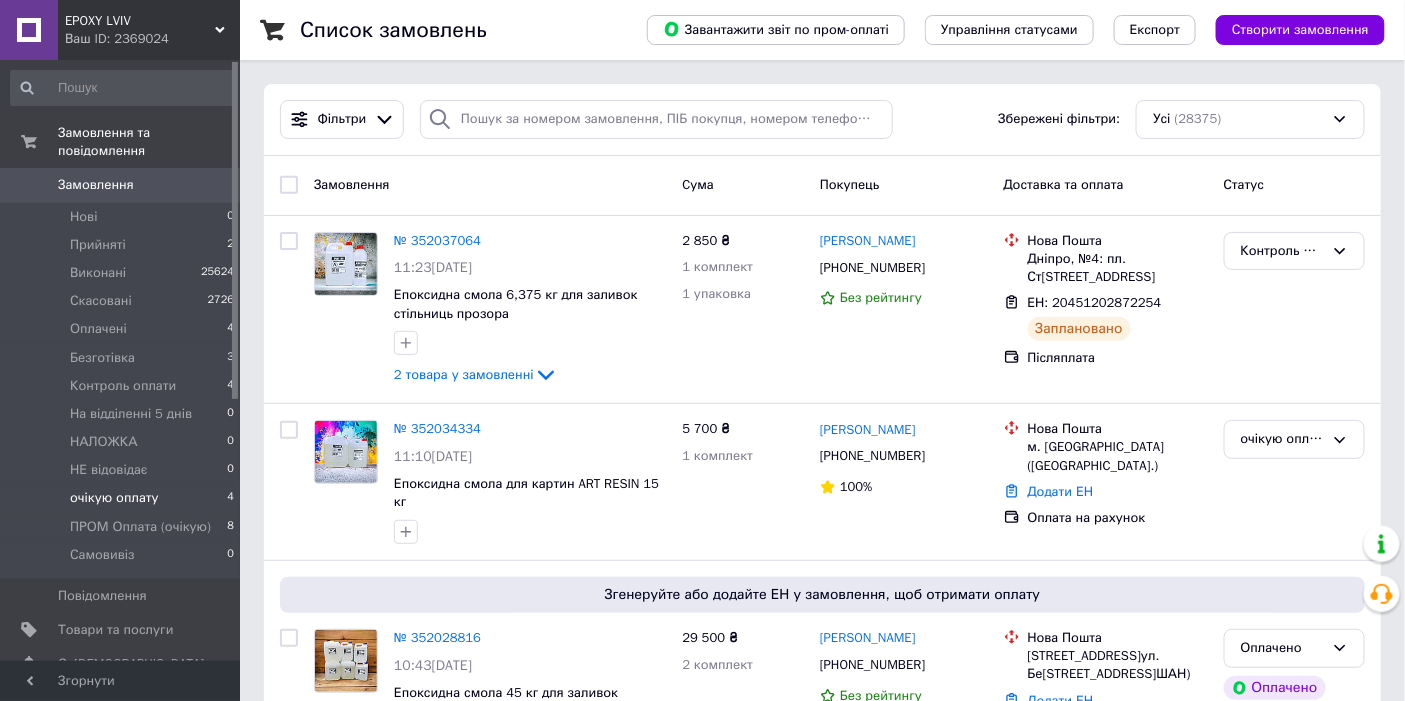click on "очікую оплату 4" at bounding box center (123, 498) 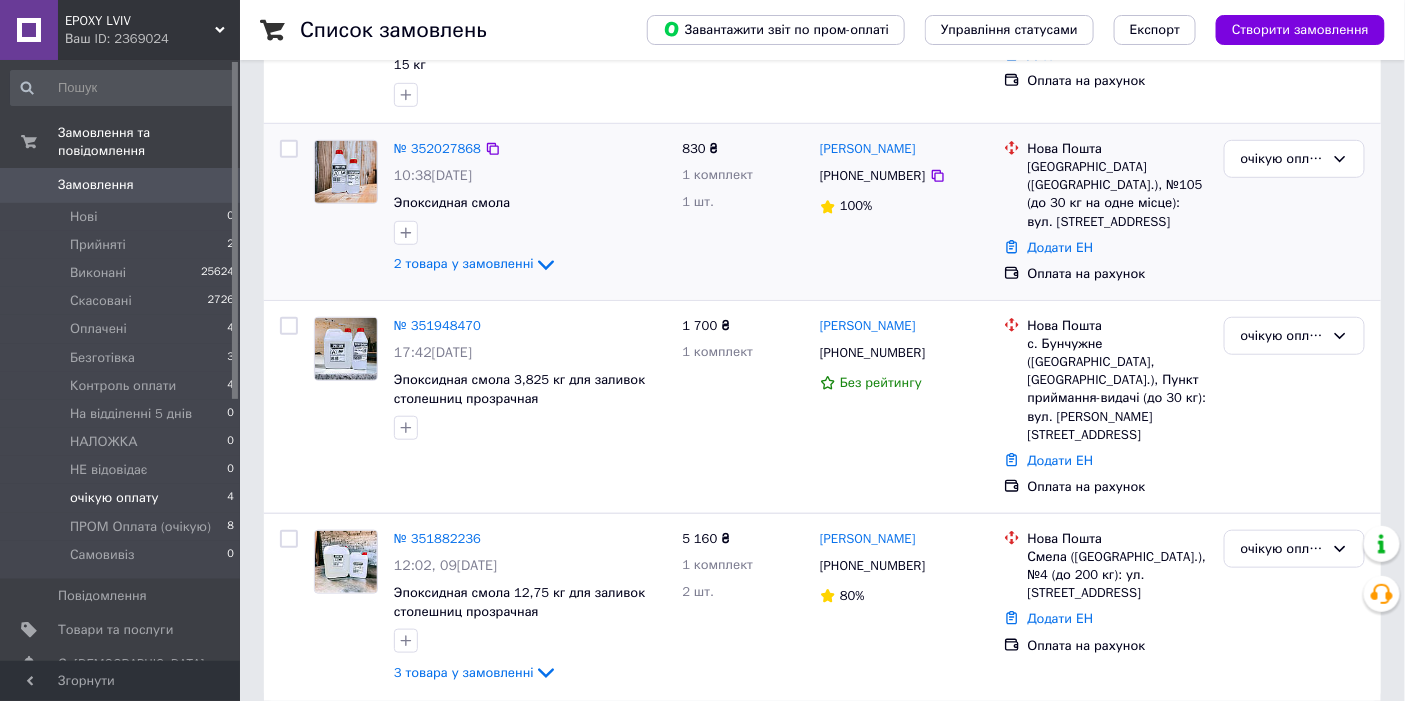 scroll, scrollTop: 324, scrollLeft: 0, axis: vertical 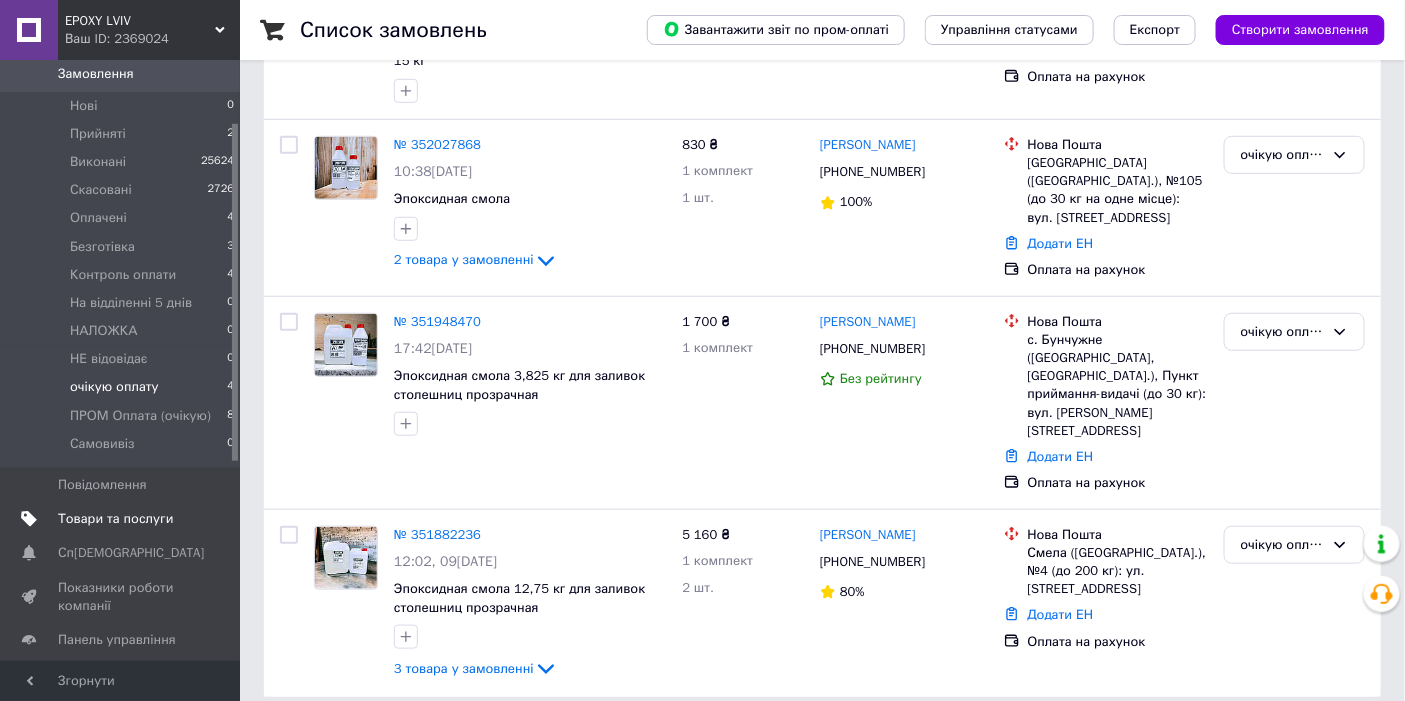 click on "Товари та послуги" at bounding box center (123, 519) 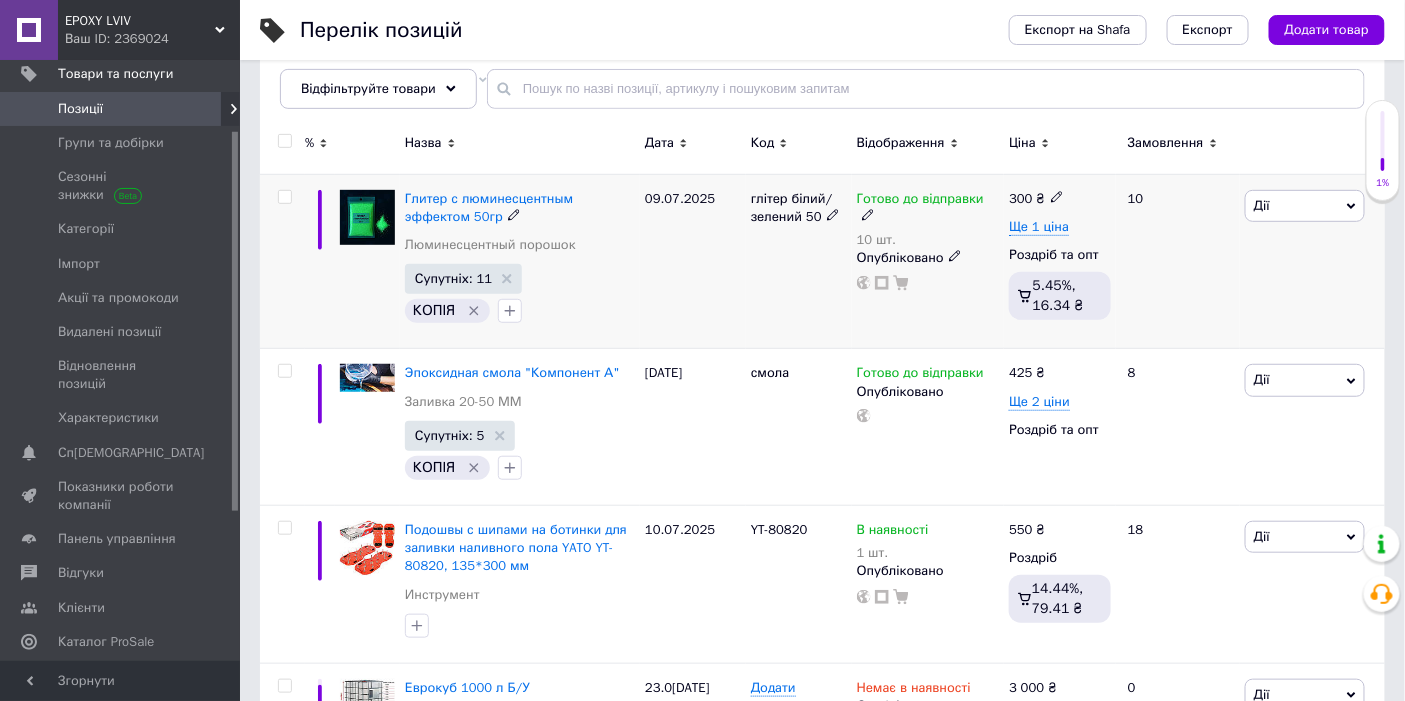 scroll, scrollTop: 444, scrollLeft: 0, axis: vertical 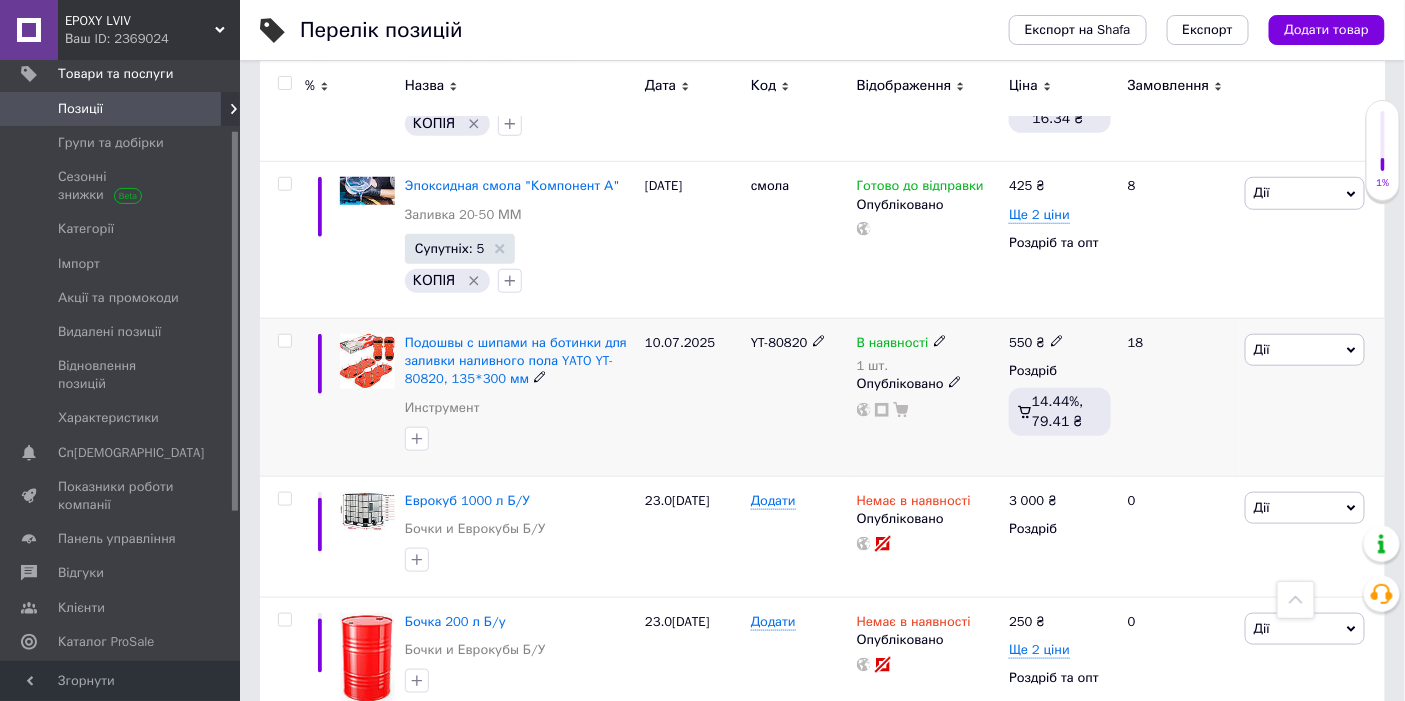 click 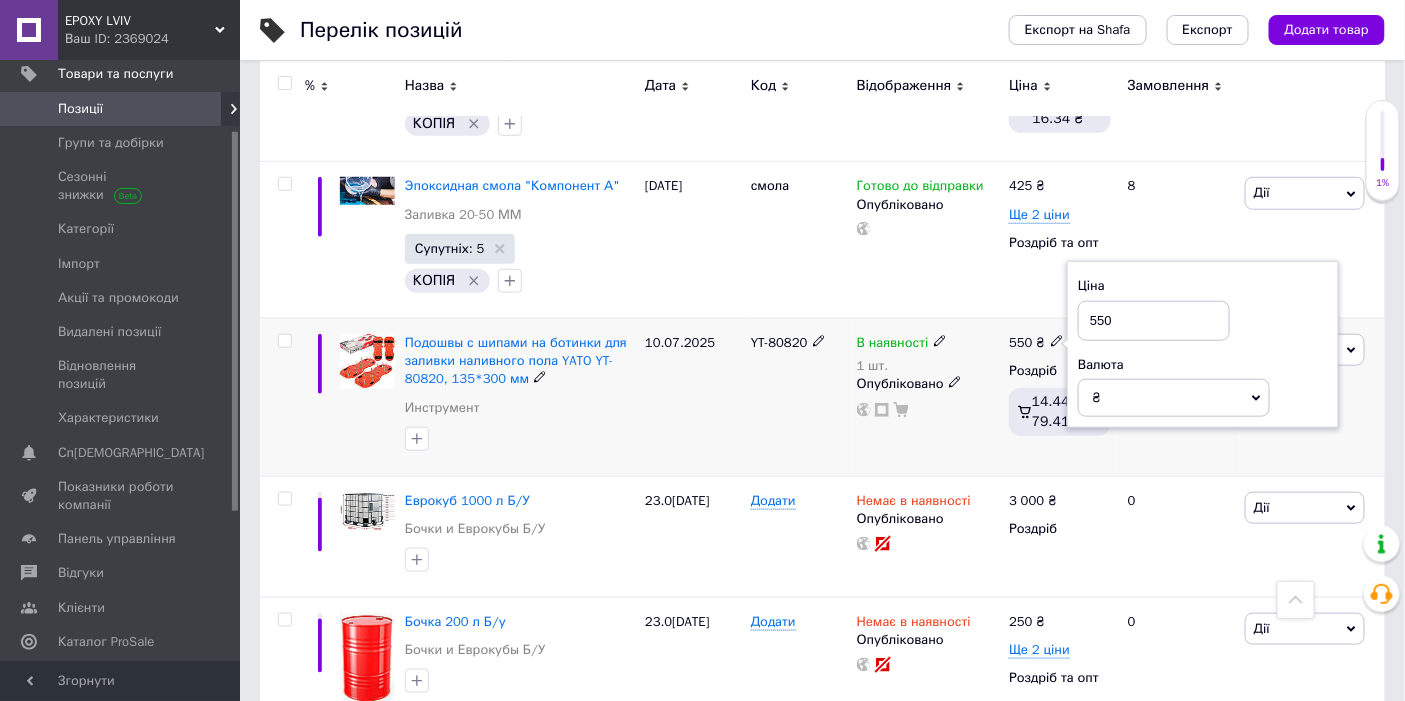 click on "550" at bounding box center (1154, 321) 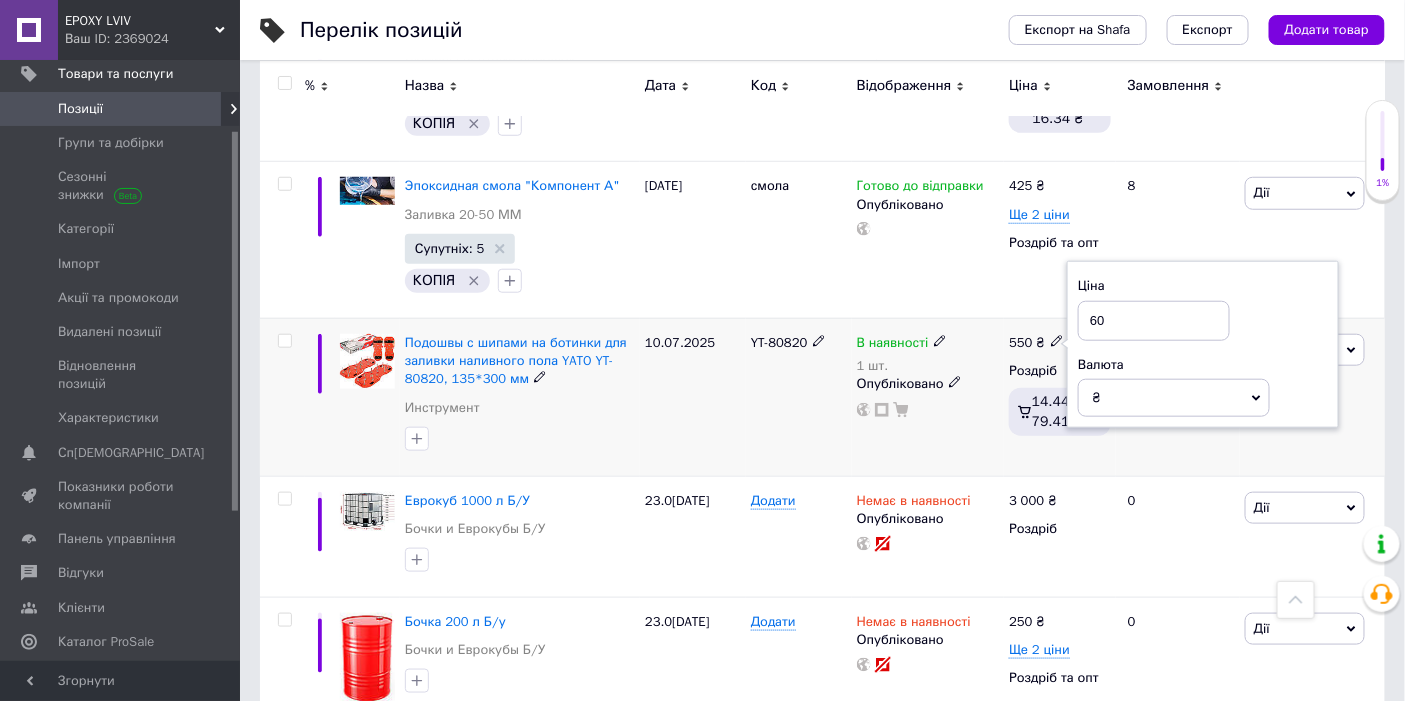 type on "600" 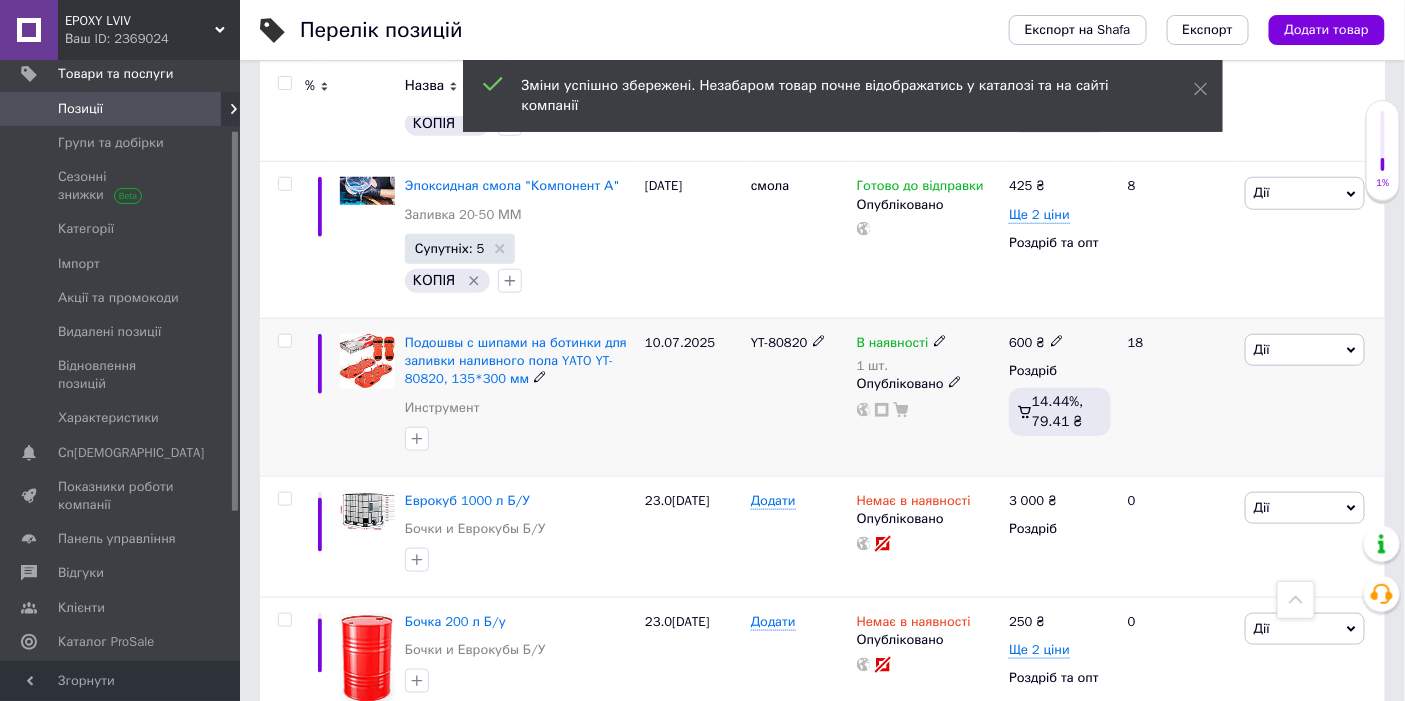 click 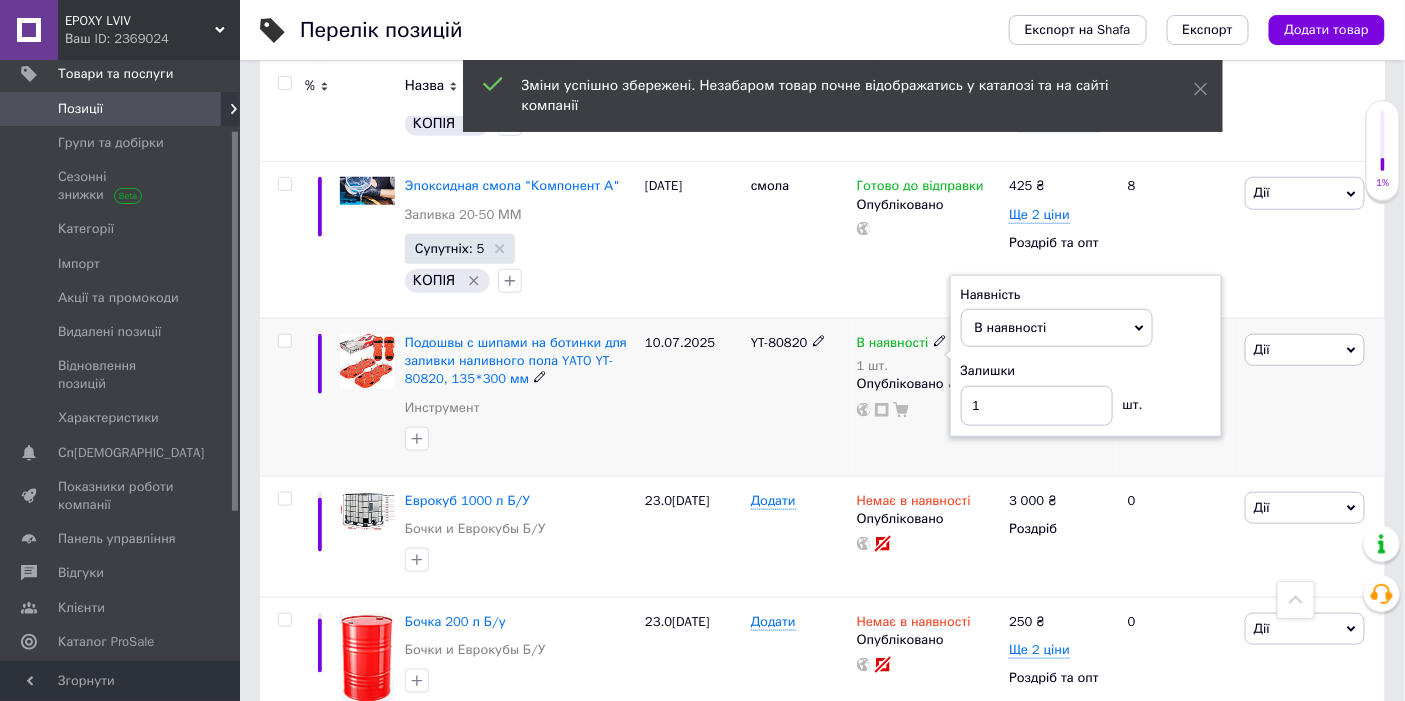 click on "Залишки" at bounding box center [1086, 371] 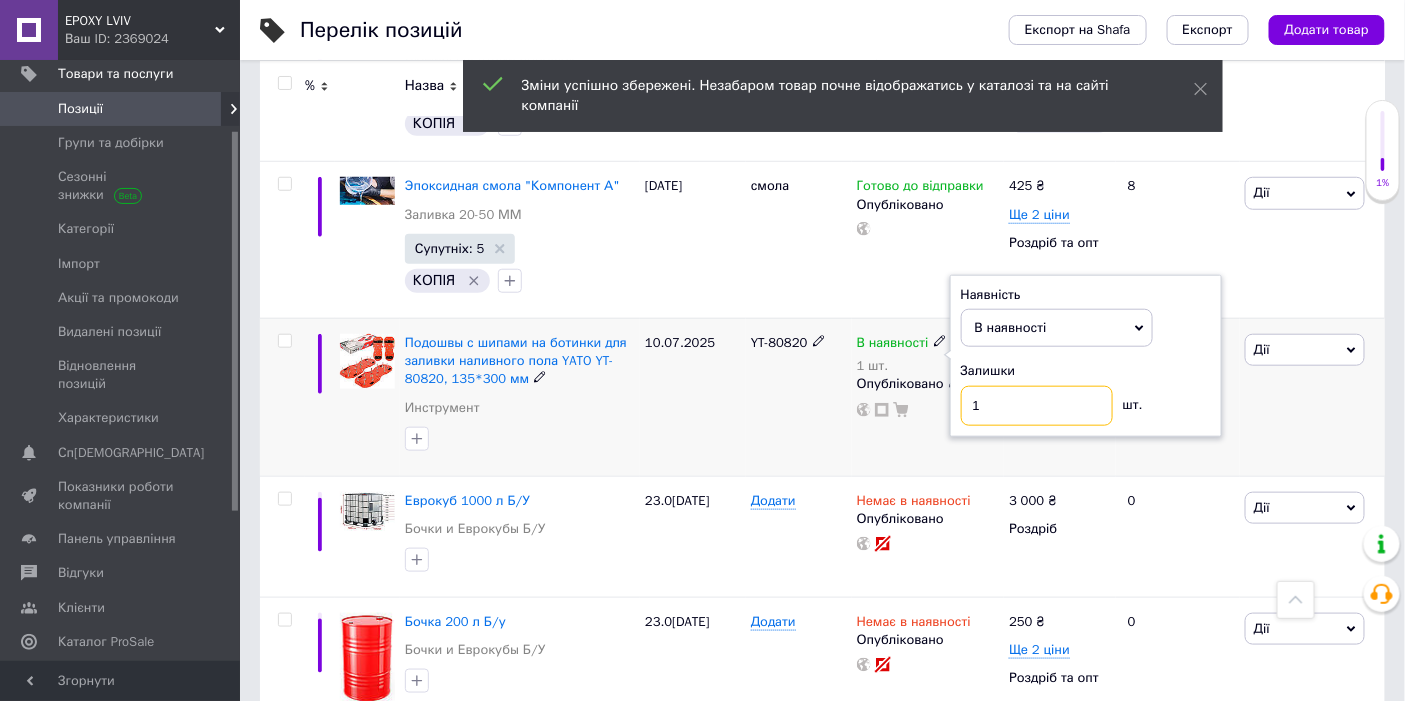 click on "1" at bounding box center [1037, 406] 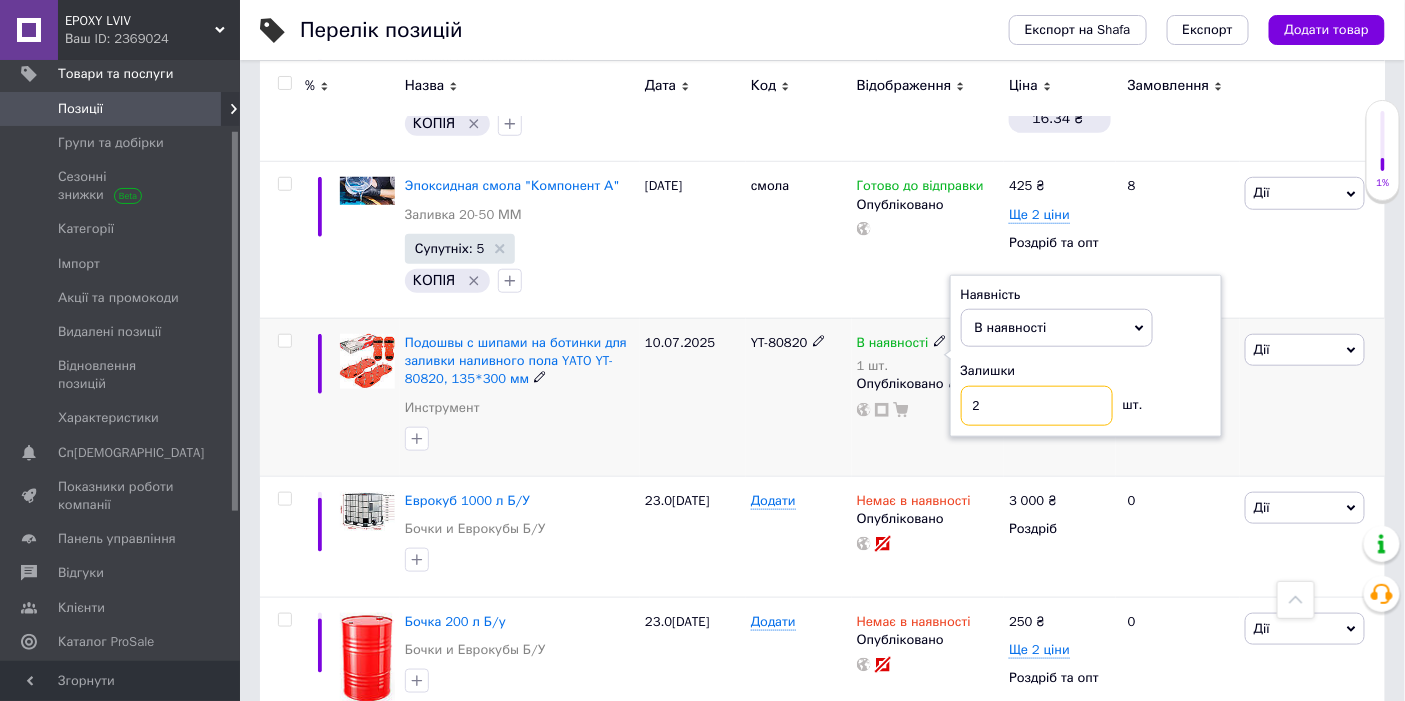 type on "2" 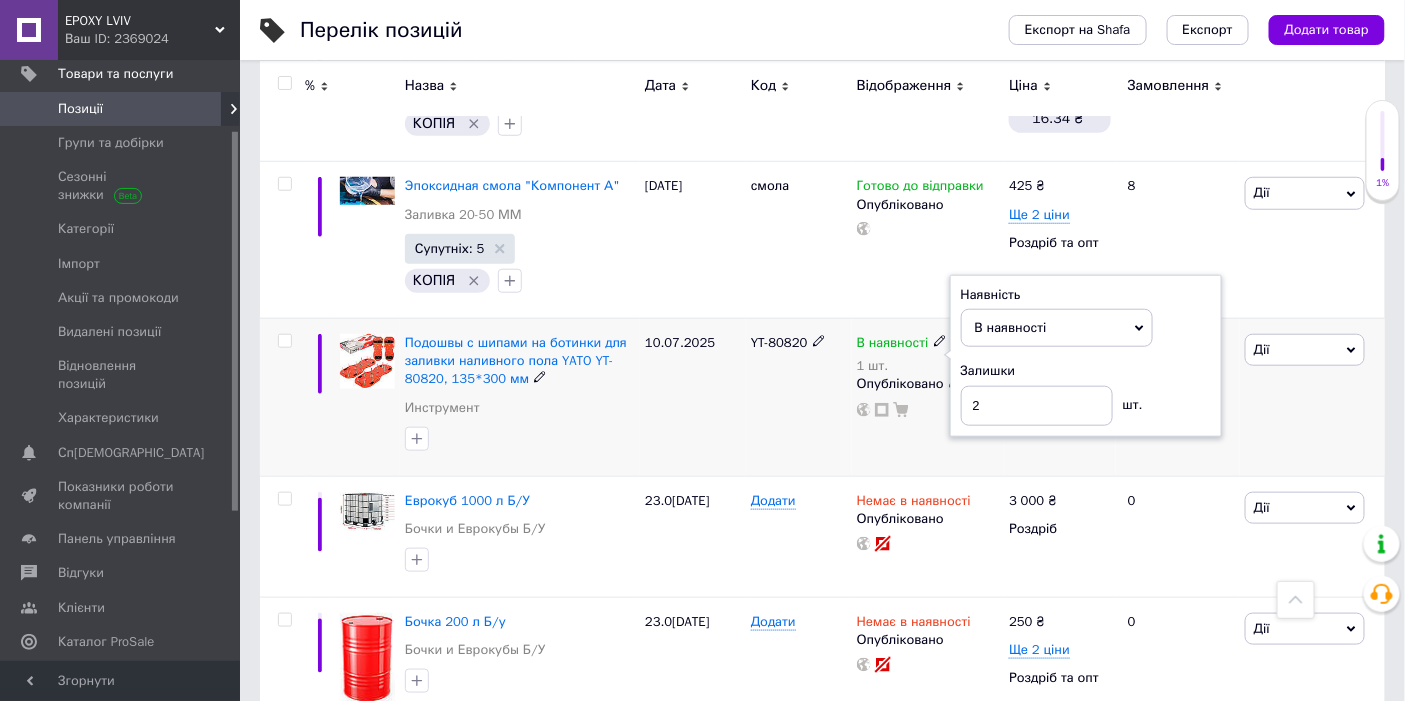 click on "10.07.2025" at bounding box center [693, 397] 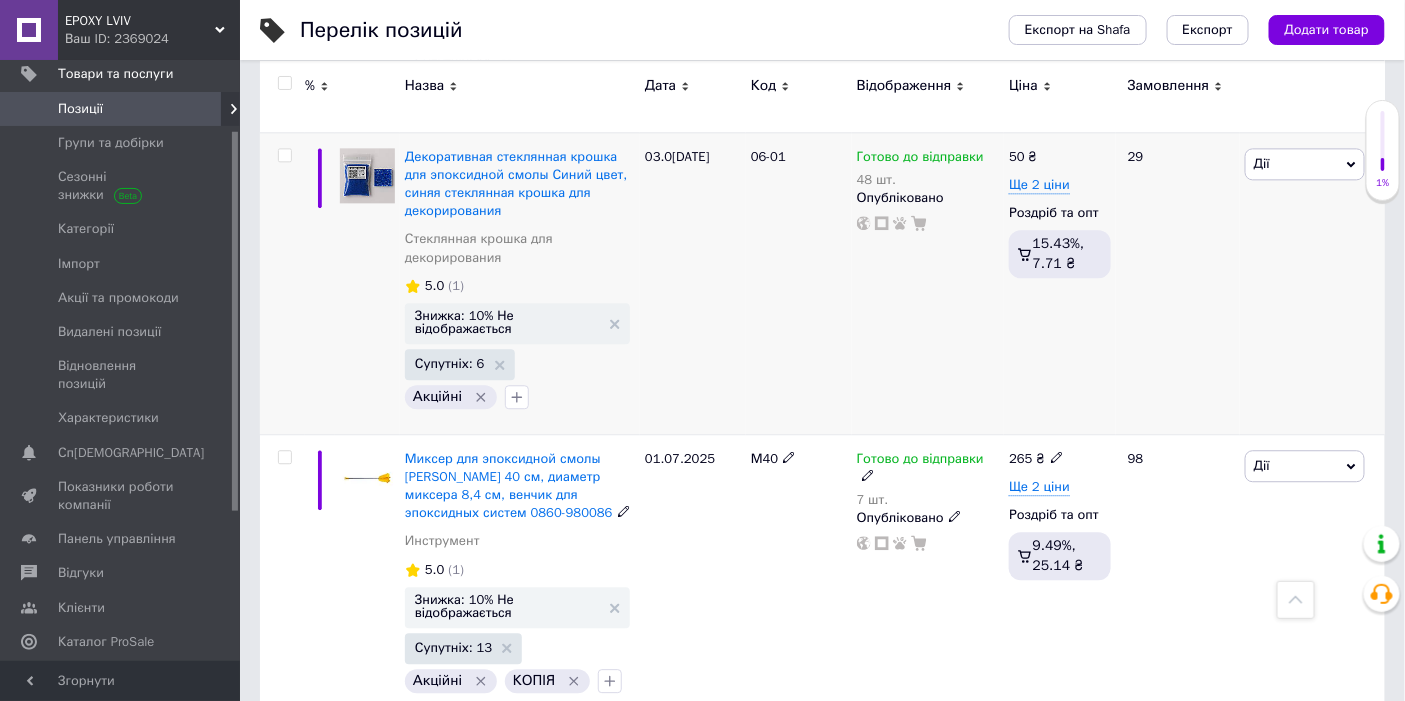 scroll, scrollTop: 4043, scrollLeft: 0, axis: vertical 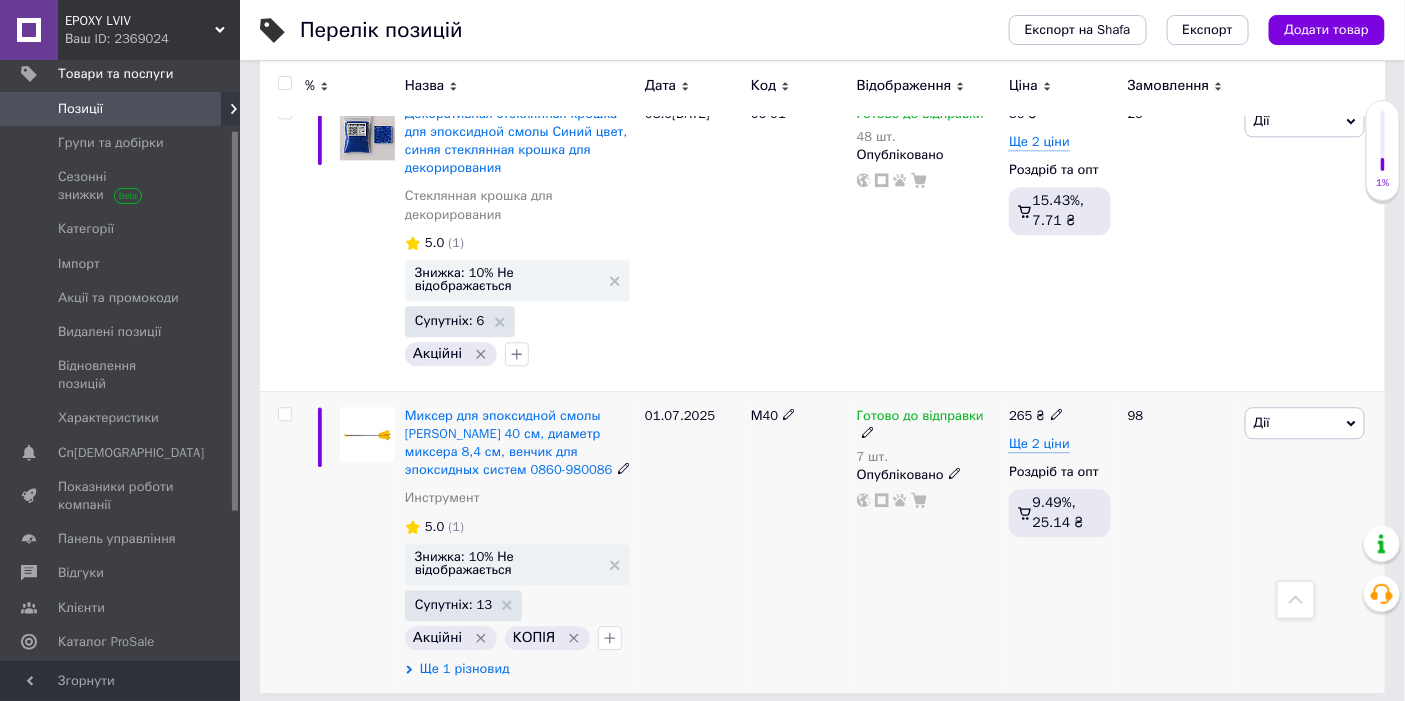 click on "Ще 1 різновид" at bounding box center (465, 669) 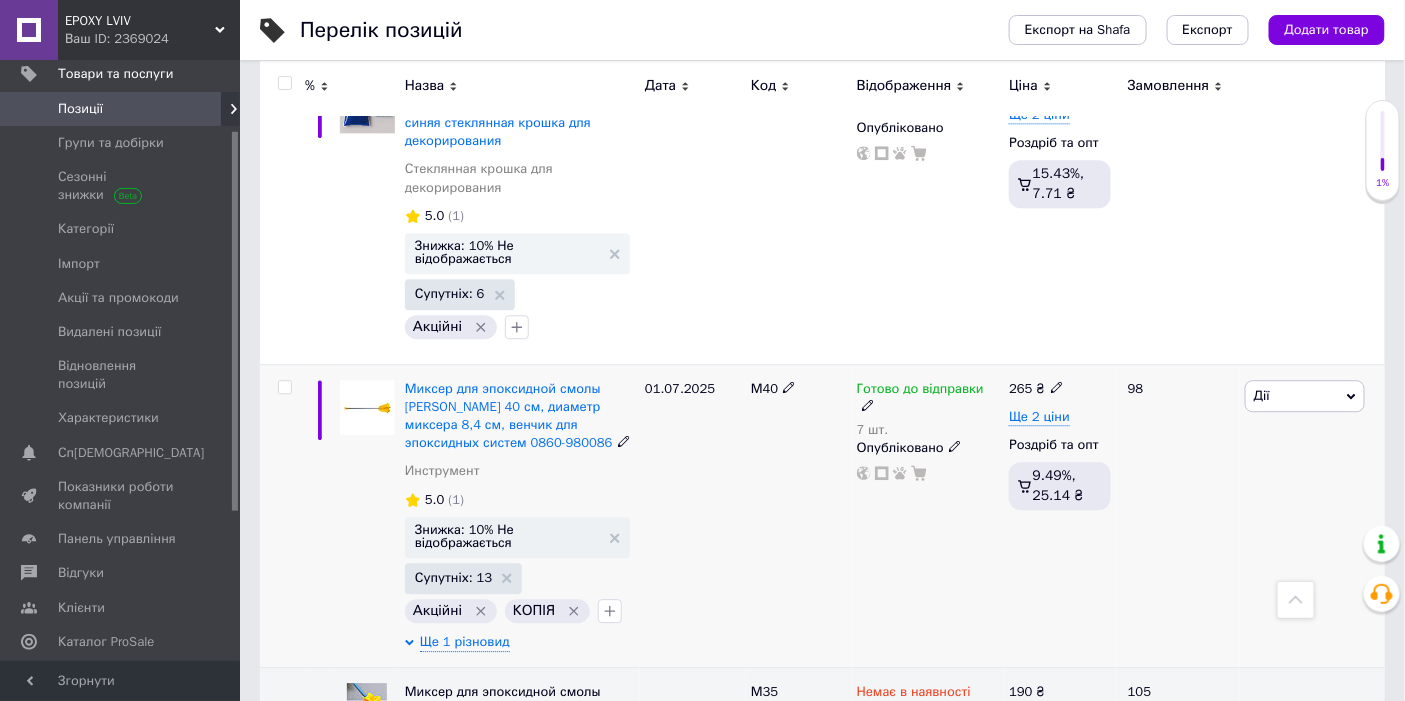 scroll, scrollTop: 4138, scrollLeft: 0, axis: vertical 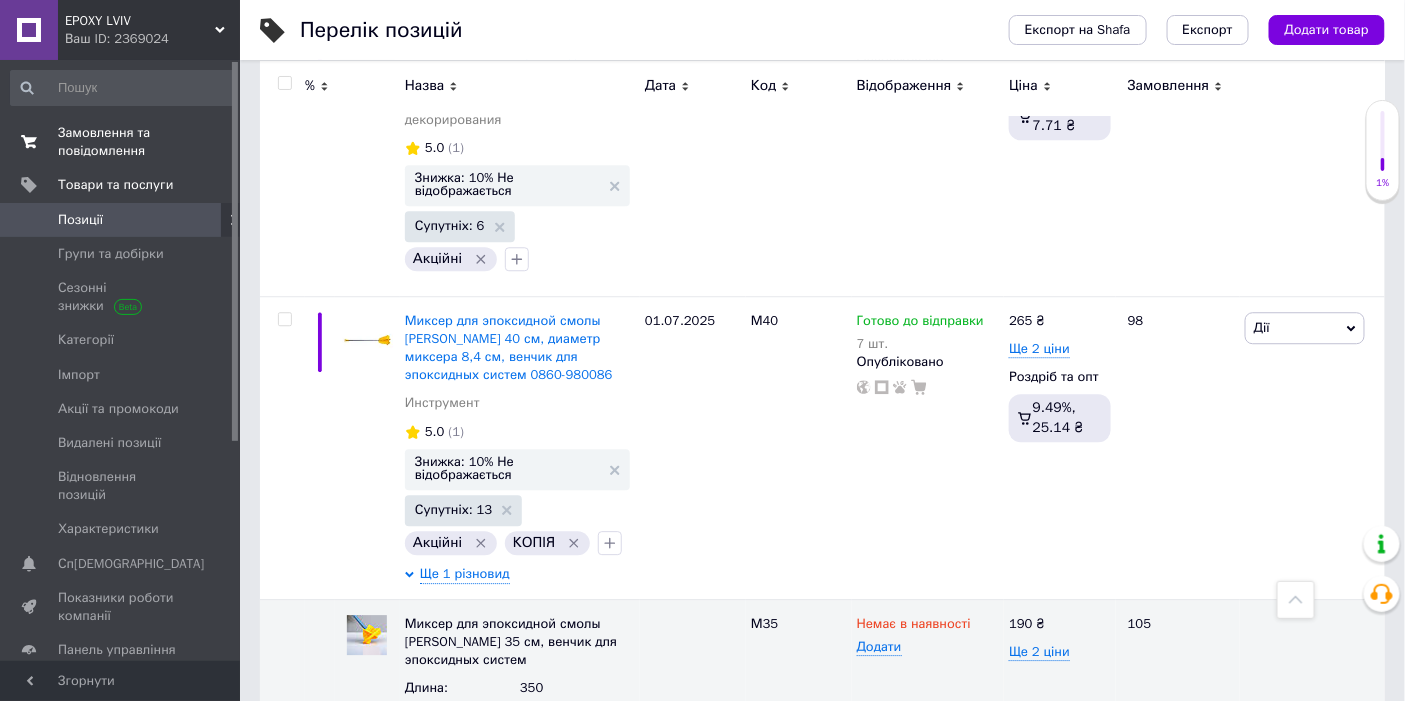 click on "Замовлення та повідомлення" at bounding box center [121, 142] 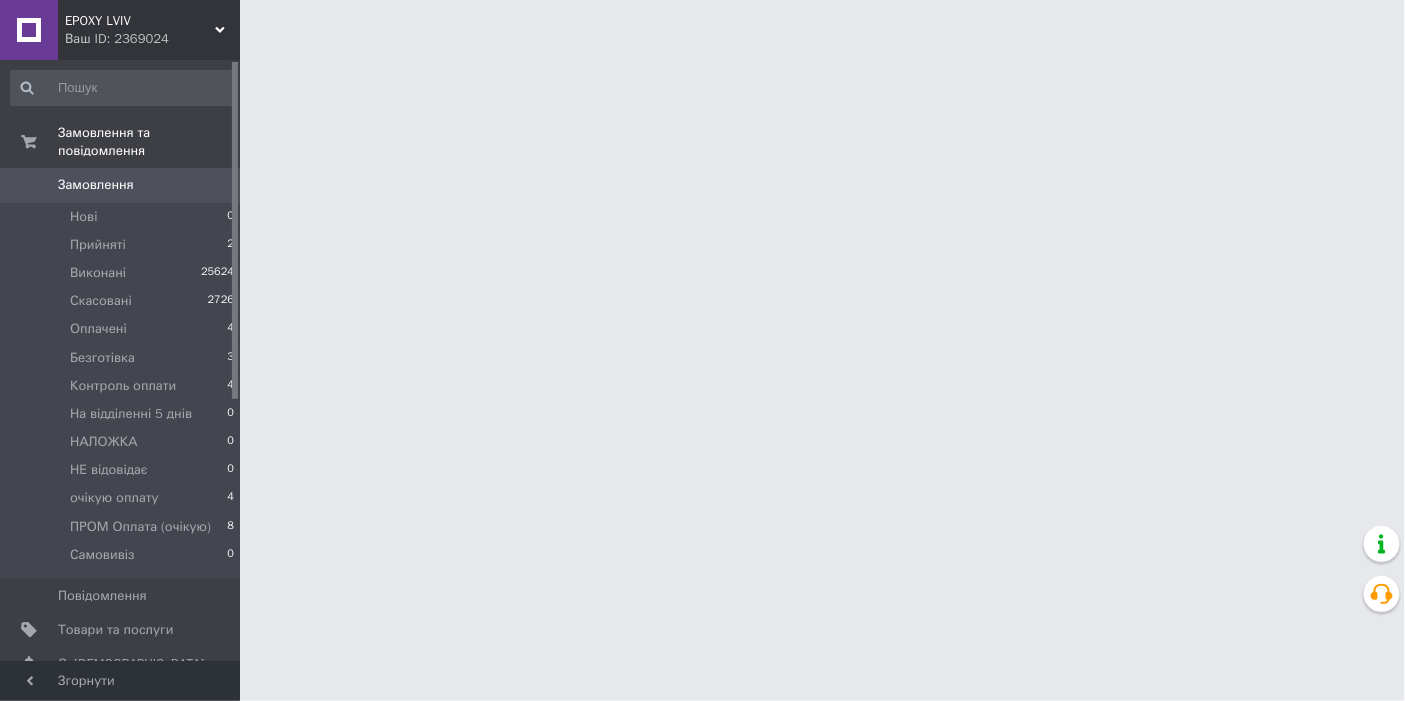 scroll, scrollTop: 0, scrollLeft: 0, axis: both 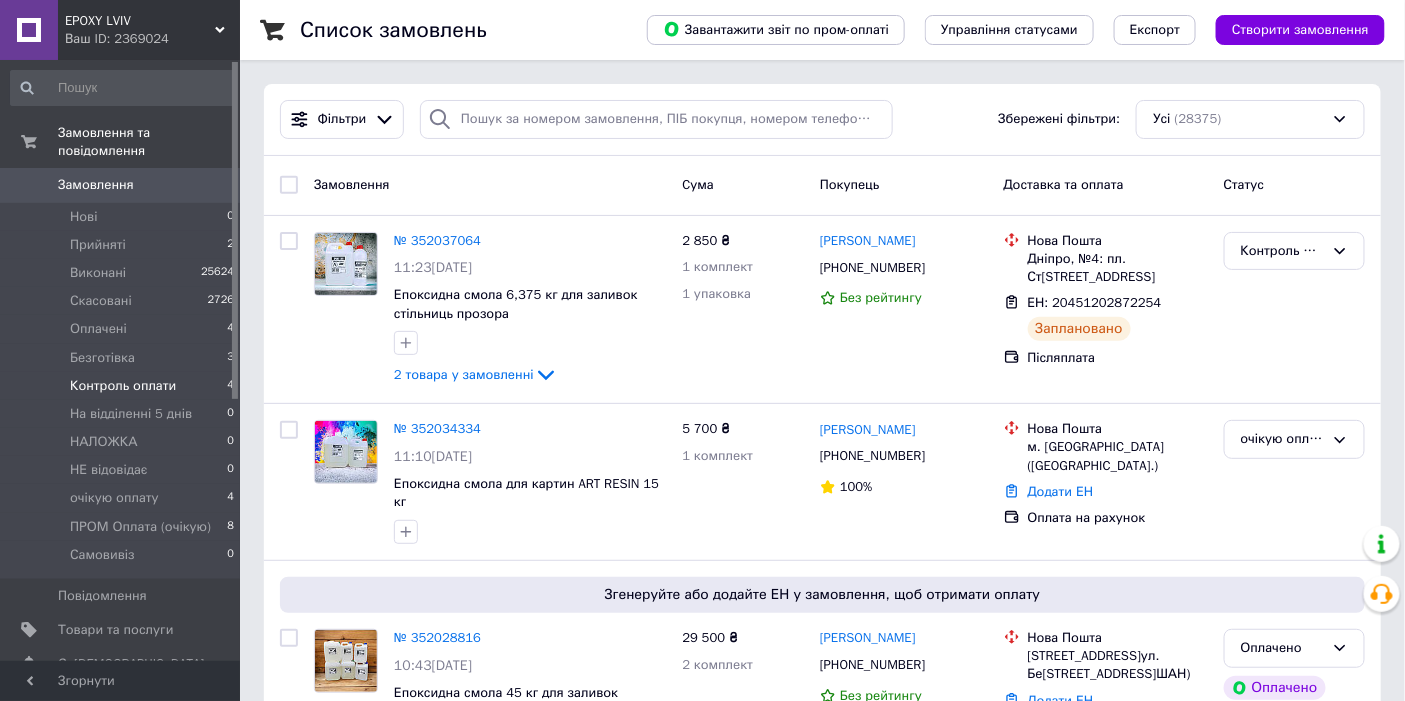 click on "Контроль оплати" at bounding box center [123, 386] 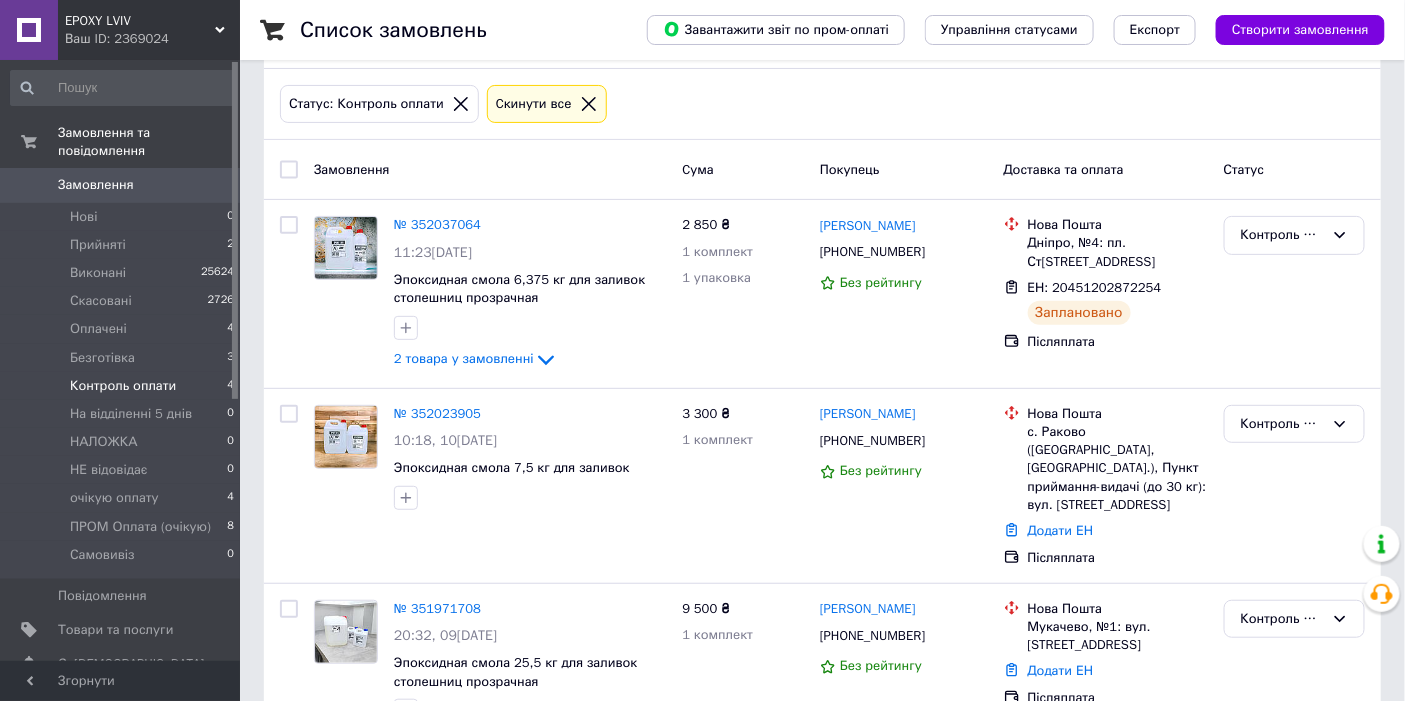 scroll, scrollTop: 111, scrollLeft: 0, axis: vertical 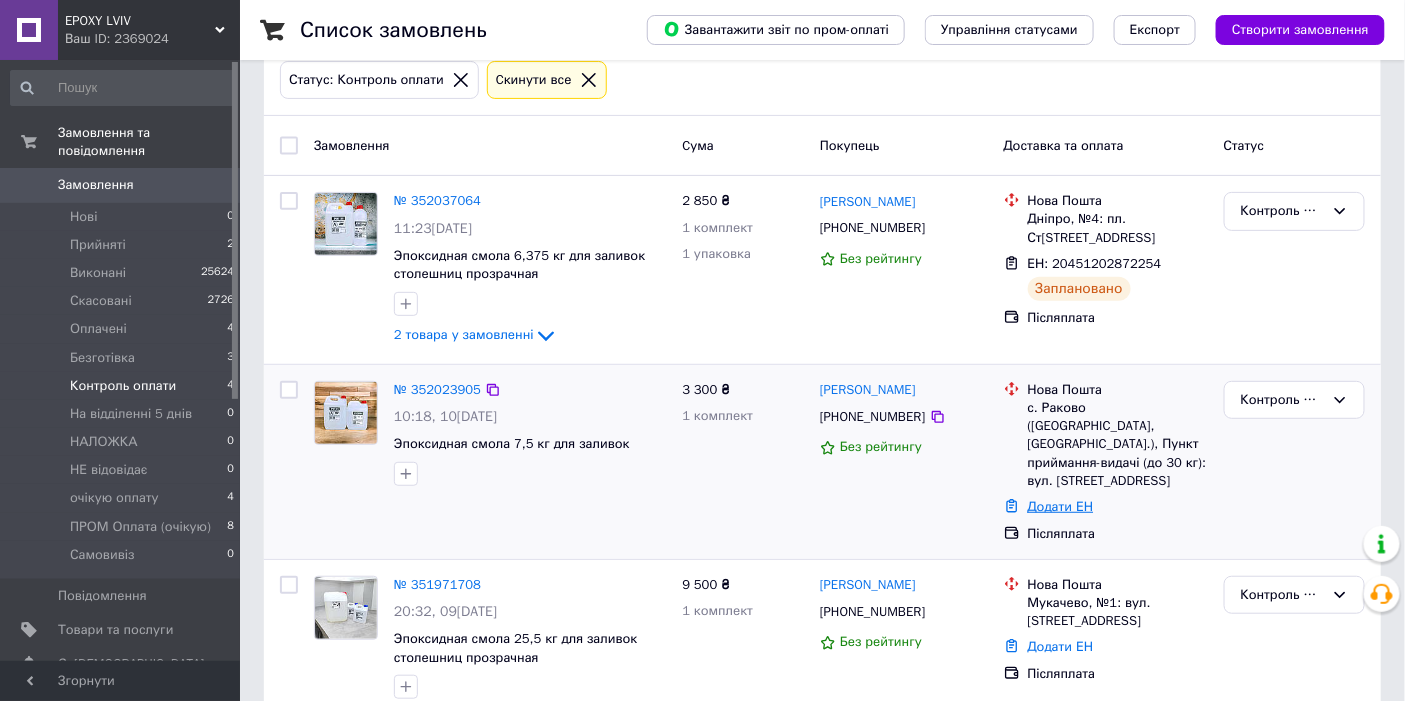 click on "Додати ЕН" at bounding box center (1061, 506) 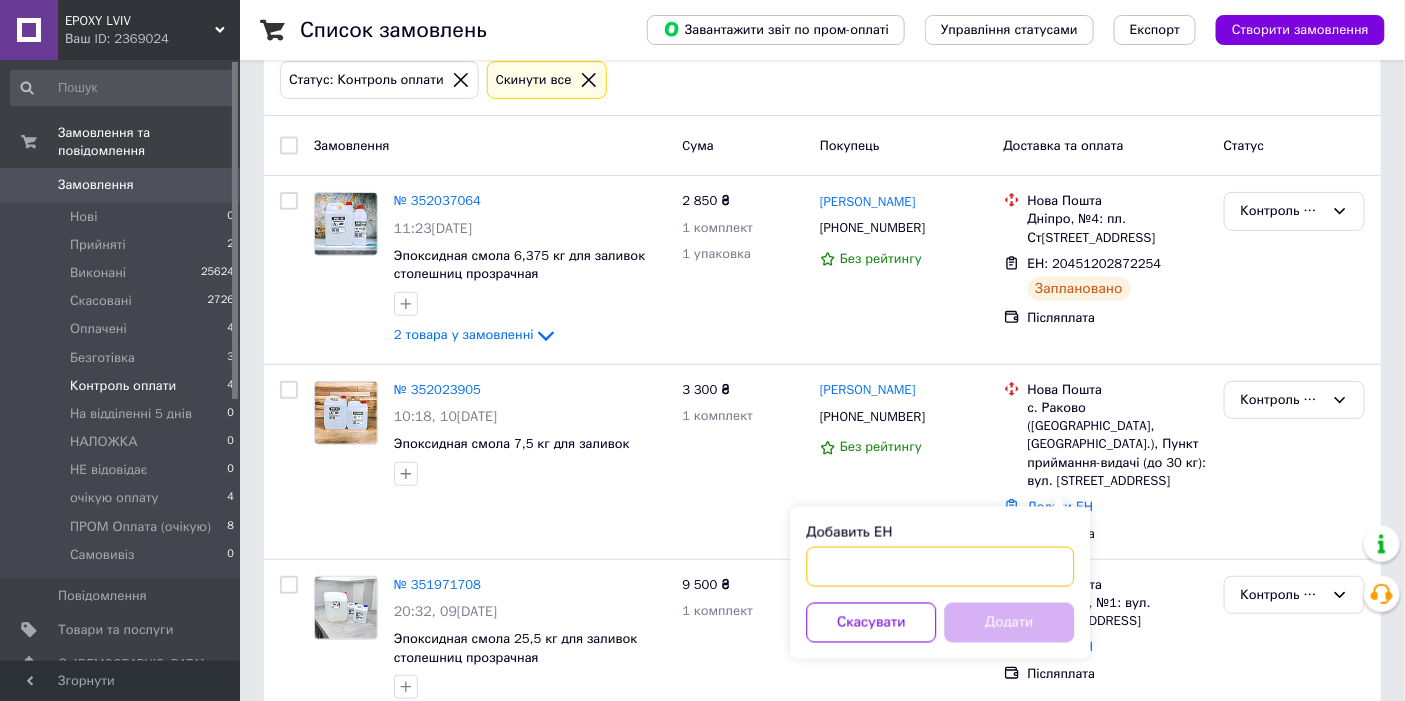 click on "Добавить ЕН" at bounding box center [941, 567] 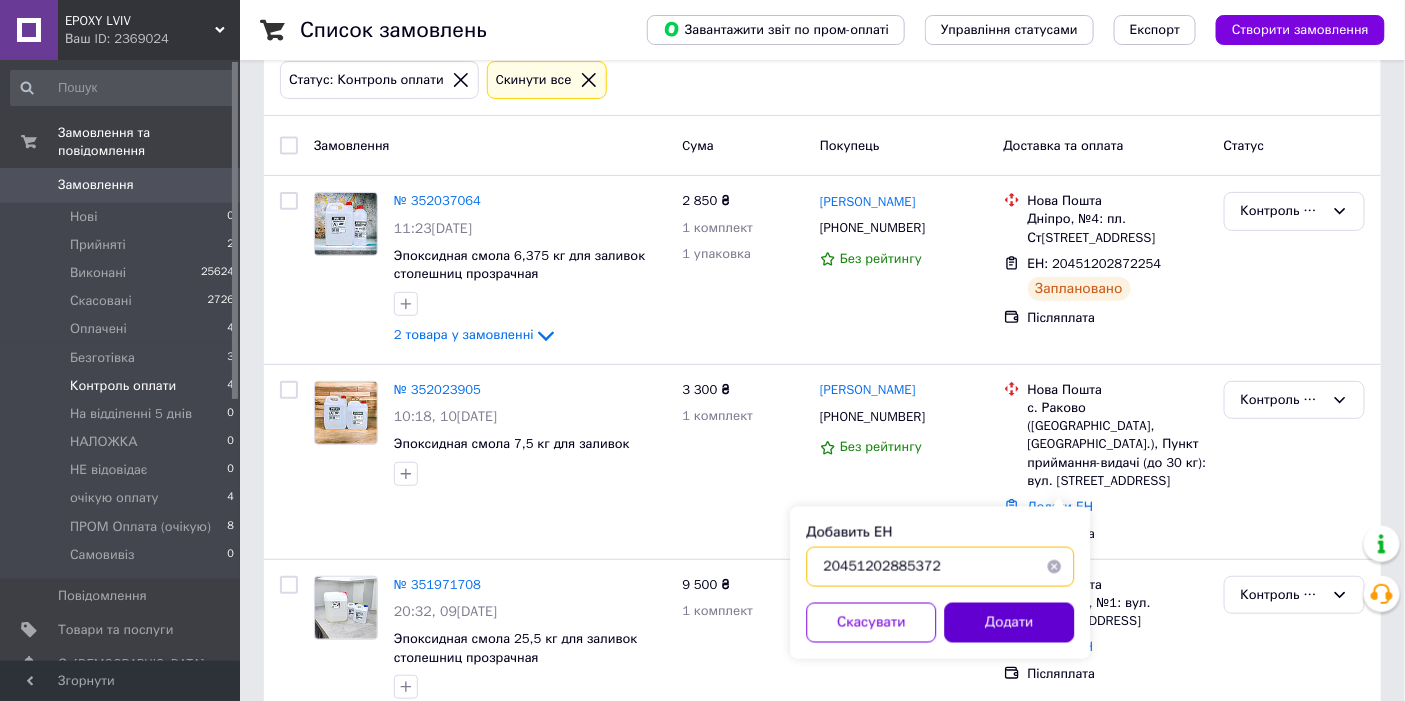 type on "20451202885372" 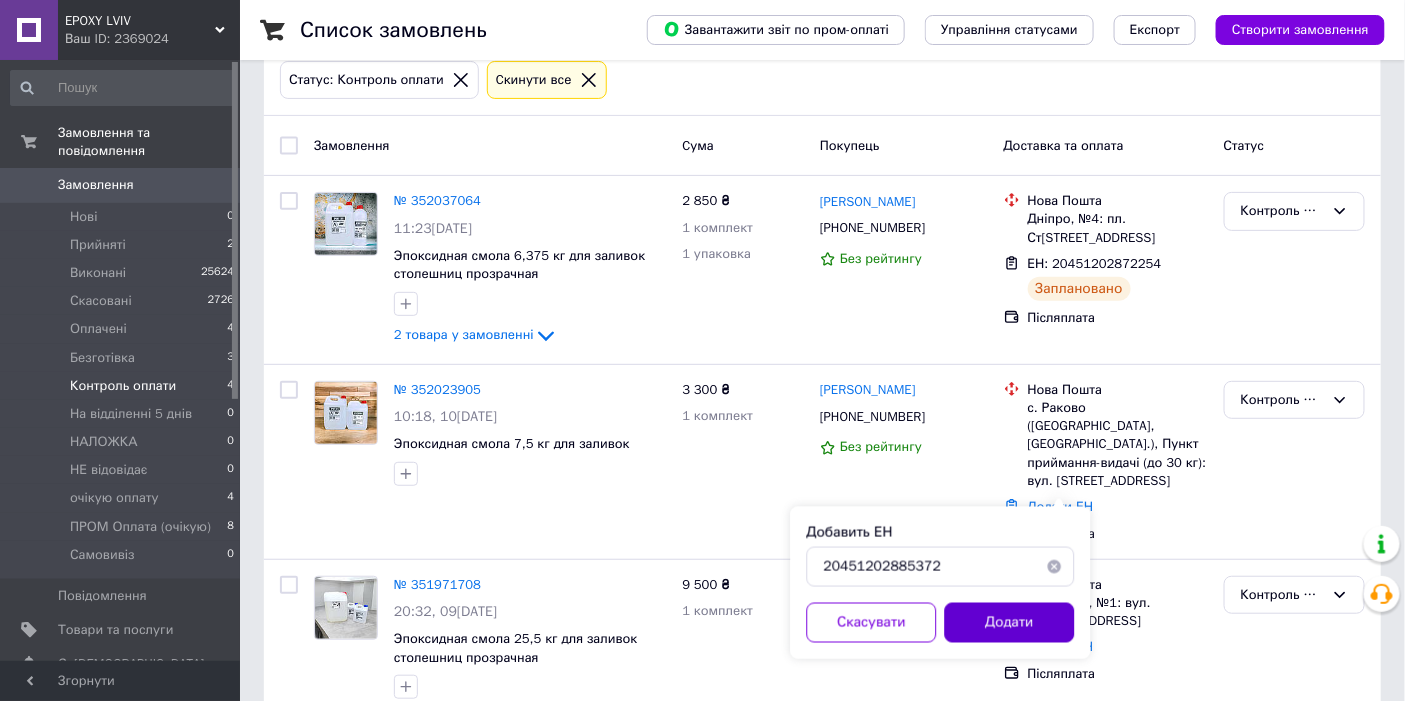 click on "Додати" at bounding box center [1010, 623] 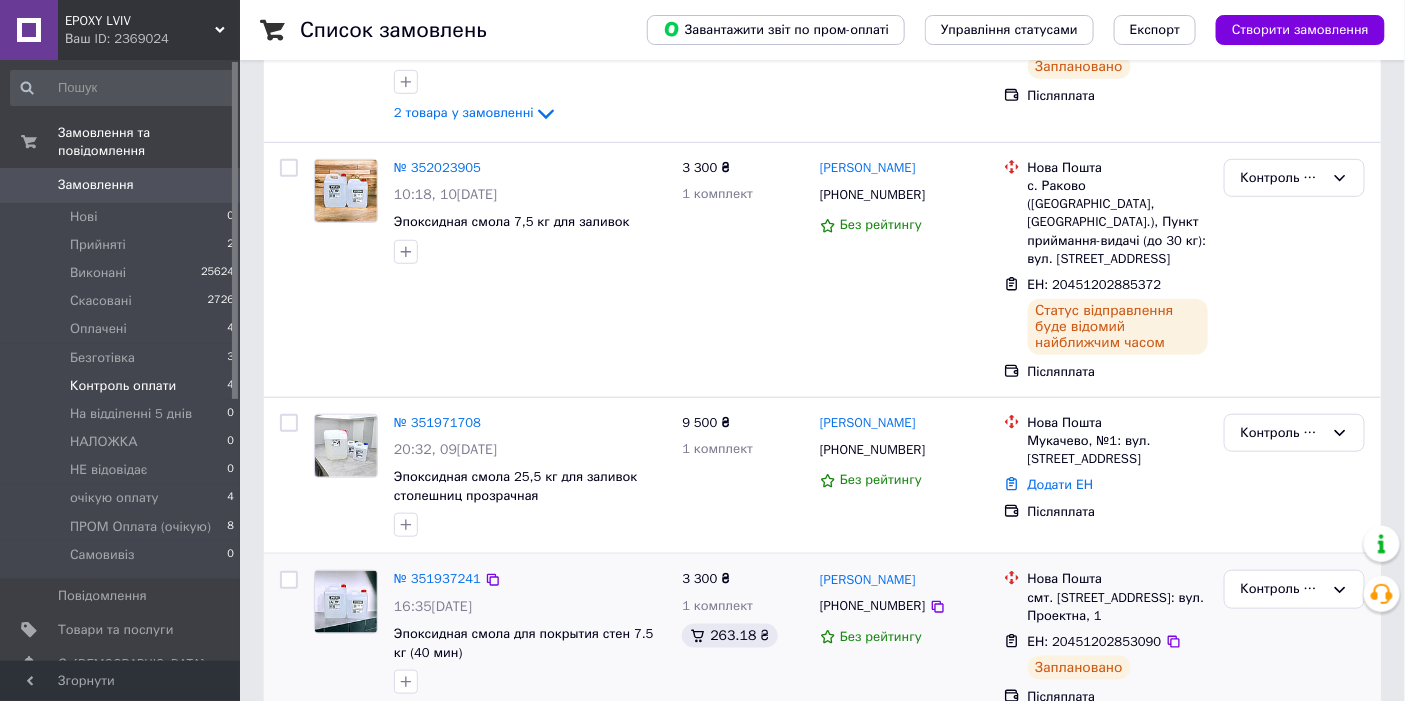 scroll, scrollTop: 364, scrollLeft: 0, axis: vertical 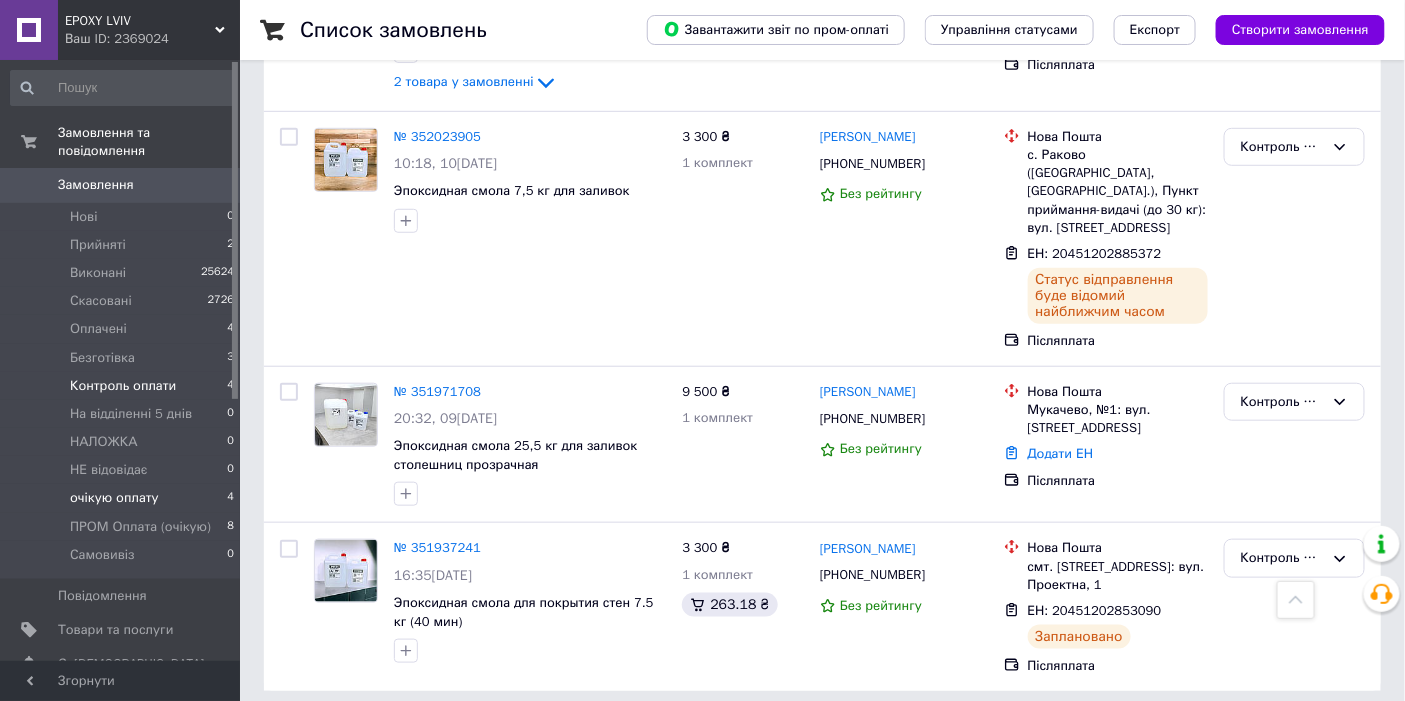 click on "очікую оплату" at bounding box center [114, 498] 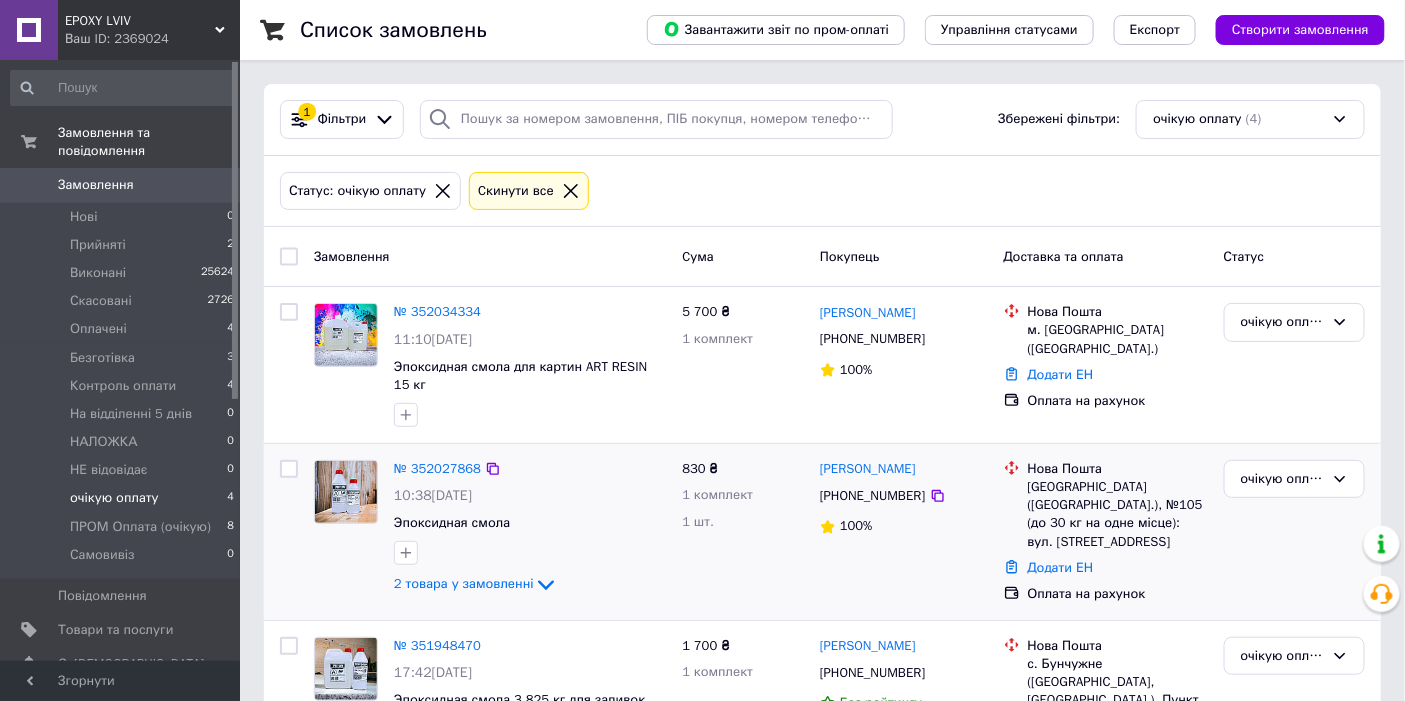 scroll, scrollTop: 324, scrollLeft: 0, axis: vertical 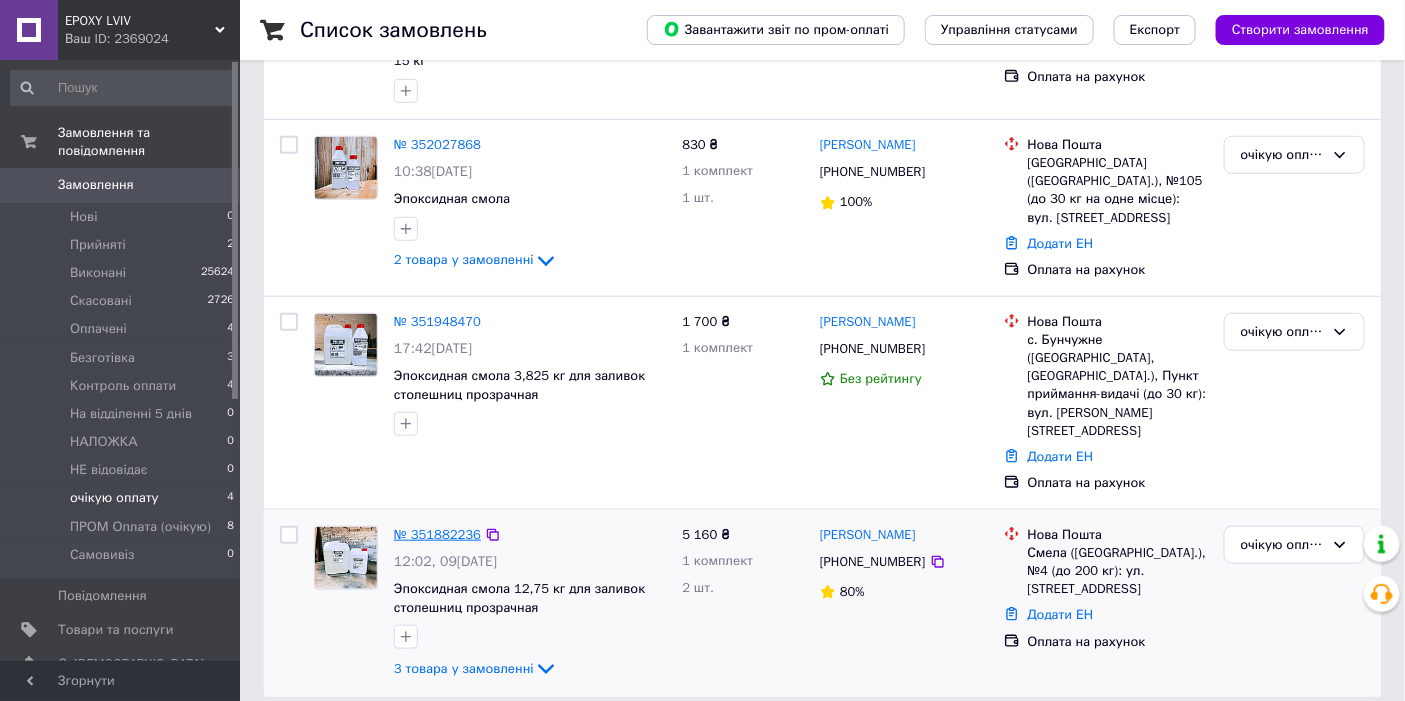 click on "№ 351882236" at bounding box center (437, 534) 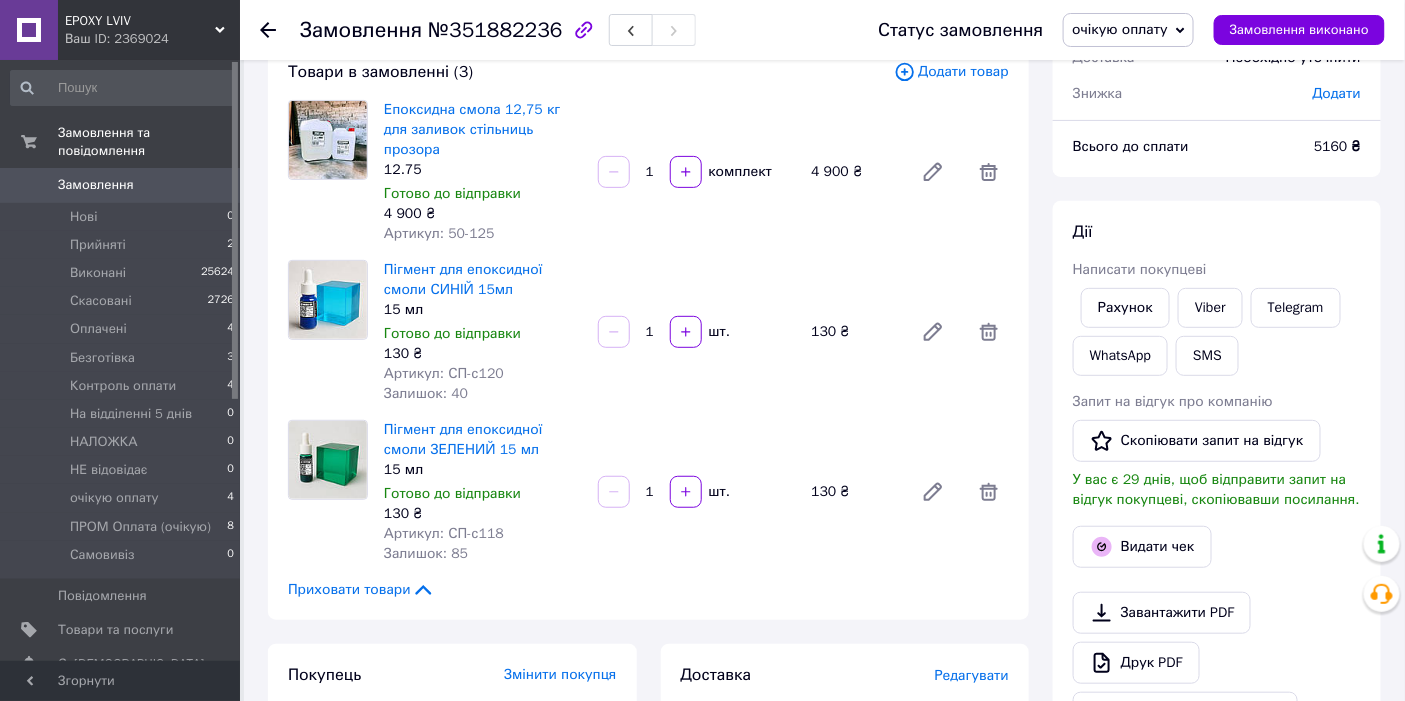 scroll, scrollTop: 0, scrollLeft: 0, axis: both 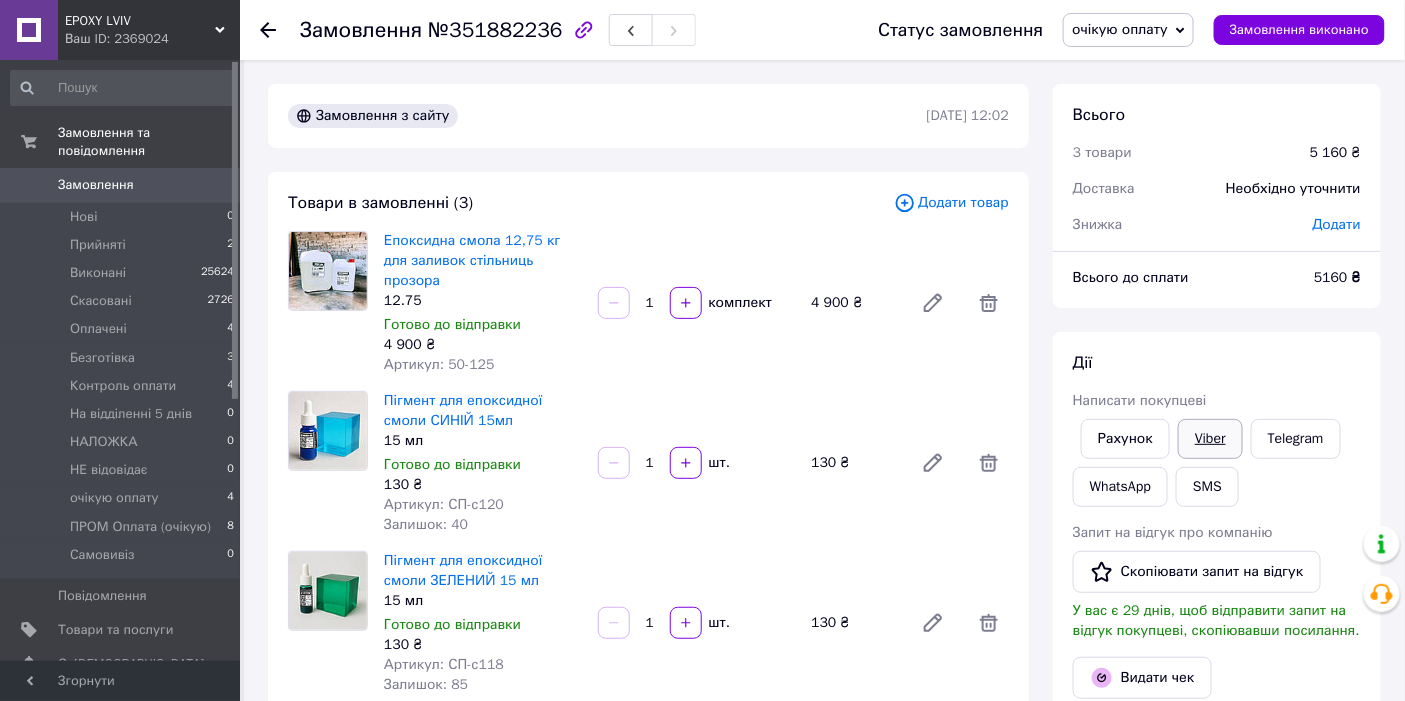 click on "Viber" at bounding box center (1210, 439) 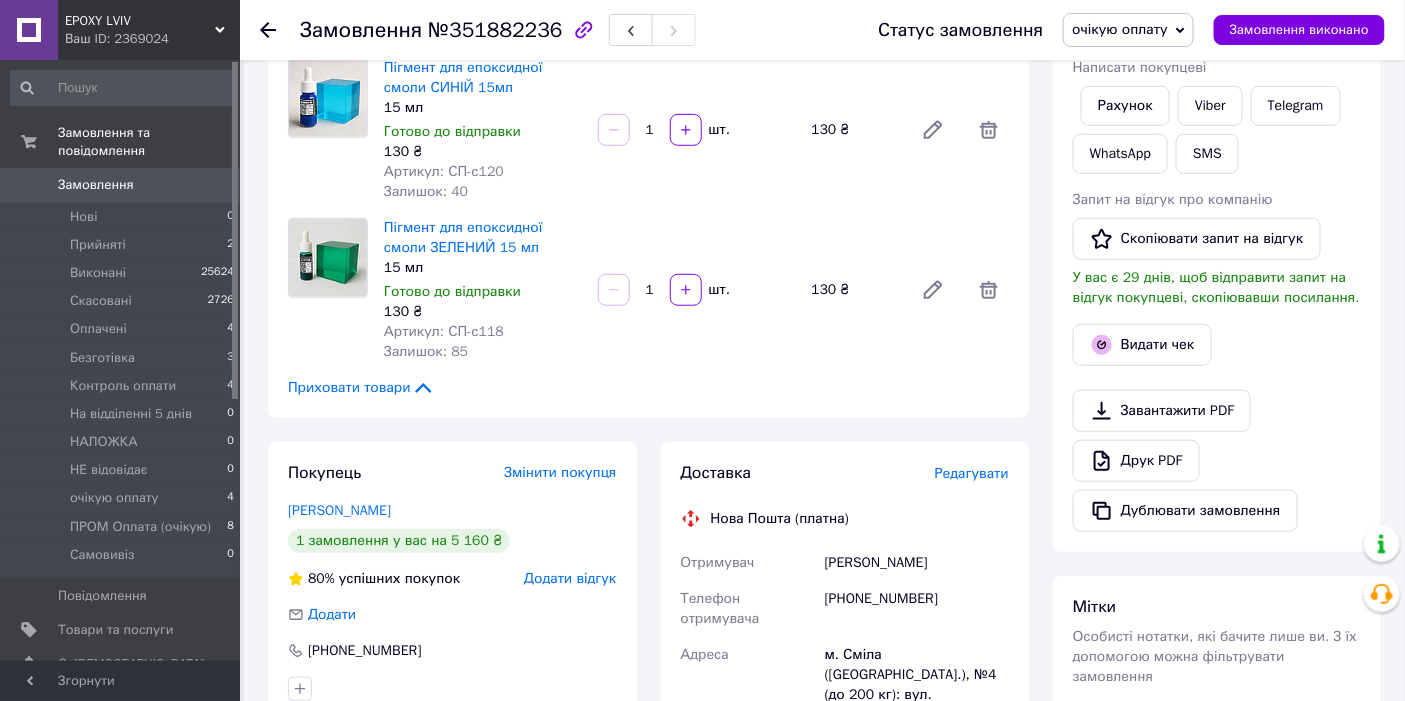 scroll, scrollTop: 0, scrollLeft: 0, axis: both 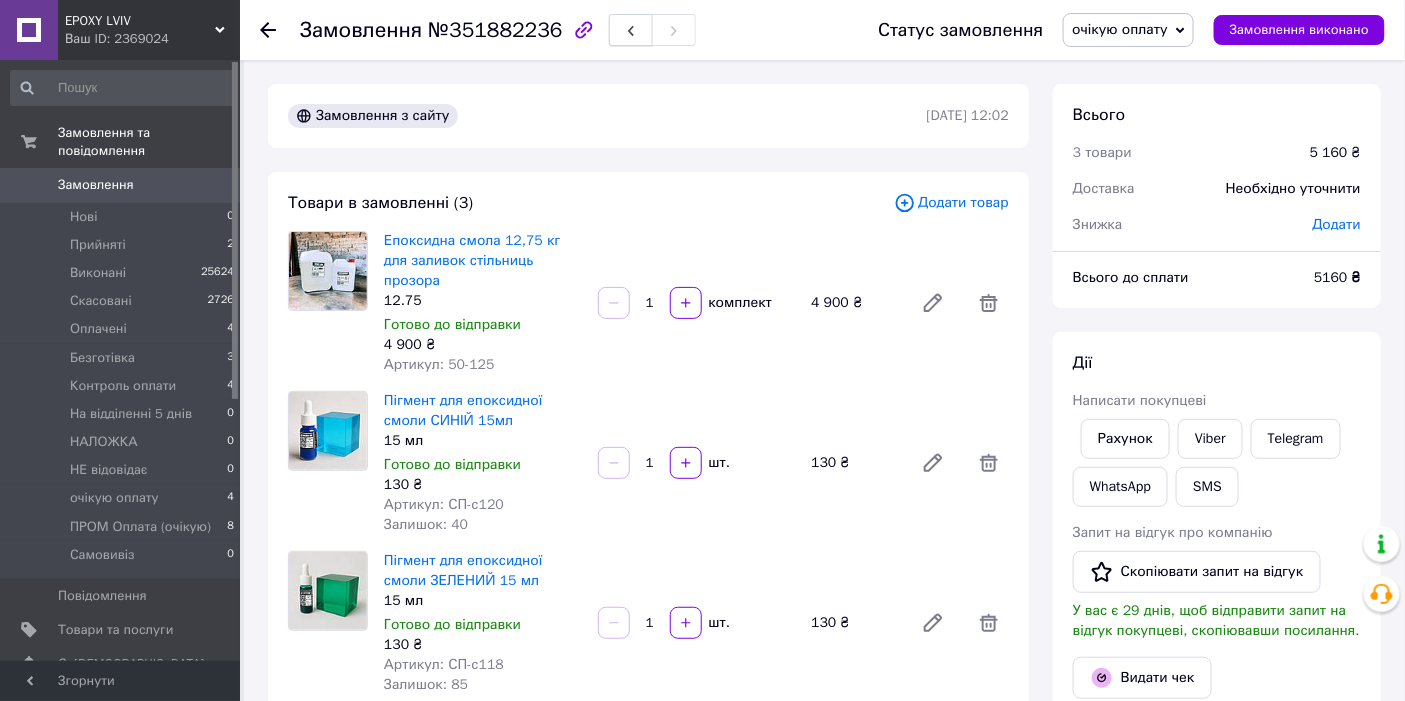 click at bounding box center [631, 30] 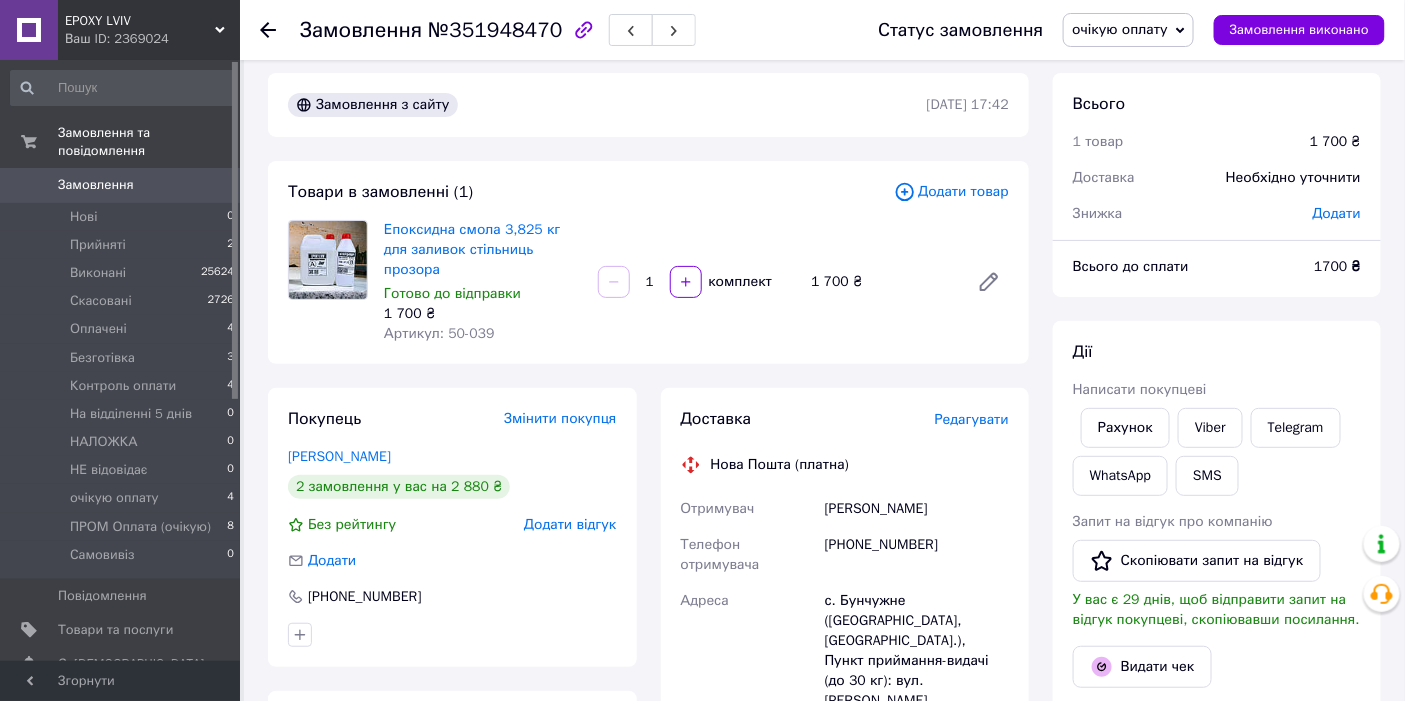scroll, scrollTop: 0, scrollLeft: 0, axis: both 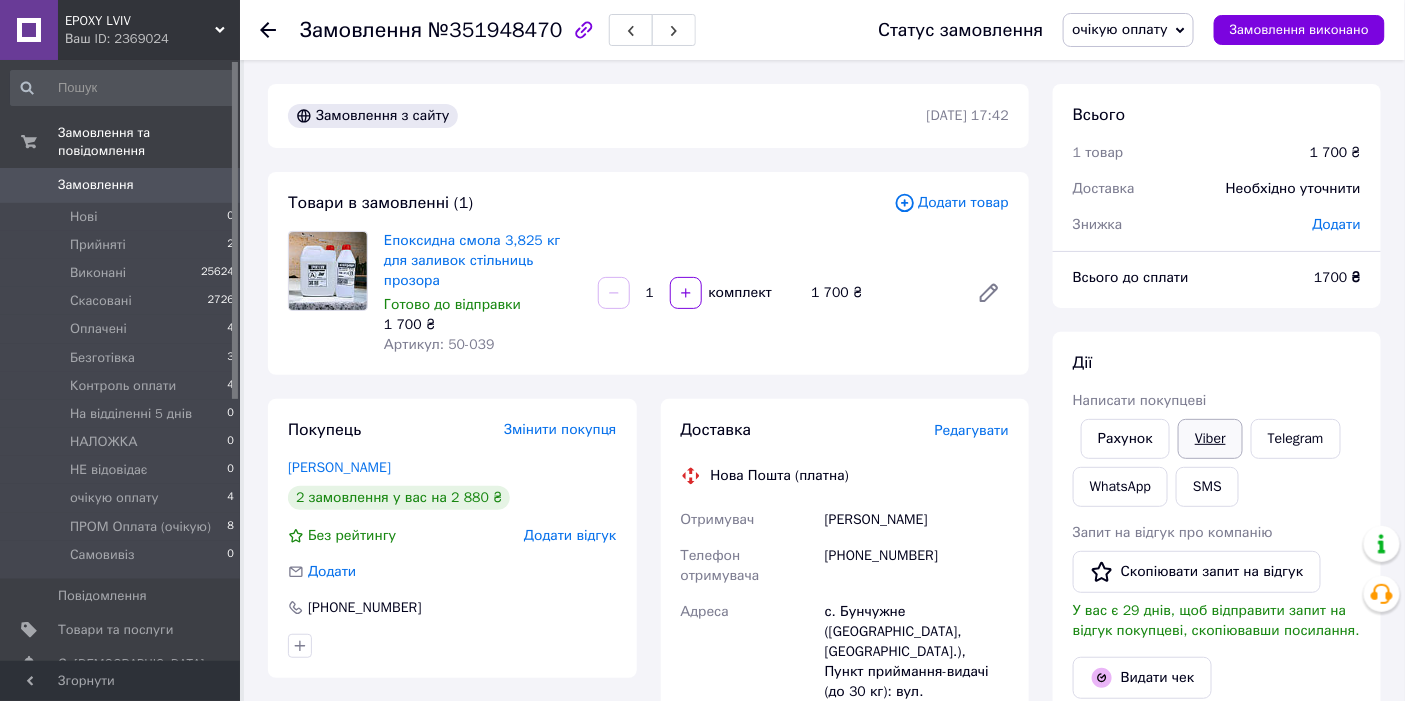 click on "Viber" at bounding box center [1210, 439] 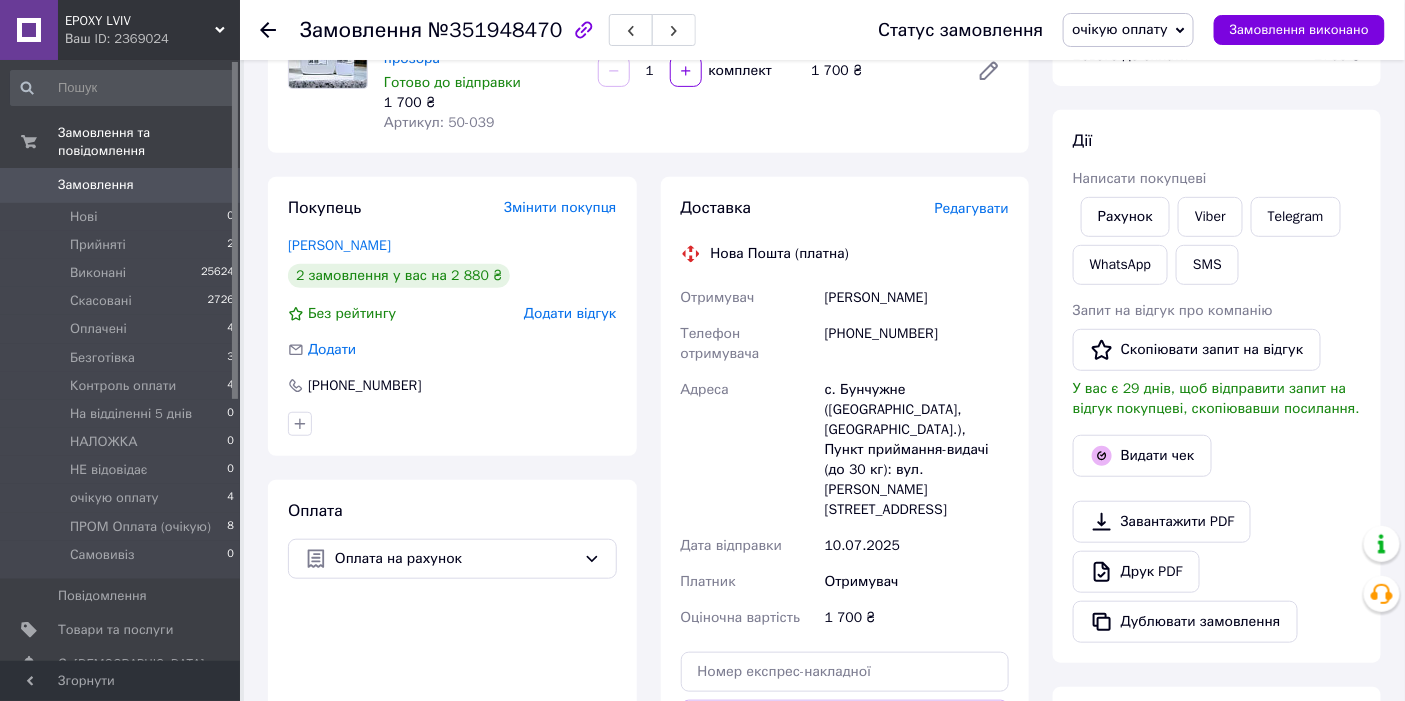 scroll, scrollTop: 111, scrollLeft: 0, axis: vertical 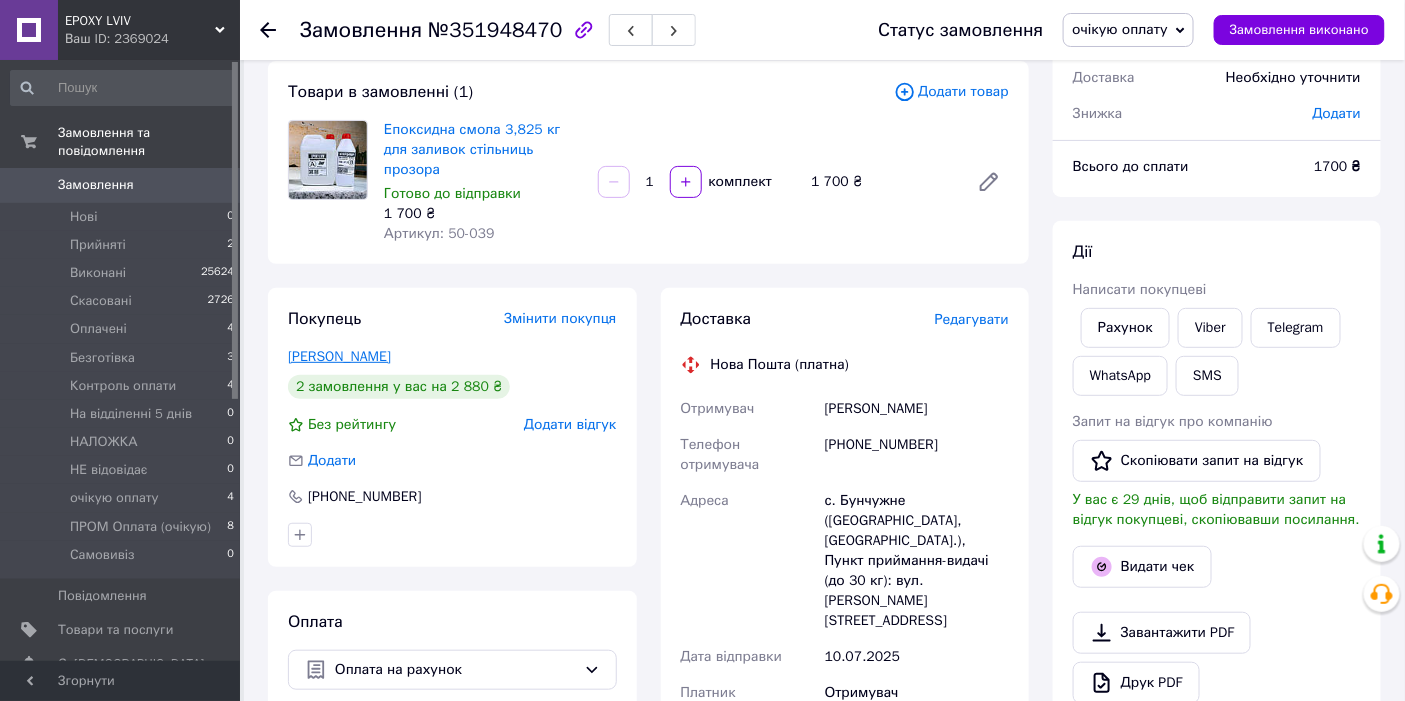 click on "Чалих Денис" at bounding box center [339, 356] 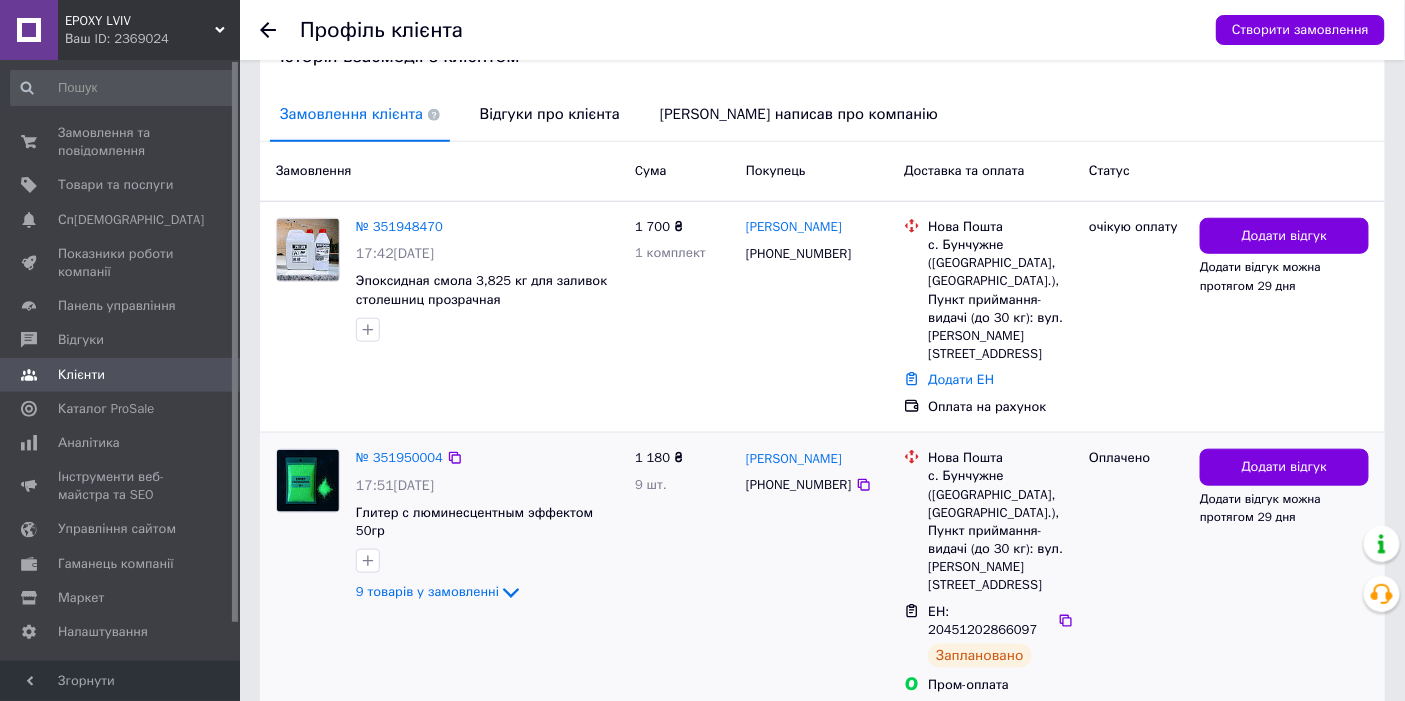 scroll, scrollTop: 480, scrollLeft: 0, axis: vertical 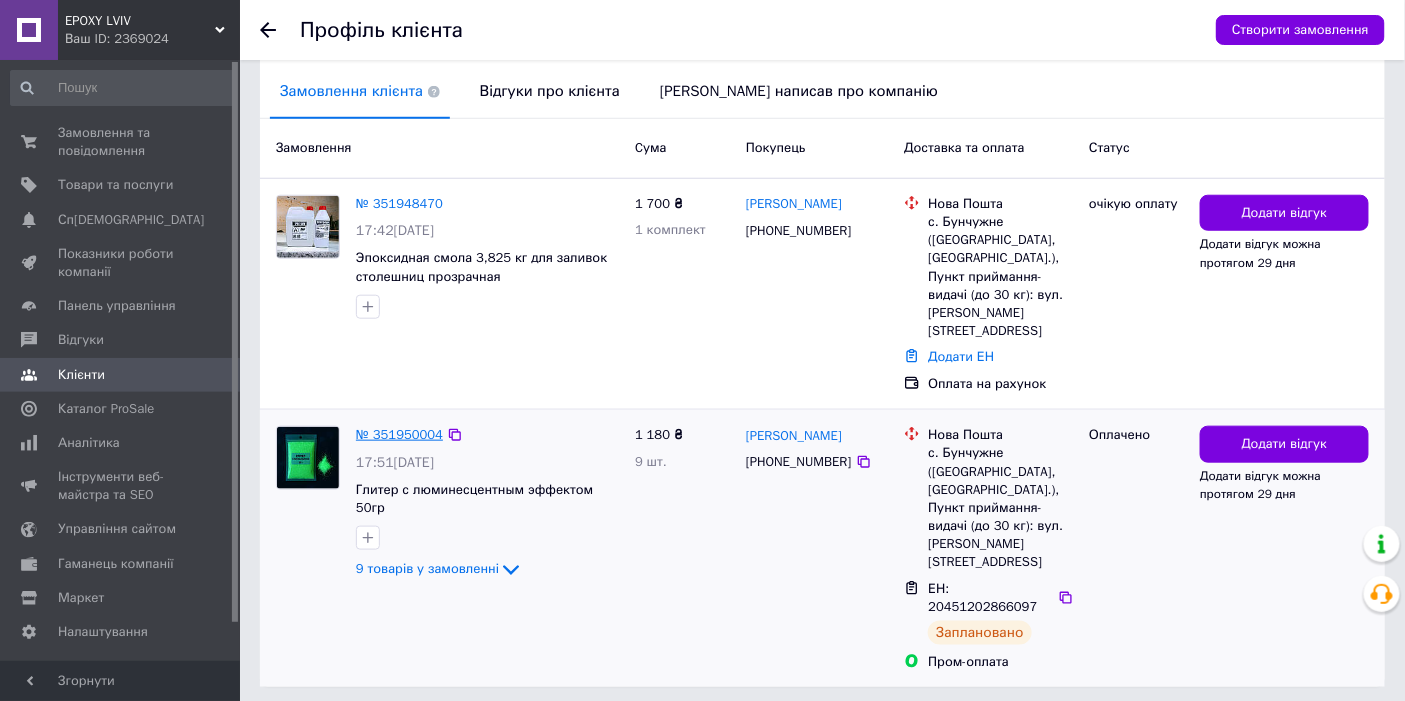 click on "№ 351950004" at bounding box center (399, 434) 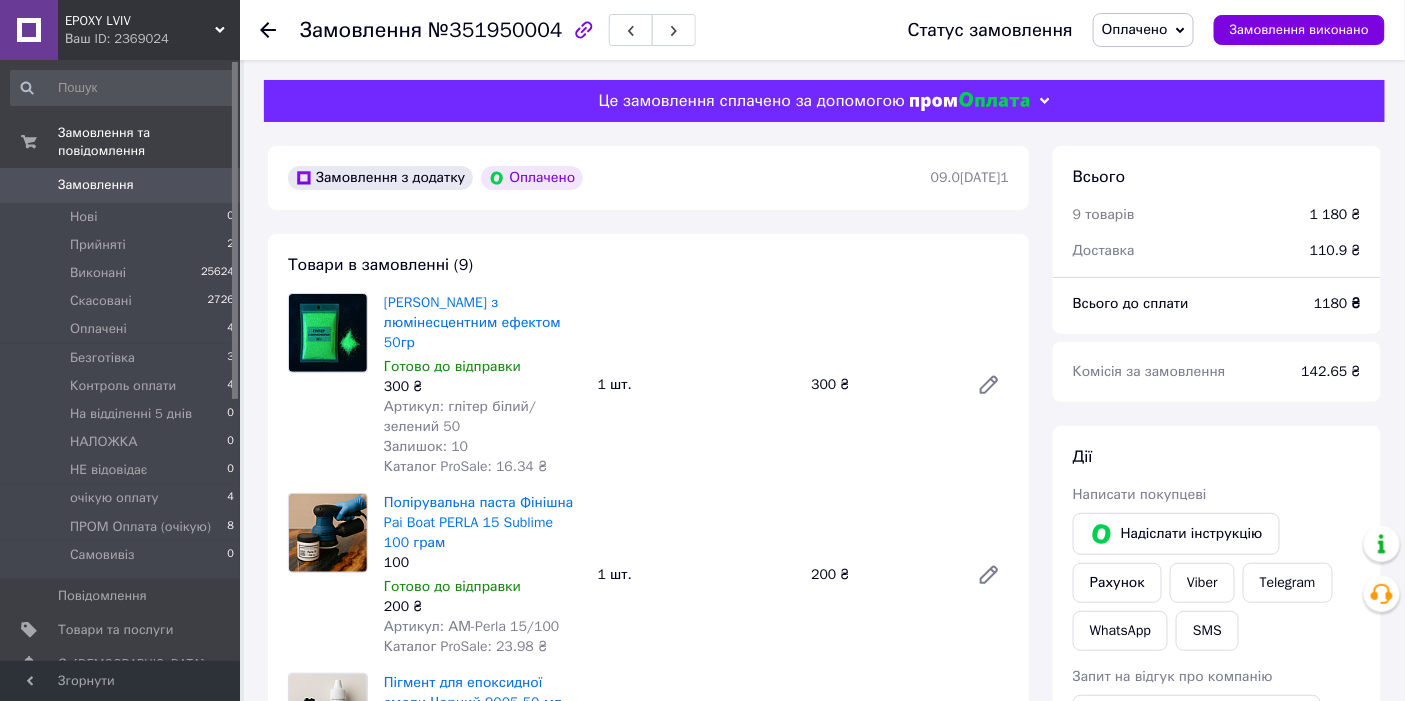 click on "№351950004" at bounding box center (495, 30) 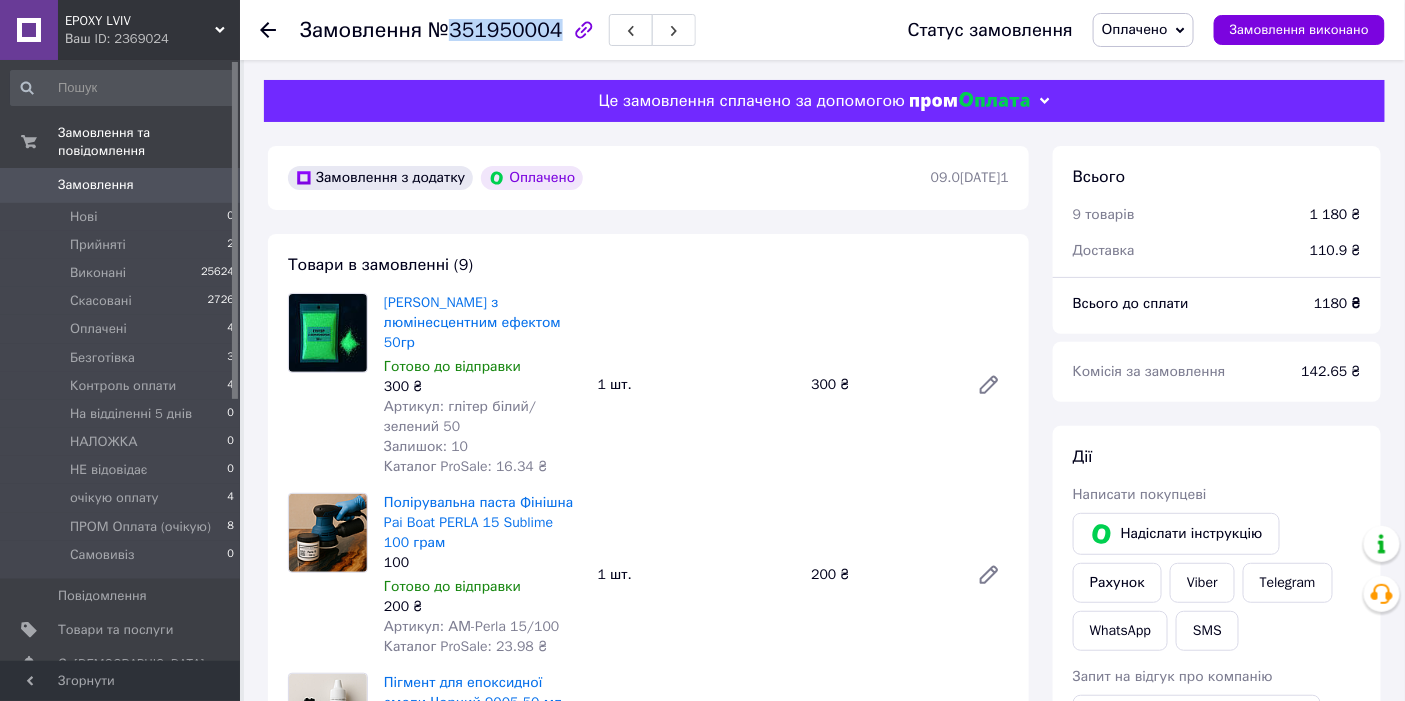 click on "№351950004" at bounding box center [495, 30] 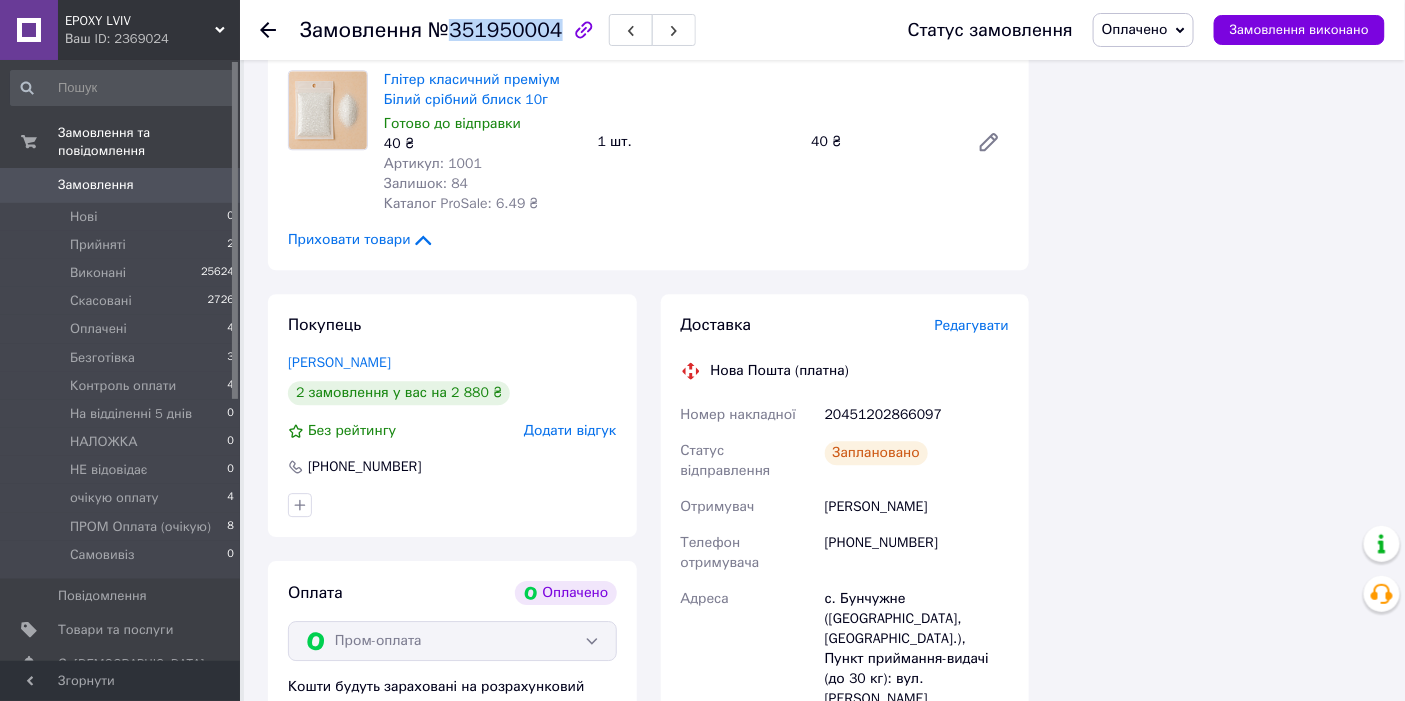 scroll, scrollTop: 1888, scrollLeft: 0, axis: vertical 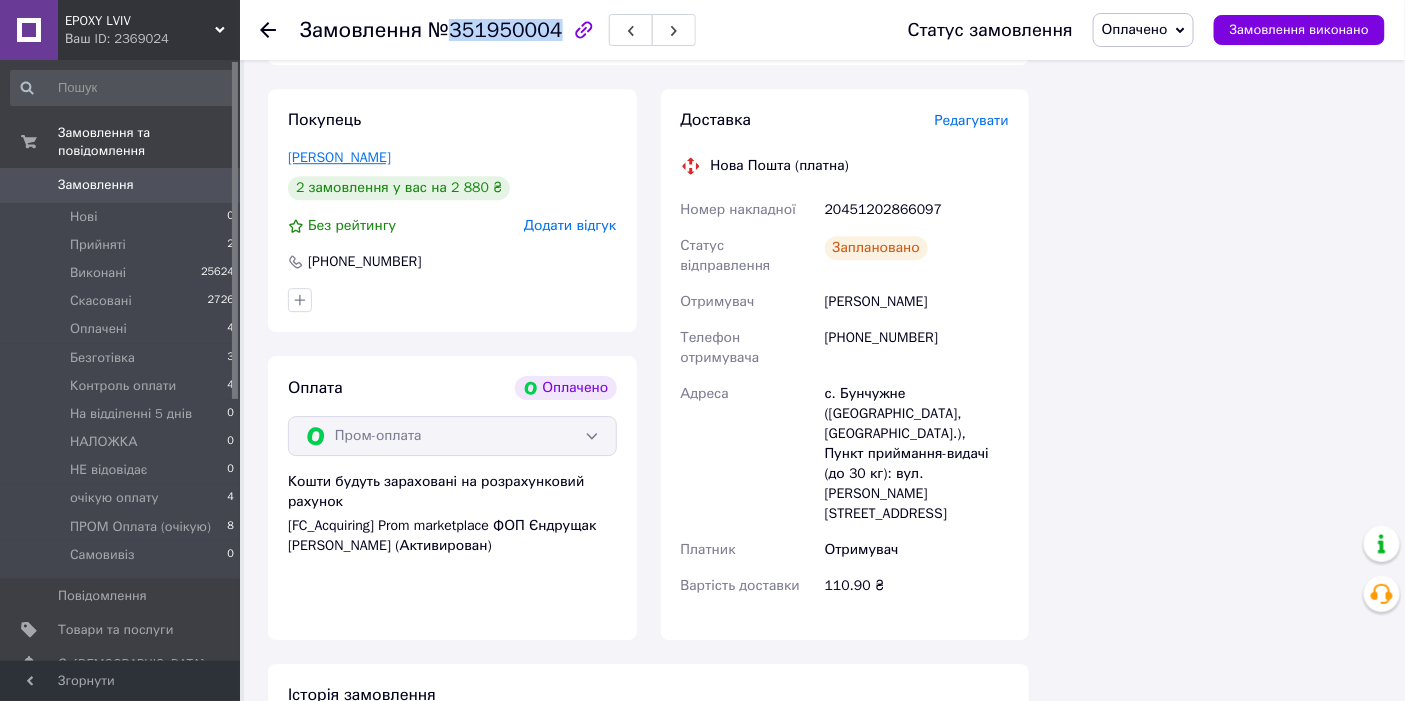 click on "Чалых Денис" at bounding box center [339, 157] 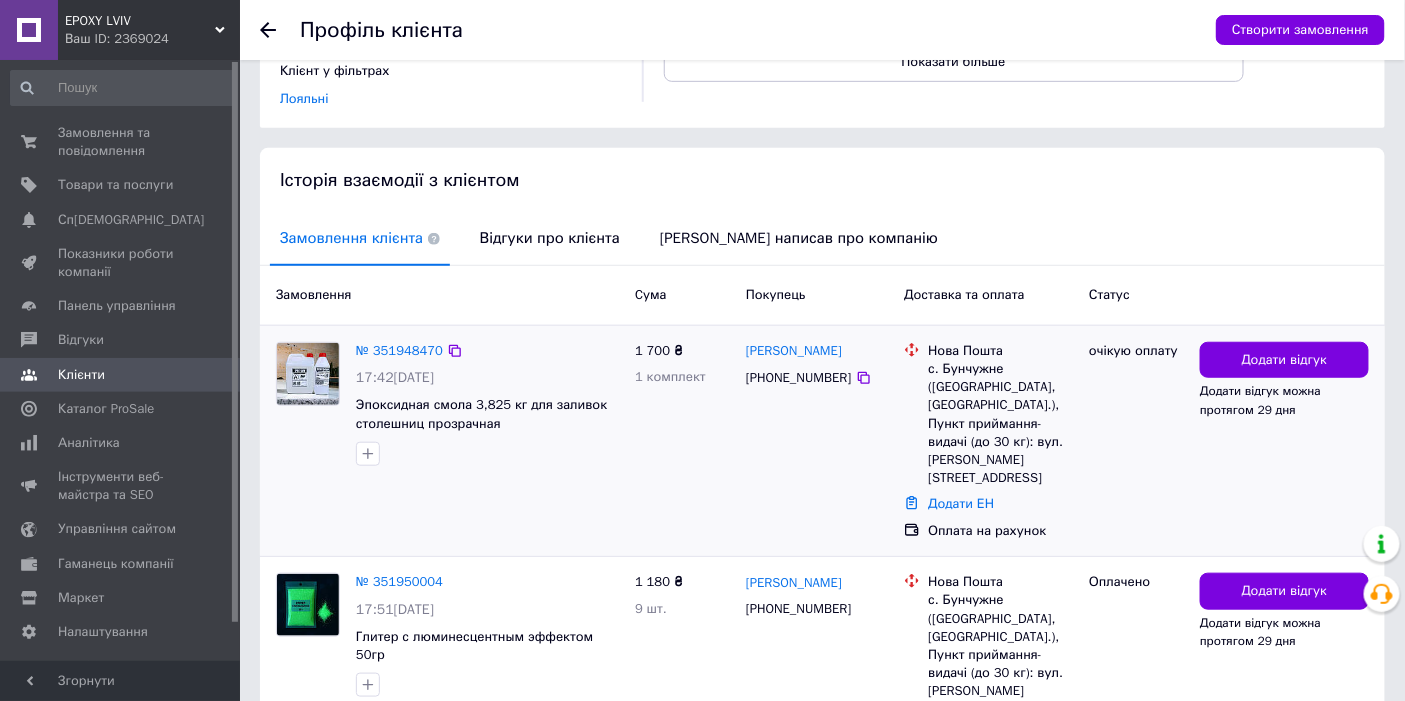 scroll, scrollTop: 444, scrollLeft: 0, axis: vertical 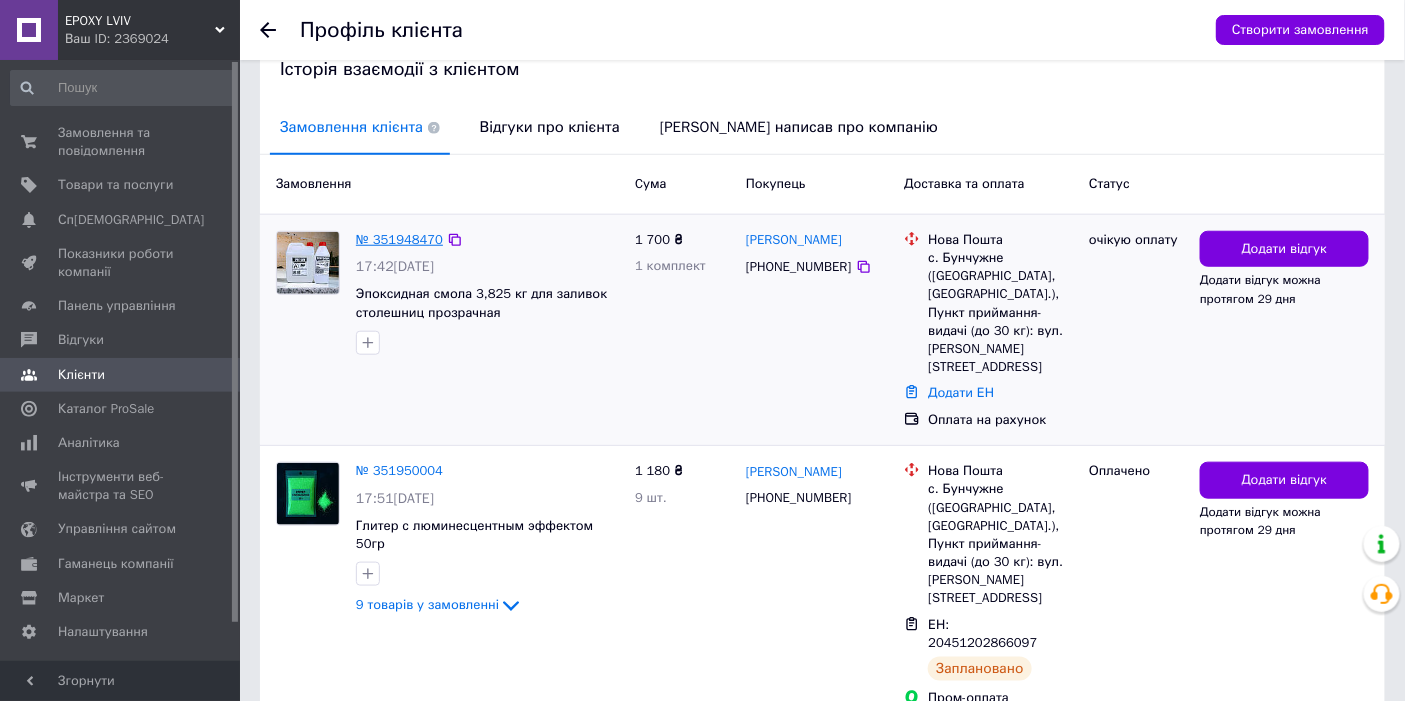 click on "№ 351948470" at bounding box center (399, 239) 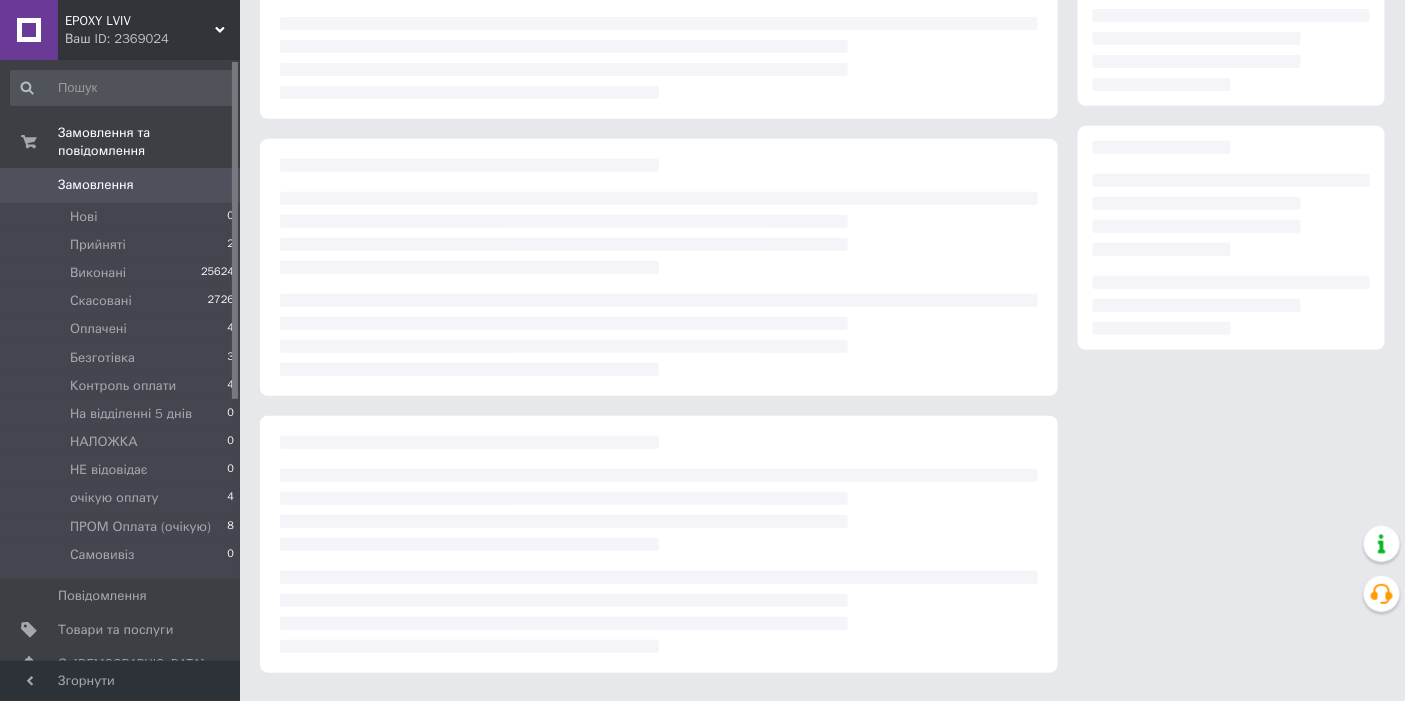 scroll, scrollTop: 0, scrollLeft: 0, axis: both 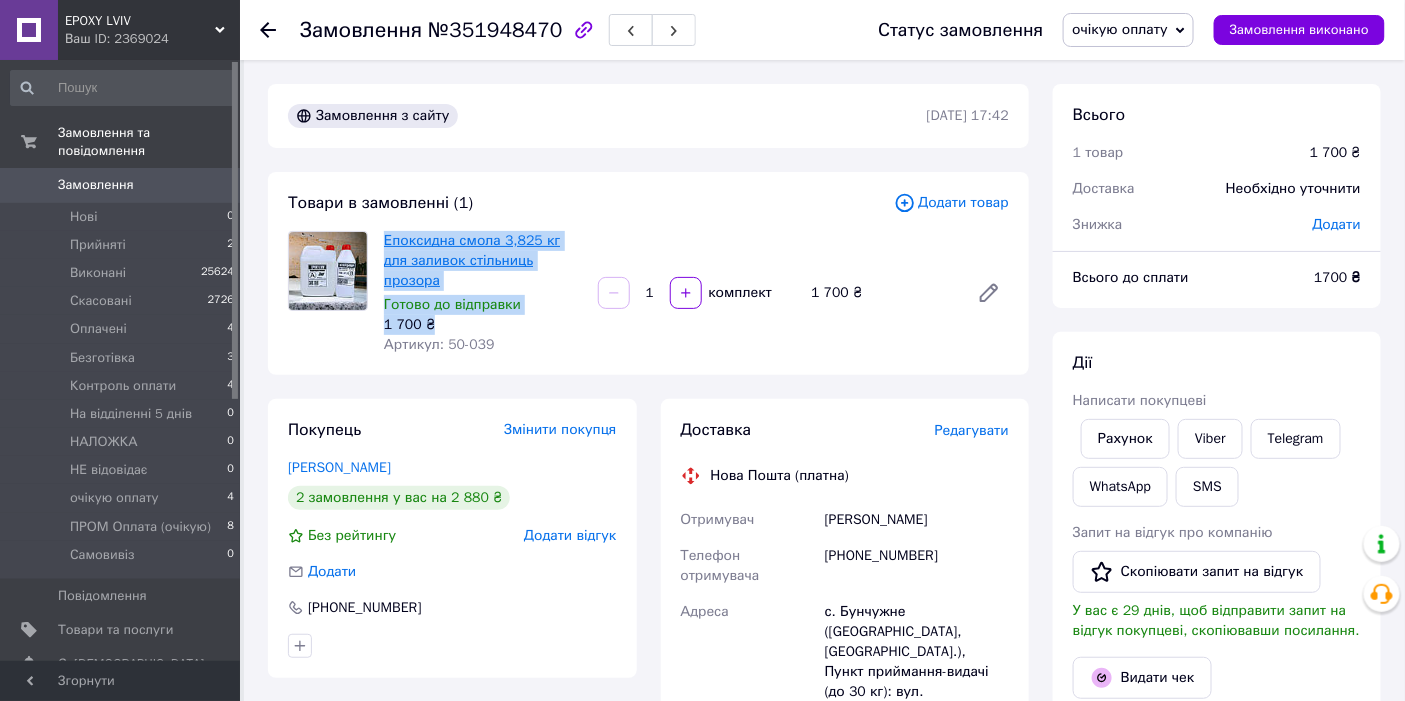 drag, startPoint x: 437, startPoint y: 305, endPoint x: 385, endPoint y: 252, distance: 74.24958 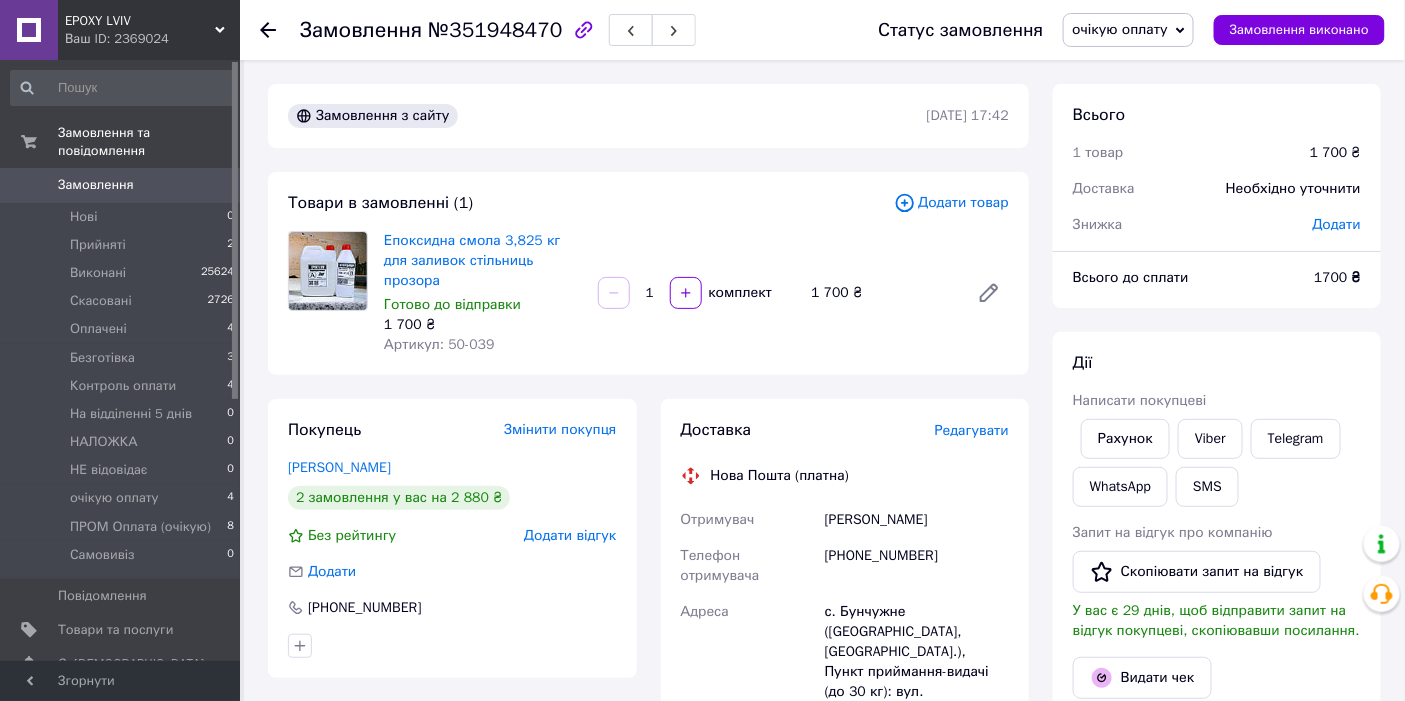 click on "Епоксидна смола 3,825 кг для заливок стільниць прозора Готово до відправки 1 700 ₴ Артикул: 50-039 1   комплект 1 700 ₴" at bounding box center (696, 293) 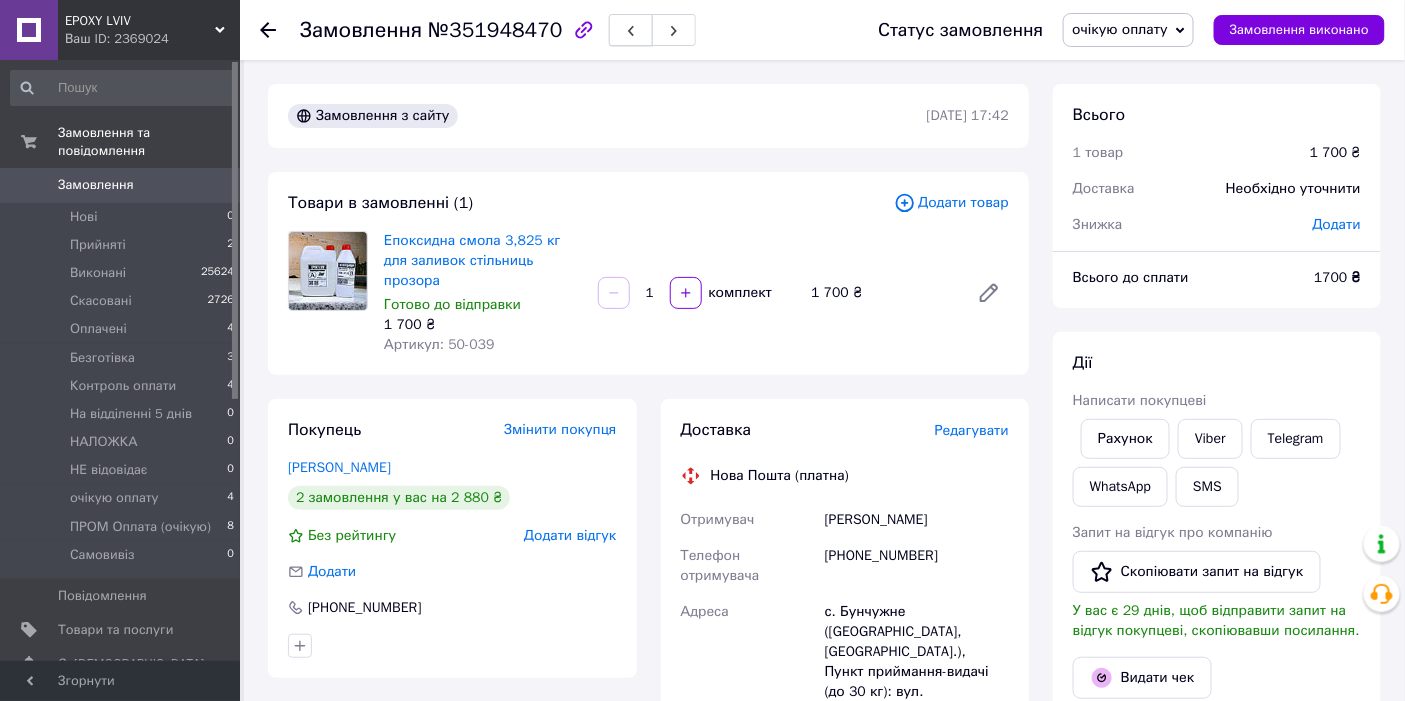 click 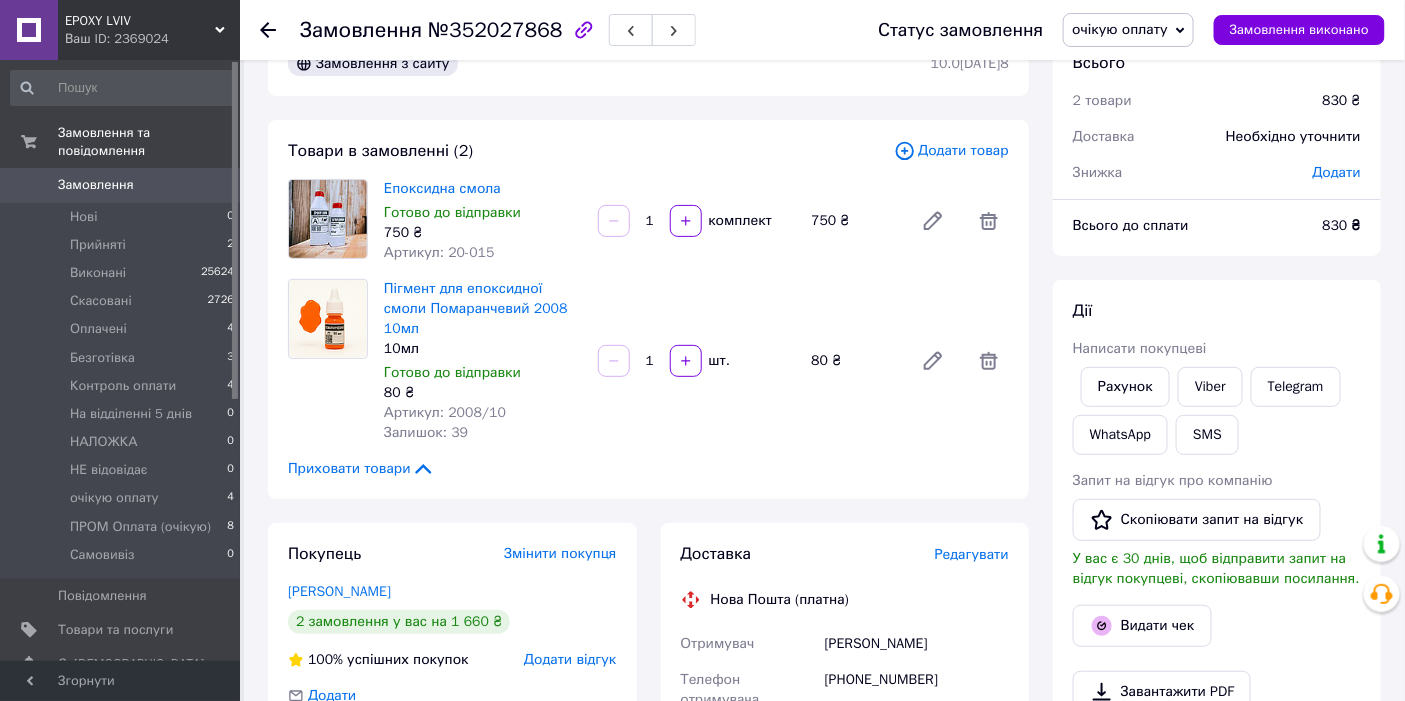 scroll, scrollTop: 0, scrollLeft: 0, axis: both 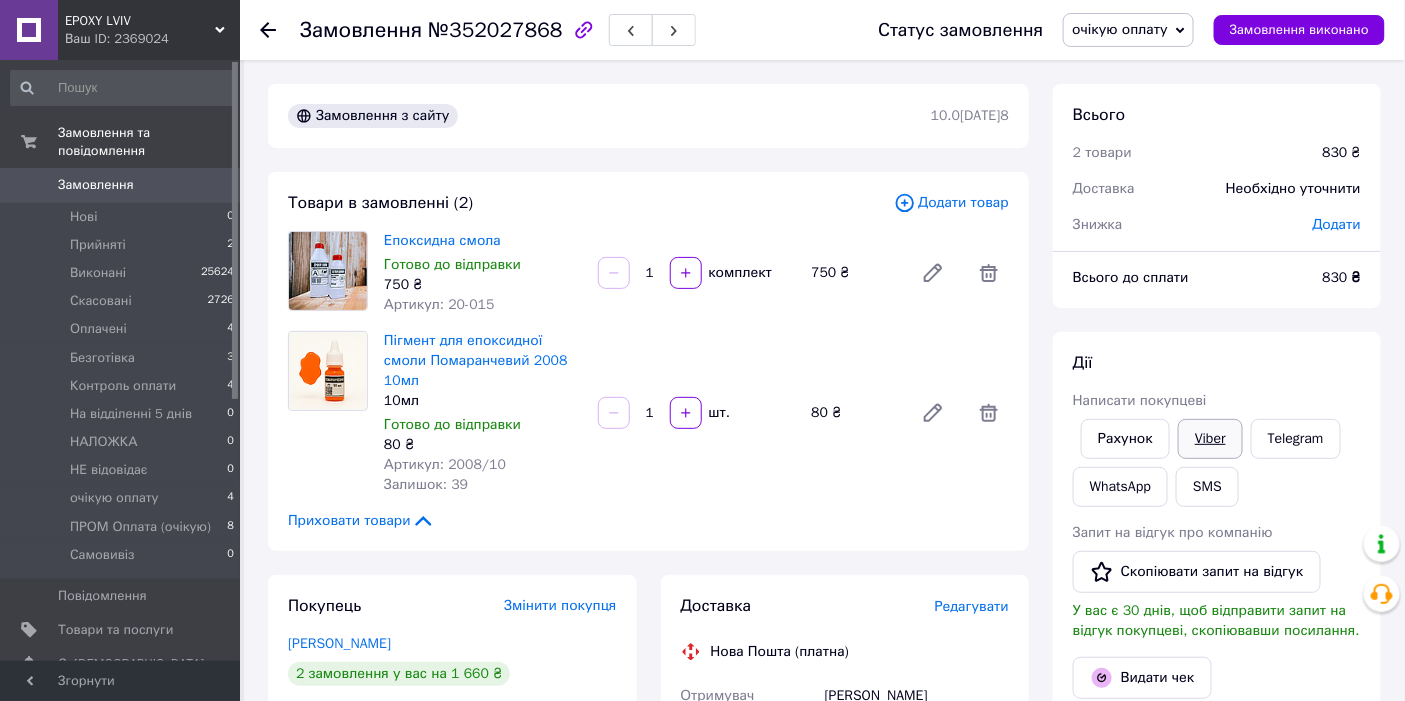 click on "Viber" at bounding box center (1210, 439) 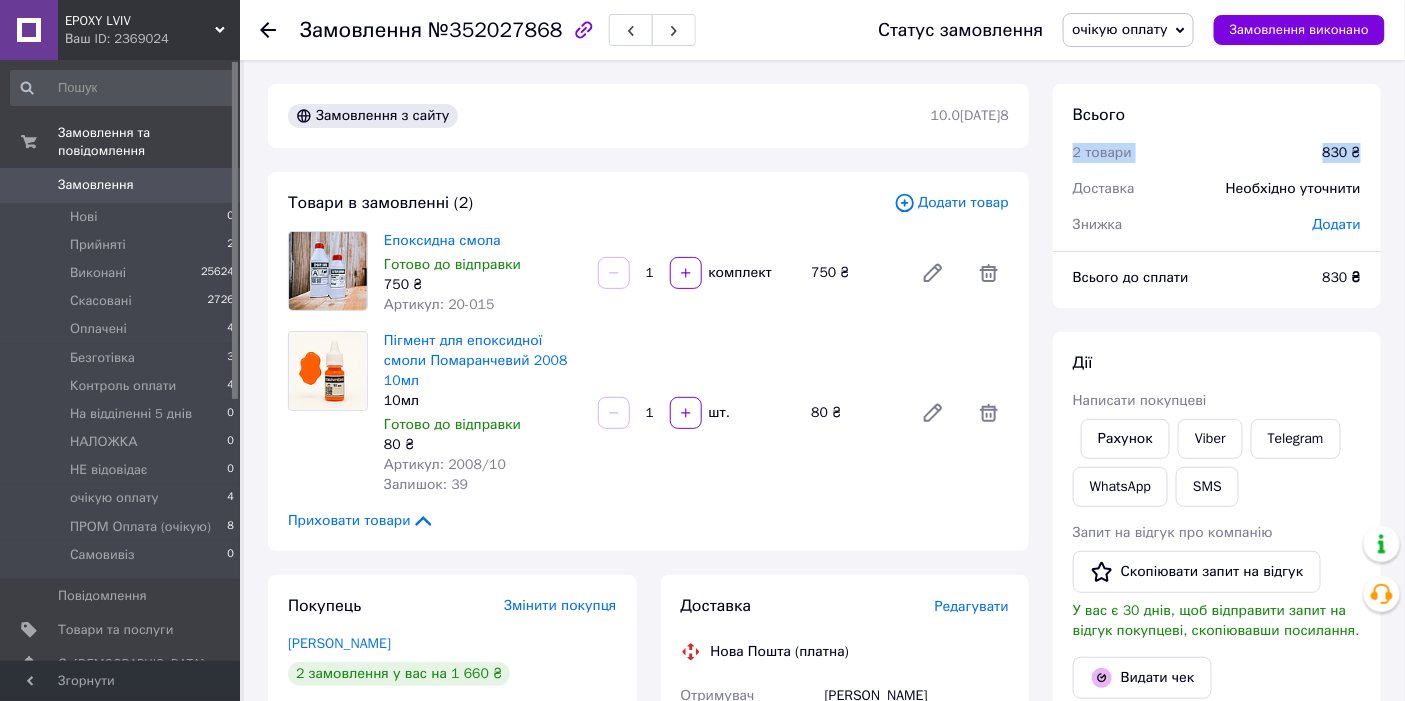 drag, startPoint x: 1076, startPoint y: 156, endPoint x: 1362, endPoint y: 146, distance: 286.17477 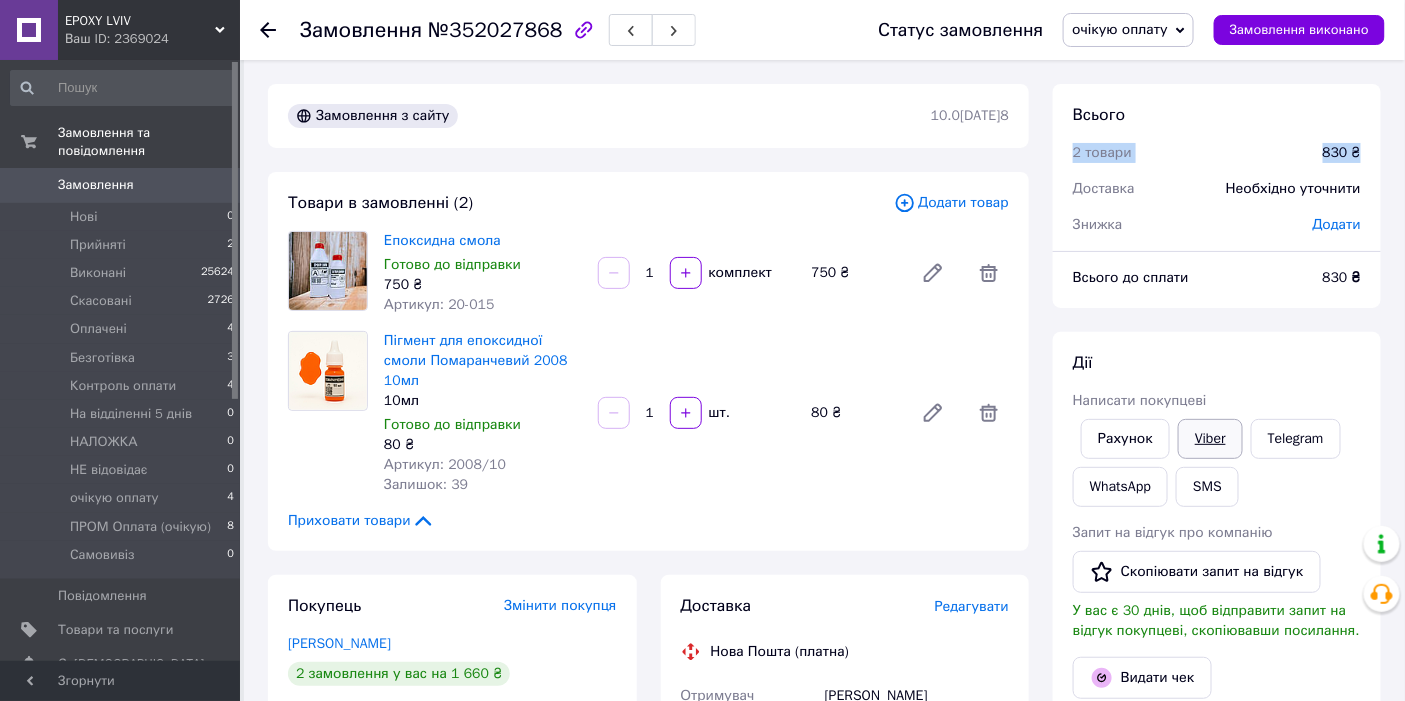 click on "Viber" at bounding box center (1210, 439) 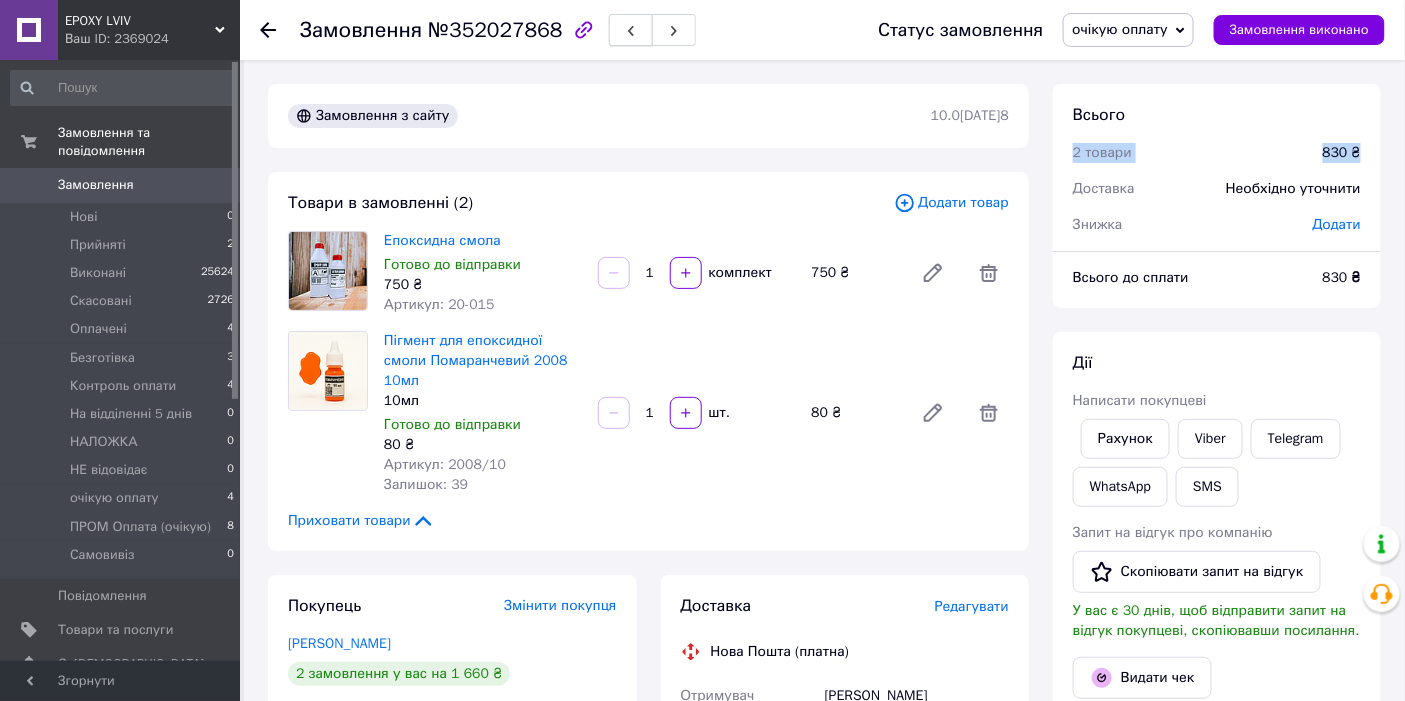 click 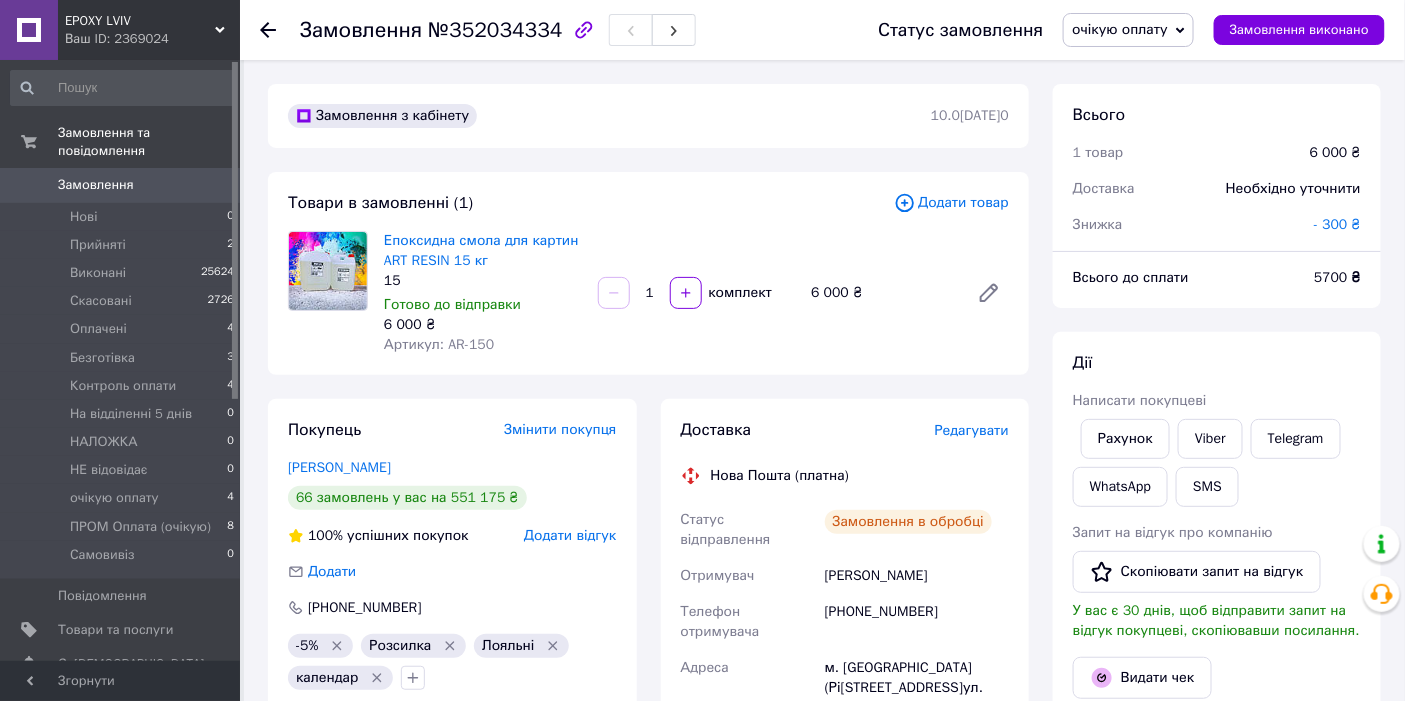 click on "очікую оплату" at bounding box center [1119, 29] 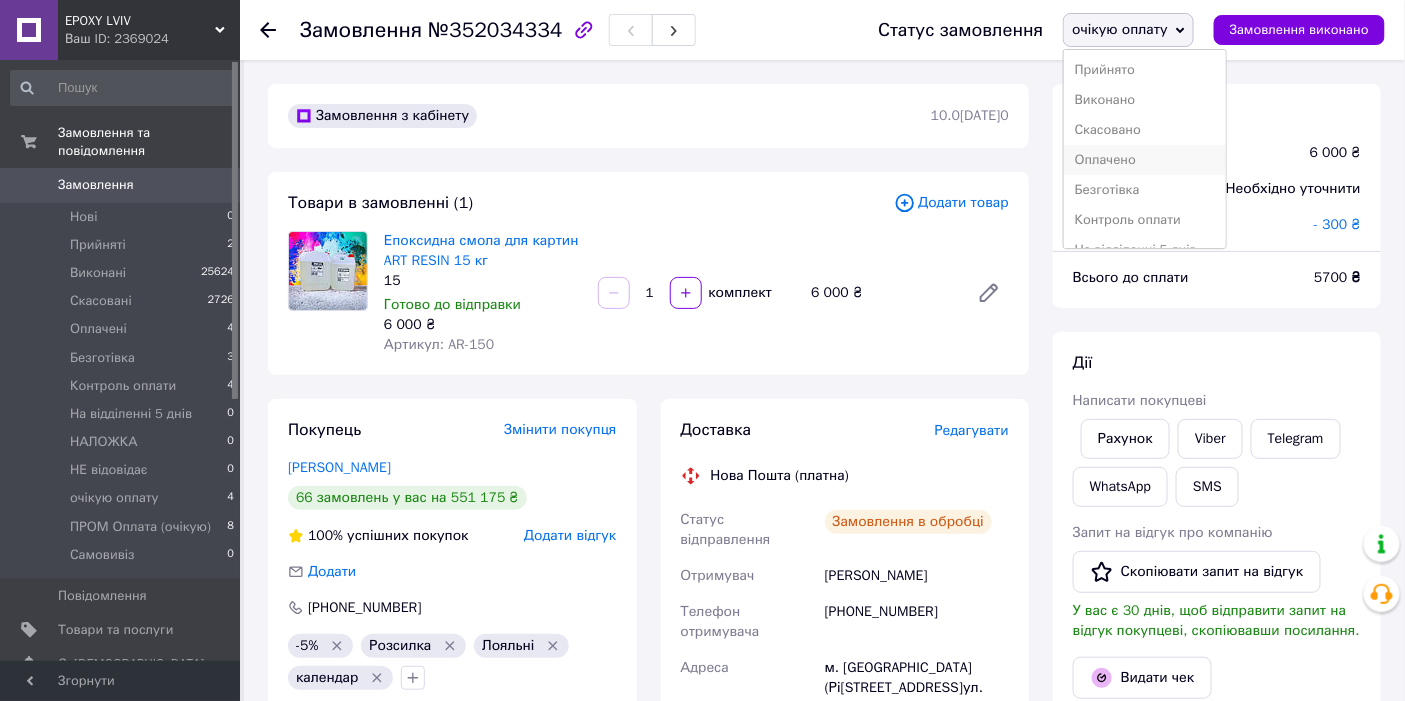 click on "Оплачено" at bounding box center (1144, 160) 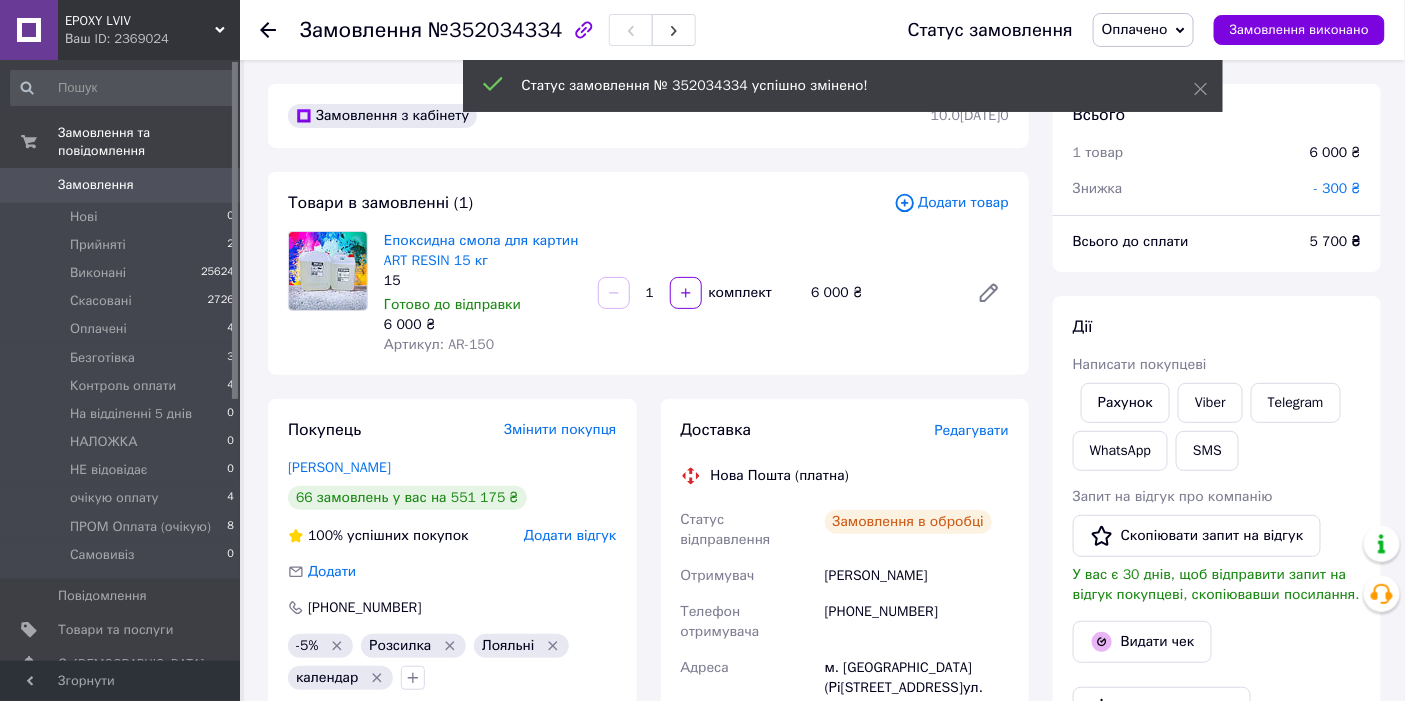 click on "ПРОМ Оплата (очікую)" at bounding box center [140, 527] 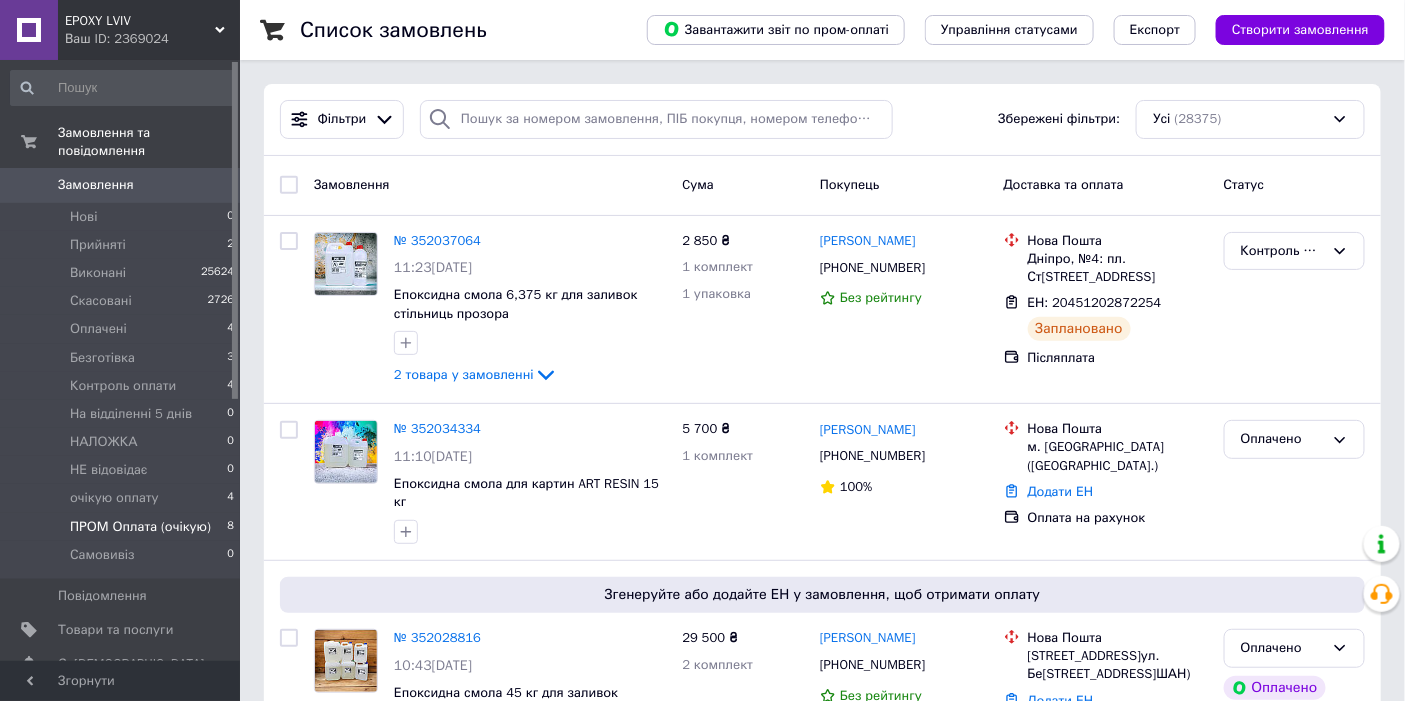 click on "ПРОМ Оплата (очікую)" at bounding box center (140, 527) 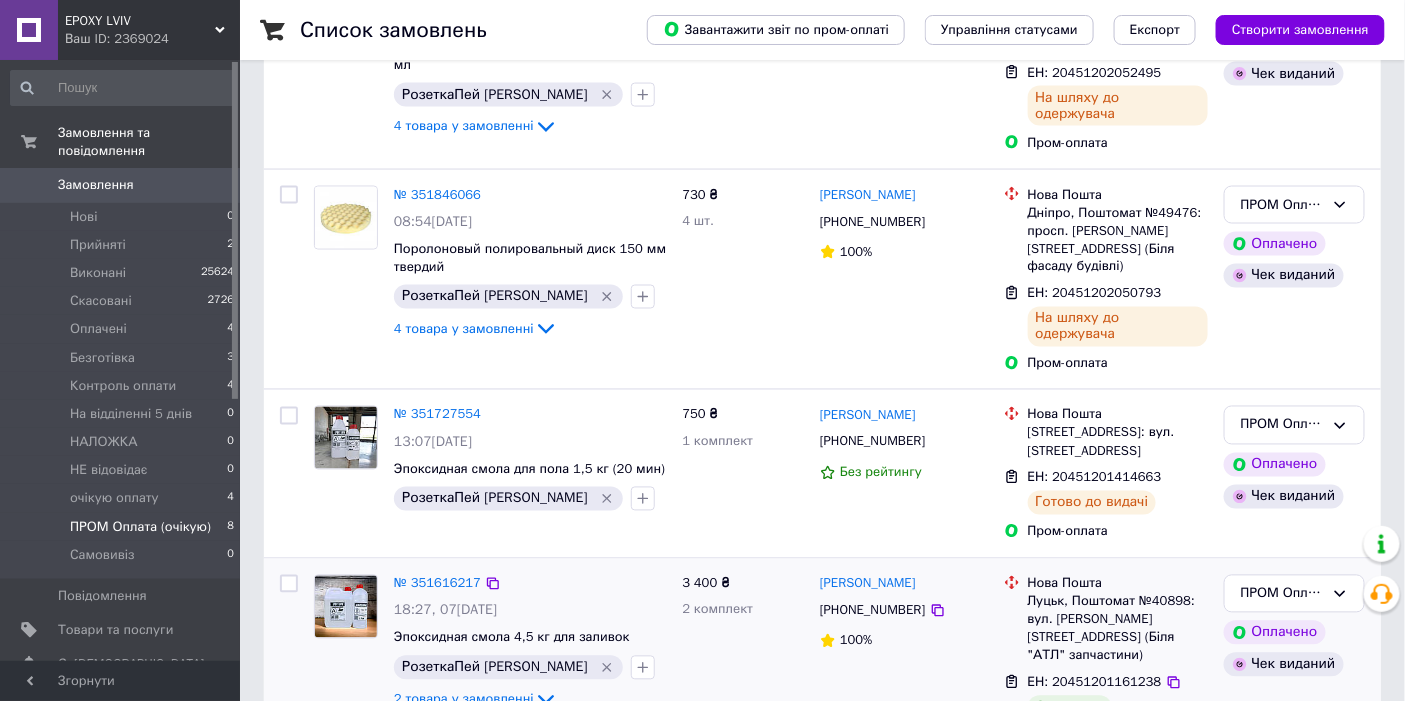 scroll, scrollTop: 1143, scrollLeft: 0, axis: vertical 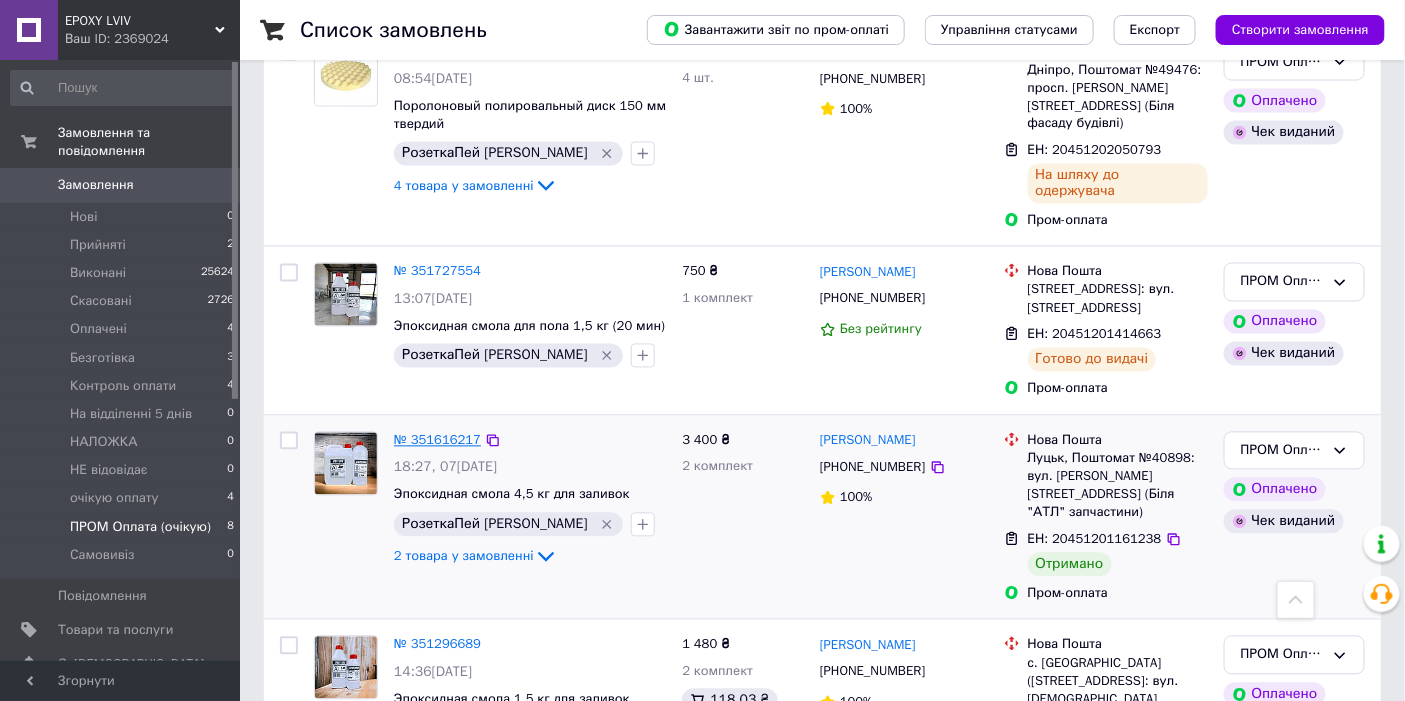 click on "№ 351616217" at bounding box center [437, 440] 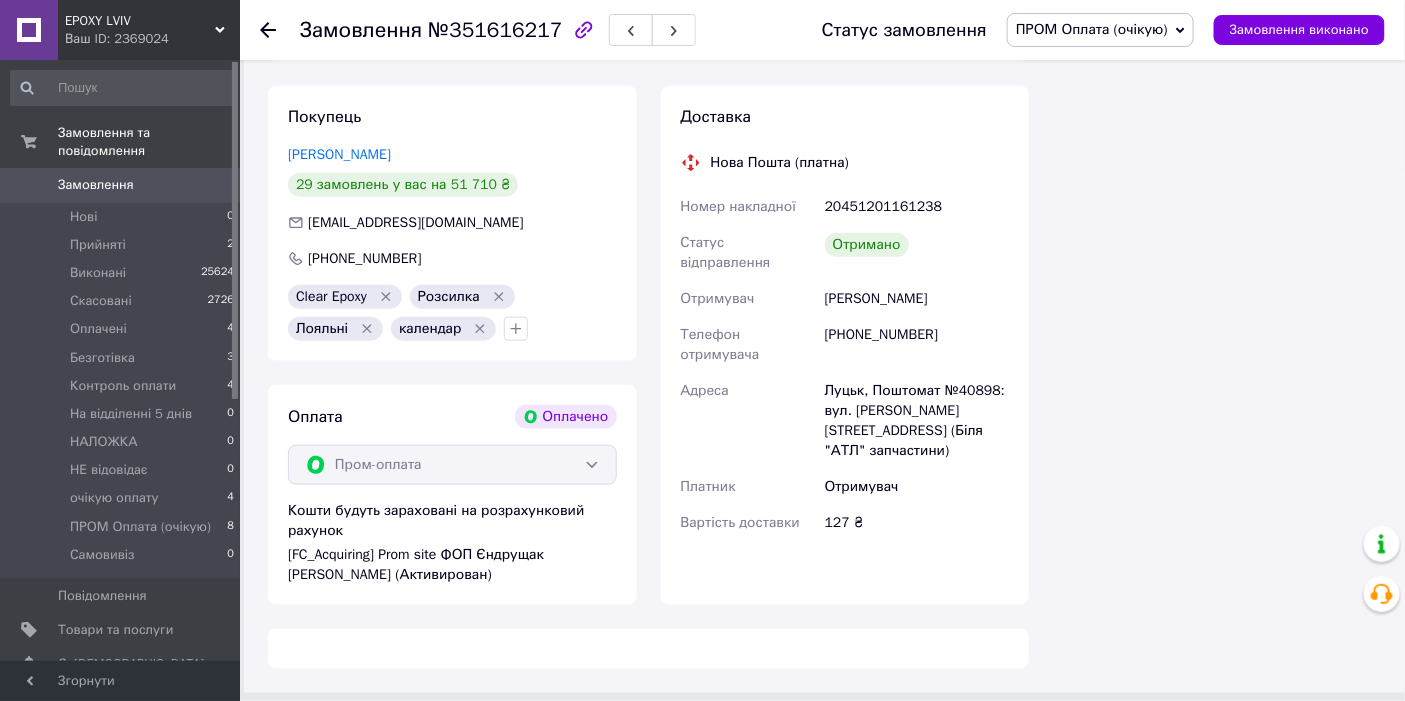 scroll, scrollTop: 1138, scrollLeft: 0, axis: vertical 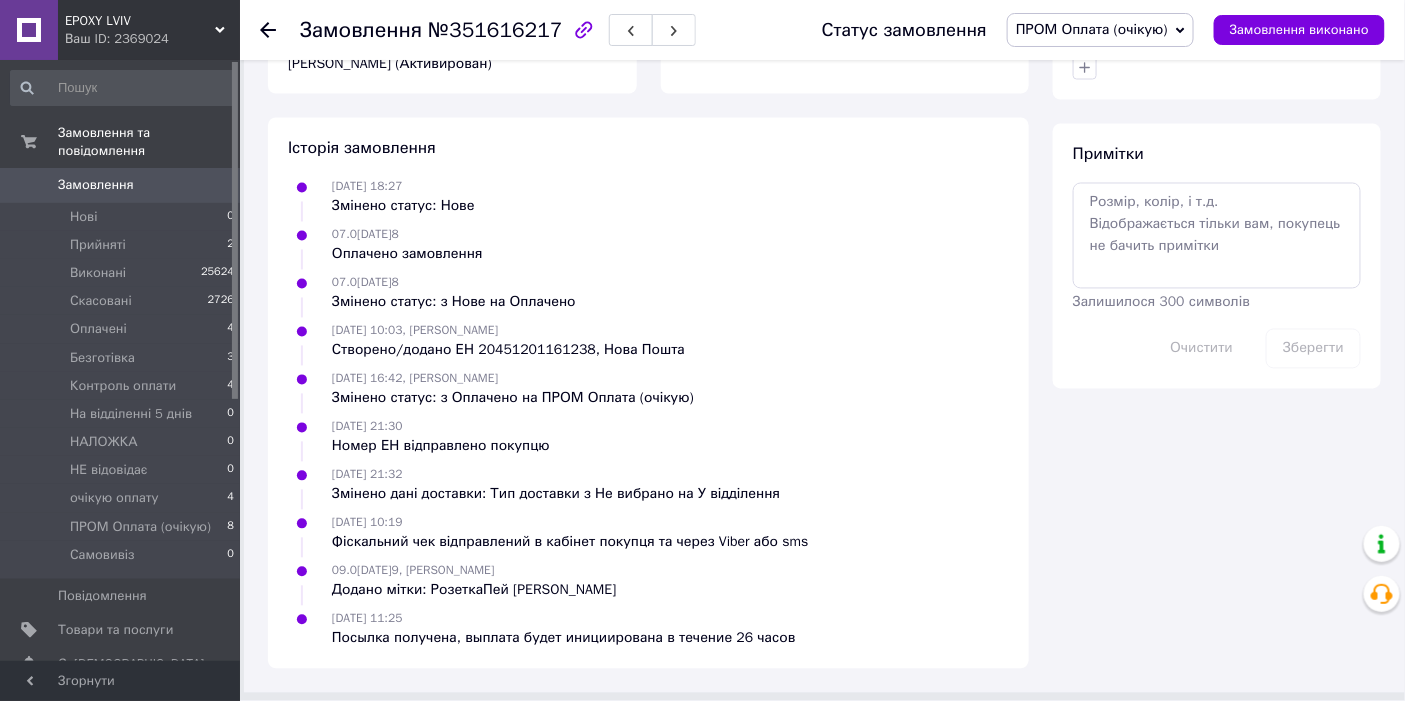 click 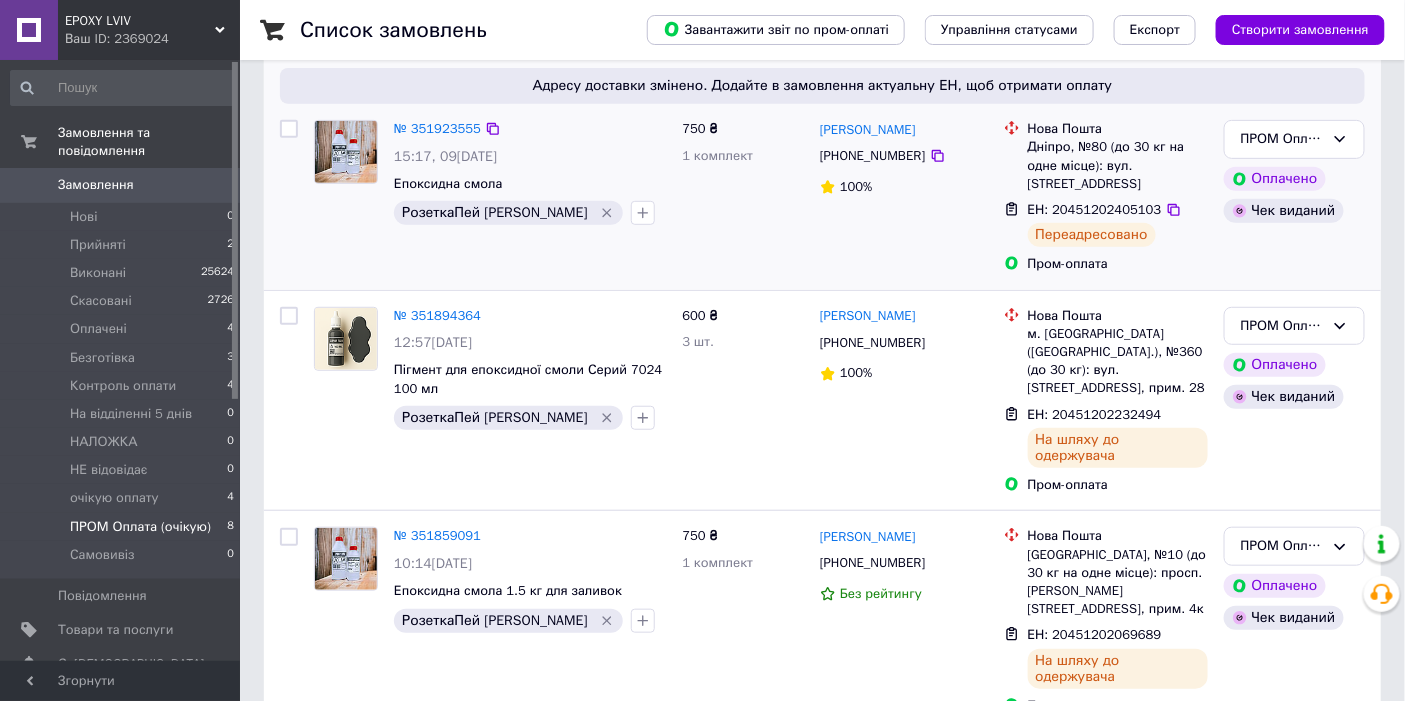 scroll, scrollTop: 0, scrollLeft: 0, axis: both 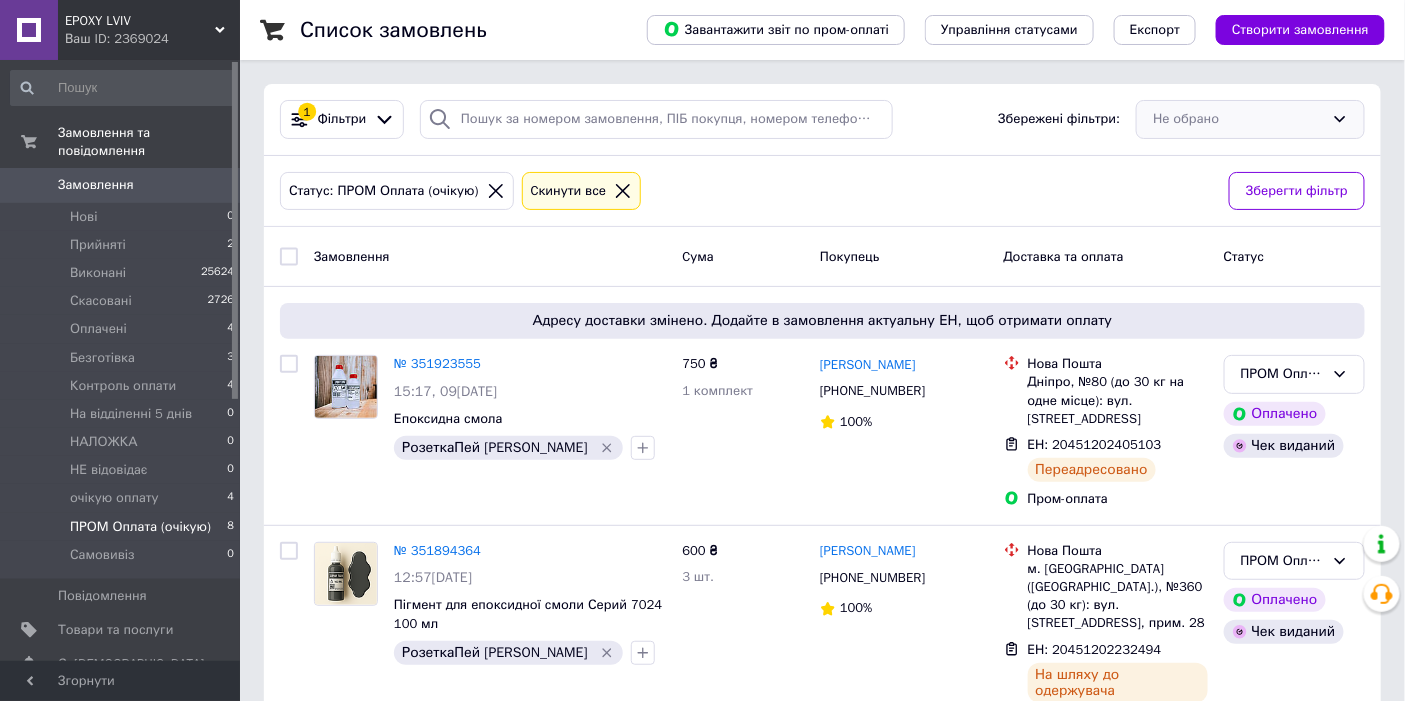 click on "Не обрано" at bounding box center [1250, 119] 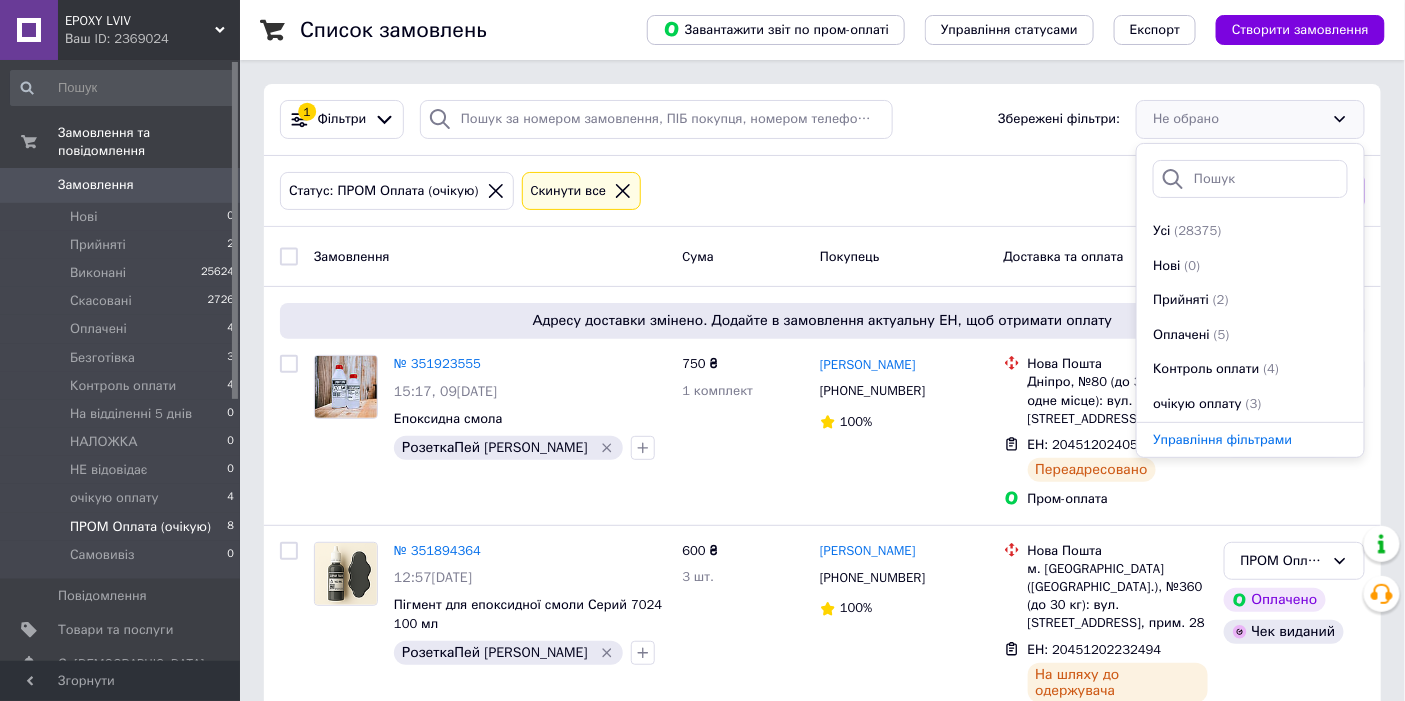 scroll, scrollTop: 348, scrollLeft: 0, axis: vertical 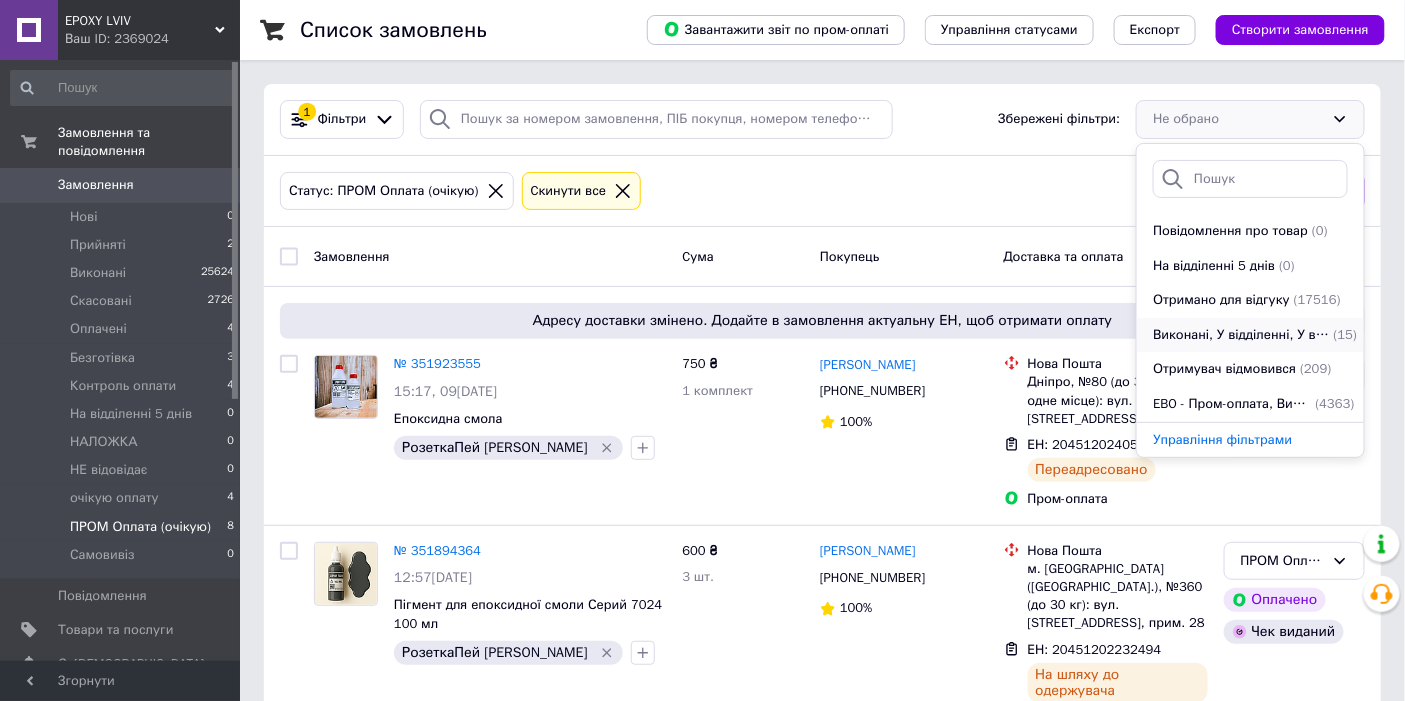 click on "Виконані, У відділенні, У відділенні, Післяплата" at bounding box center [1241, 335] 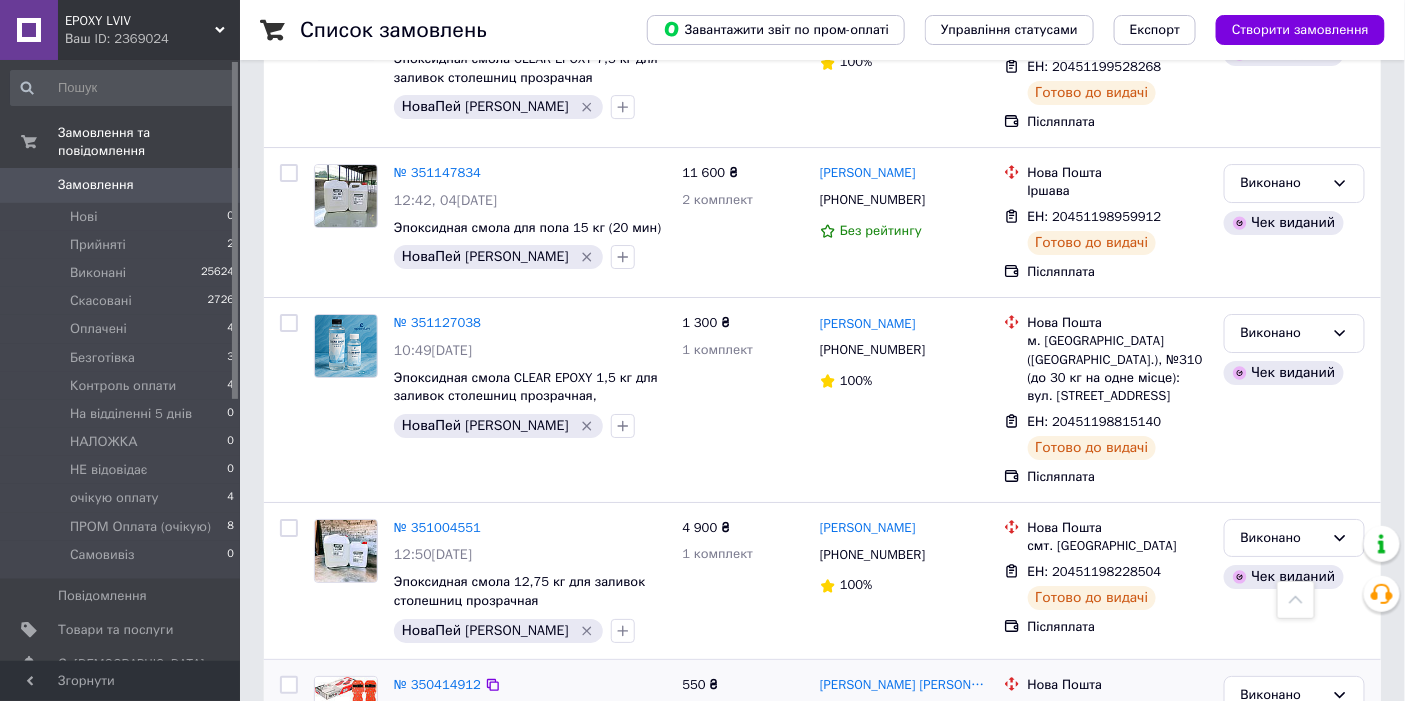 scroll, scrollTop: 2241, scrollLeft: 0, axis: vertical 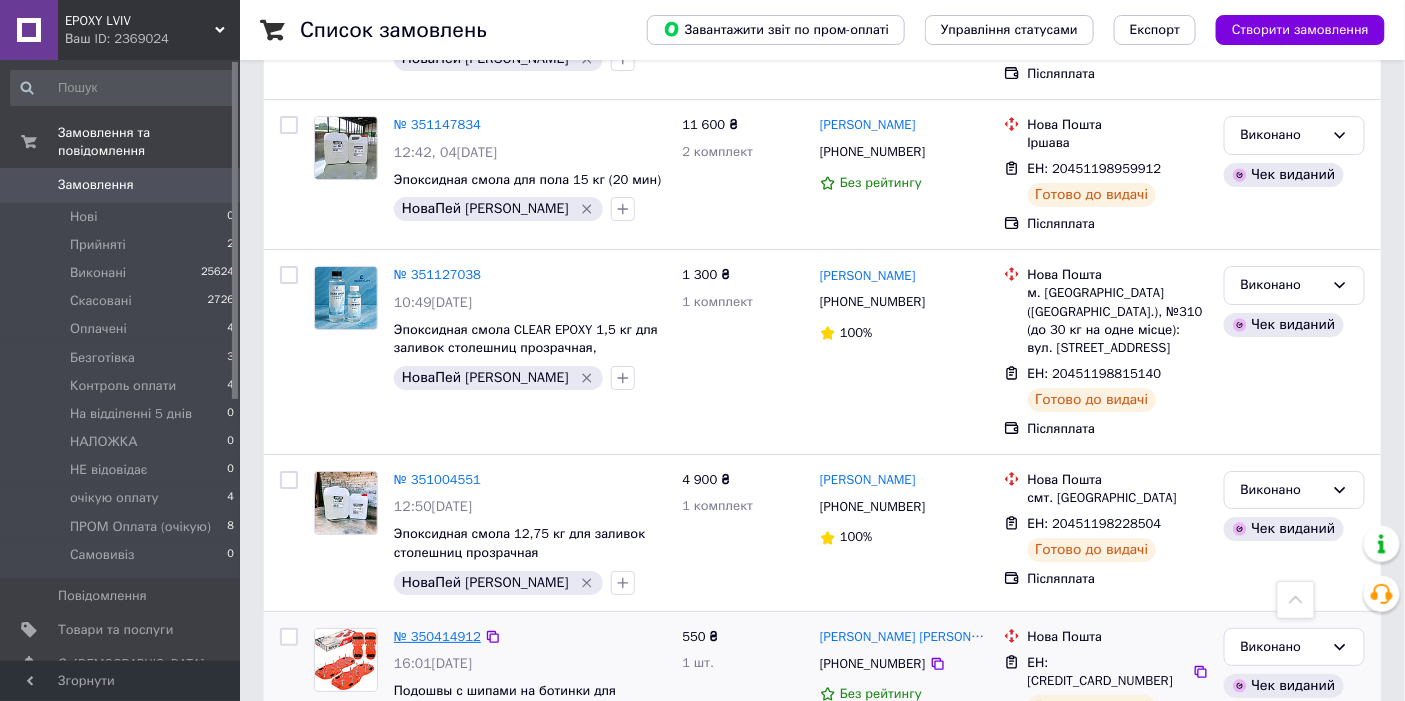 click on "№ 350414912" at bounding box center [437, 636] 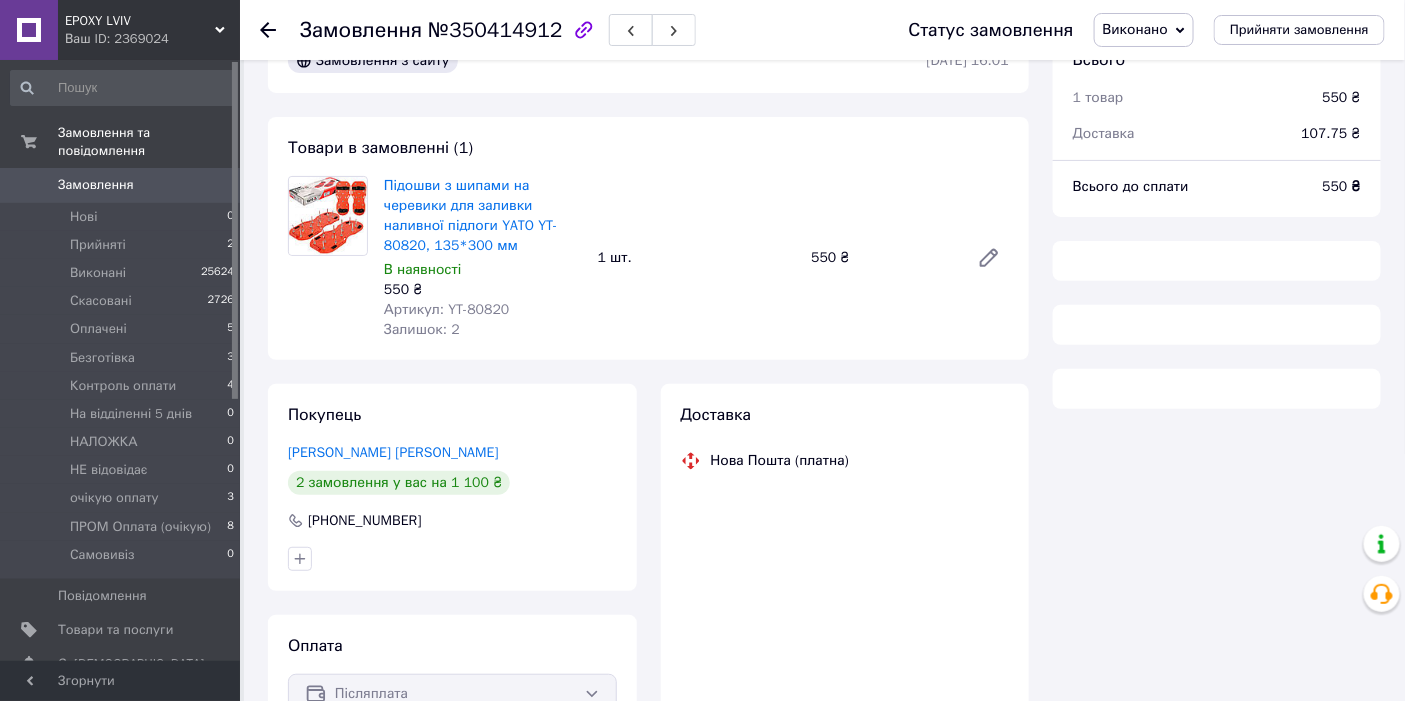 scroll, scrollTop: 0, scrollLeft: 0, axis: both 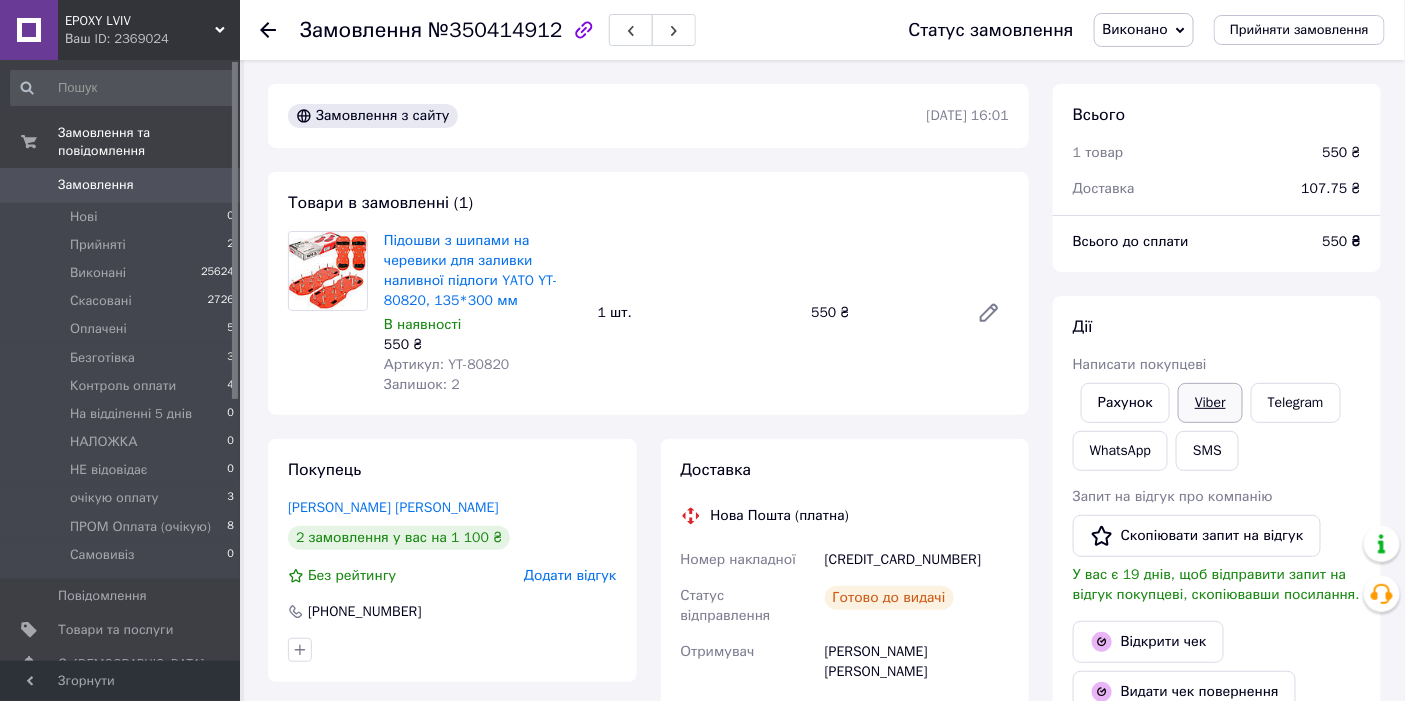 click on "Viber" at bounding box center [1210, 403] 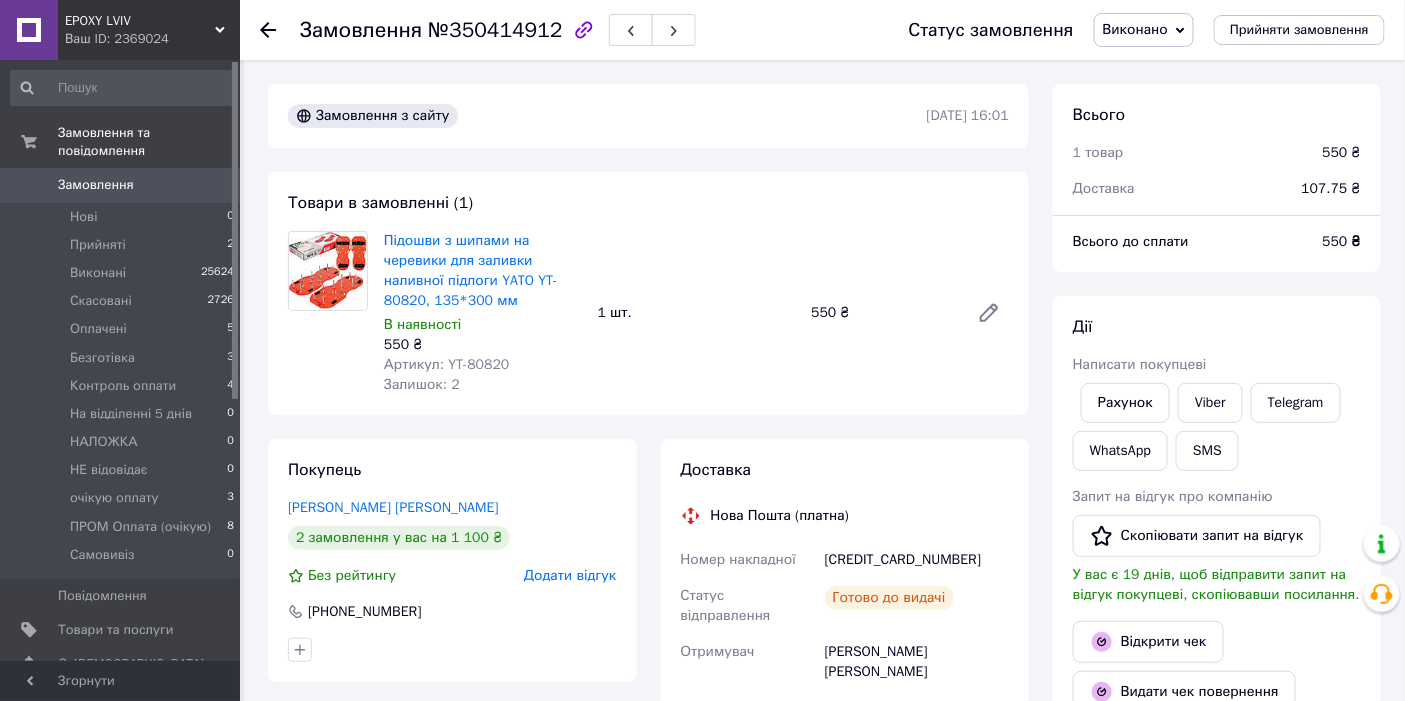 scroll, scrollTop: 111, scrollLeft: 0, axis: vertical 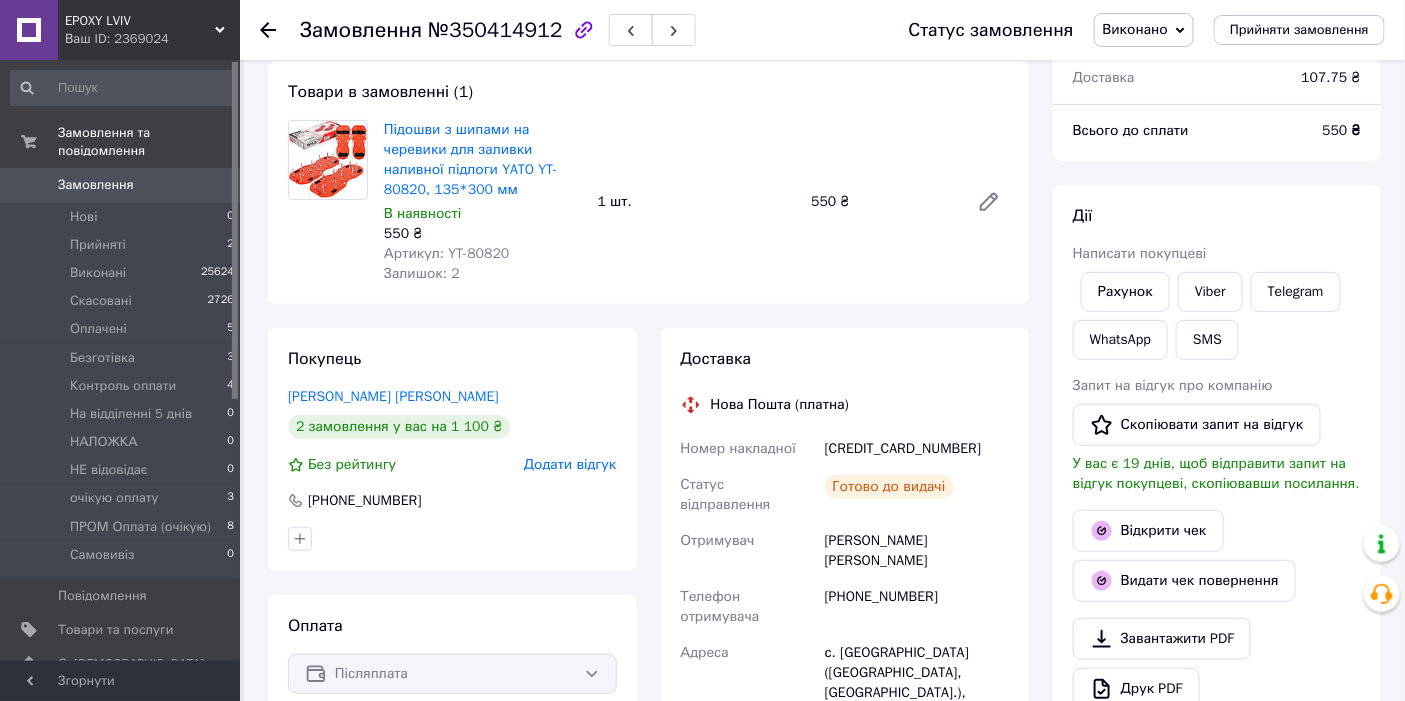 click on "59001410284580" at bounding box center (917, 449) 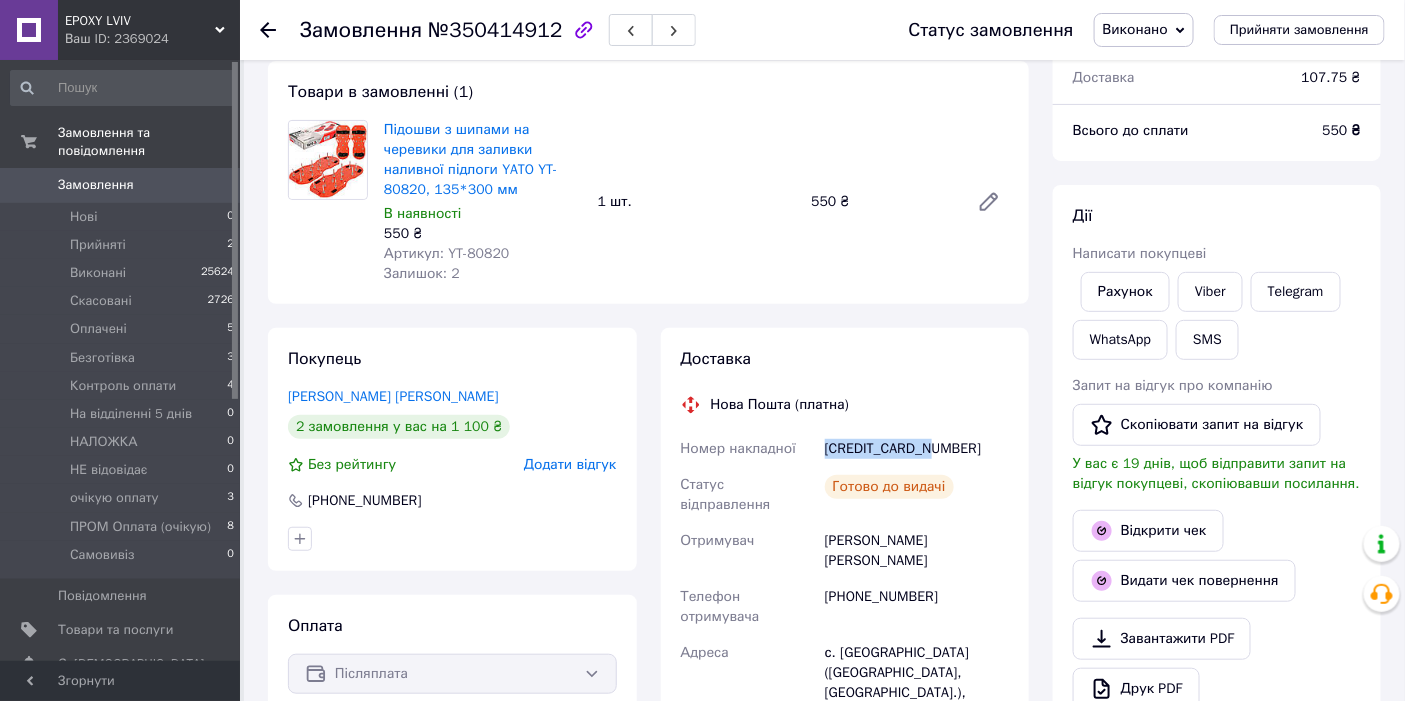 click on "59001410284580" at bounding box center (917, 449) 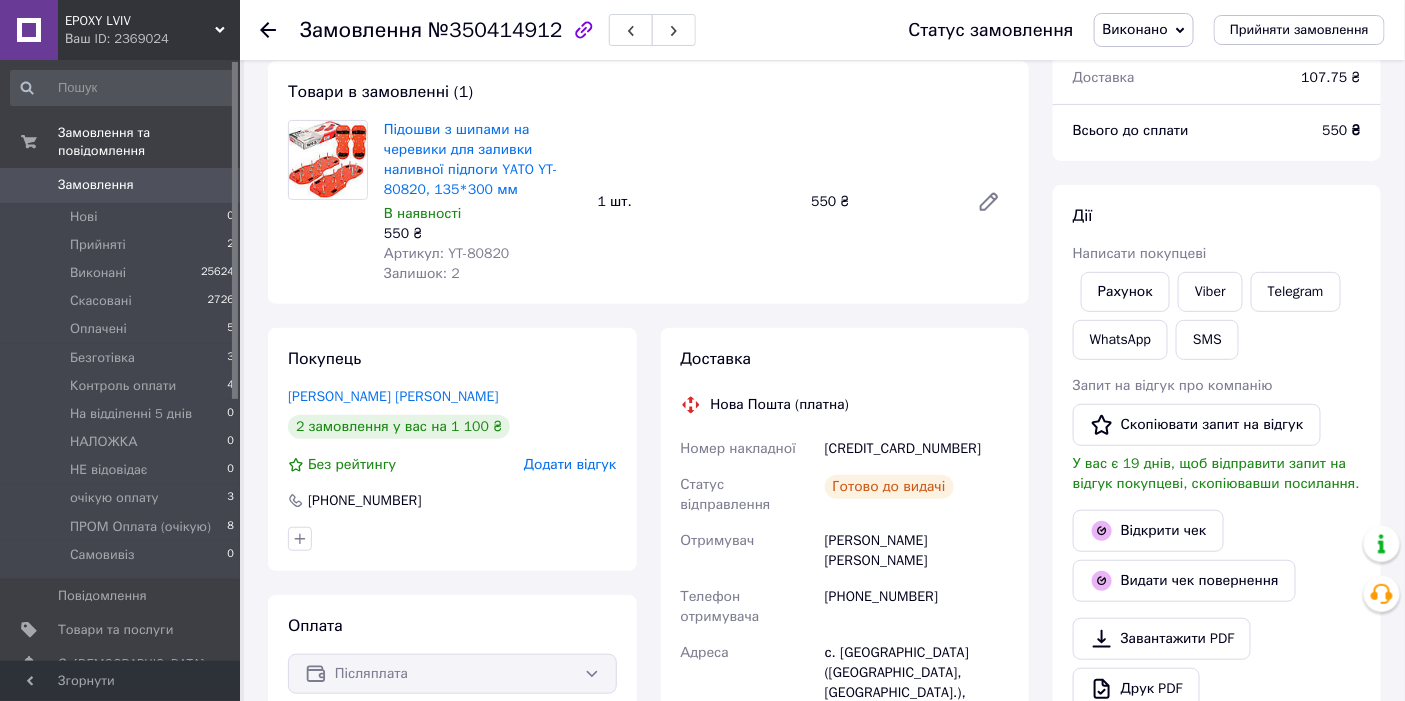 click on "Без рейтингу   Додати відгук" at bounding box center (452, 465) 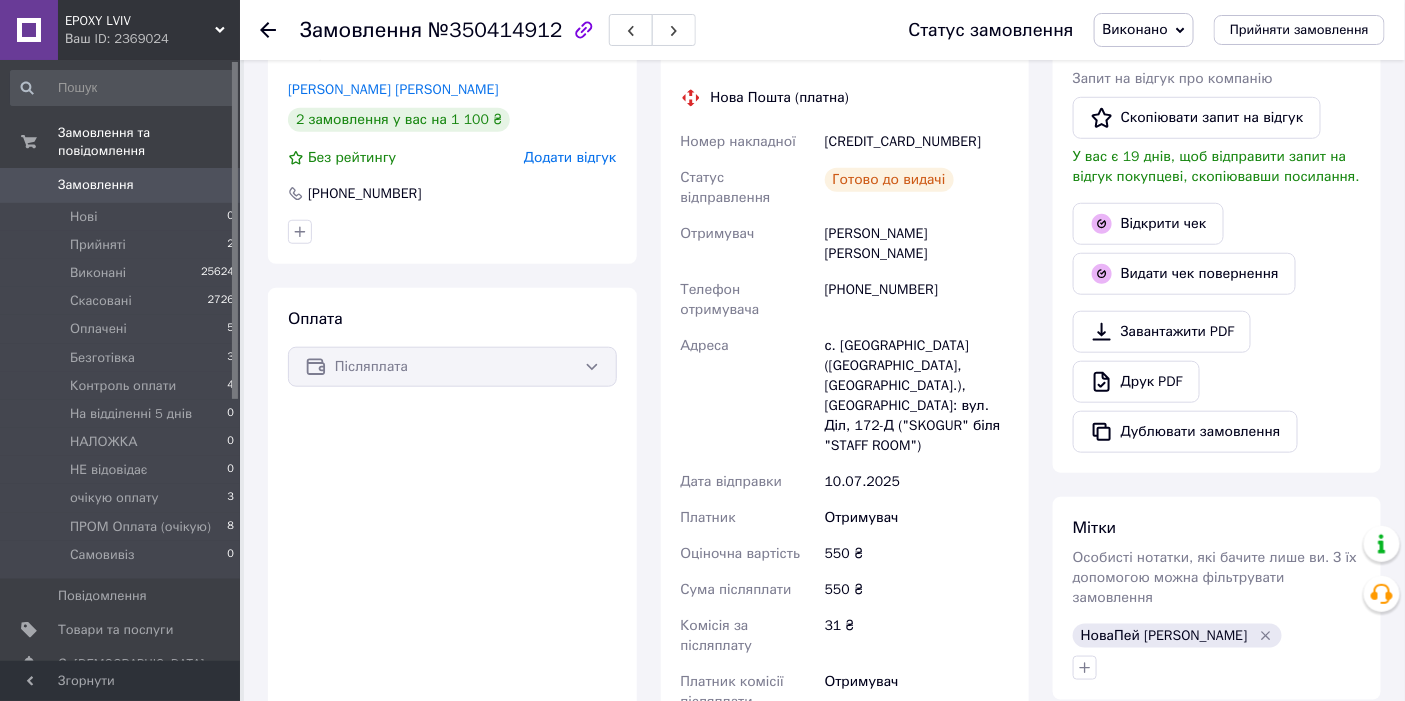 scroll, scrollTop: 444, scrollLeft: 0, axis: vertical 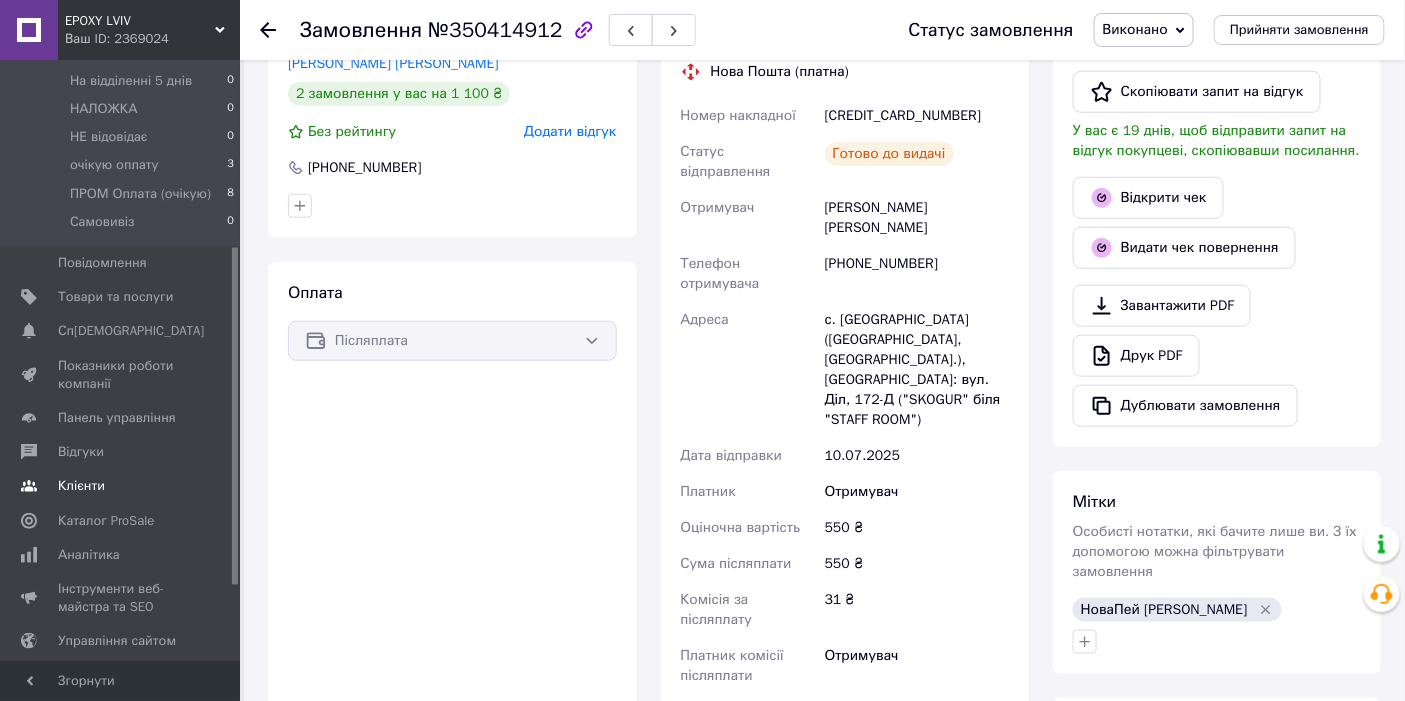 click on "Клієнти" at bounding box center [123, 486] 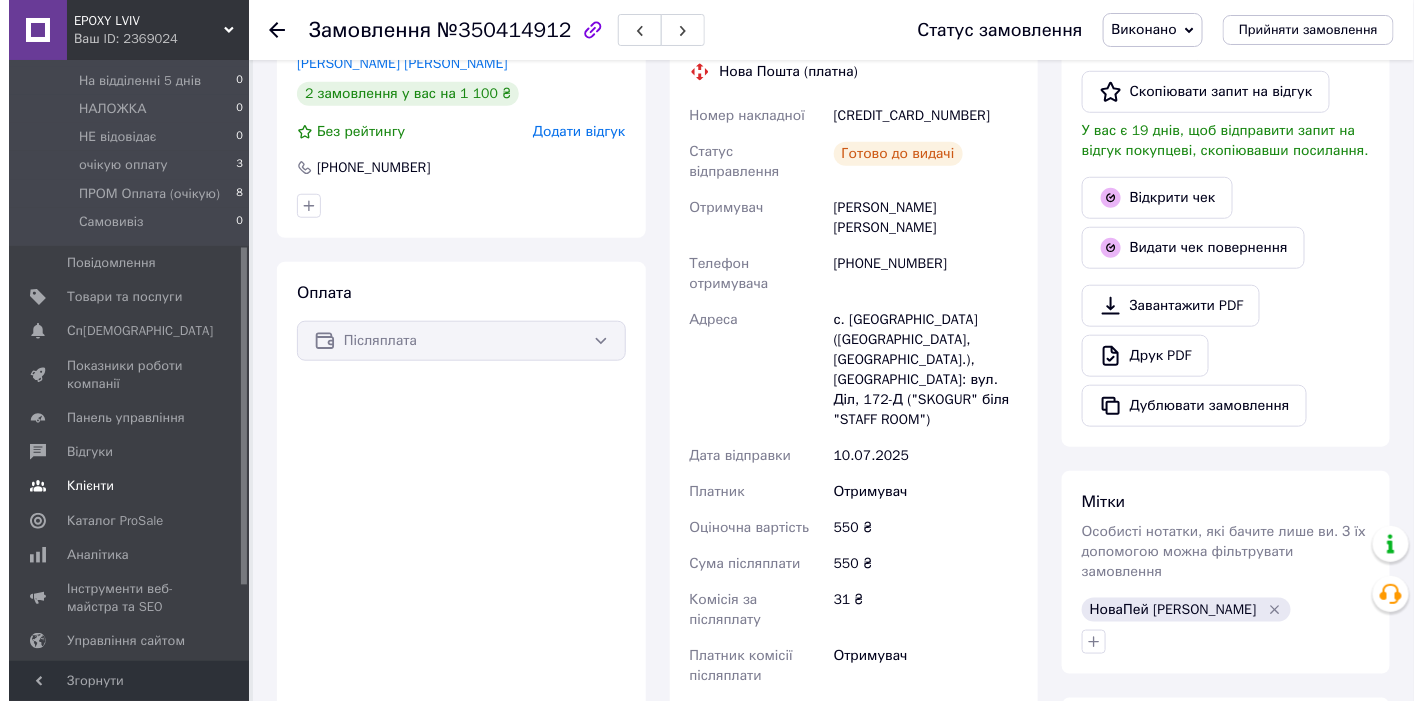 scroll, scrollTop: 0, scrollLeft: 0, axis: both 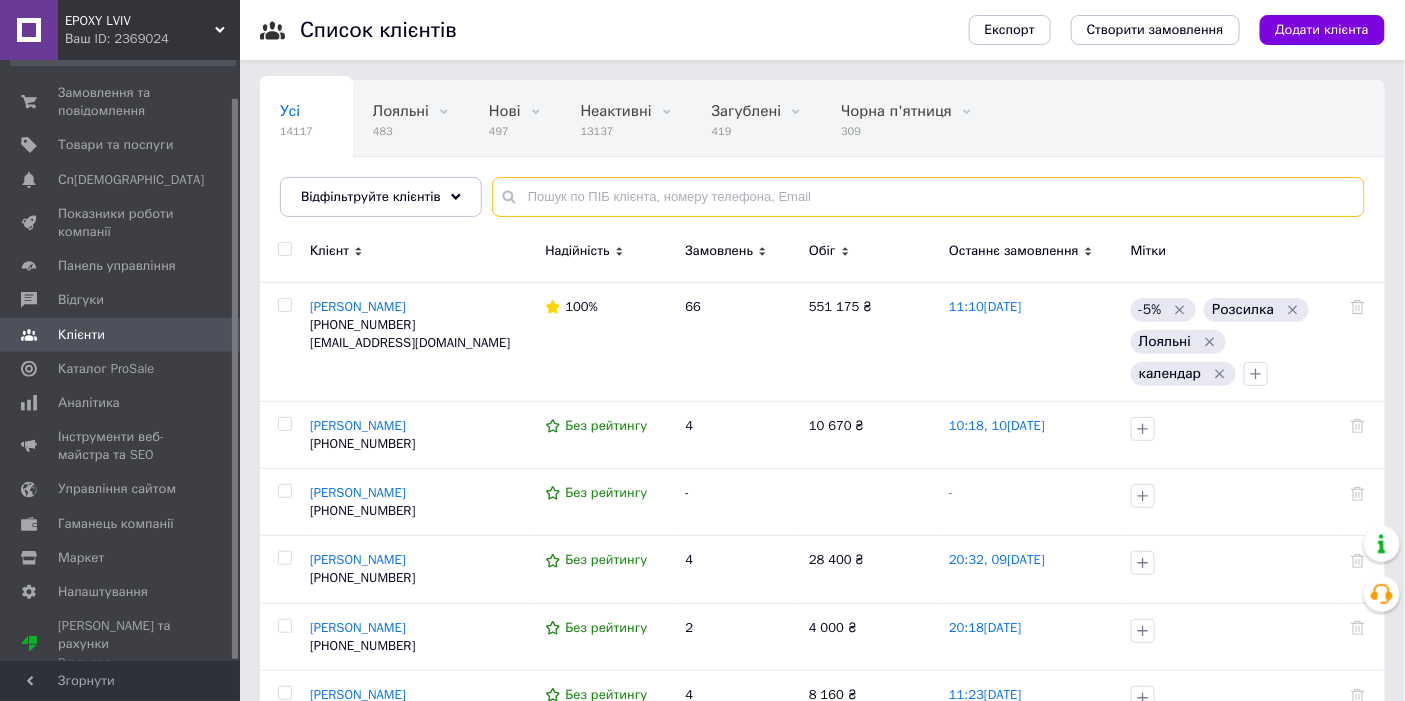 click at bounding box center [928, 197] 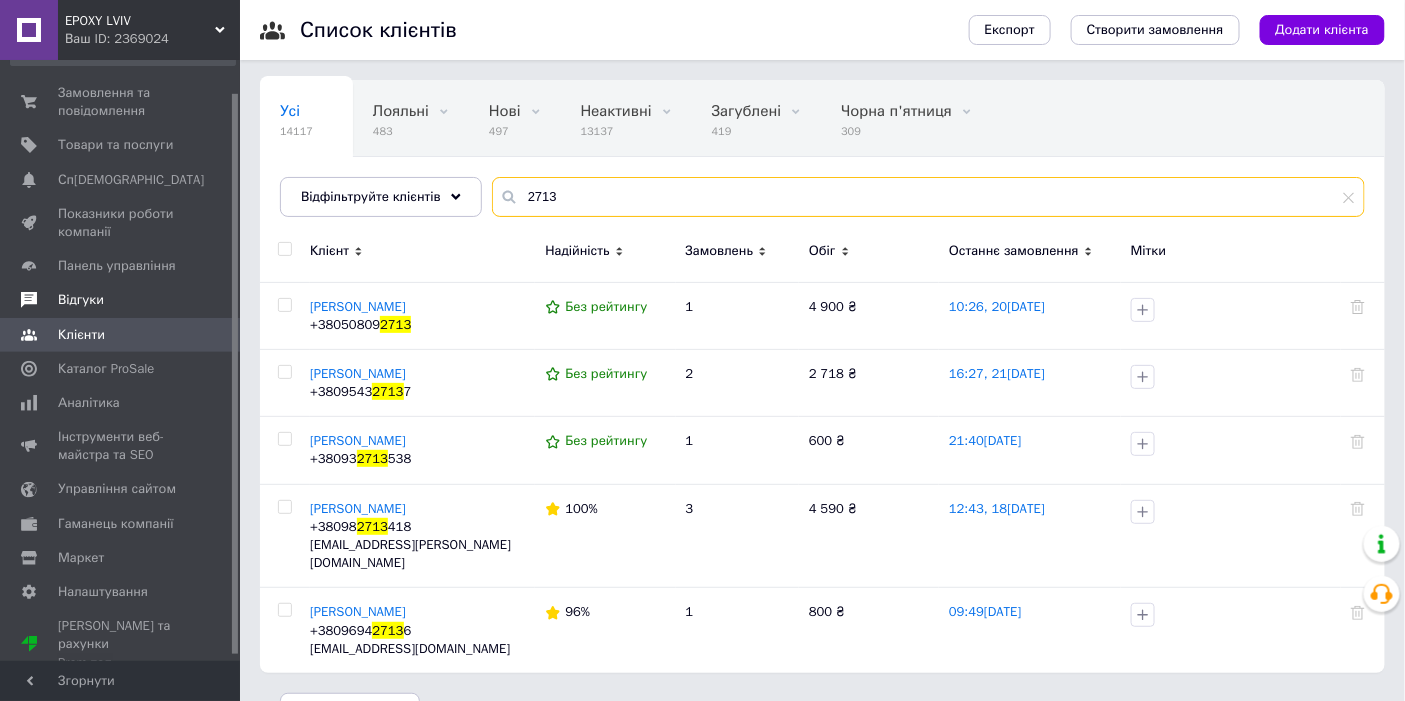 scroll, scrollTop: 0, scrollLeft: 0, axis: both 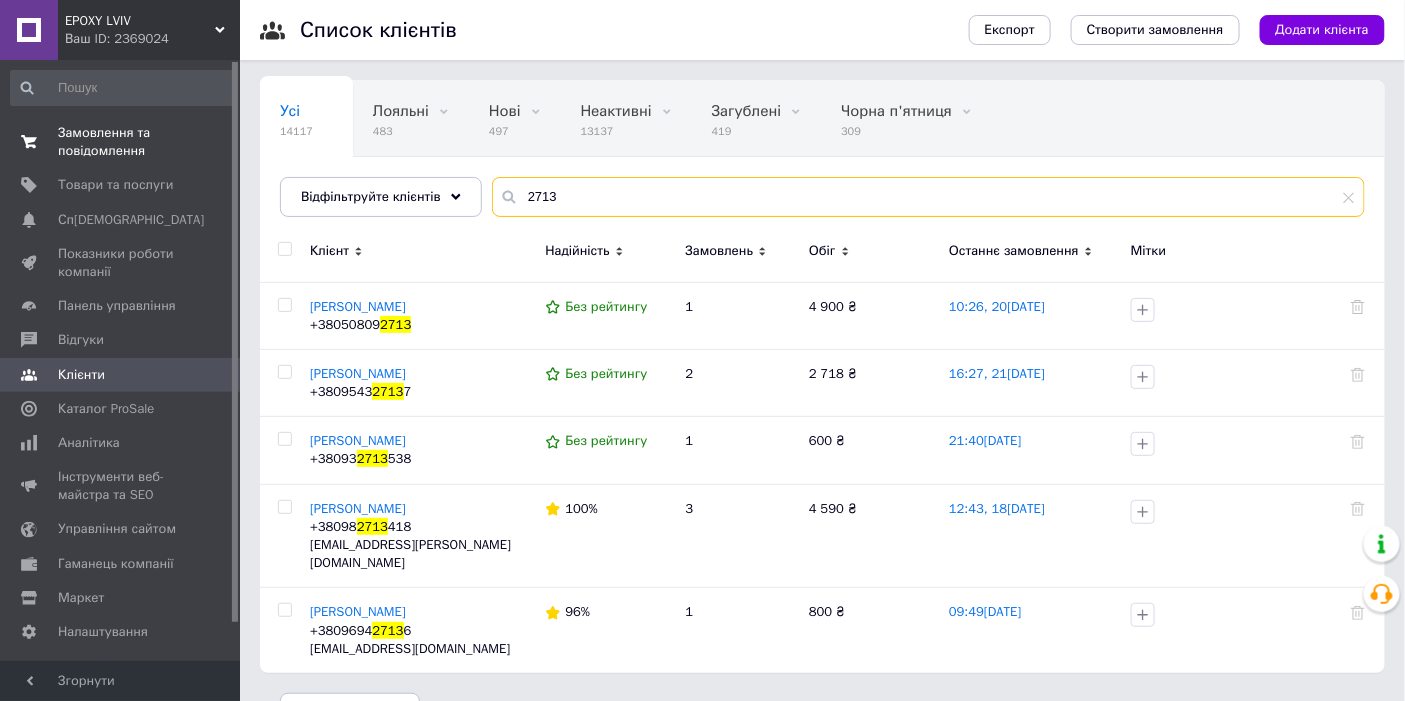 type on "2713" 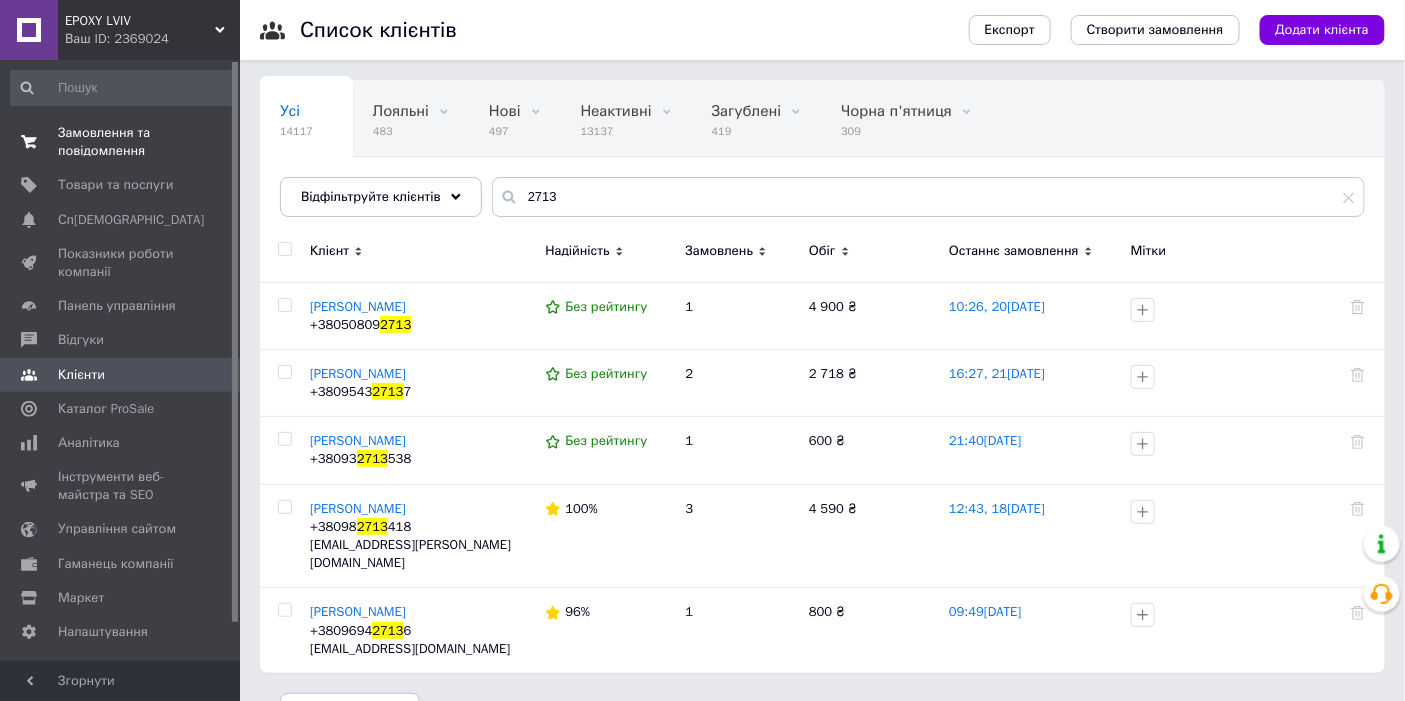 click on "Замовлення та повідомлення" at bounding box center [121, 142] 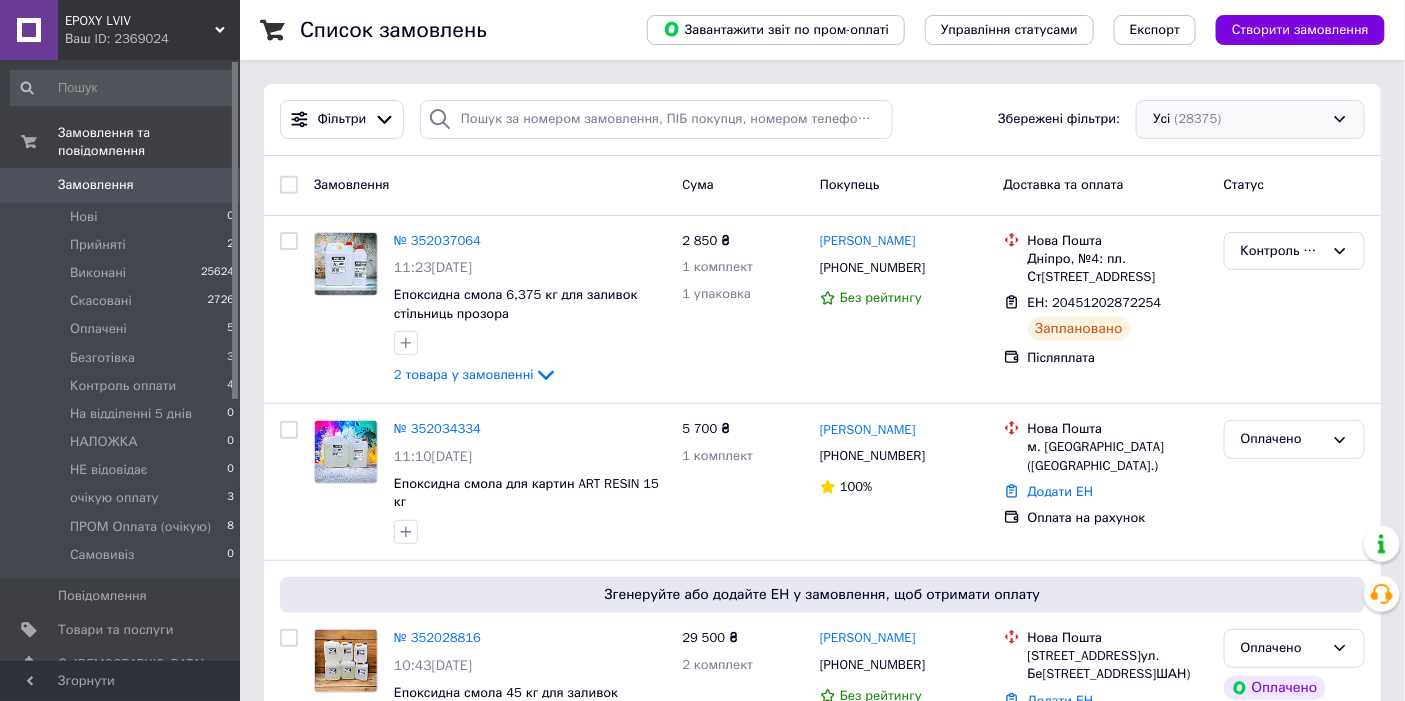 click on "Усі (28375)" at bounding box center [1250, 119] 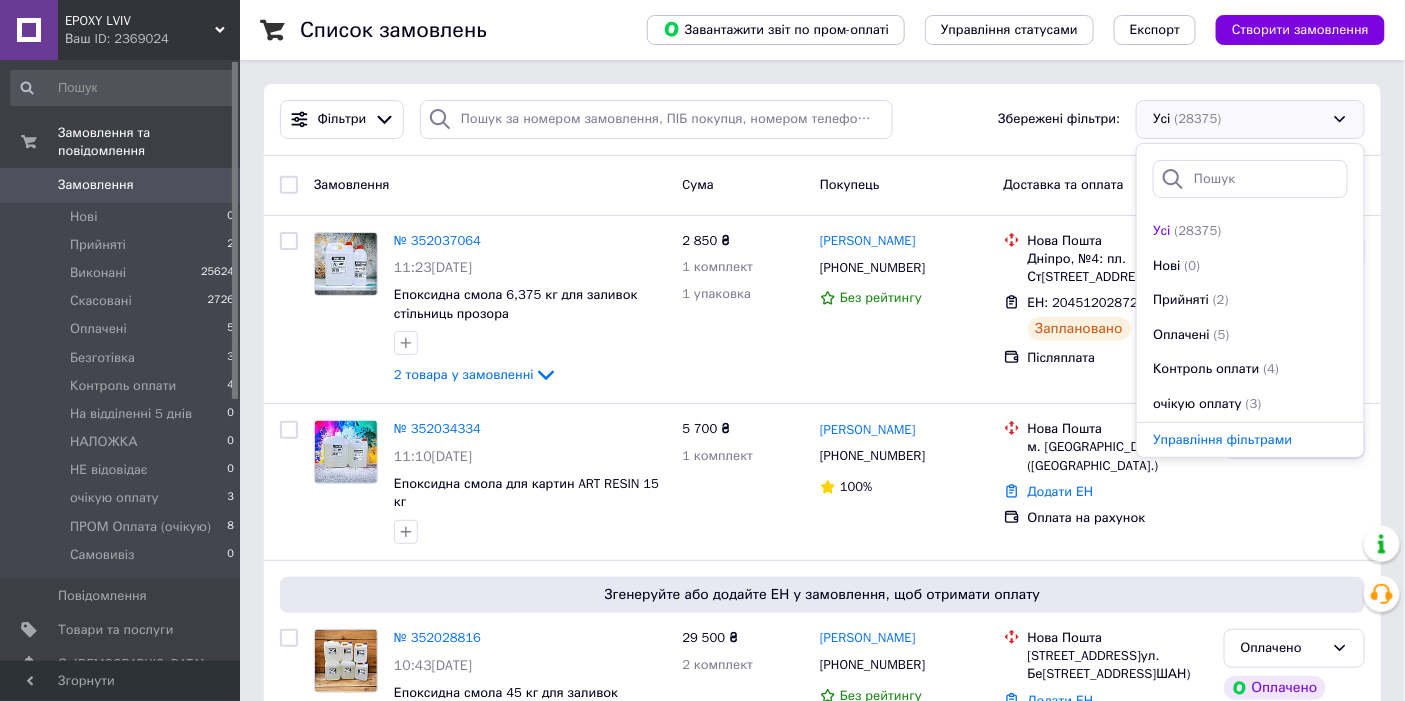 scroll, scrollTop: 348, scrollLeft: 0, axis: vertical 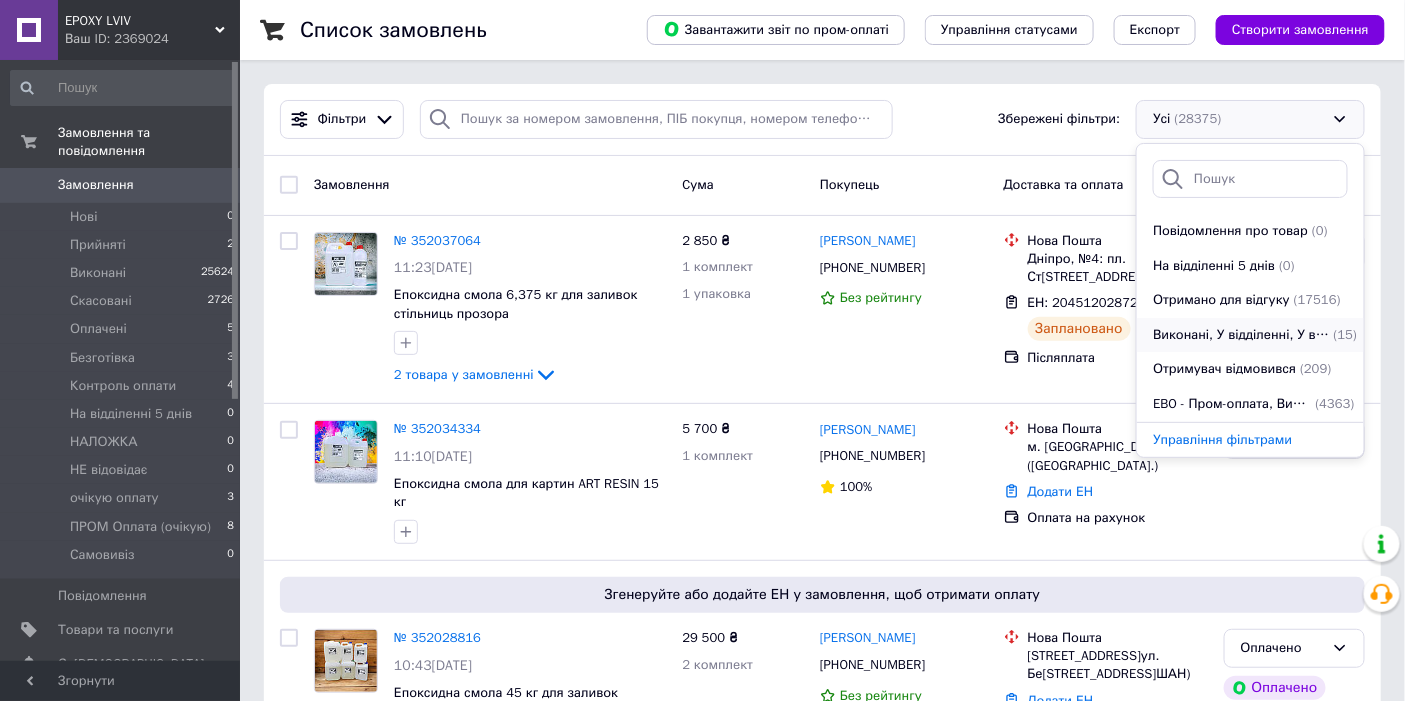 click on "Виконані, У відділенні, У відділенні, Післяплата (15)" at bounding box center (1250, 335) 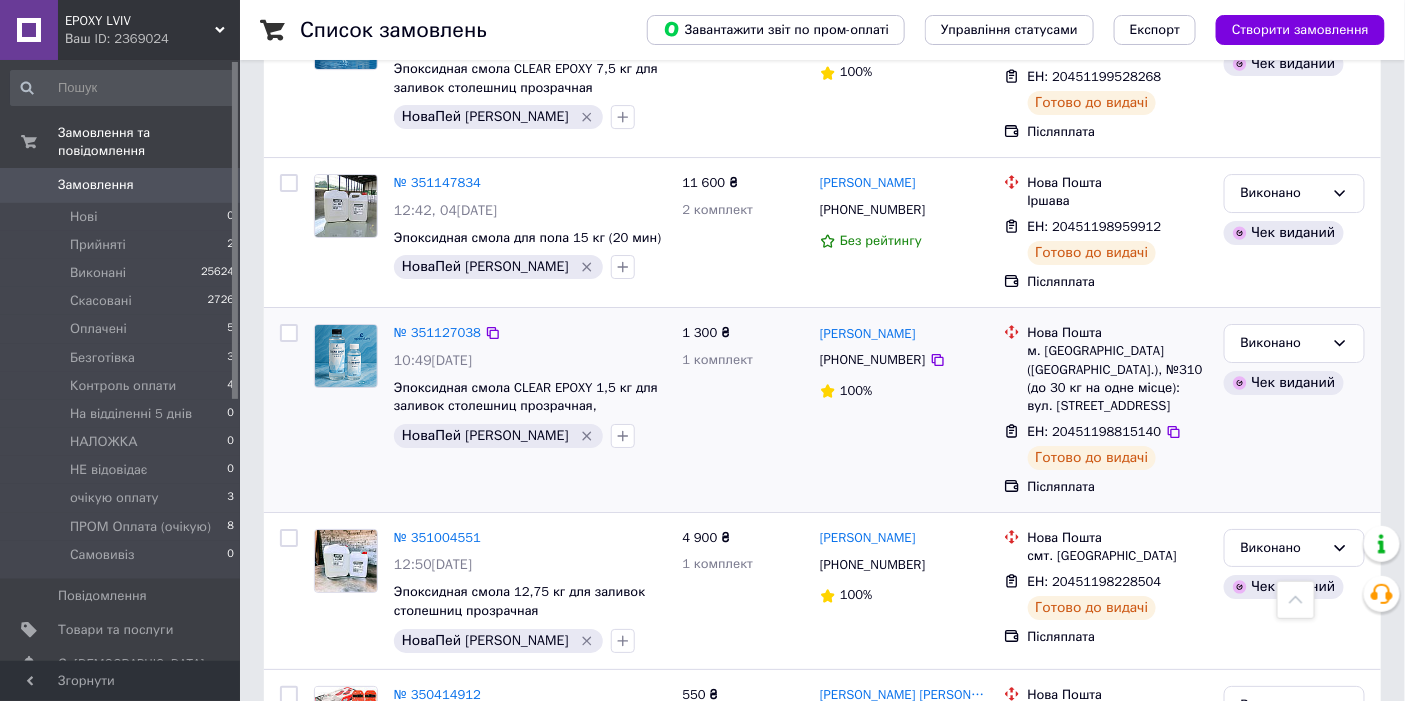 scroll, scrollTop: 2241, scrollLeft: 0, axis: vertical 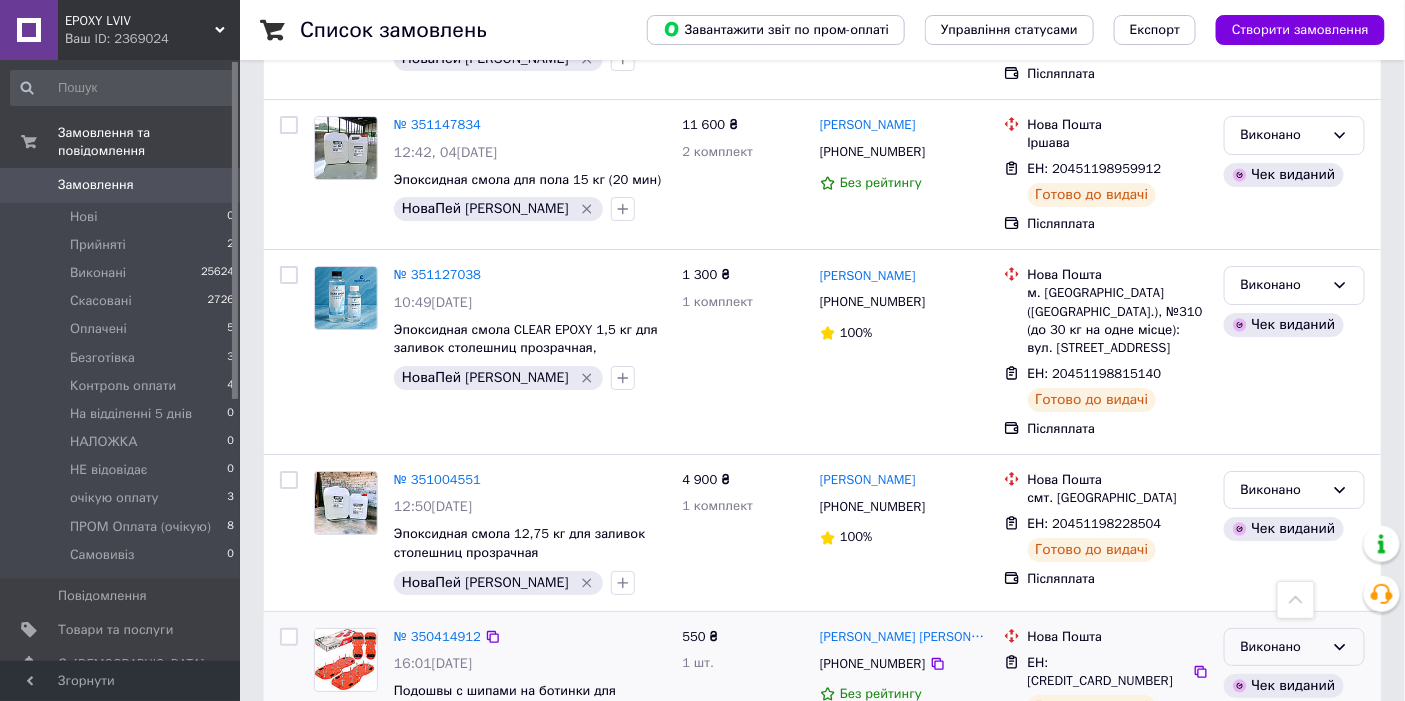 click on "Виконано" at bounding box center [1294, 647] 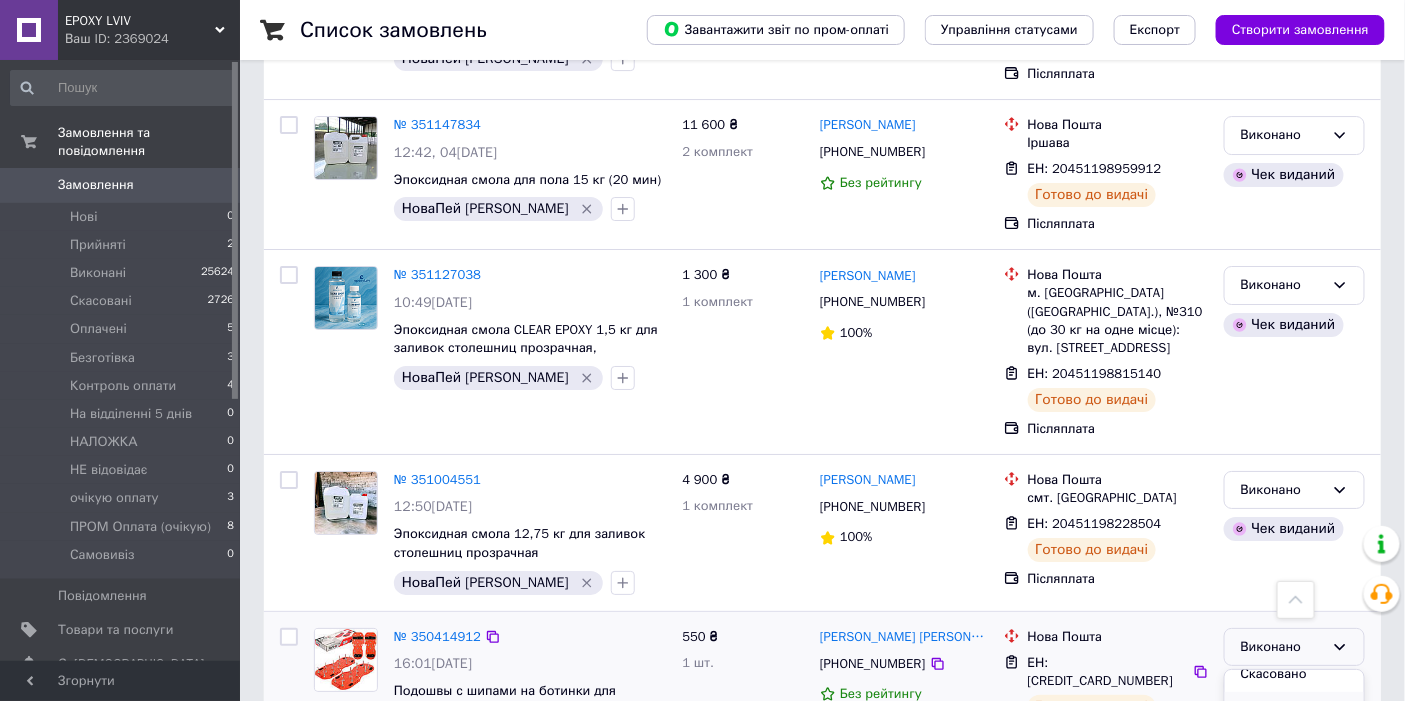 scroll, scrollTop: 111, scrollLeft: 0, axis: vertical 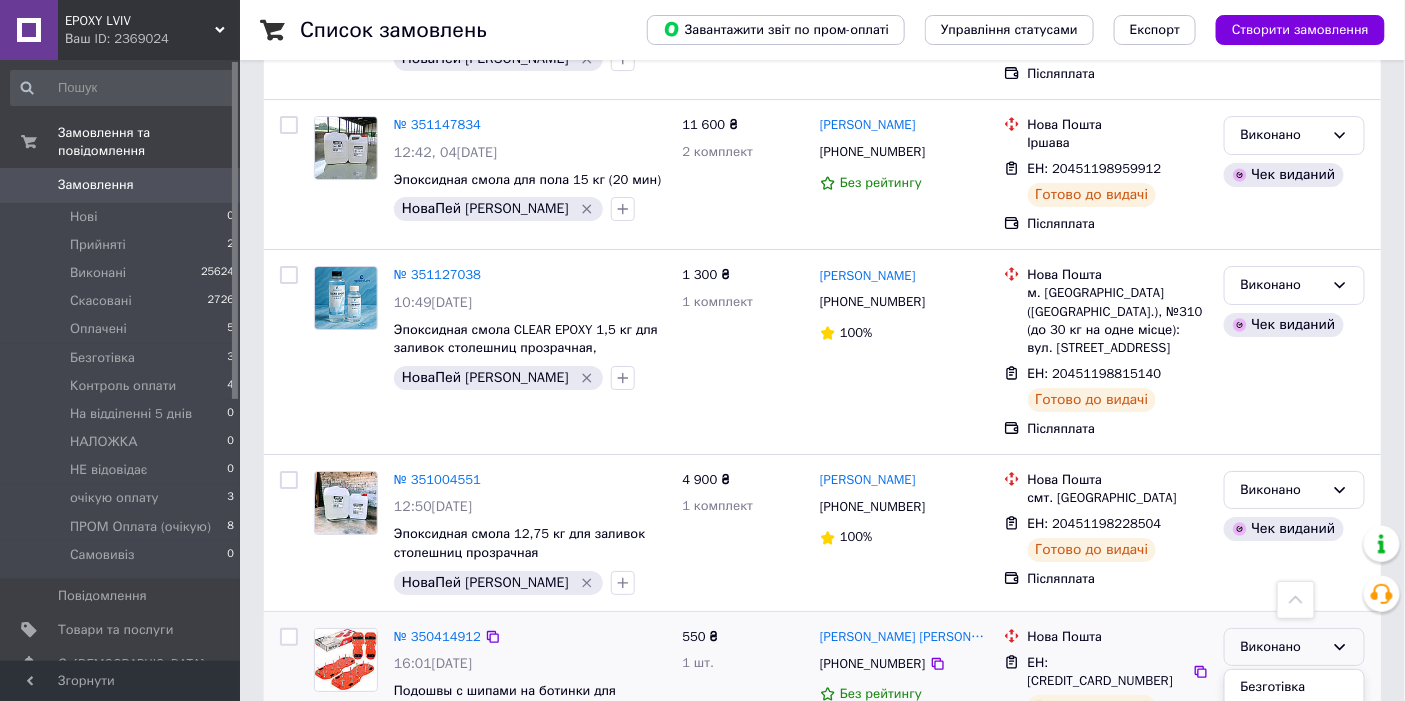 click on "На відділенні  5 днів" at bounding box center [1294, 770] 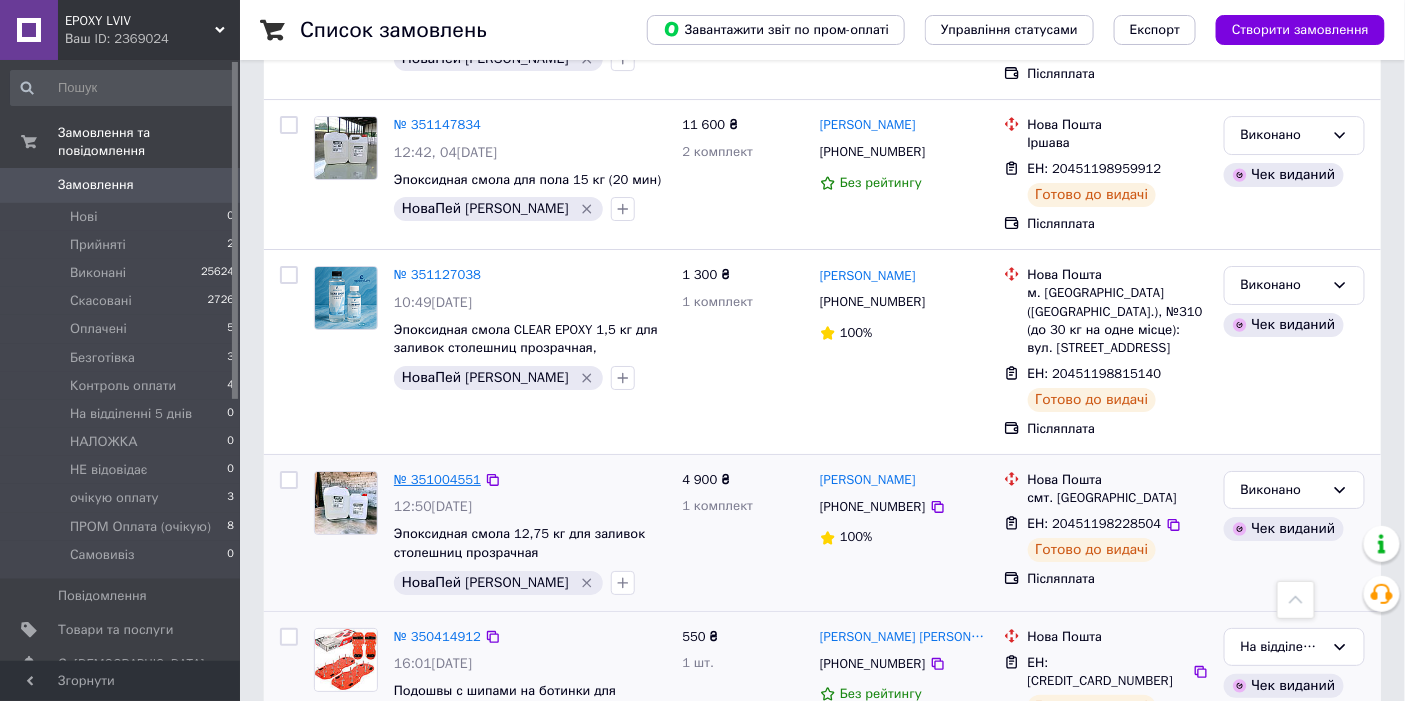 click on "№ 351004551" at bounding box center [437, 479] 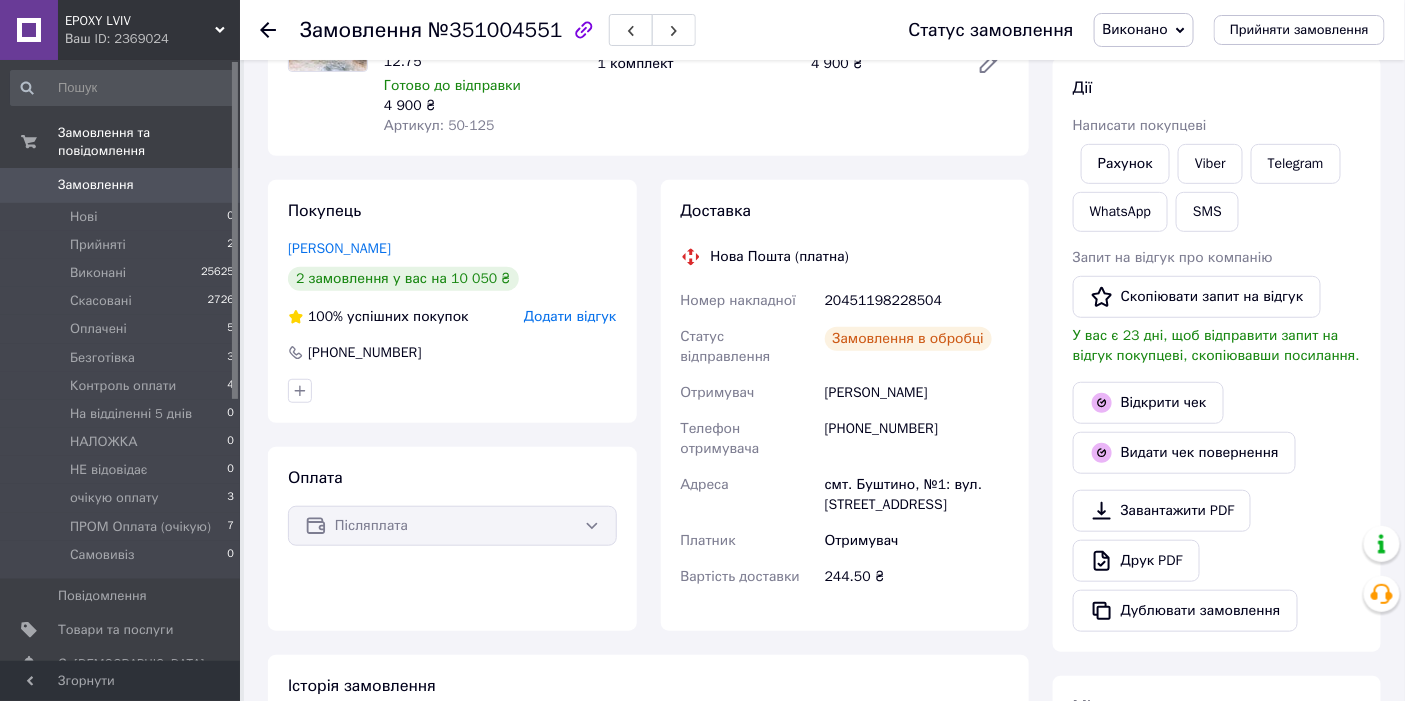 scroll, scrollTop: 0, scrollLeft: 0, axis: both 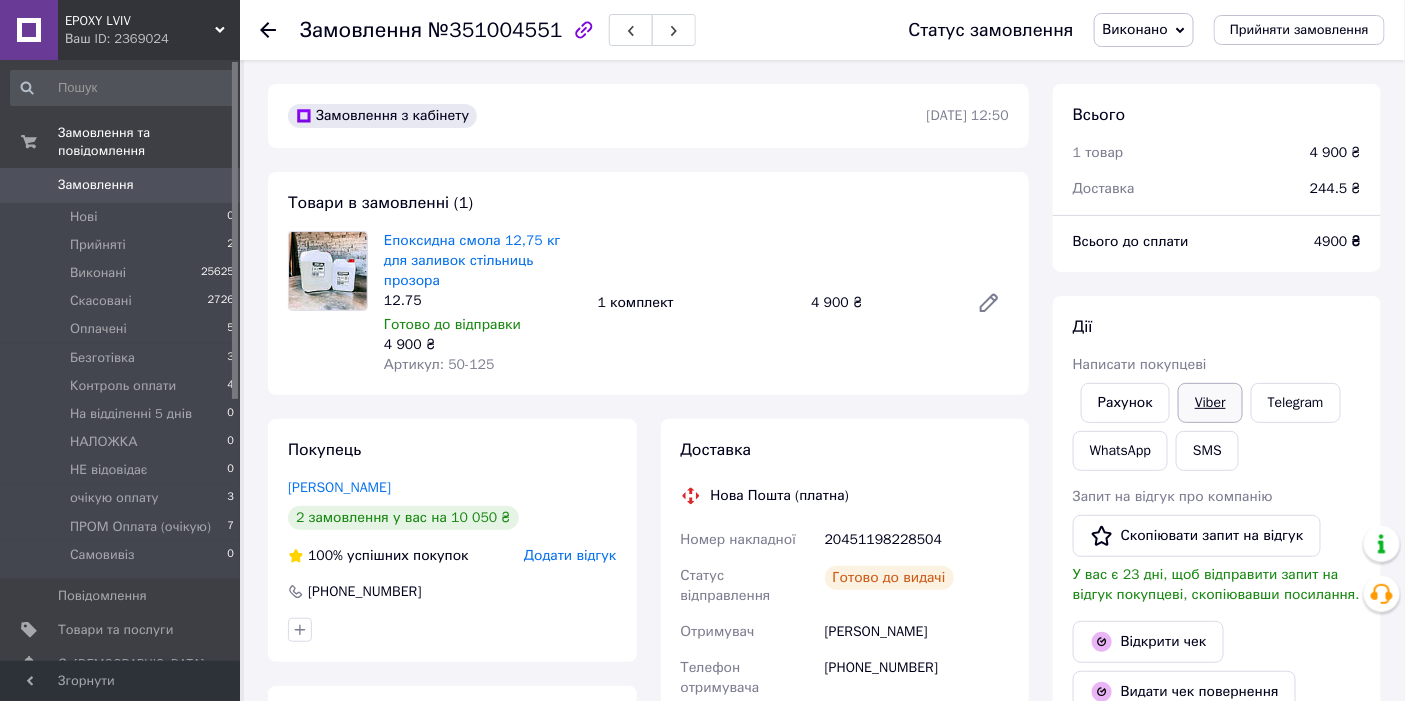 click on "Viber" at bounding box center [1210, 403] 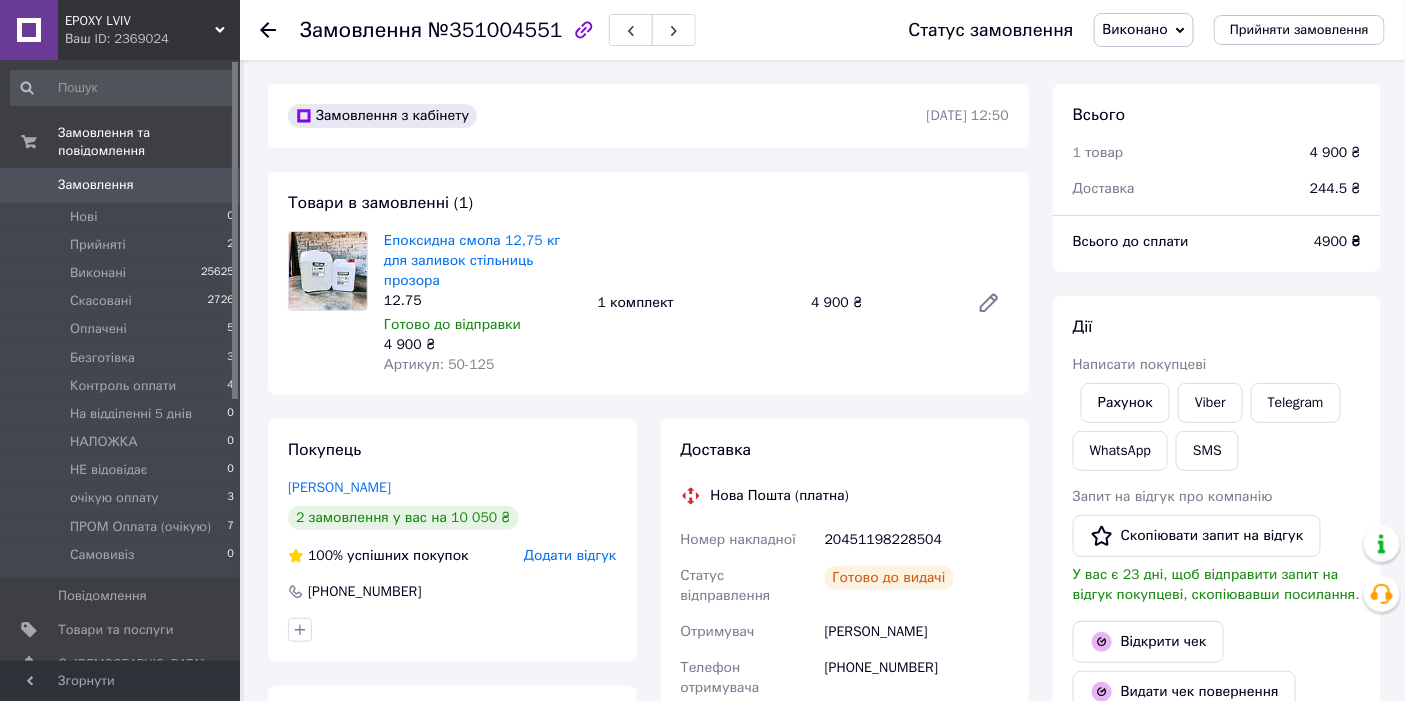 click on "Виконано" at bounding box center (1135, 29) 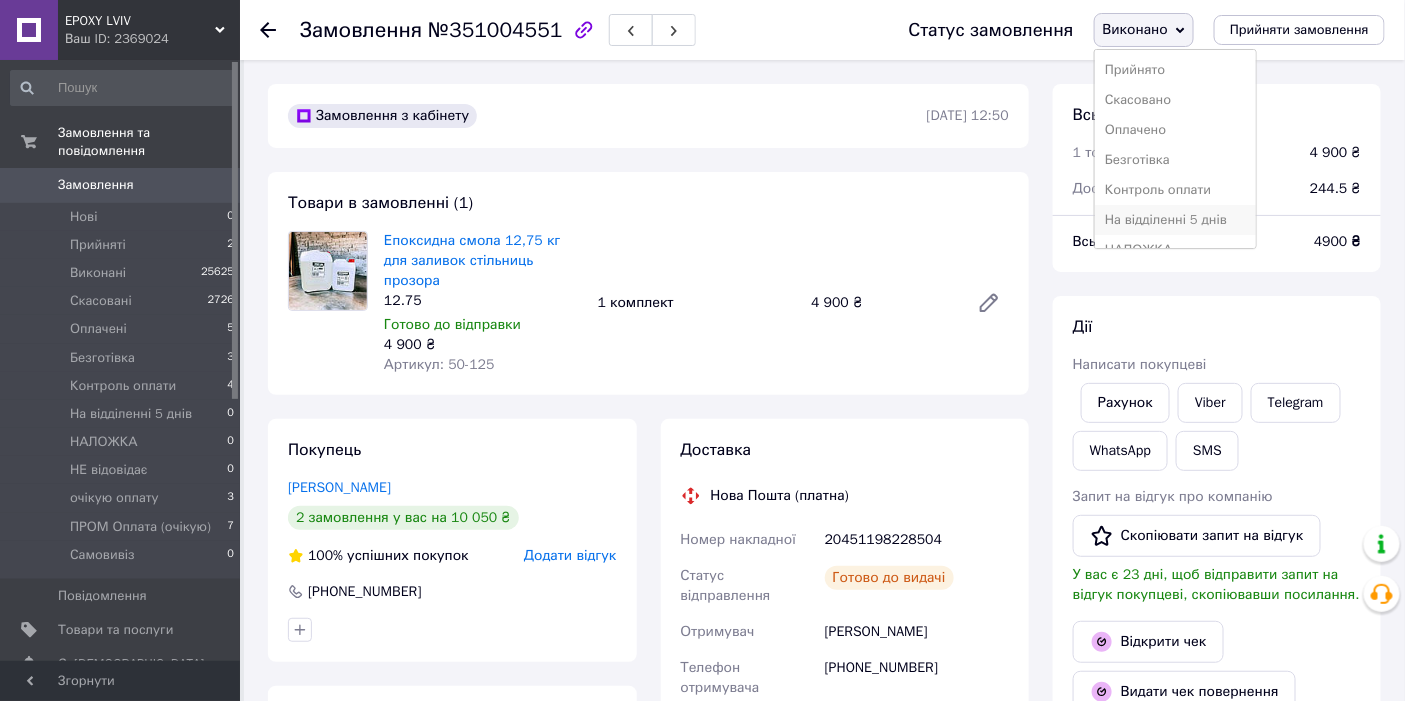 click on "На відділенні  5 днів" at bounding box center (1175, 220) 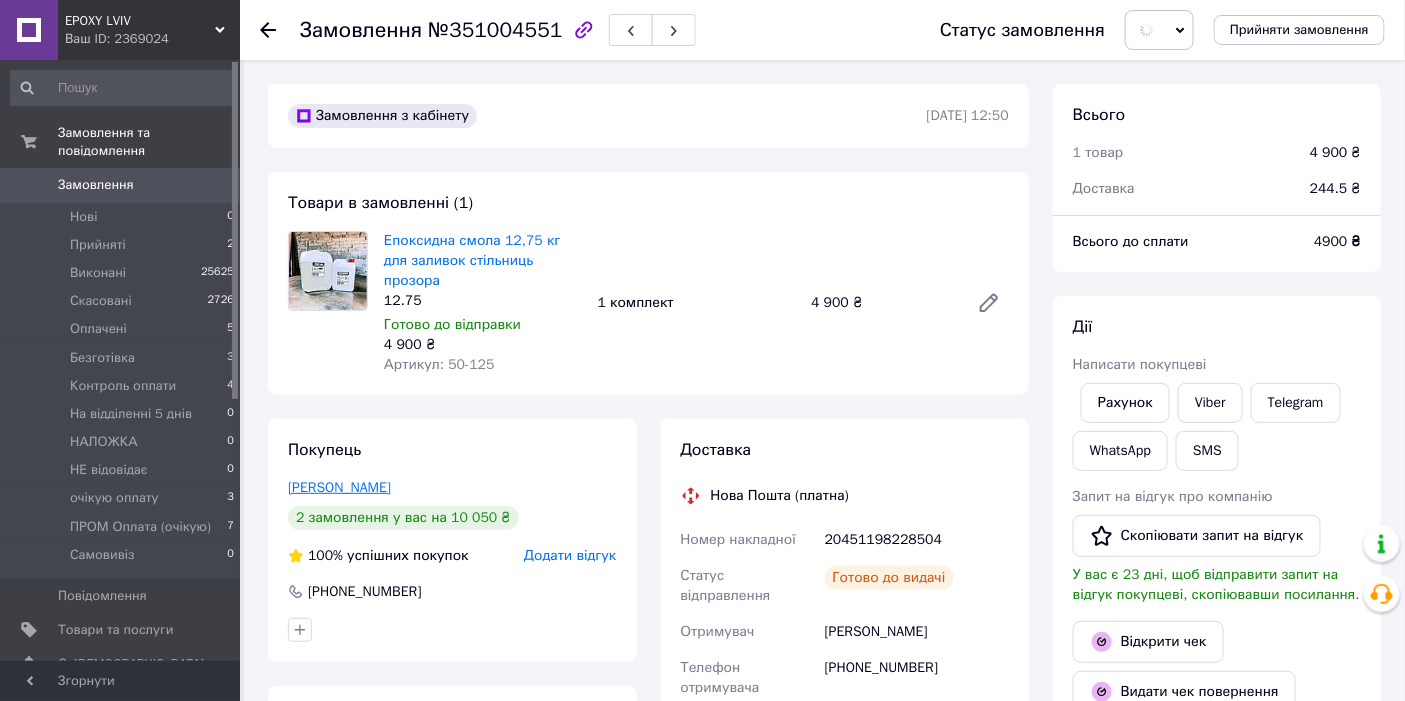 click on "Савич Антон" at bounding box center (339, 487) 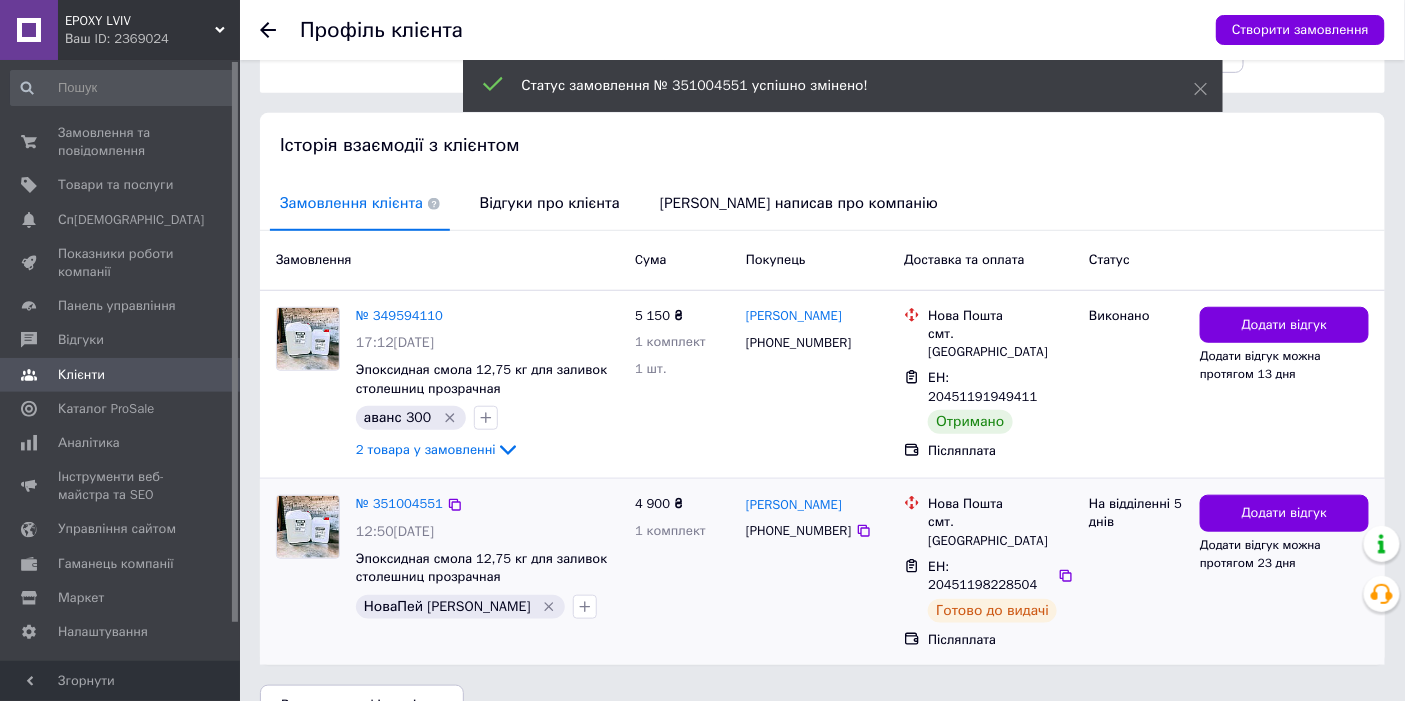 scroll, scrollTop: 362, scrollLeft: 0, axis: vertical 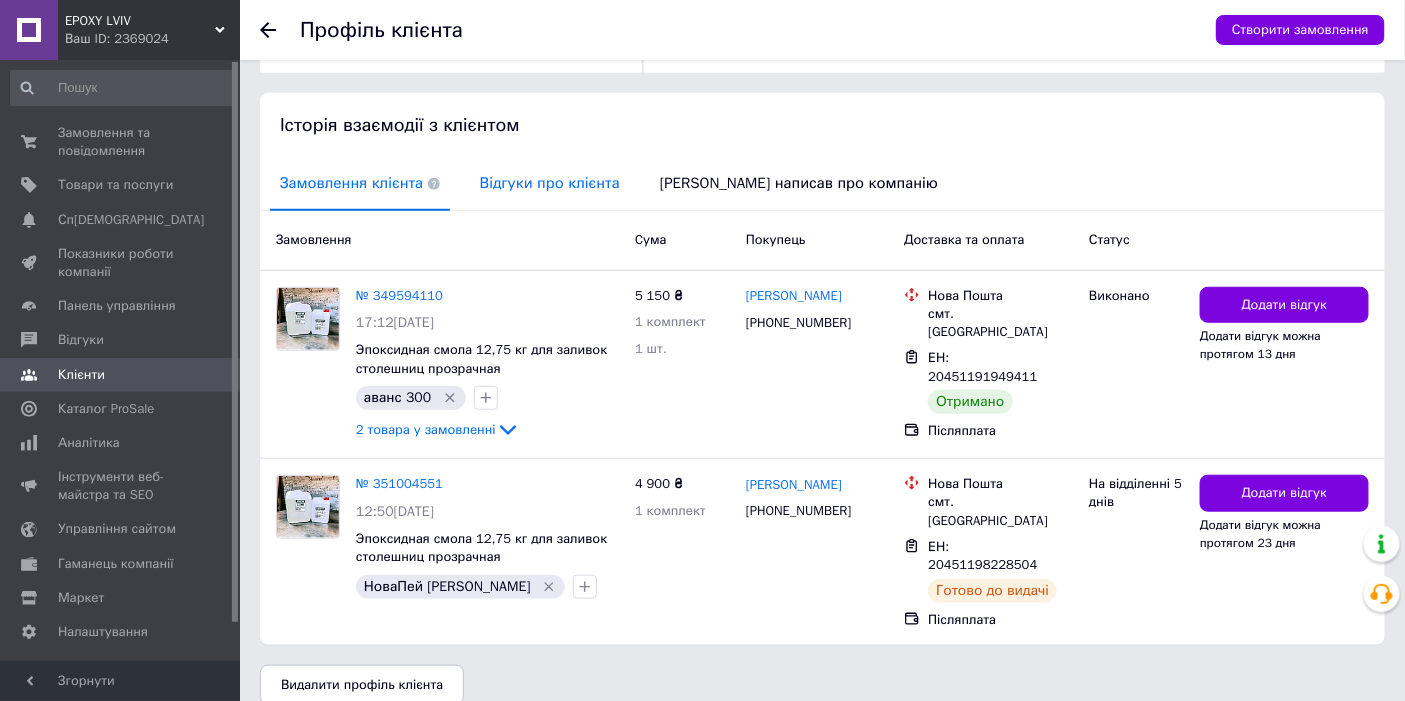 click on "Відгуки про клієнта" at bounding box center (550, 183) 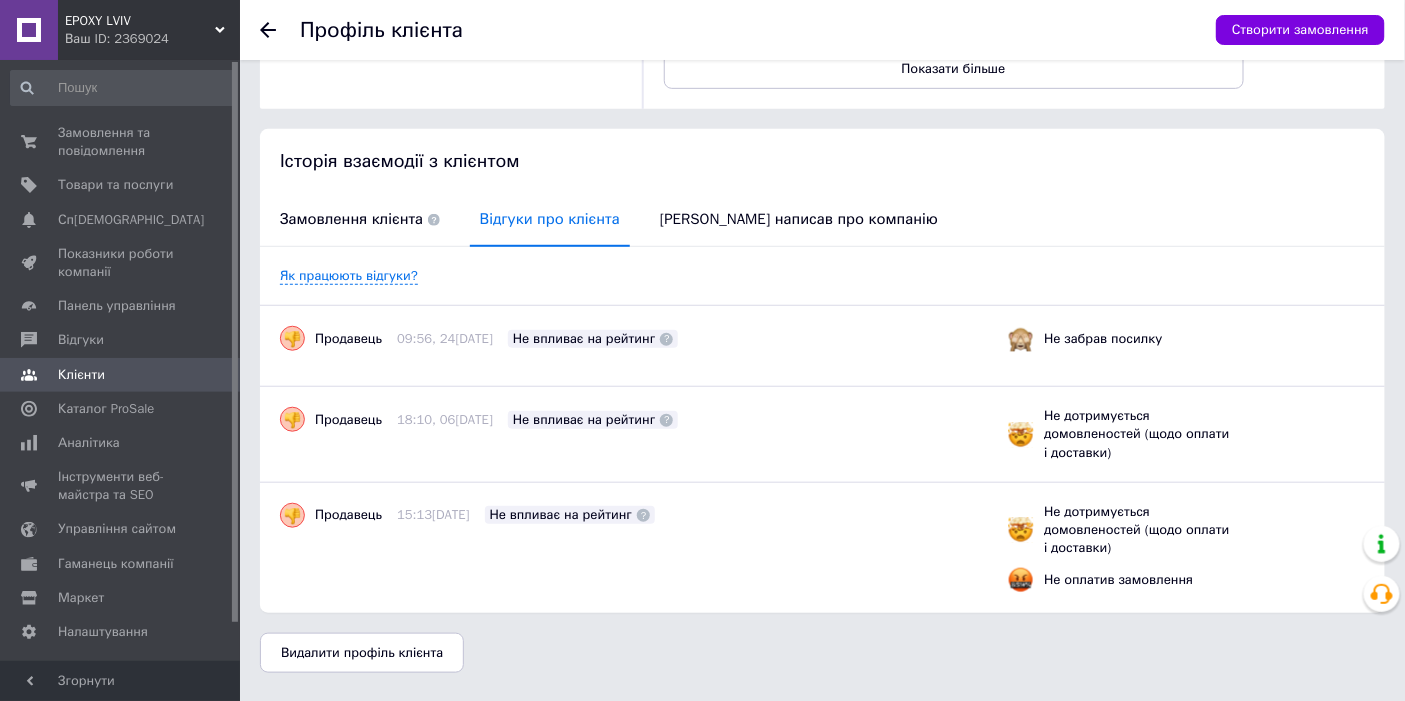 scroll, scrollTop: 324, scrollLeft: 0, axis: vertical 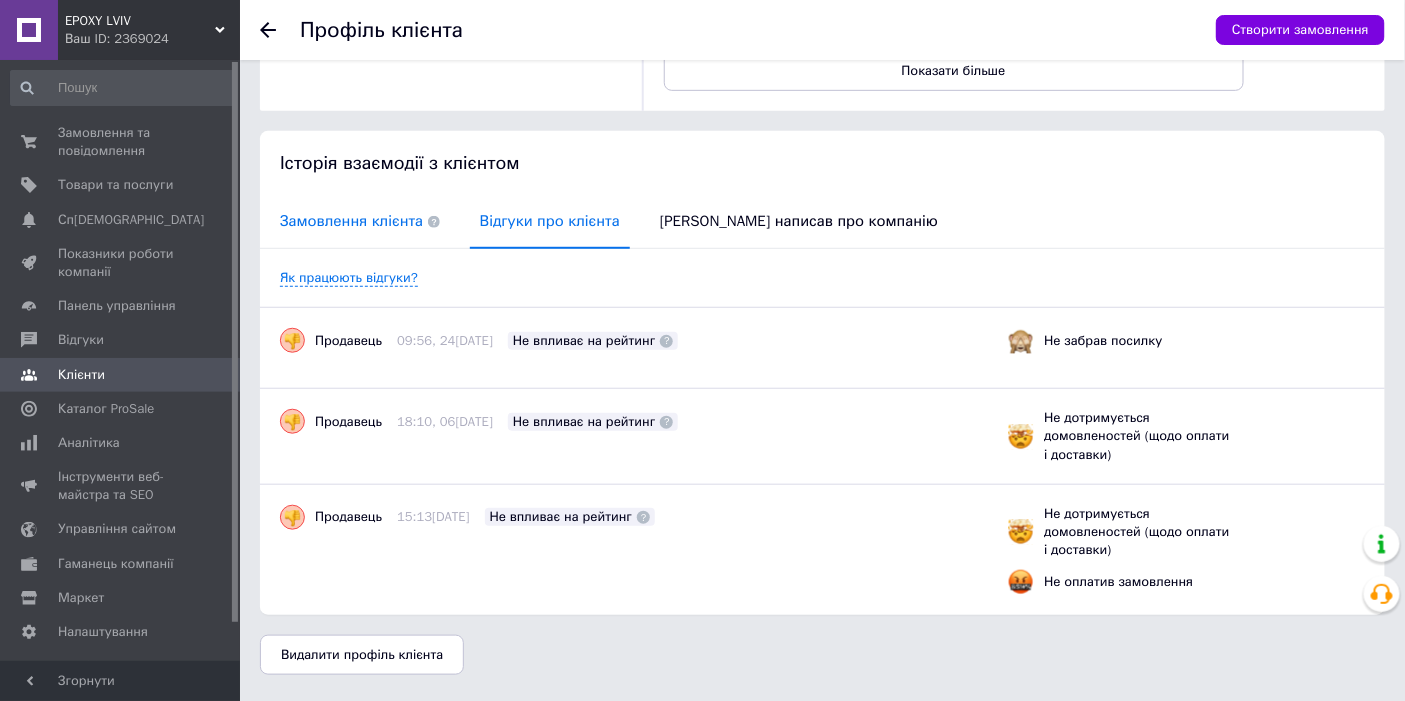click on "Замовлення клієнта" at bounding box center (360, 221) 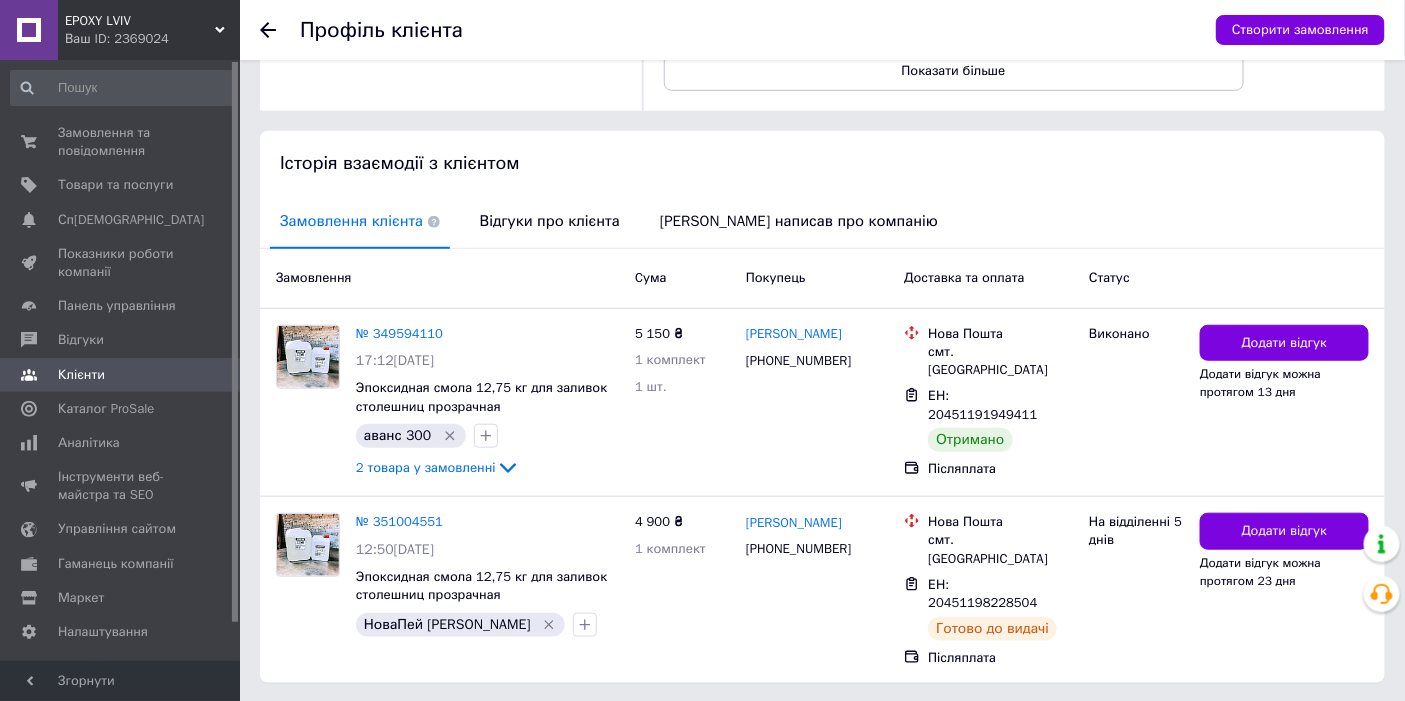 scroll, scrollTop: 362, scrollLeft: 0, axis: vertical 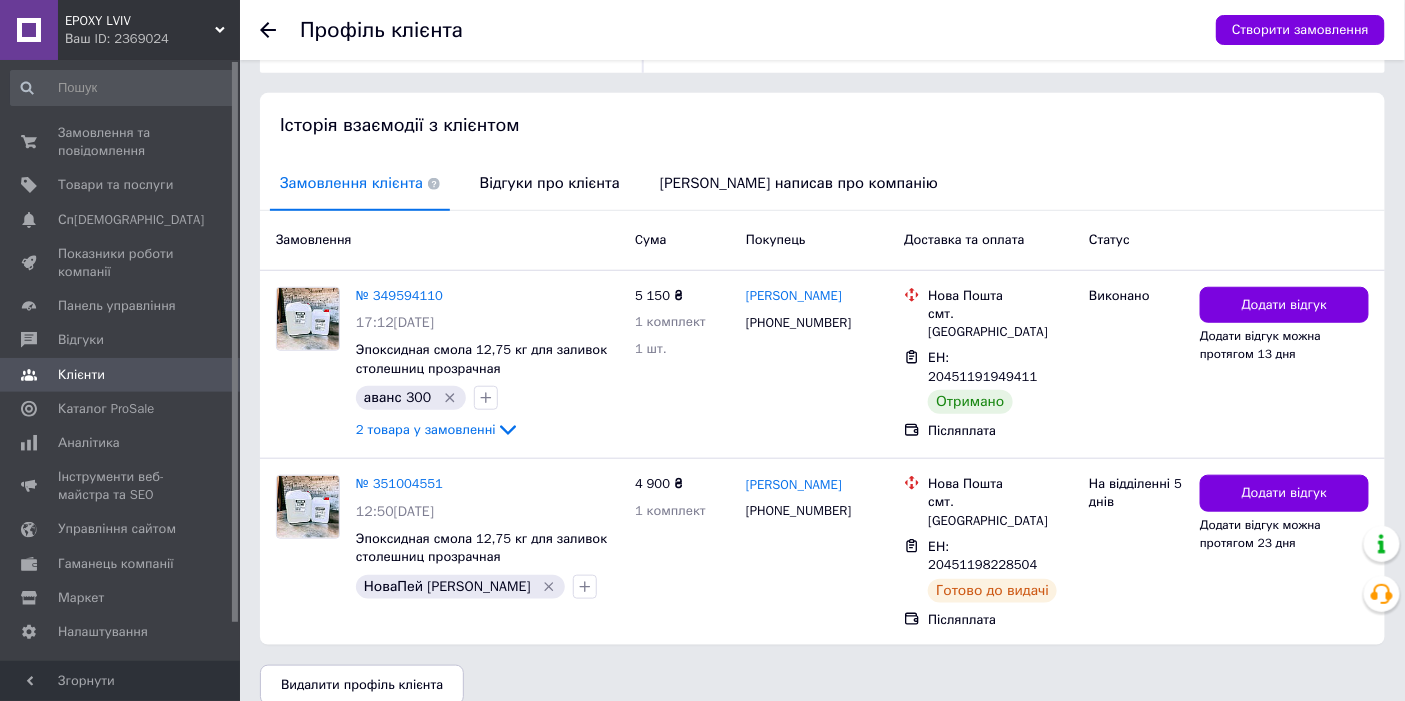 click on "Профіль клієнта Створити замовлення" at bounding box center (822, 30) 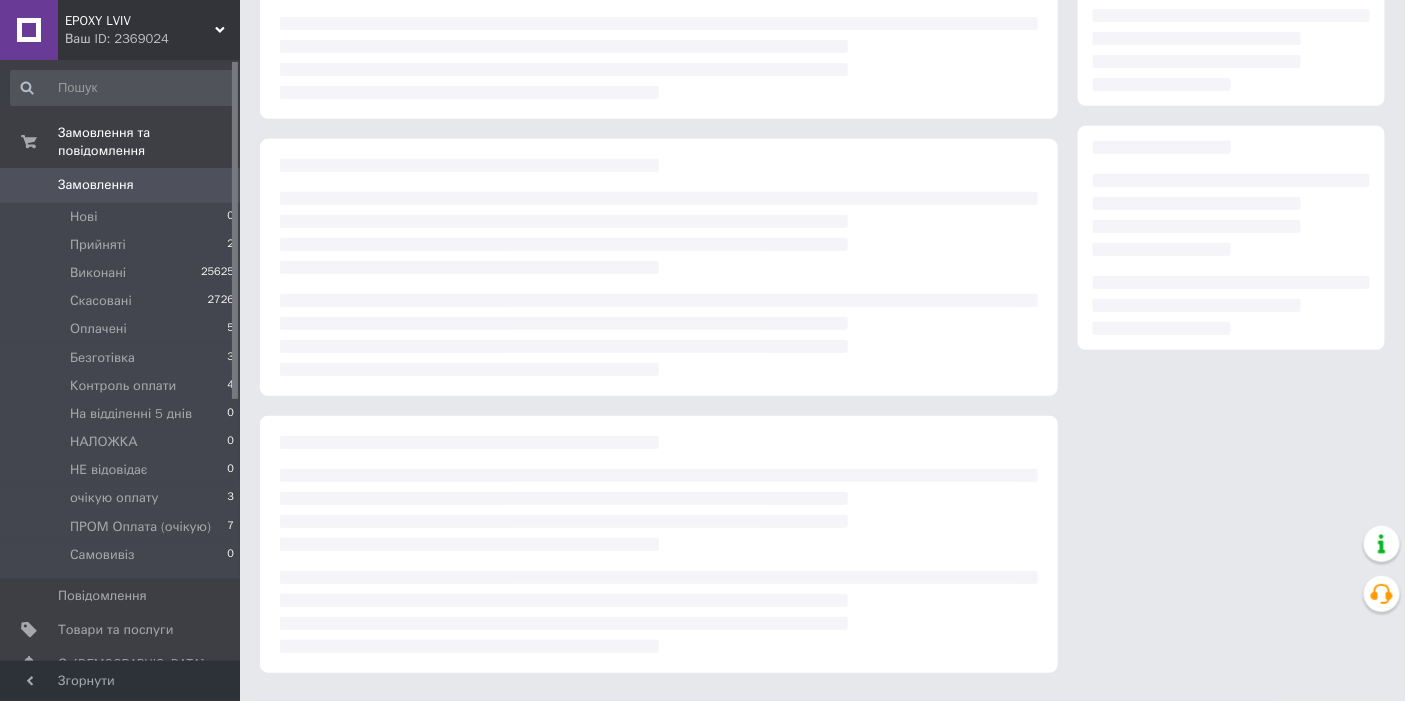 scroll, scrollTop: 0, scrollLeft: 0, axis: both 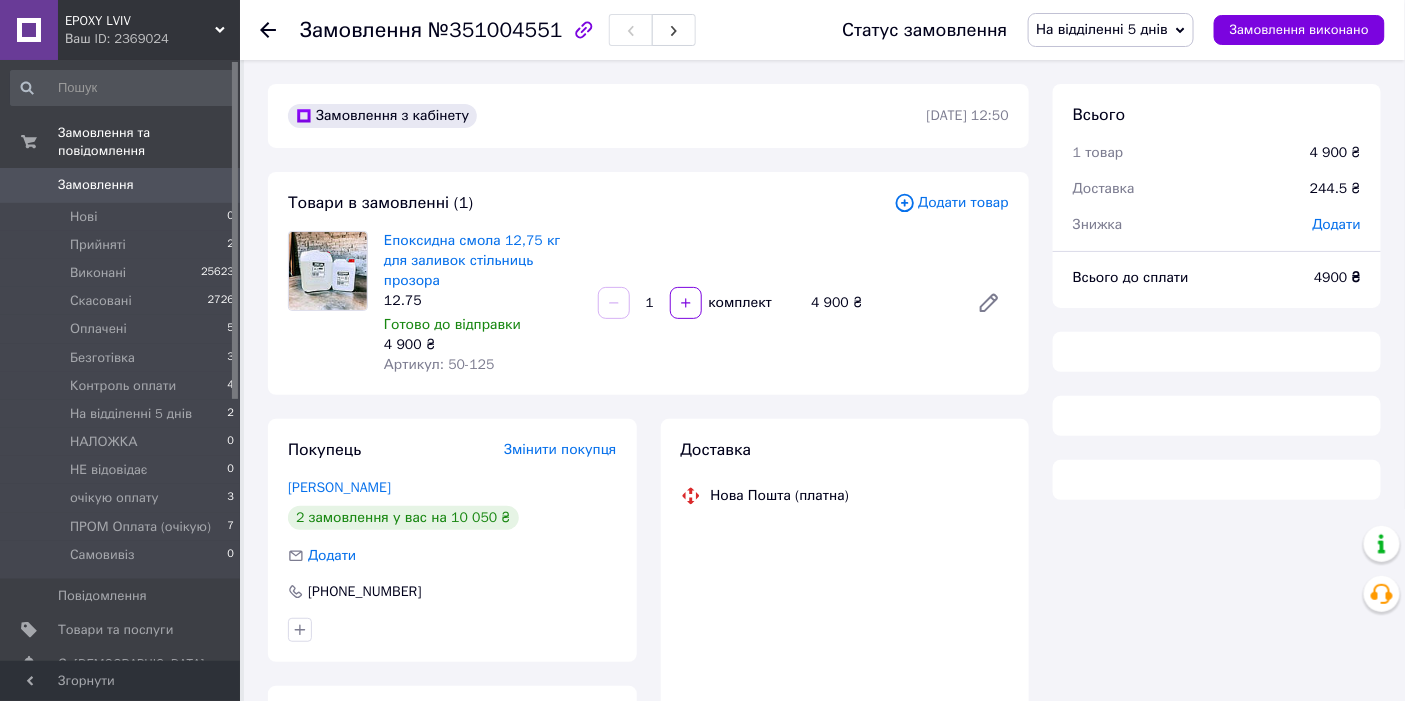 click 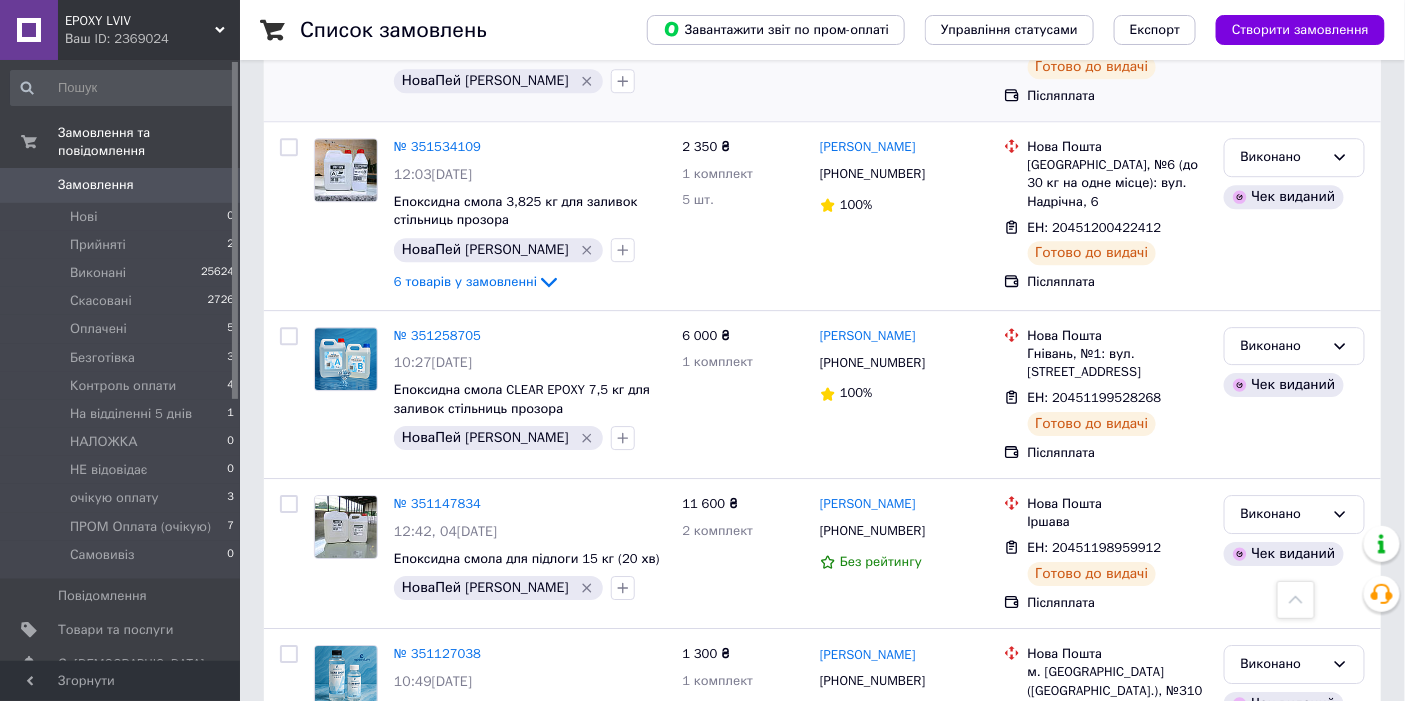 scroll, scrollTop: 2085, scrollLeft: 0, axis: vertical 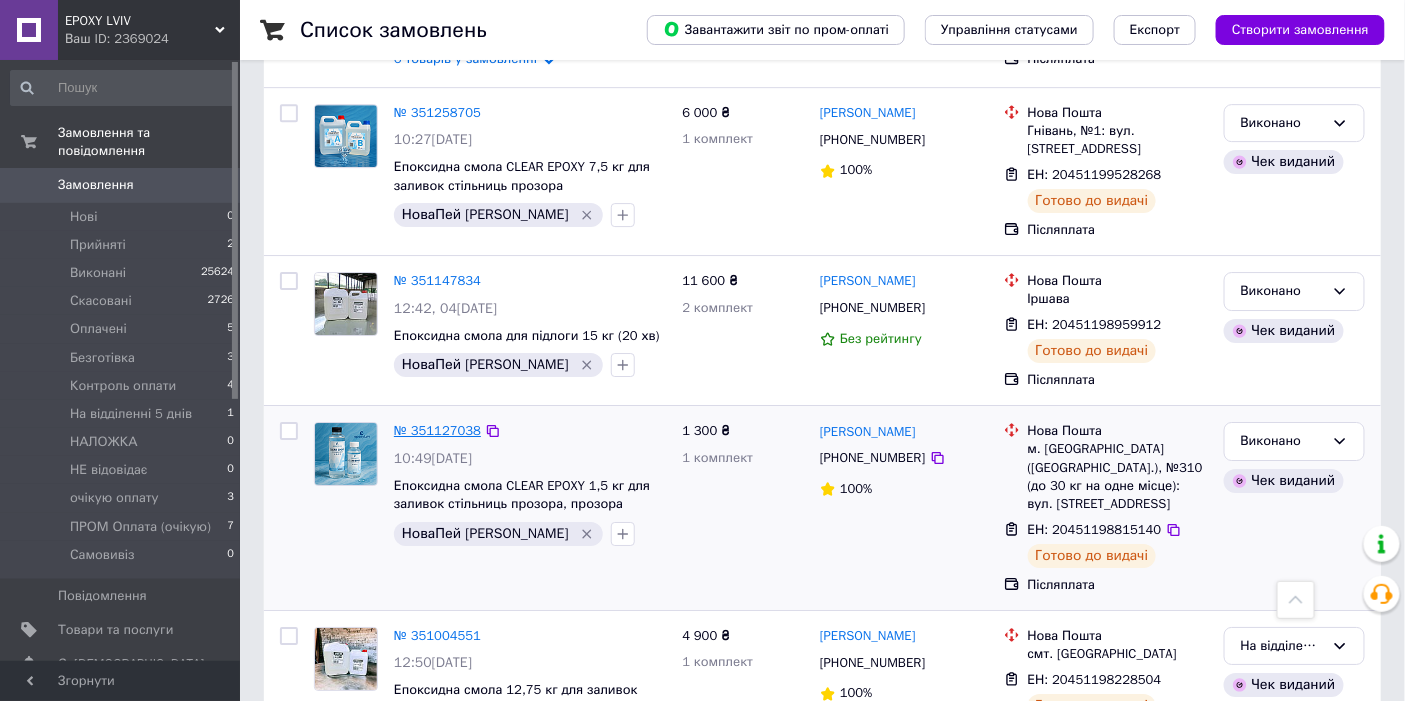 click on "№ 351127038" at bounding box center (437, 430) 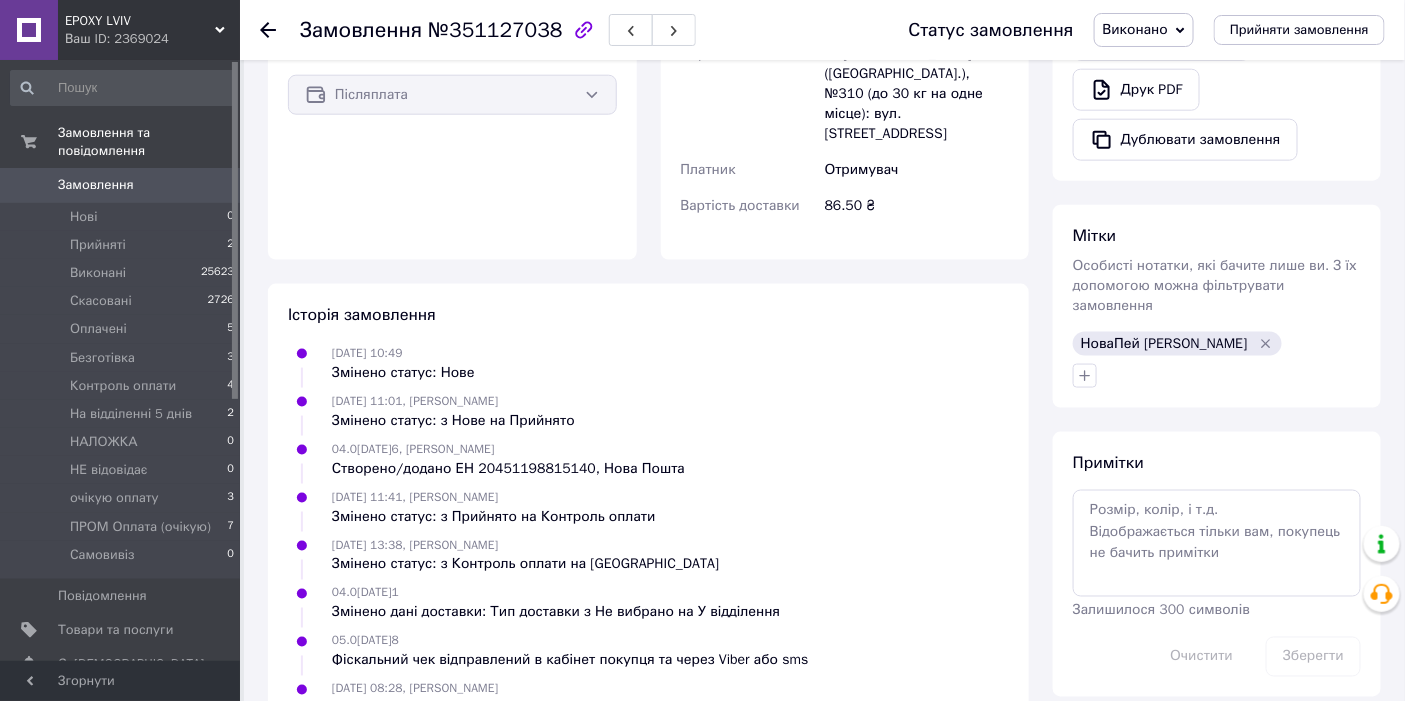 scroll, scrollTop: 43, scrollLeft: 0, axis: vertical 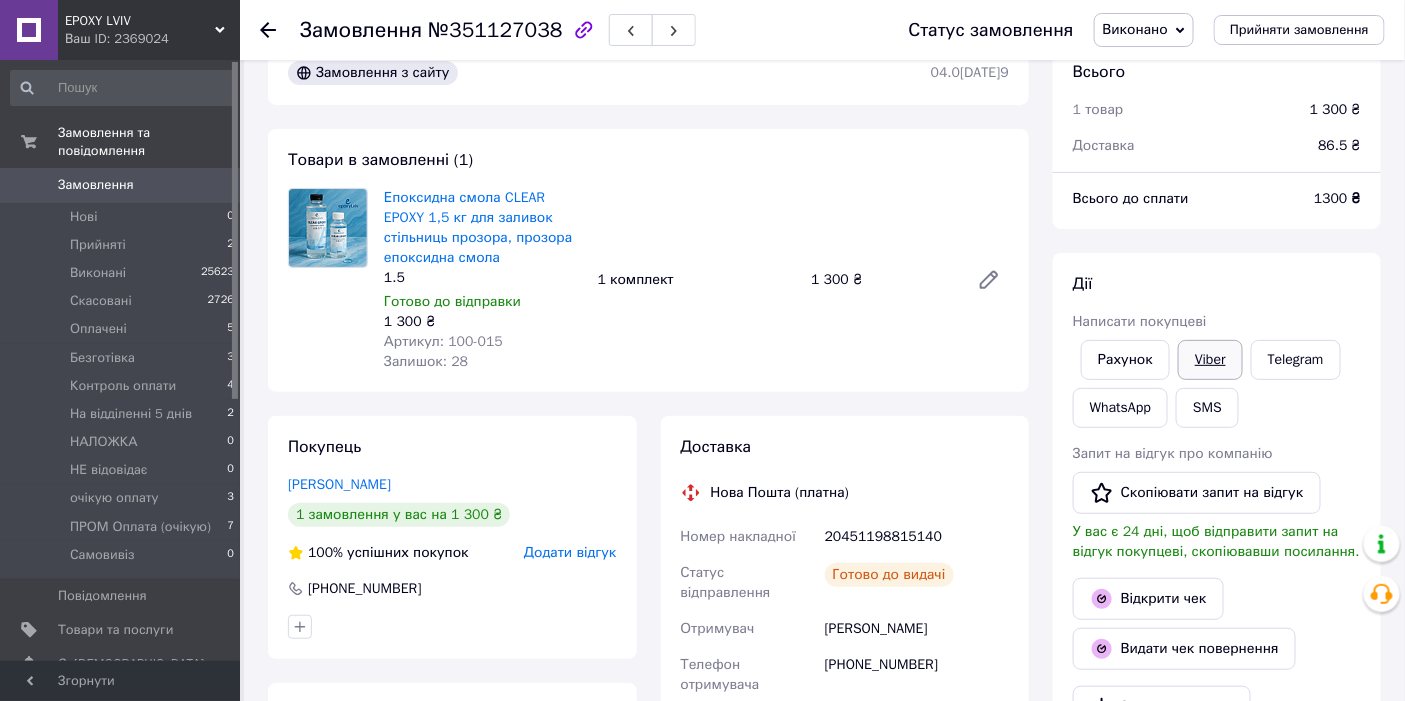 click on "Viber" at bounding box center (1210, 360) 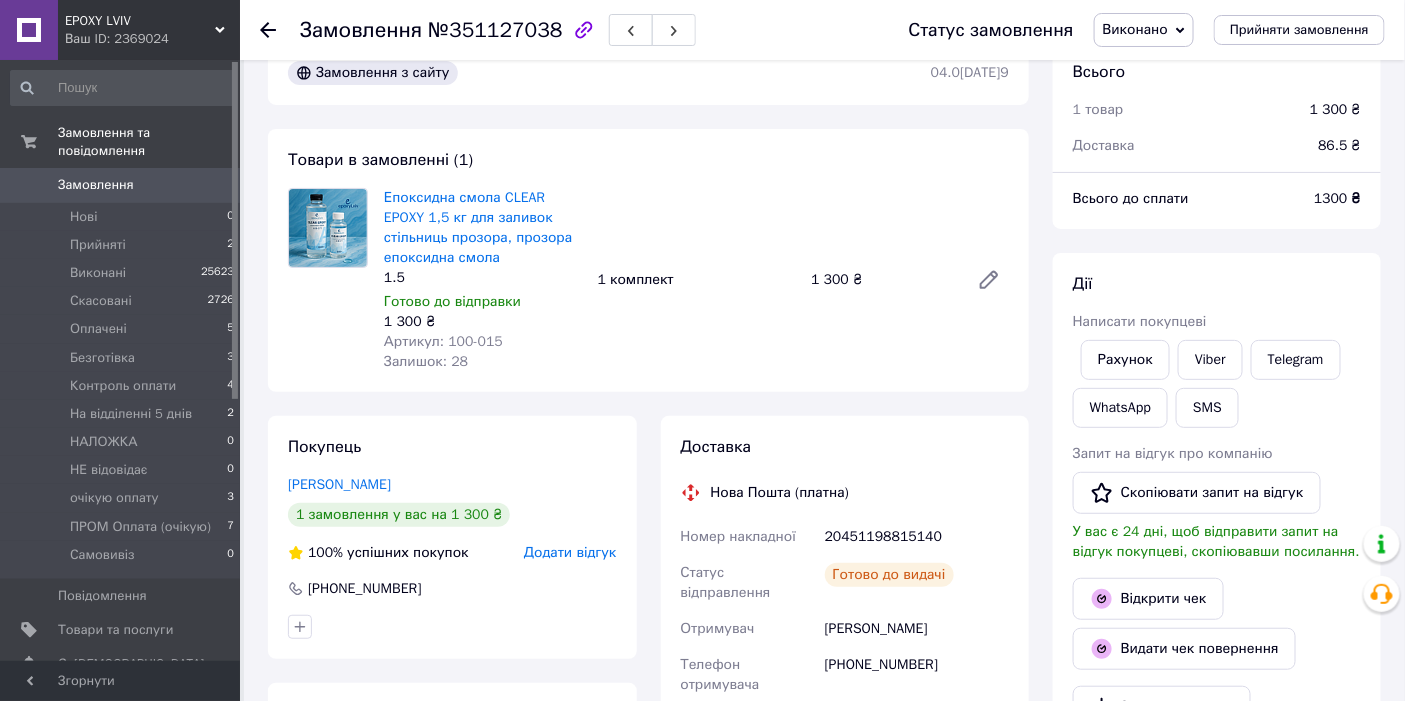 click on "Виконано" at bounding box center (1135, 29) 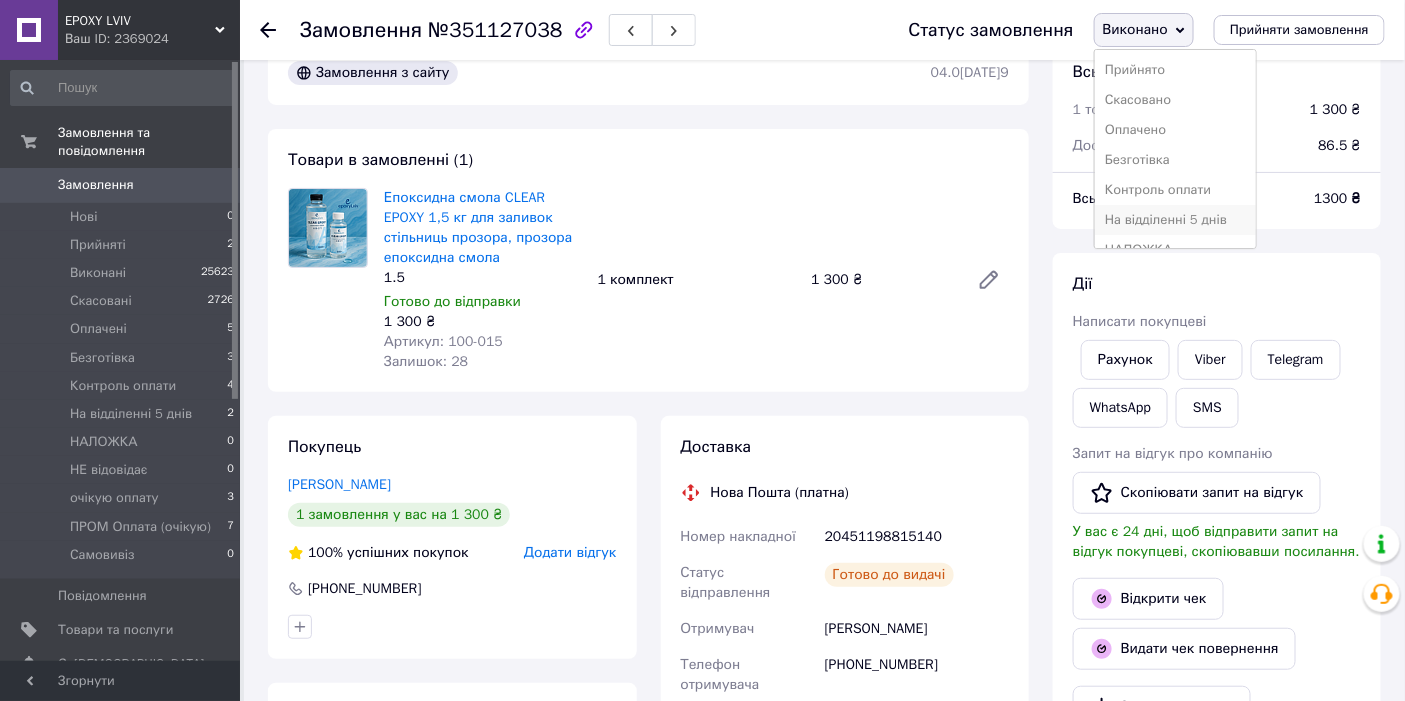click on "На відділенні  5 днів" at bounding box center (1175, 220) 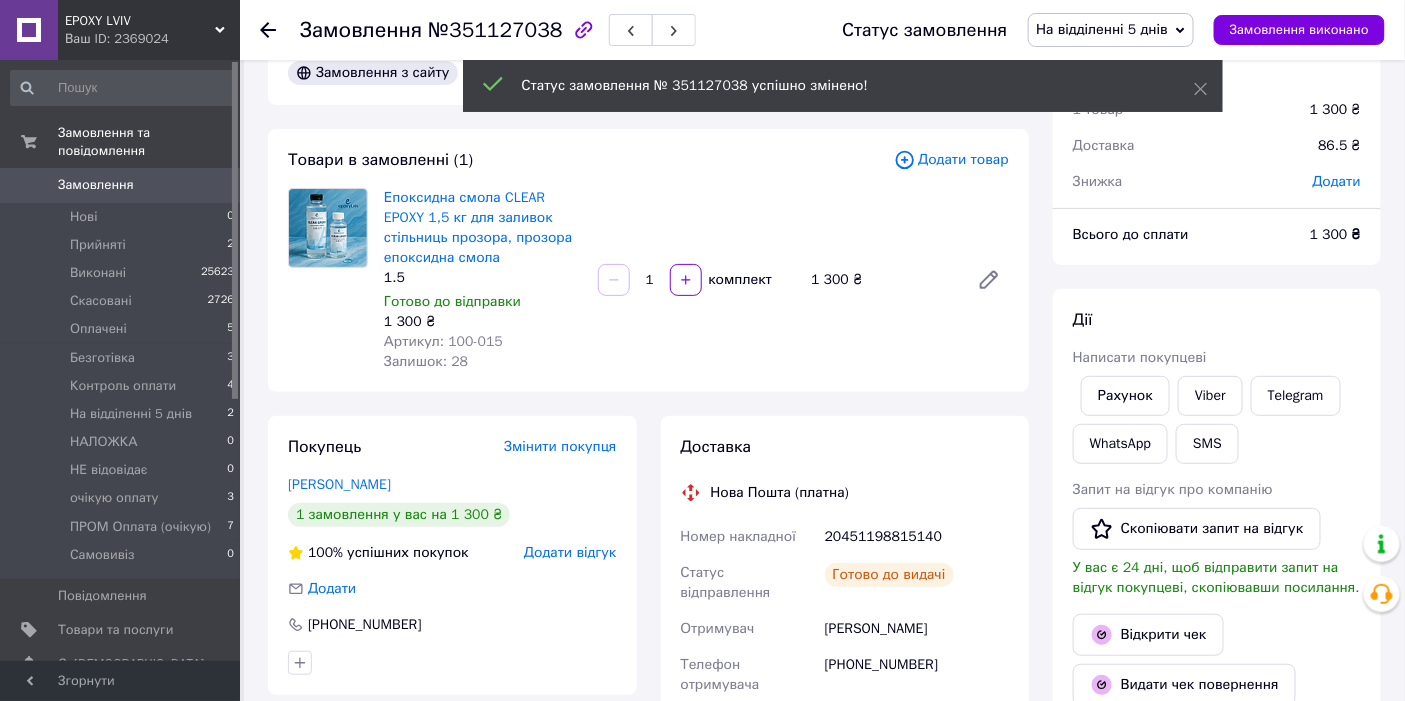 click 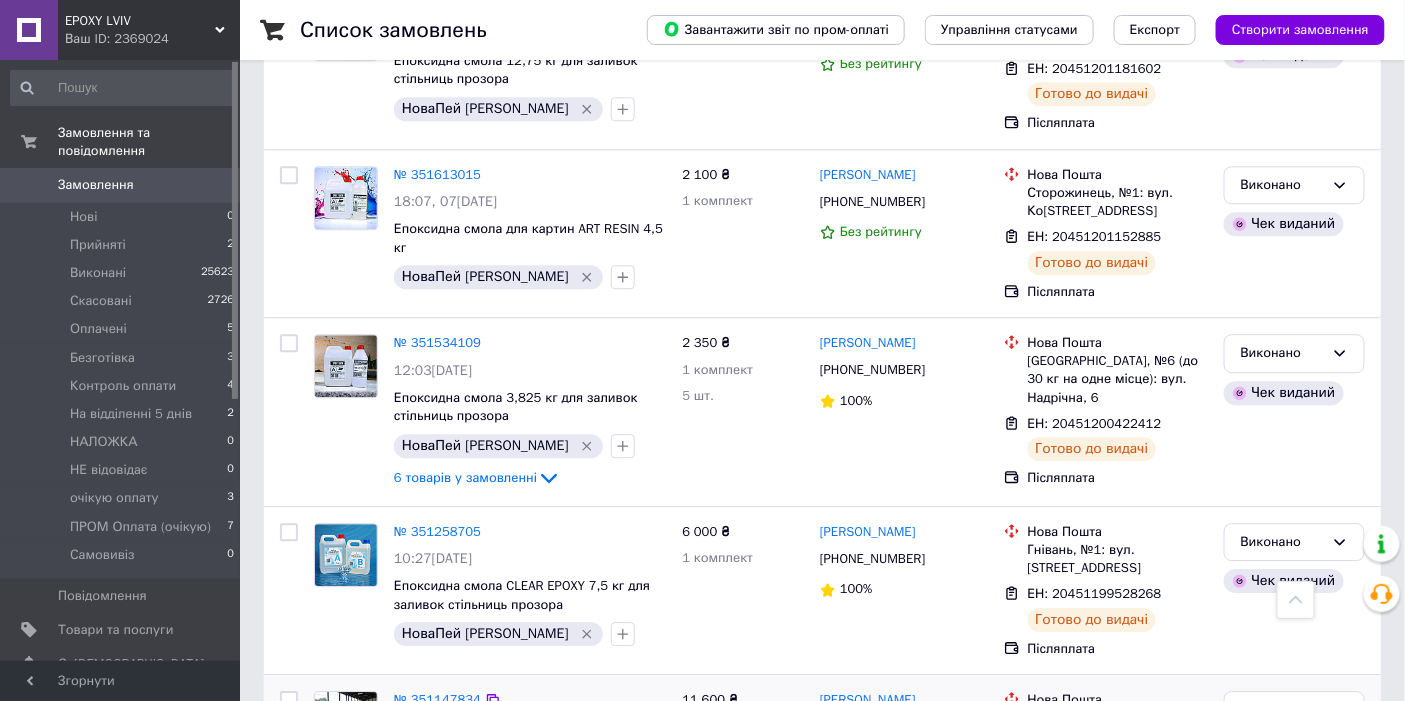 scroll, scrollTop: 1928, scrollLeft: 0, axis: vertical 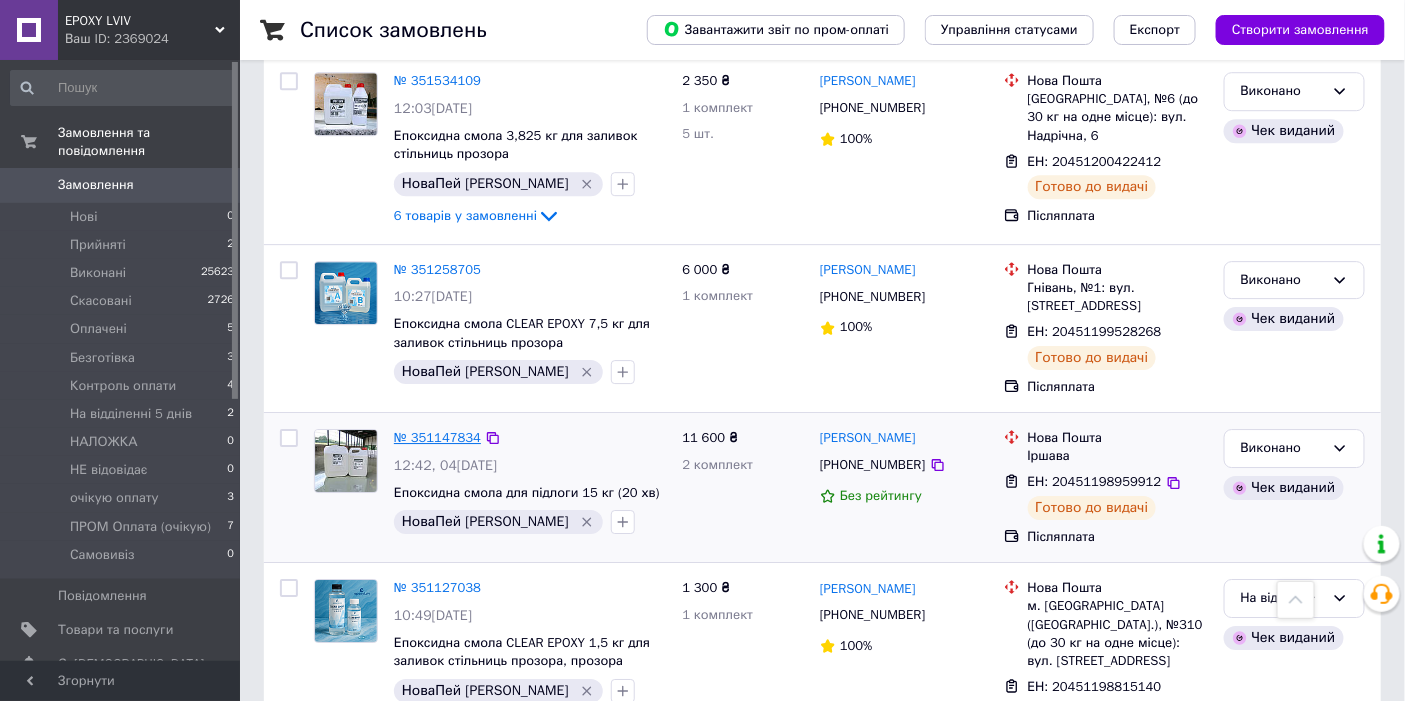 click on "№ 351147834" at bounding box center [437, 437] 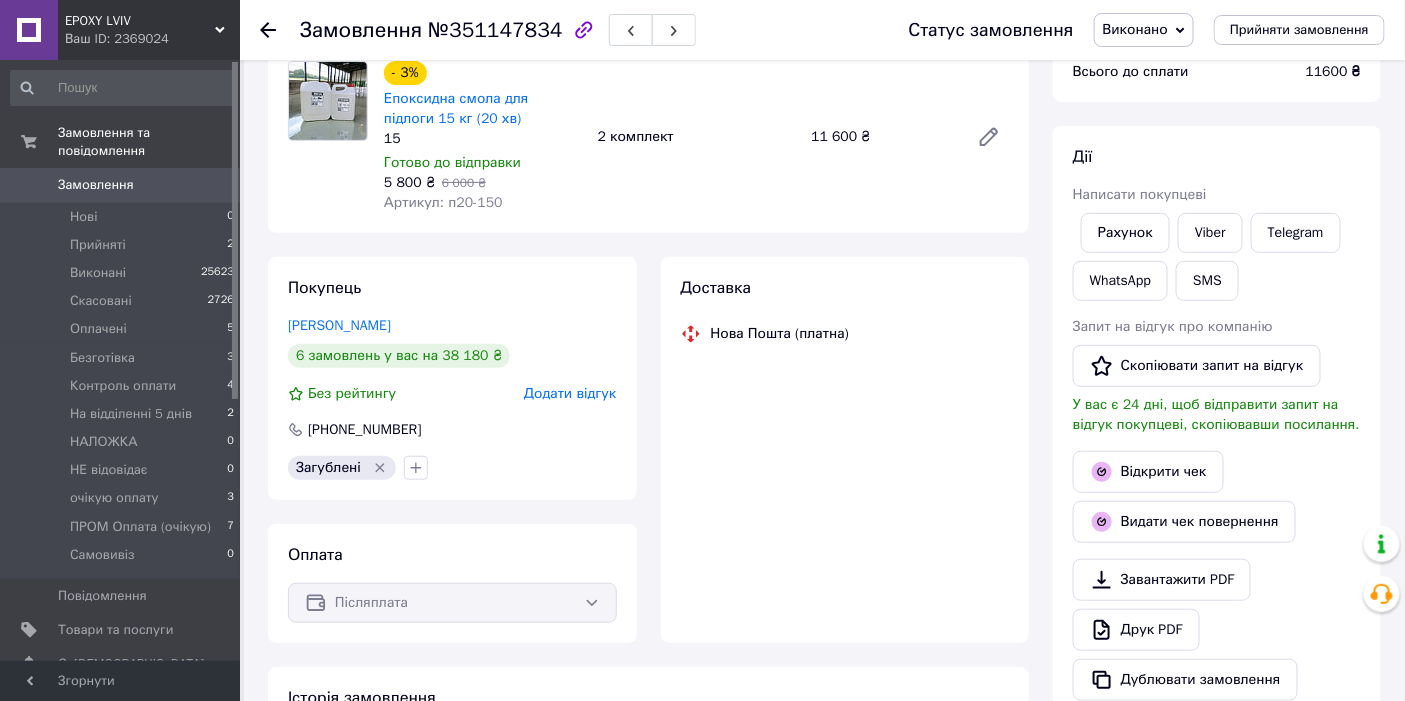 scroll, scrollTop: 0, scrollLeft: 0, axis: both 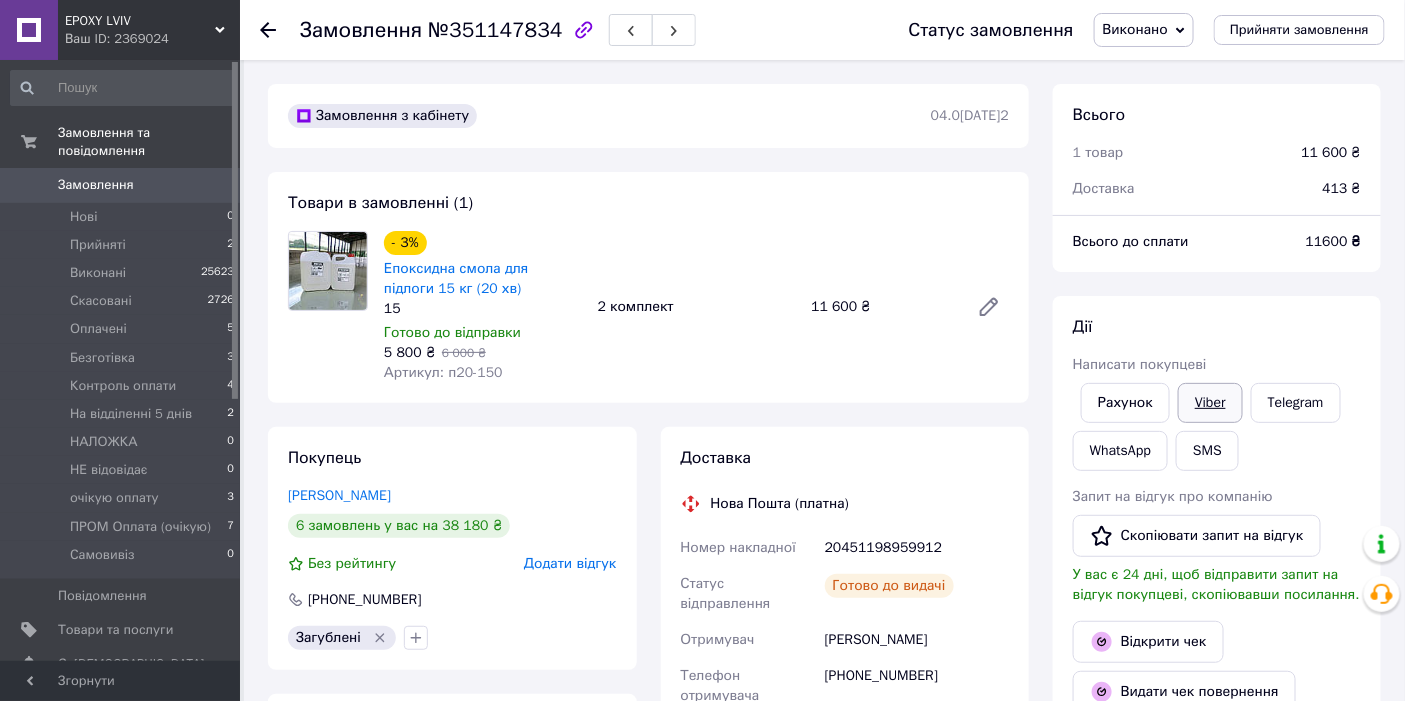 click on "Viber" at bounding box center [1210, 403] 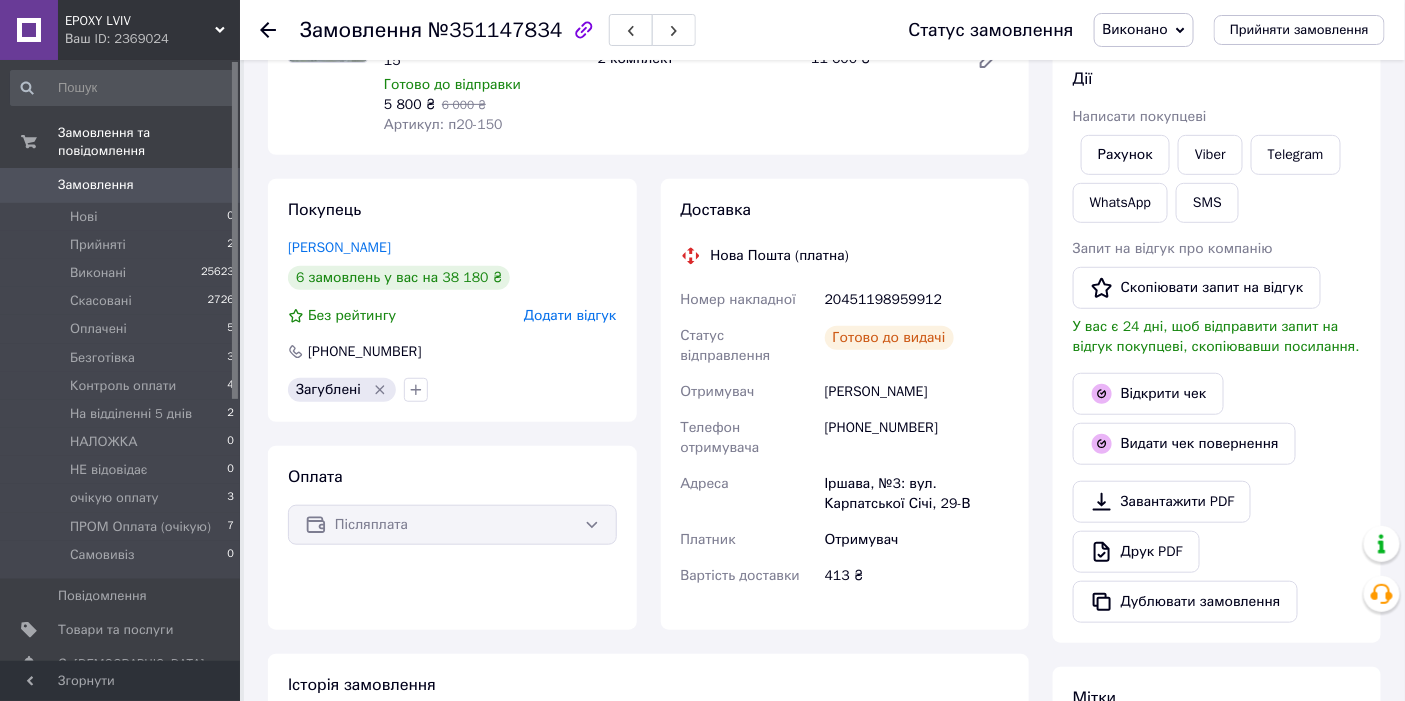 scroll, scrollTop: 222, scrollLeft: 0, axis: vertical 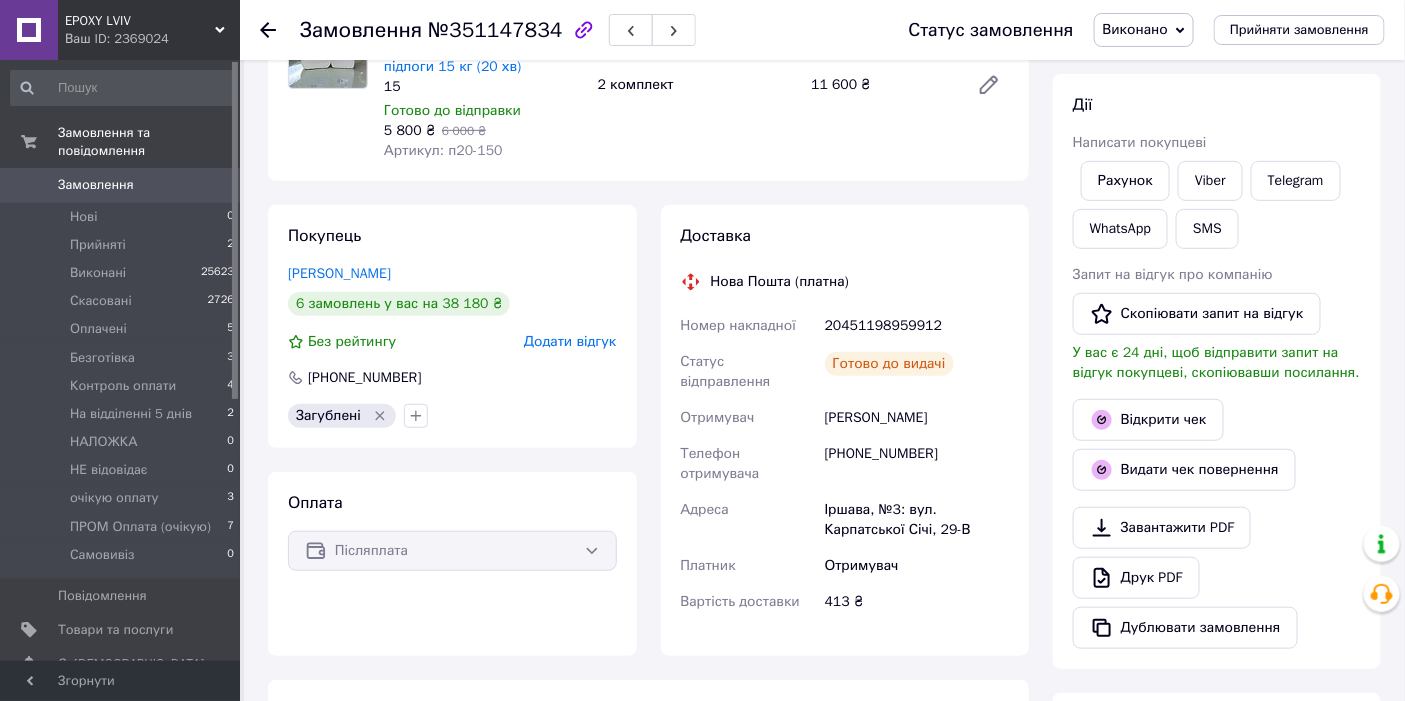 click on "Виконано" at bounding box center [1144, 30] 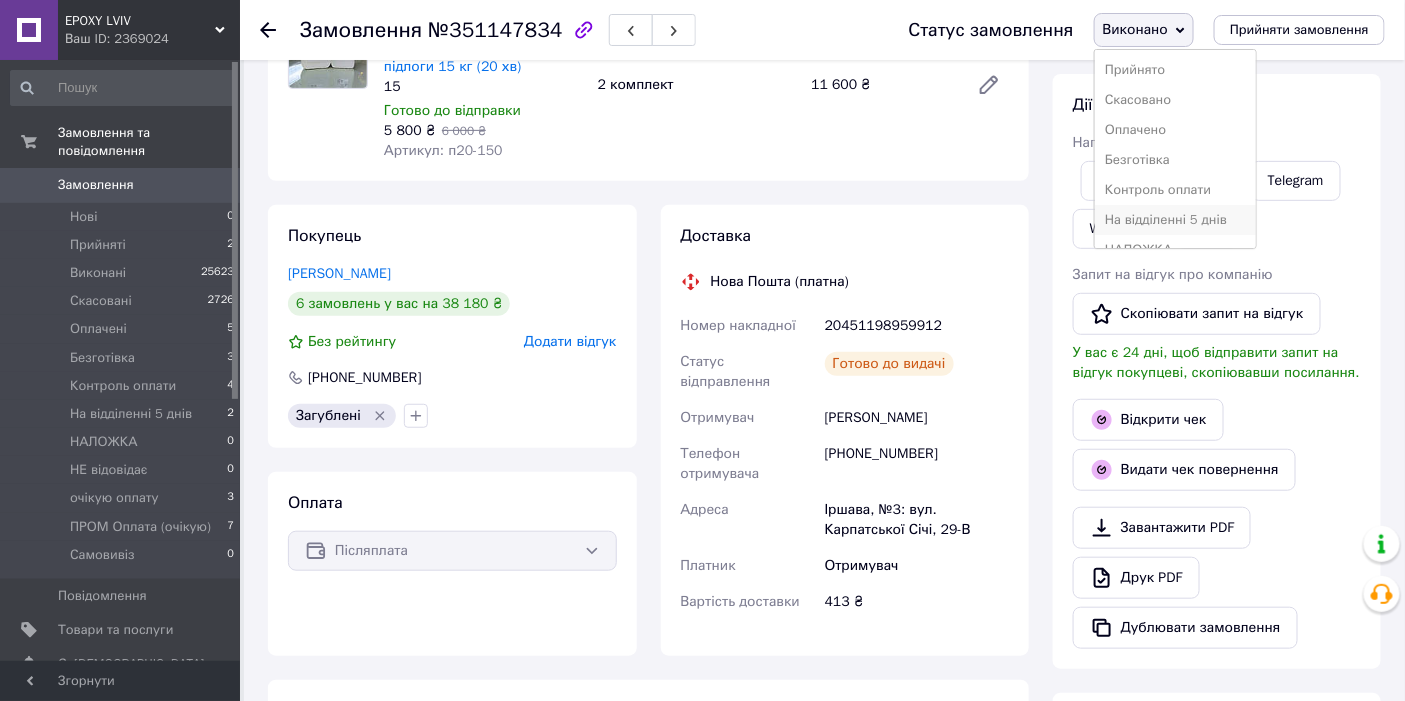 click on "На відділенні  5 днів" at bounding box center [1175, 220] 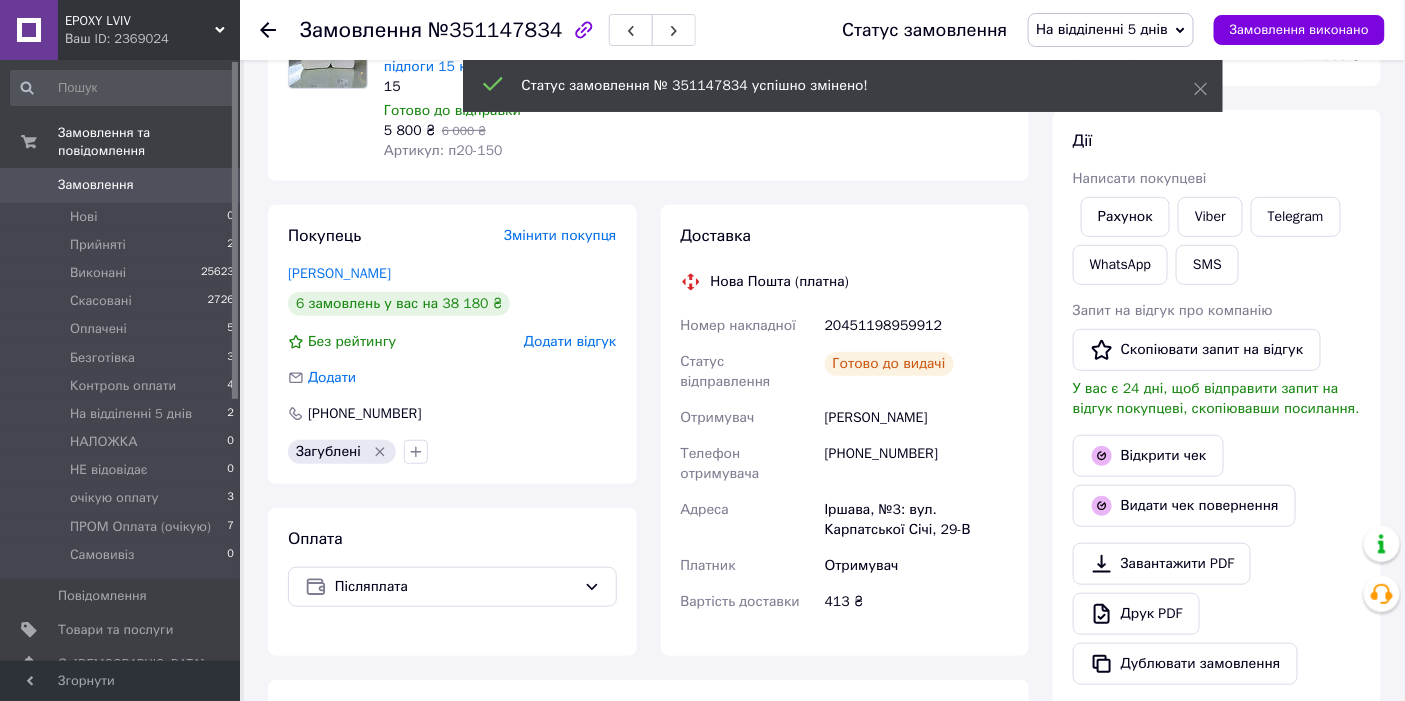 click 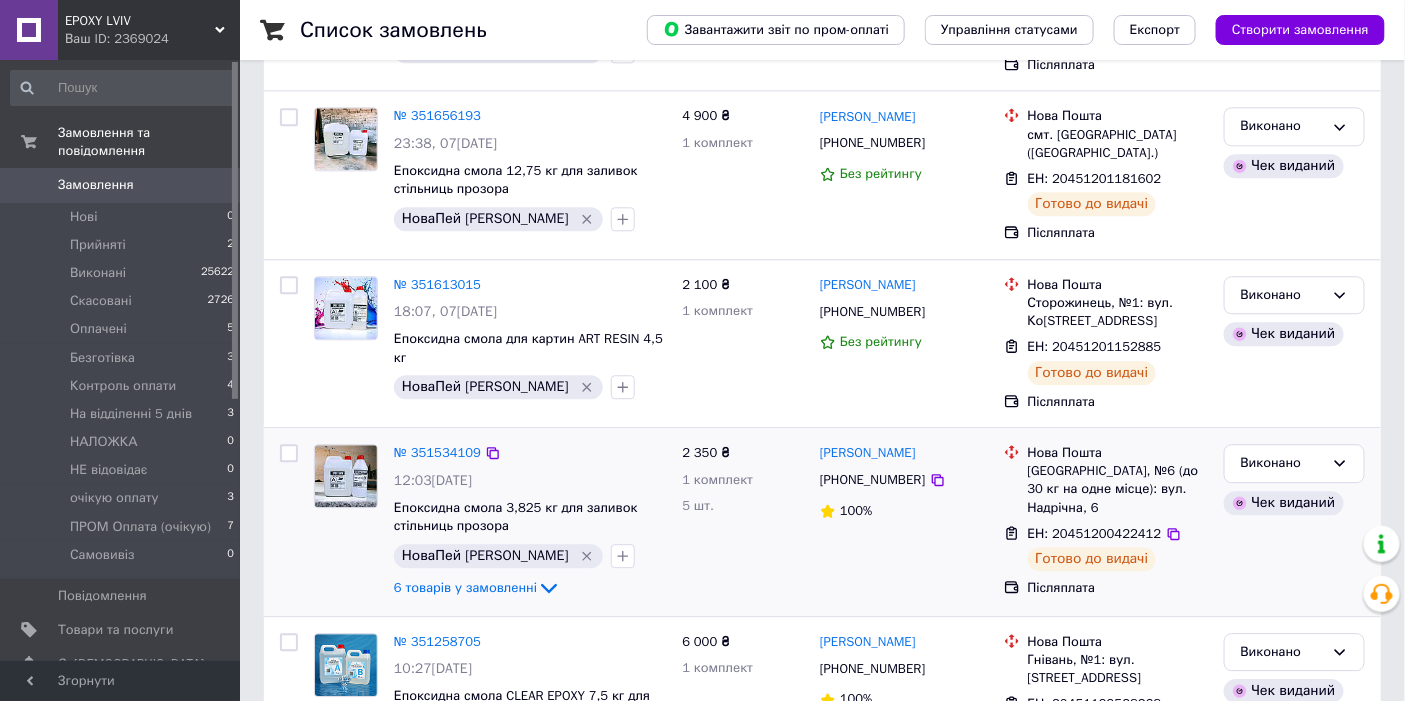 scroll, scrollTop: 1742, scrollLeft: 0, axis: vertical 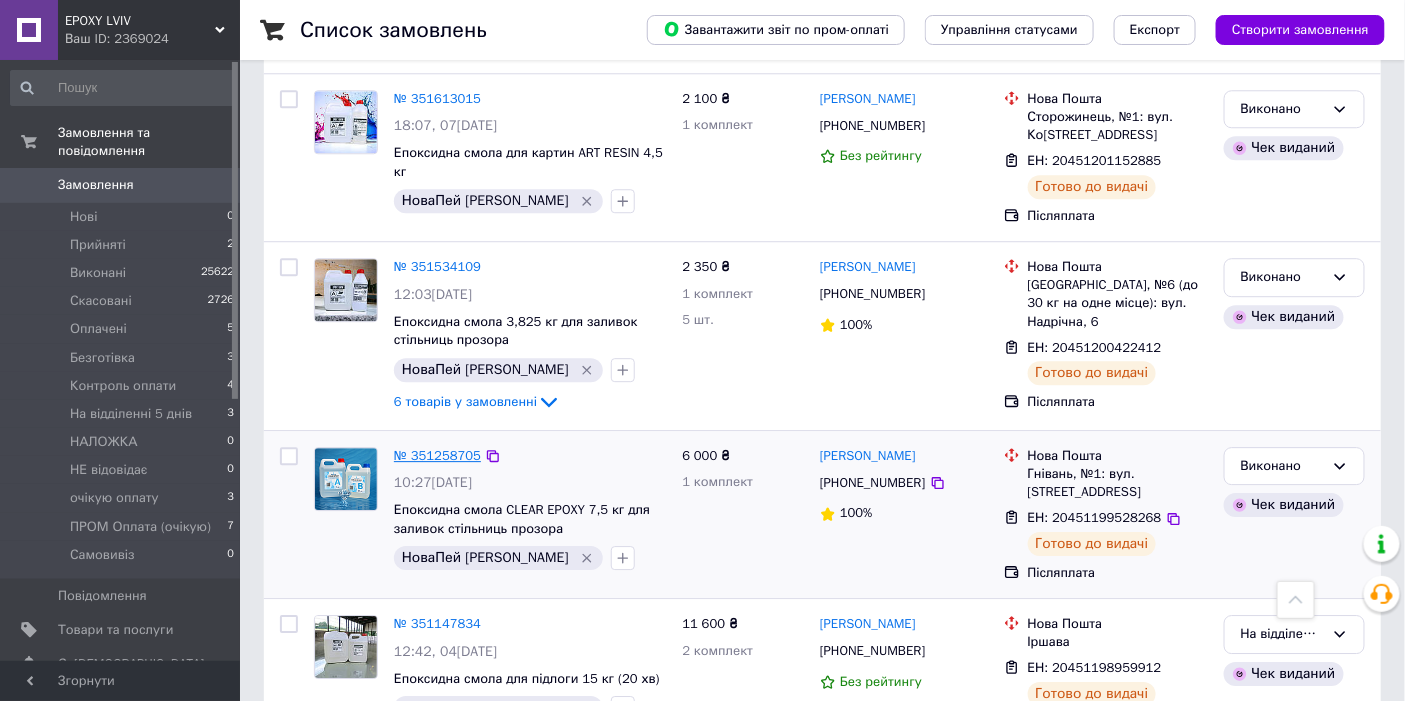 click on "№ 351258705" at bounding box center (437, 455) 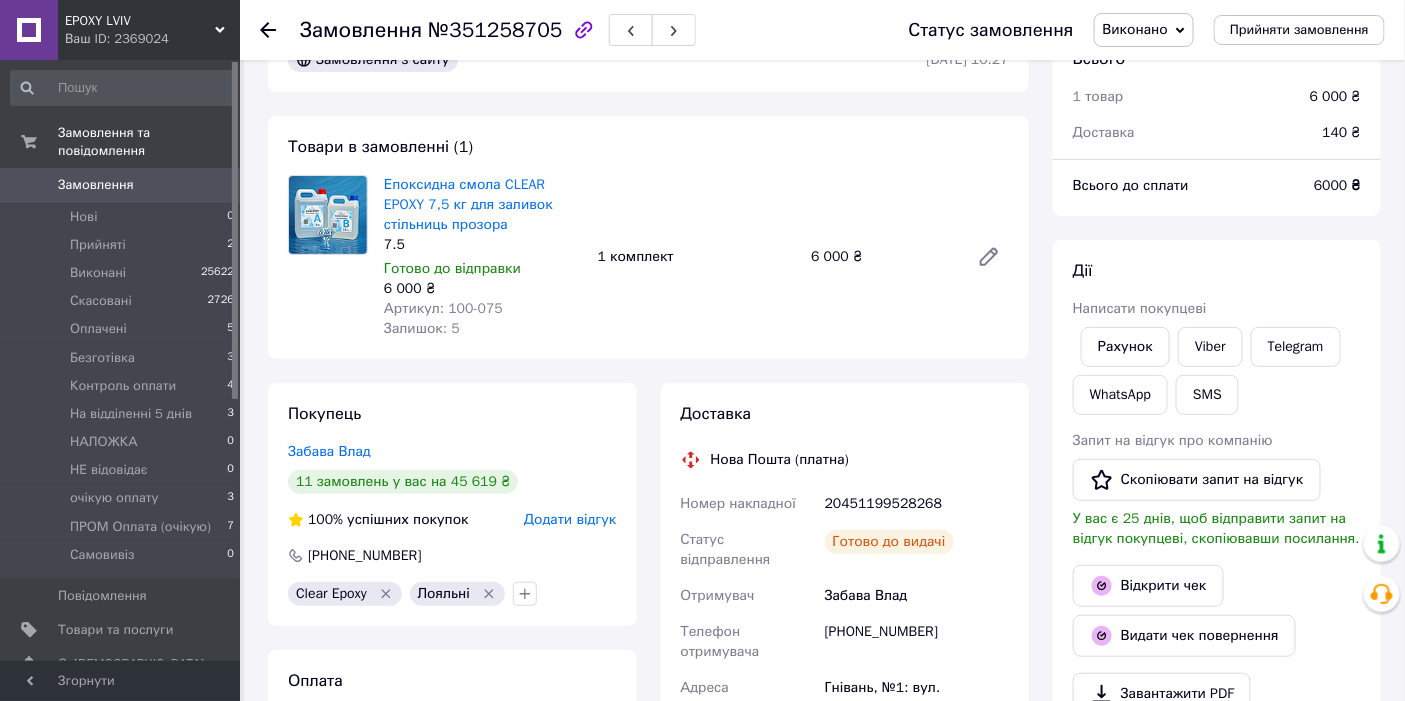 scroll, scrollTop: 0, scrollLeft: 0, axis: both 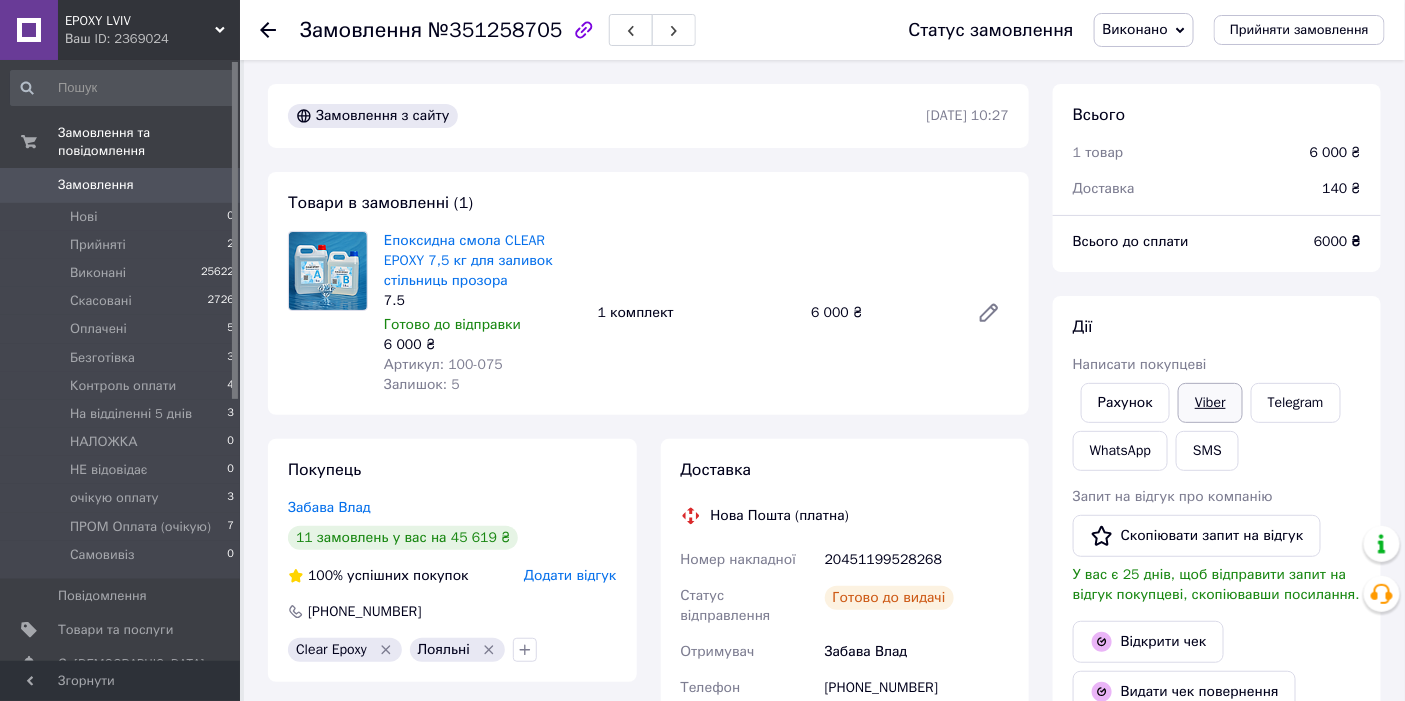 click on "Viber" at bounding box center (1210, 403) 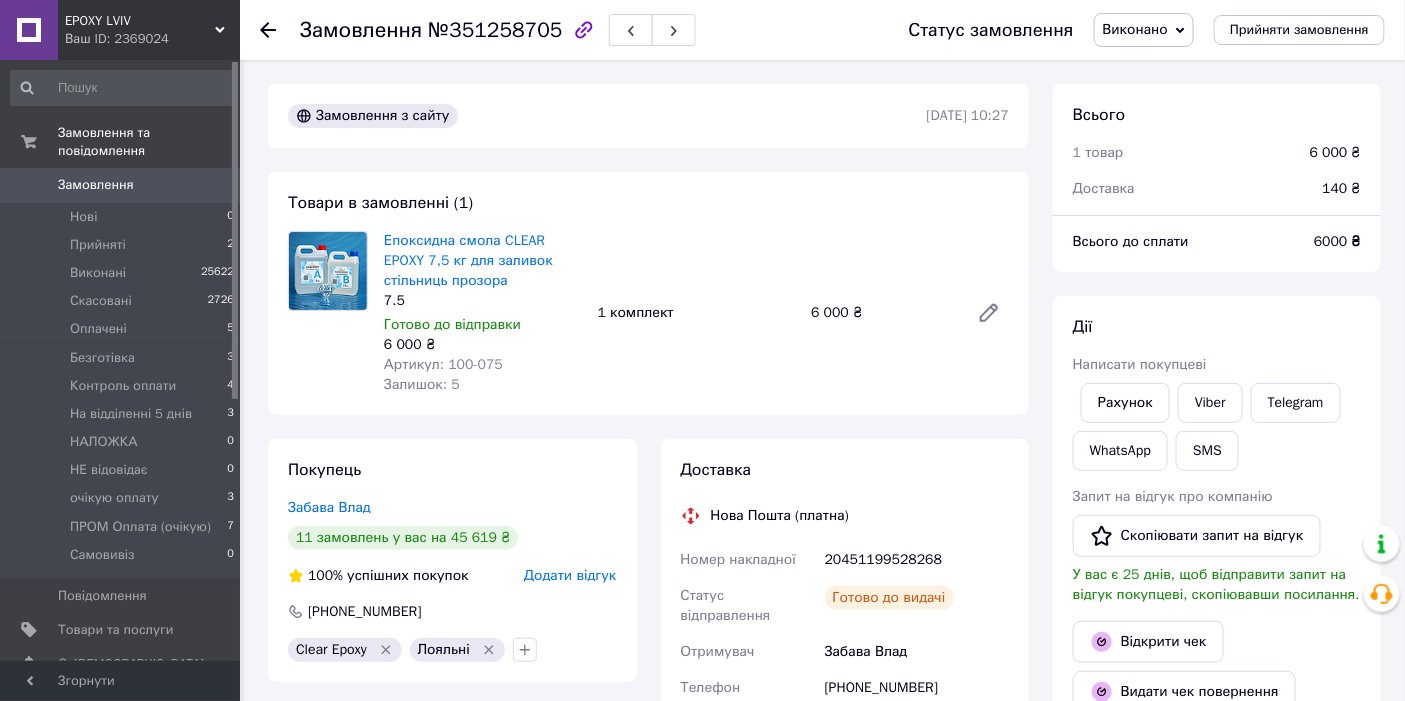 click on "Виконано" at bounding box center [1135, 29] 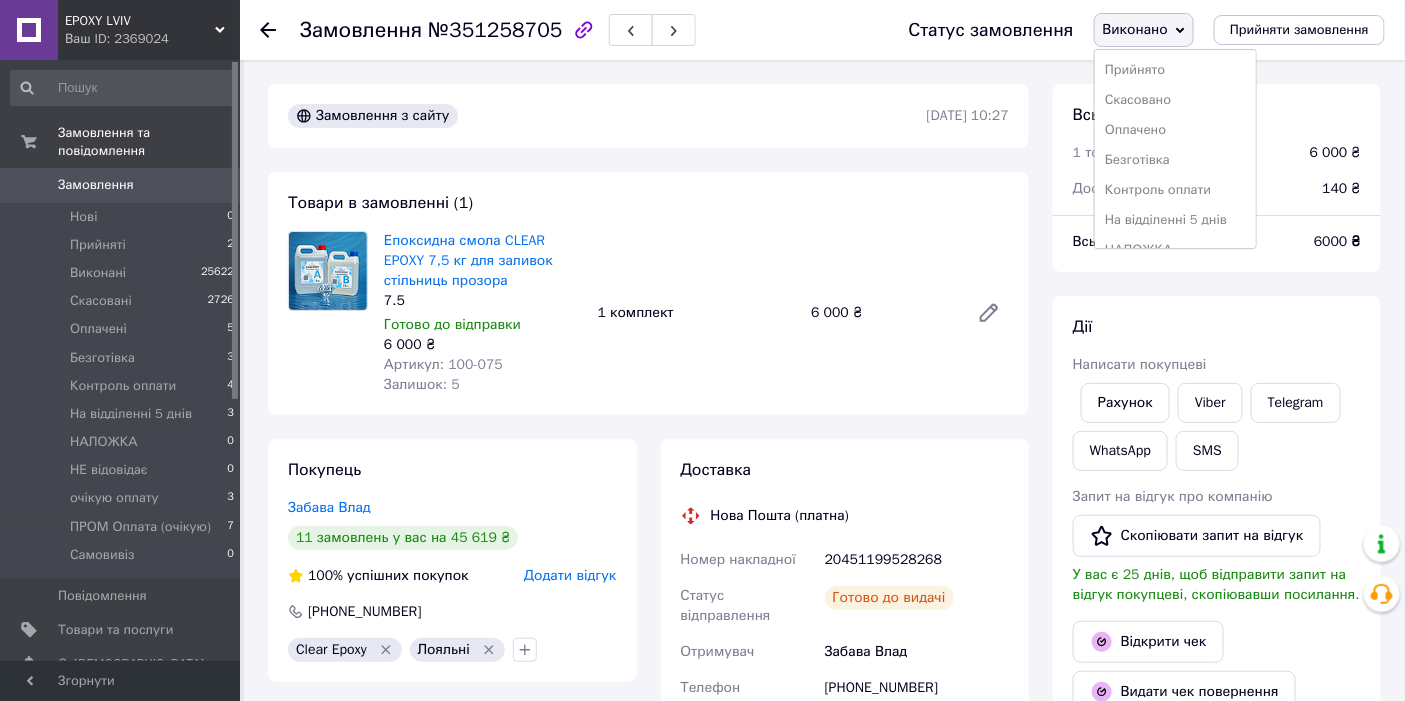 drag, startPoint x: 1204, startPoint y: 218, endPoint x: 1163, endPoint y: 187, distance: 51.40039 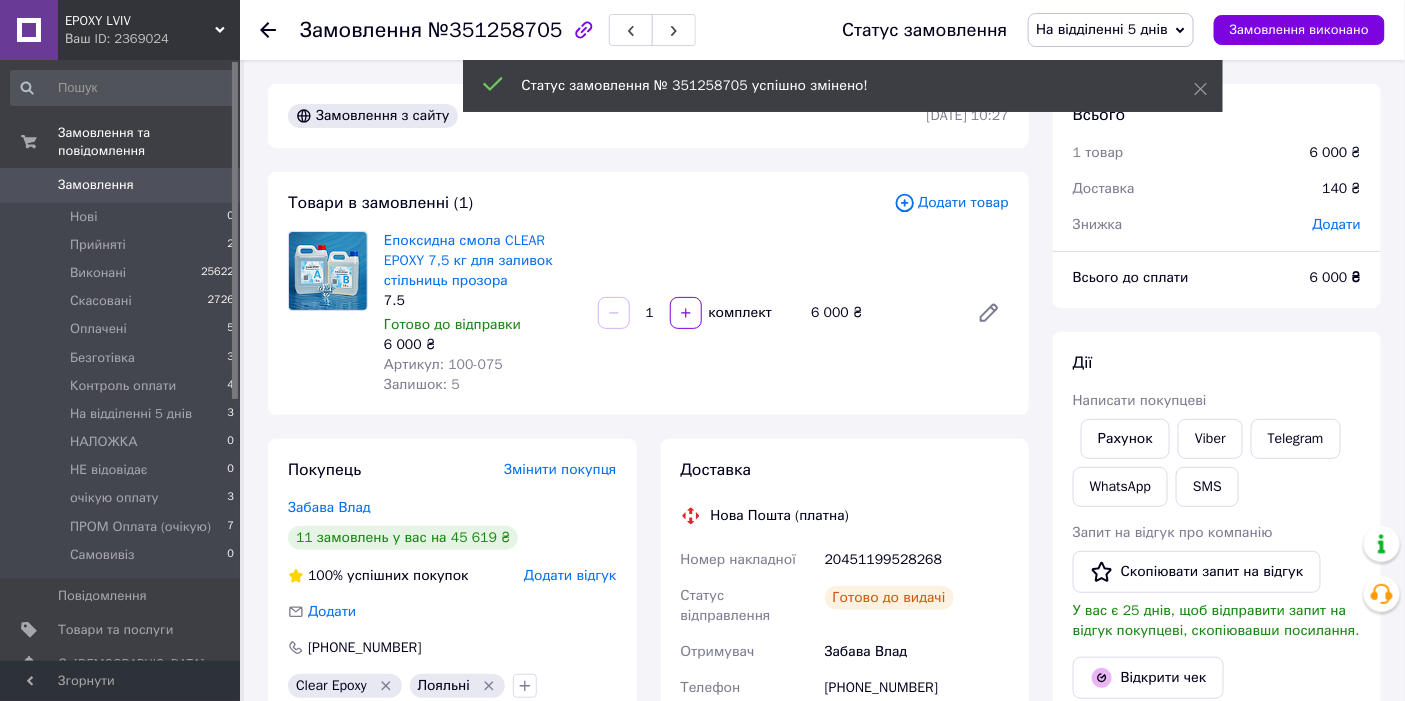 click 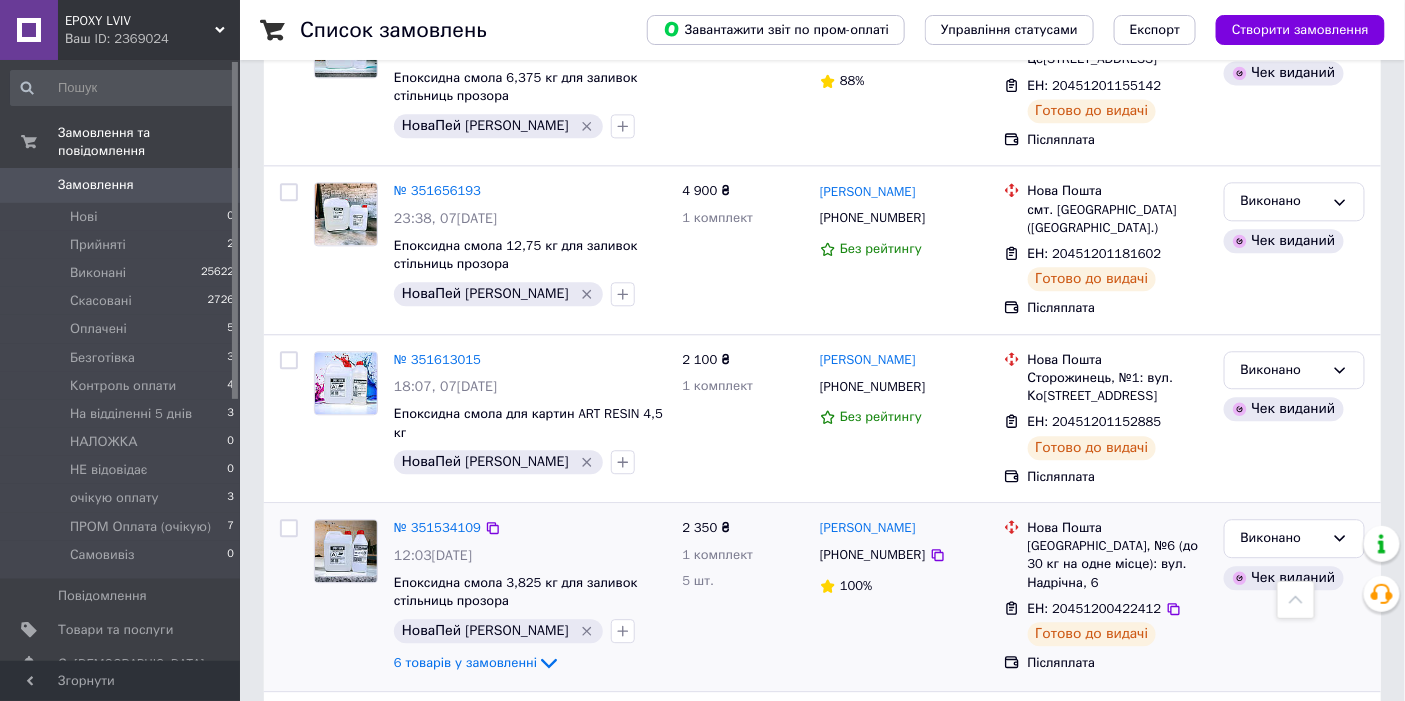 scroll, scrollTop: 1370, scrollLeft: 0, axis: vertical 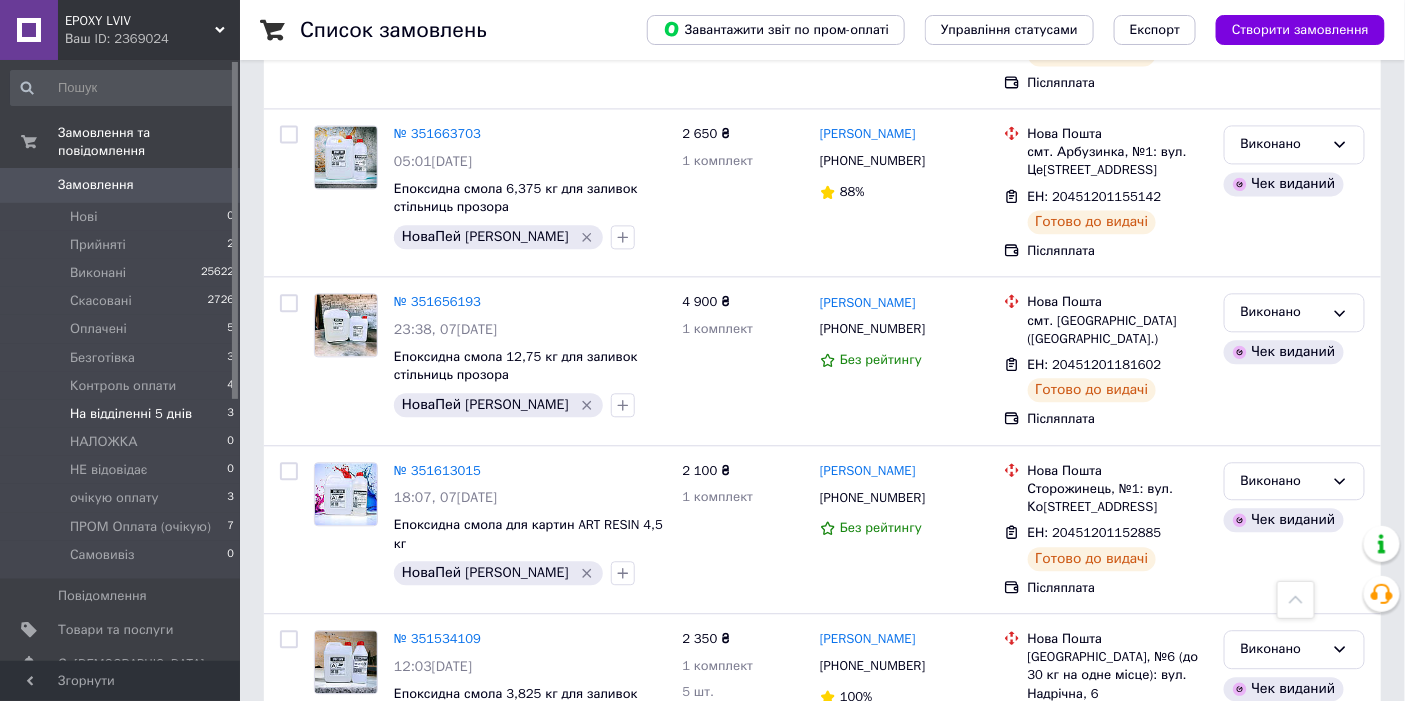 click on "На відділенні  5 днів" at bounding box center [131, 414] 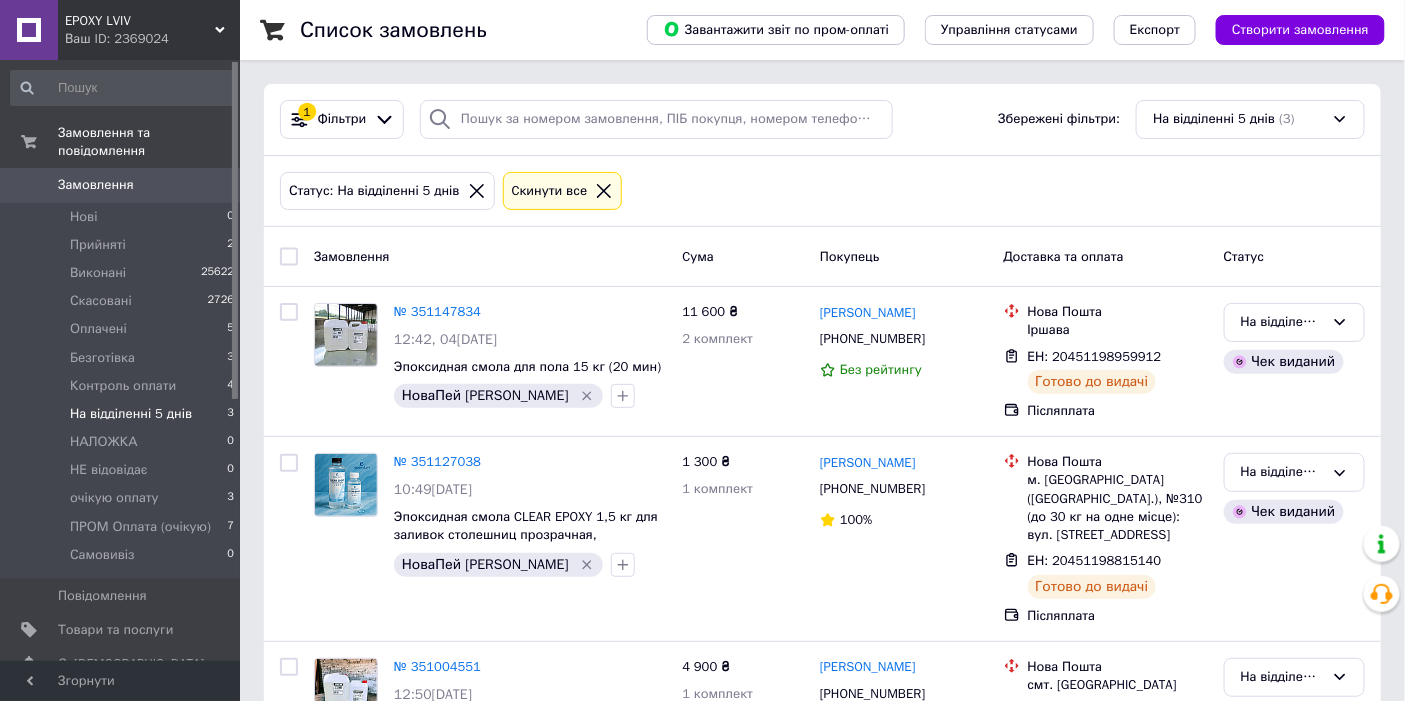 scroll, scrollTop: 263, scrollLeft: 0, axis: vertical 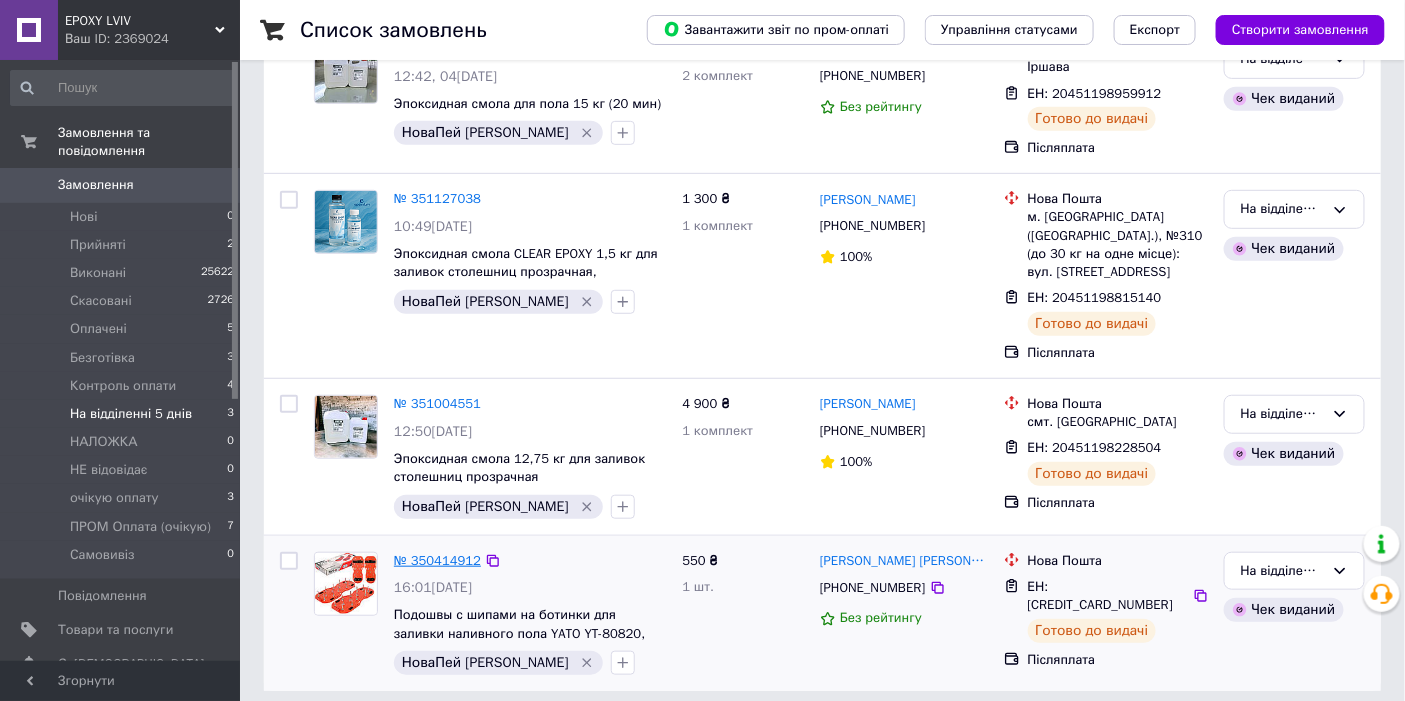 click on "№ 350414912" at bounding box center [437, 560] 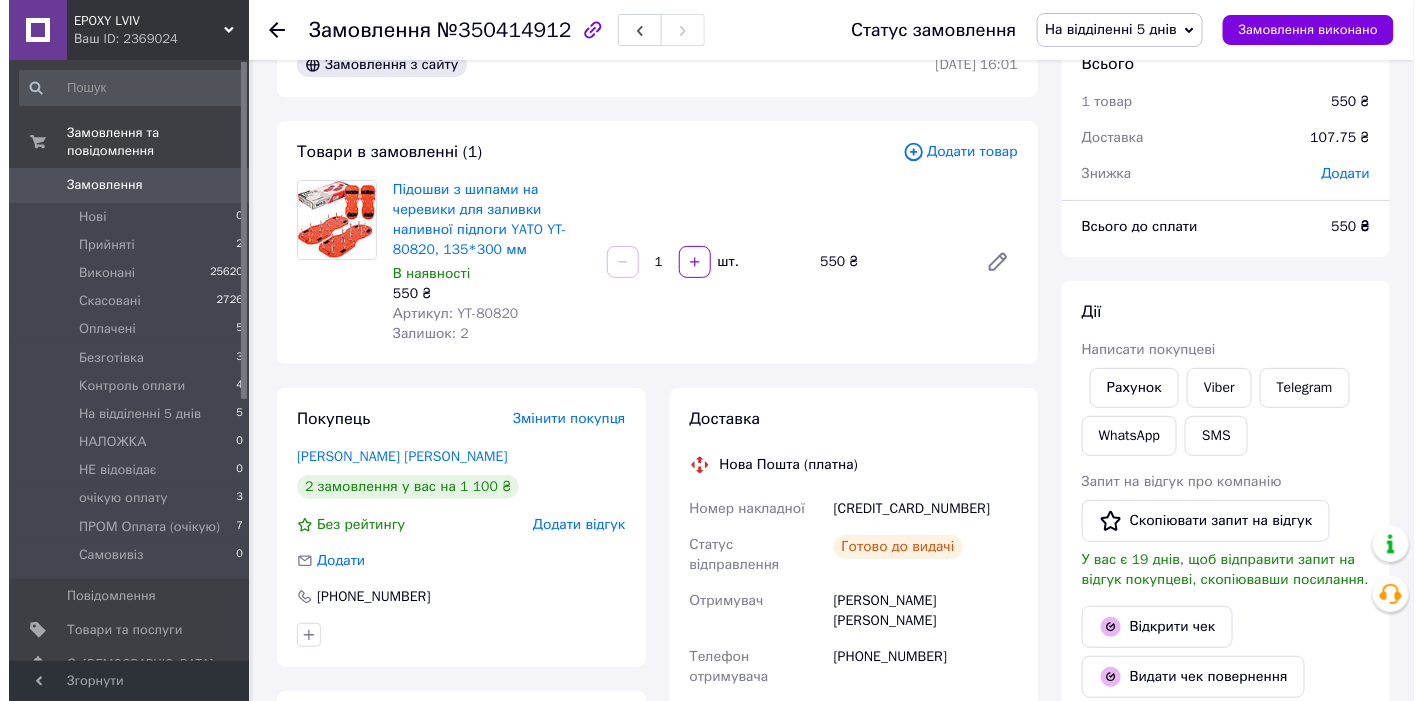 scroll, scrollTop: 0, scrollLeft: 0, axis: both 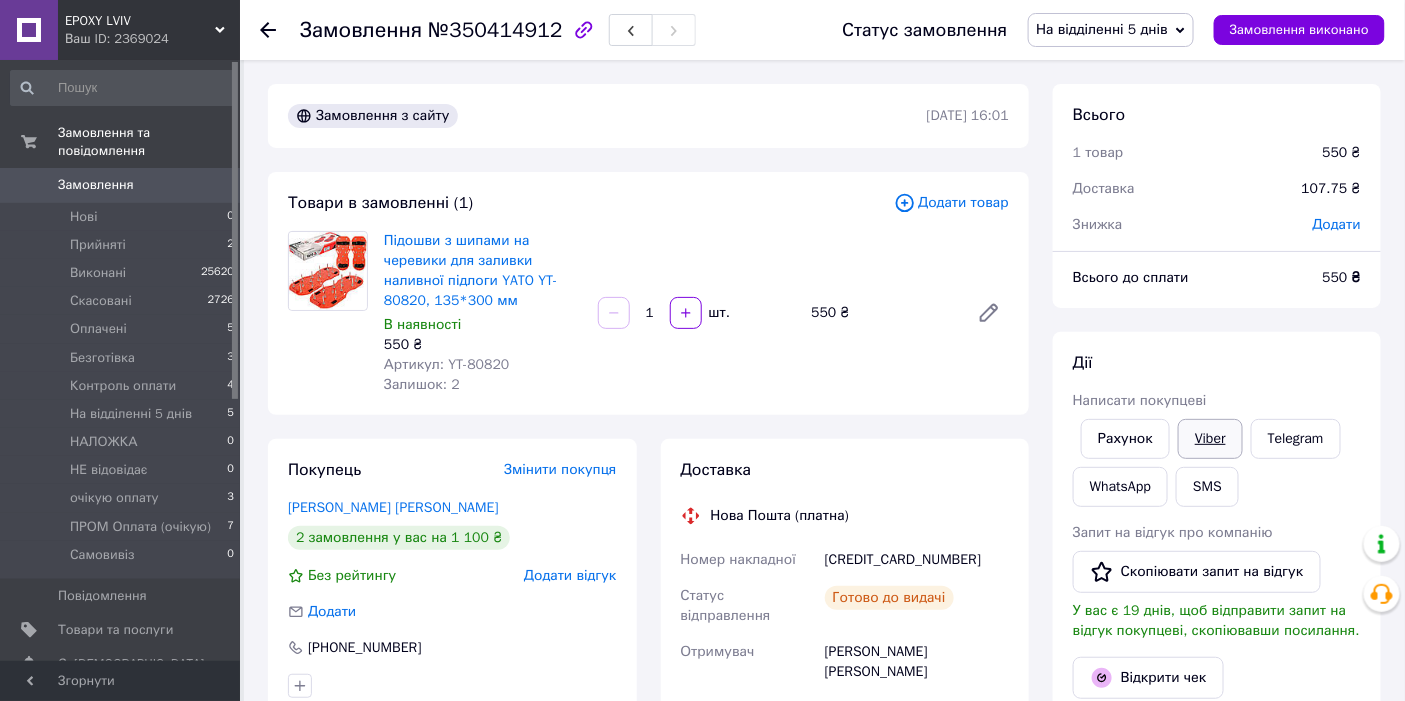 click on "Viber" at bounding box center [1210, 439] 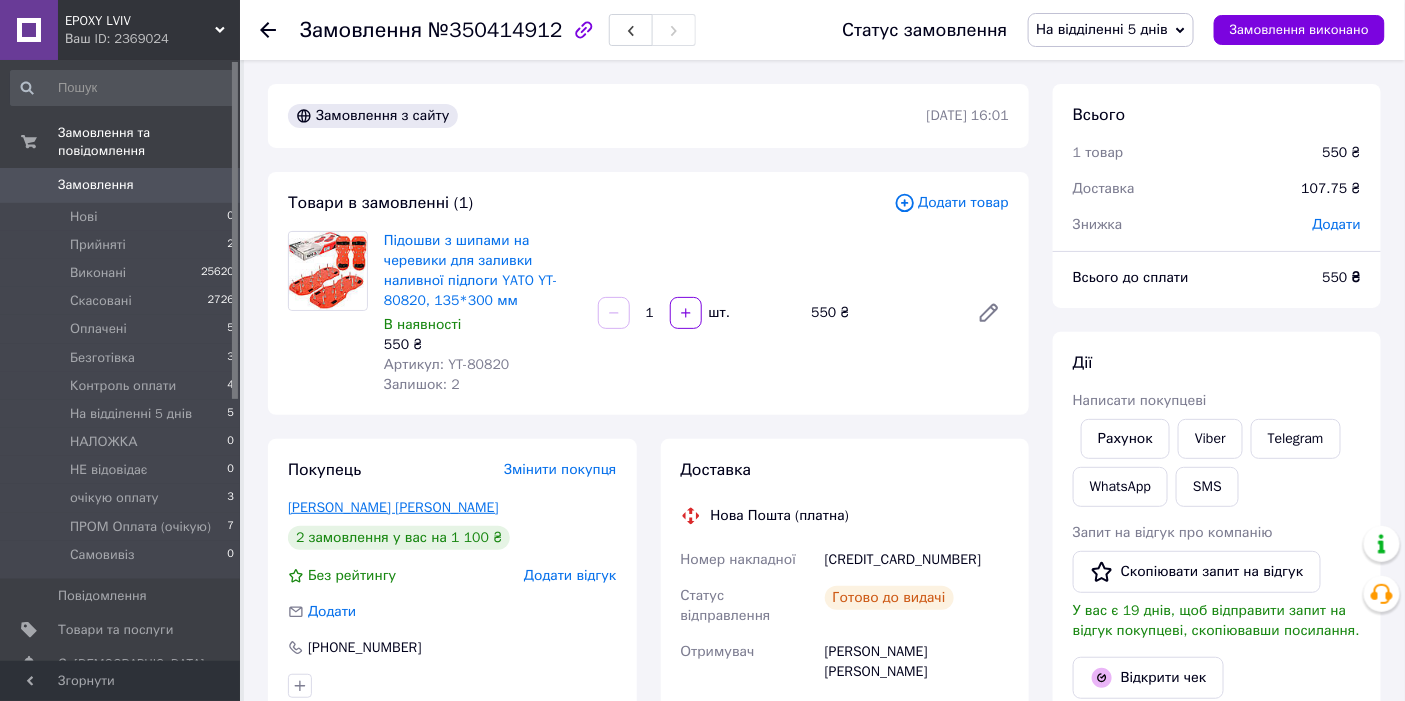 click on "Микола Микола" at bounding box center (393, 507) 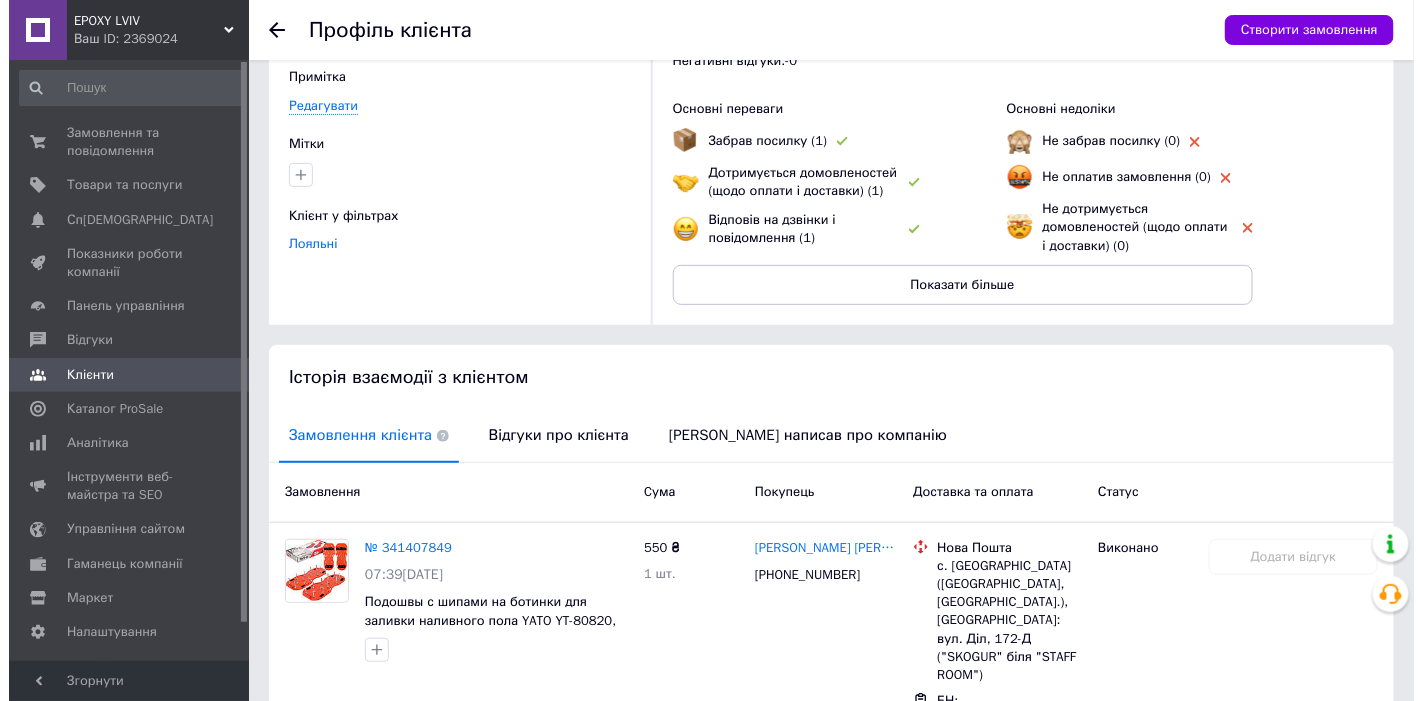 scroll, scrollTop: 415, scrollLeft: 0, axis: vertical 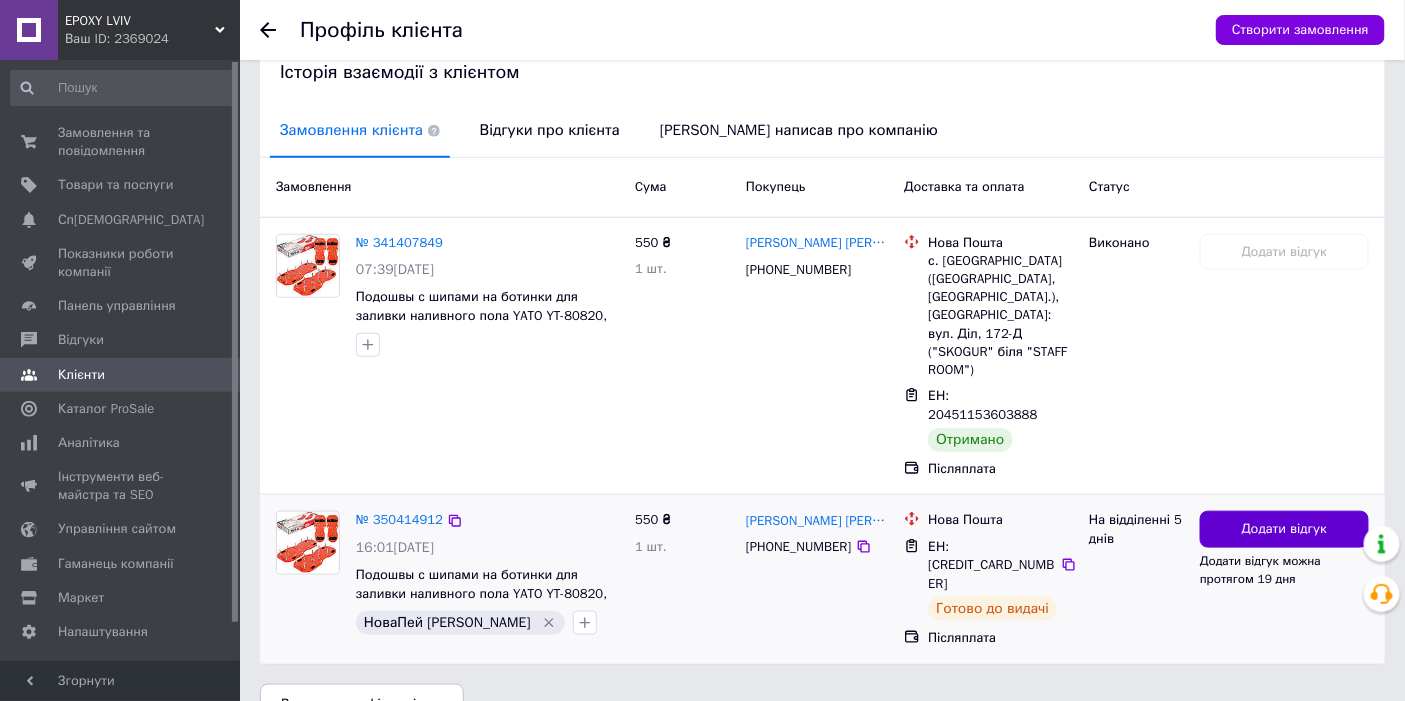 click on "Додати відгук" at bounding box center [1284, 529] 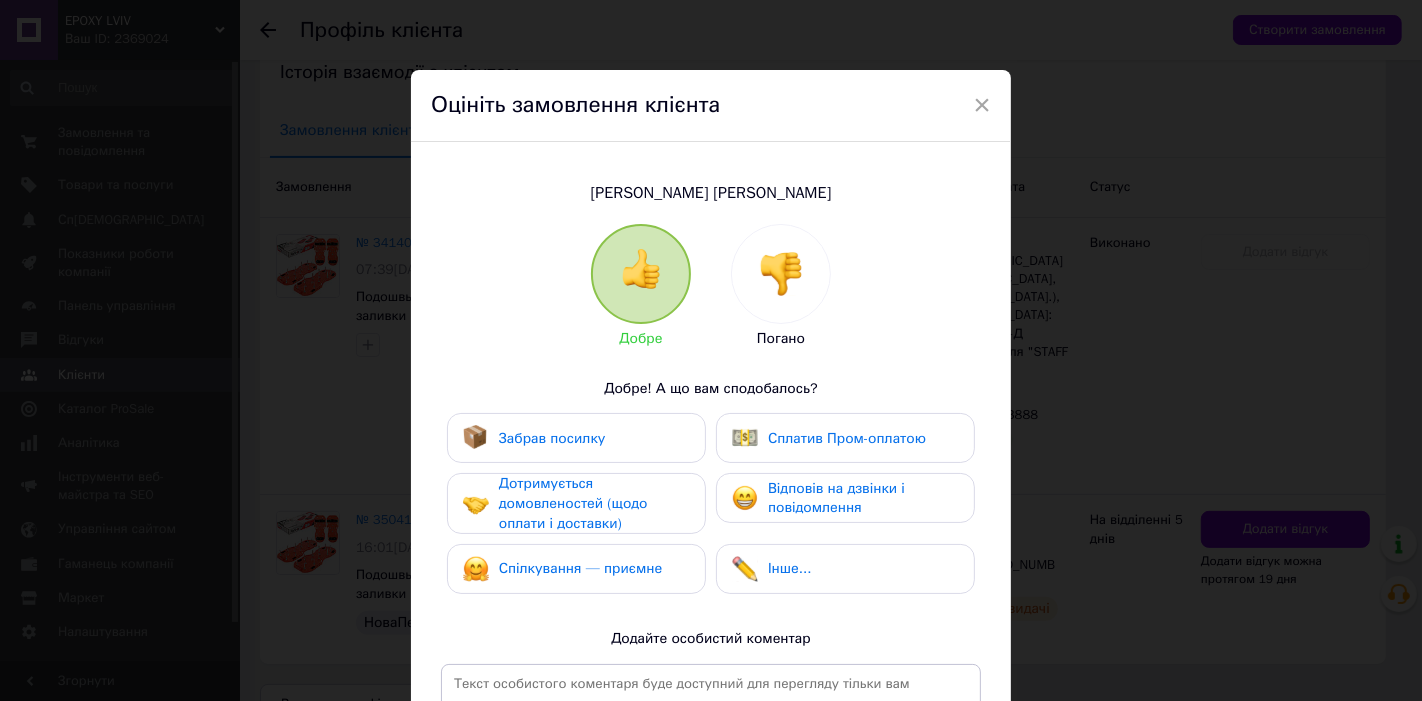 click at bounding box center [781, 274] 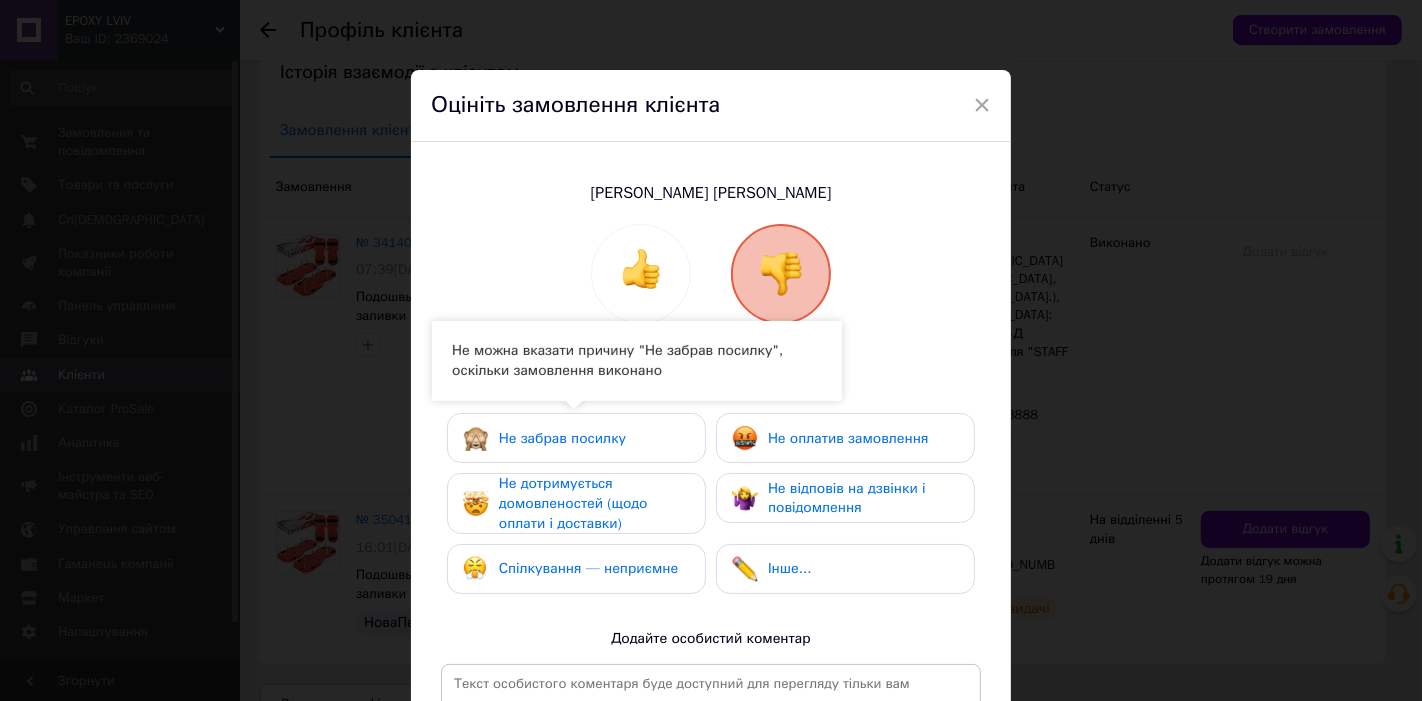 click on "Не забрав посилку" at bounding box center [562, 439] 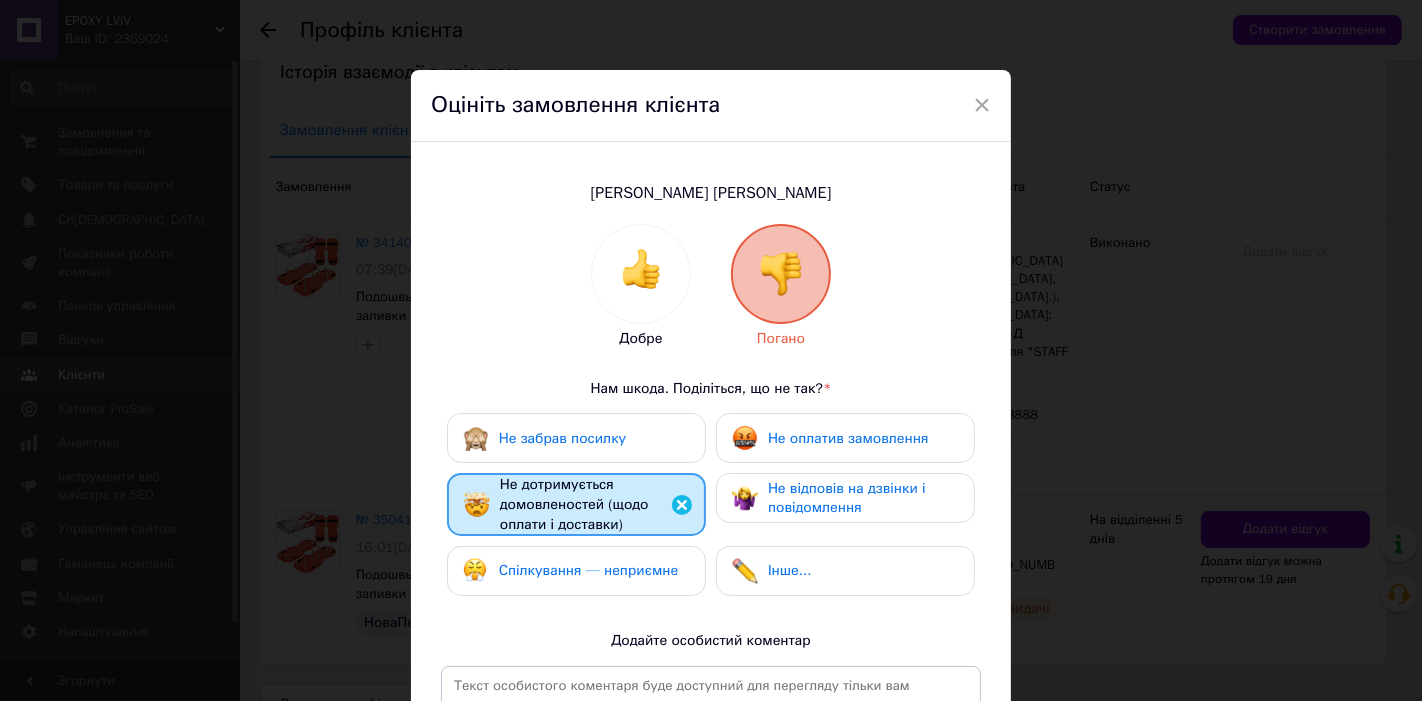 click on "Не відповів на дзвінки і повідомлення" at bounding box center [863, 498] 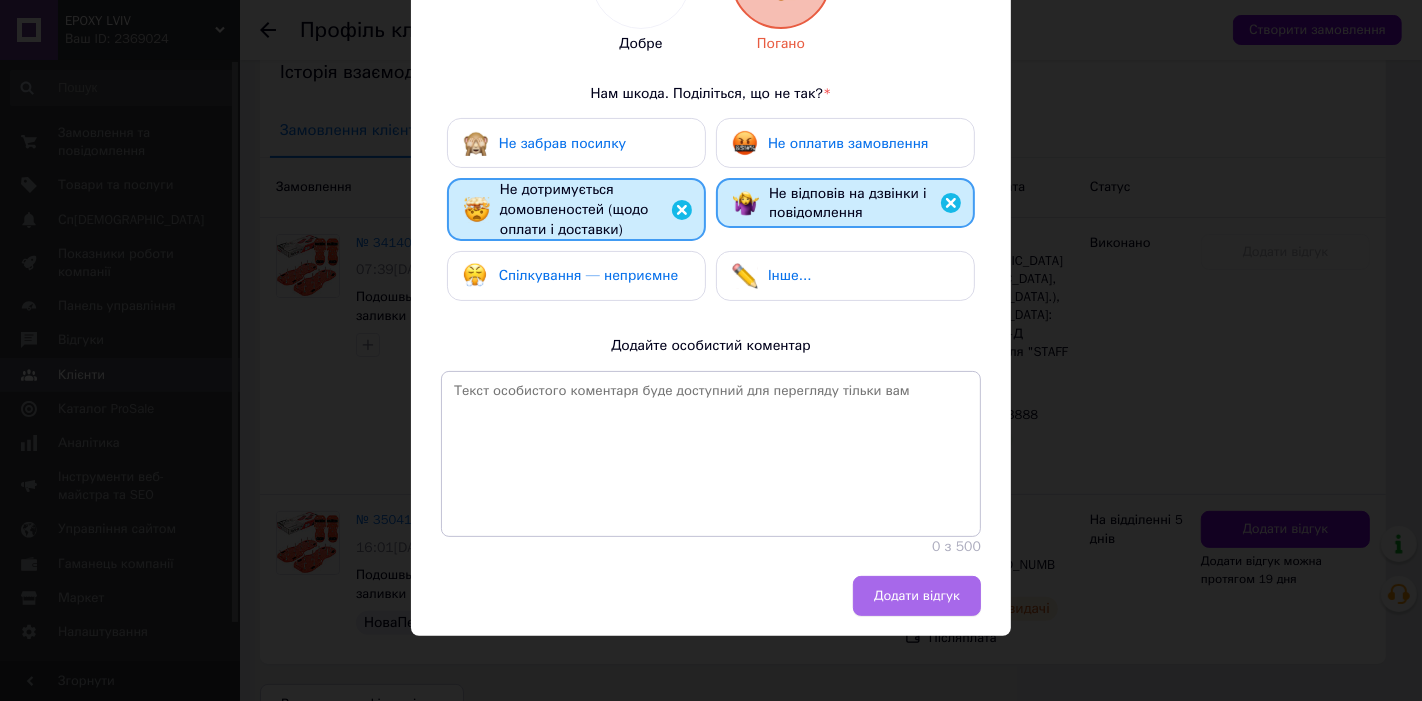 scroll, scrollTop: 296, scrollLeft: 0, axis: vertical 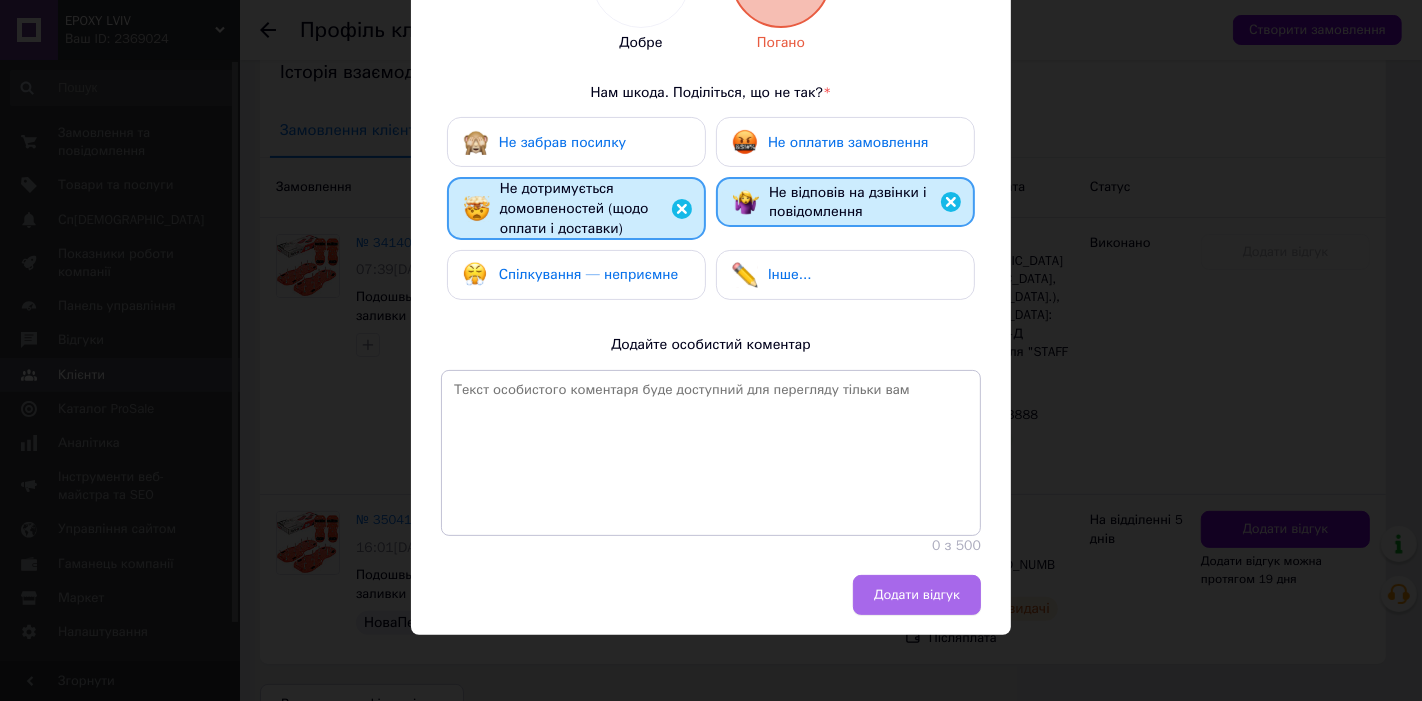 click on "Додати відгук" at bounding box center [917, 595] 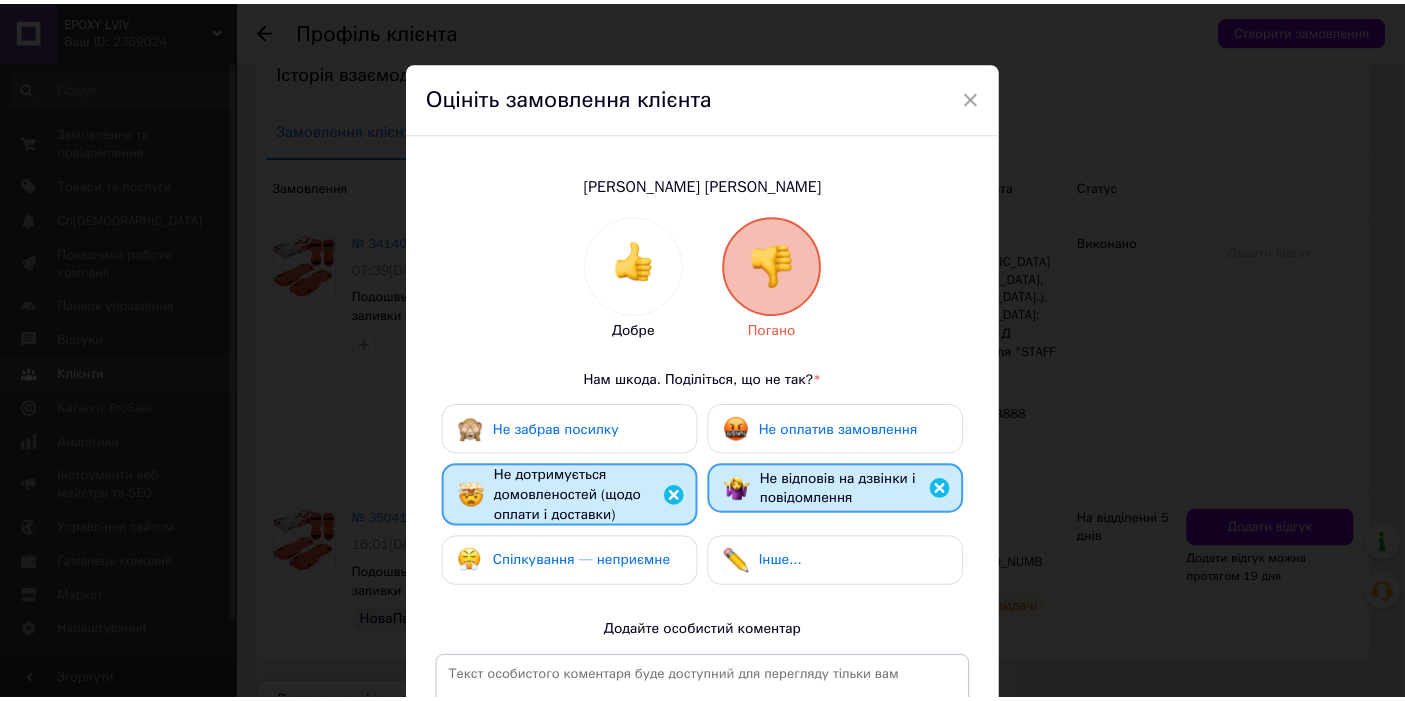 scroll, scrollTop: 0, scrollLeft: 0, axis: both 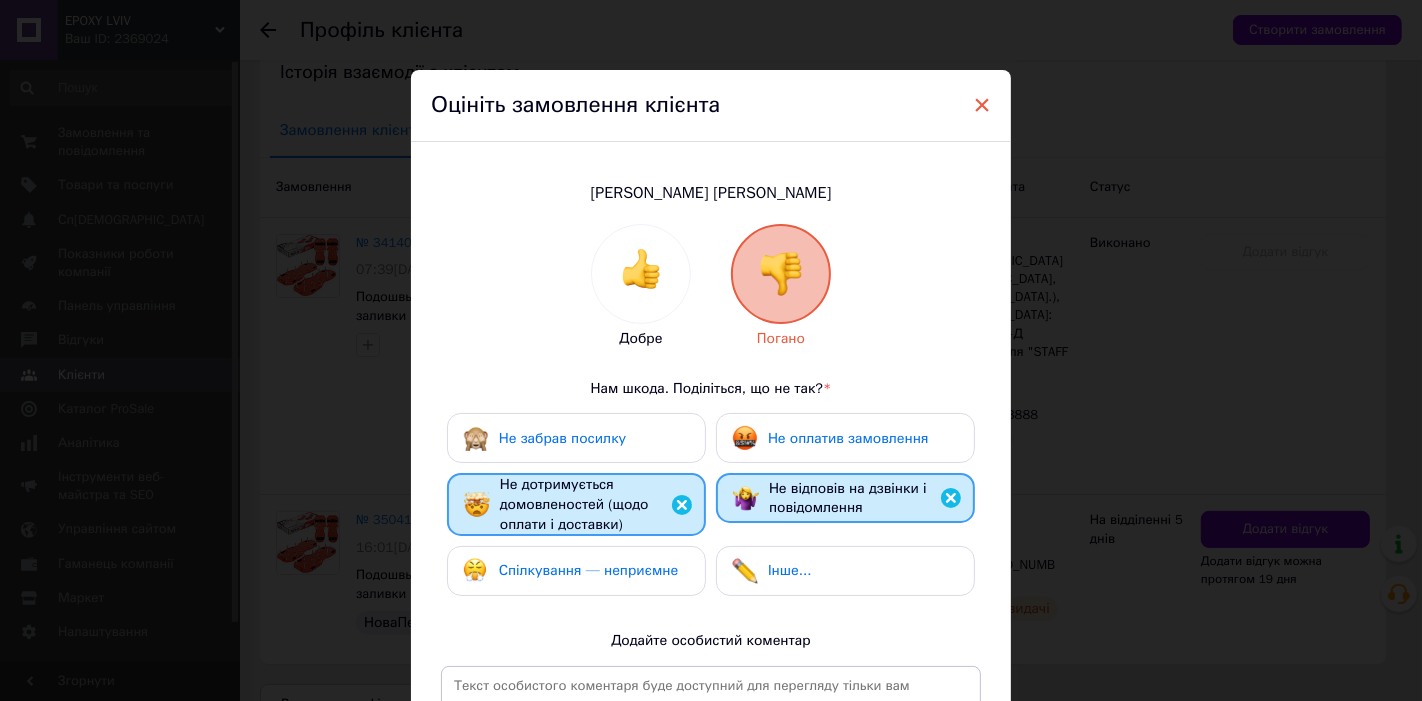 click on "×" at bounding box center (982, 105) 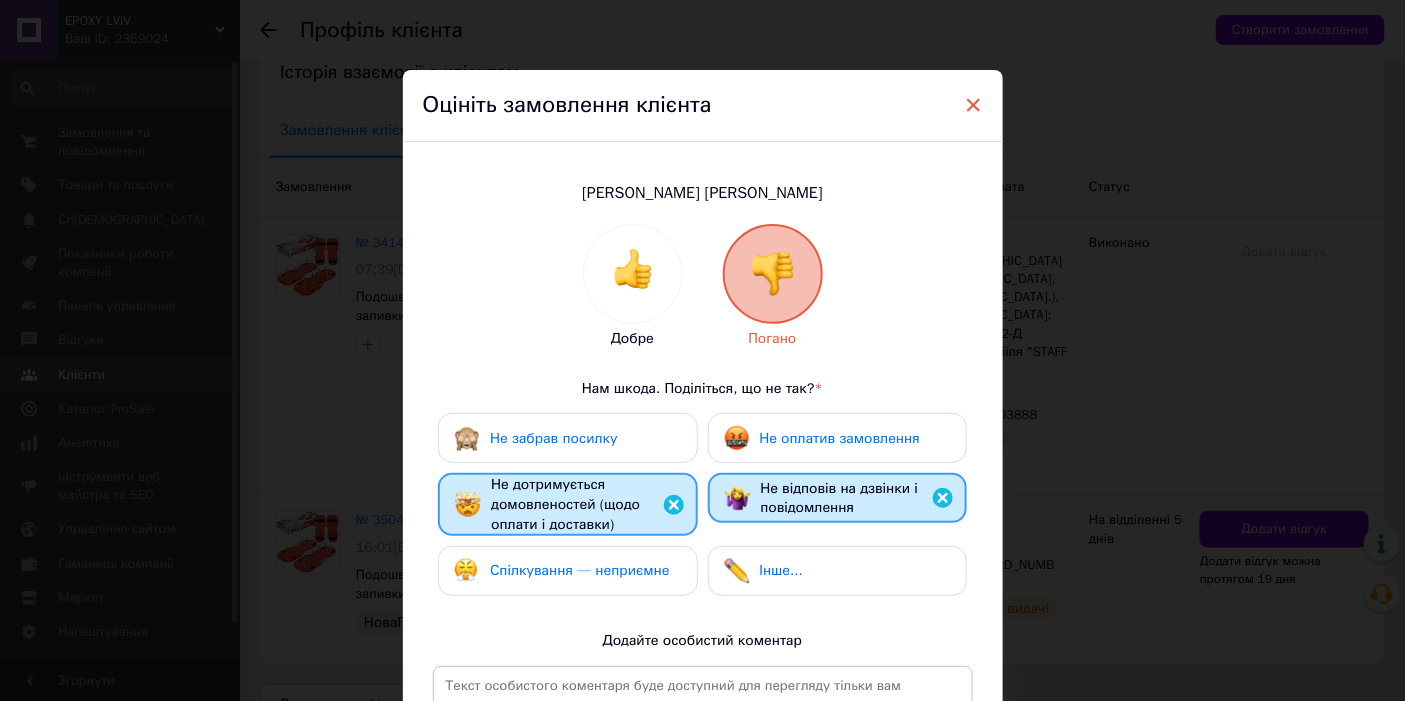 click on "×" at bounding box center [974, 105] 